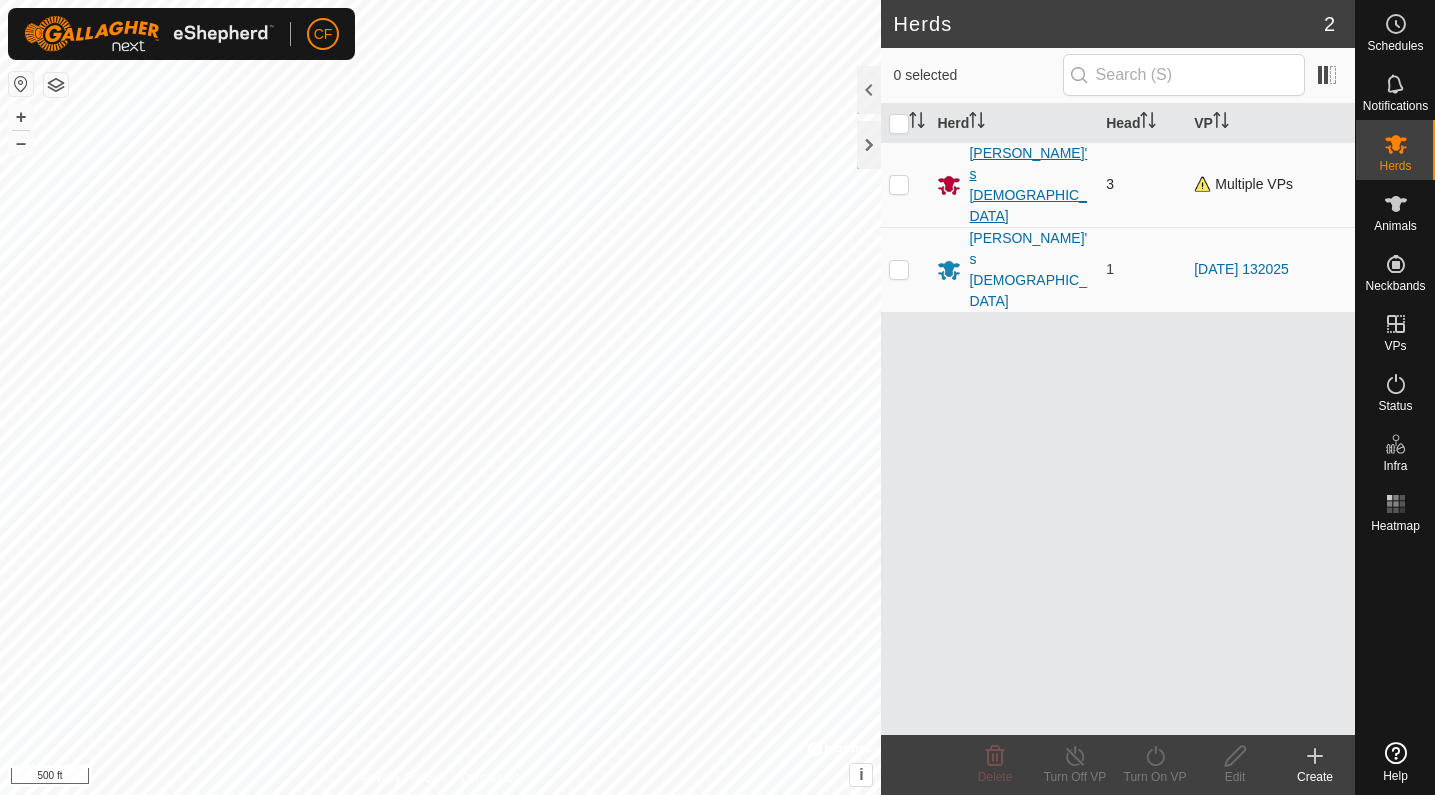 scroll, scrollTop: 0, scrollLeft: 0, axis: both 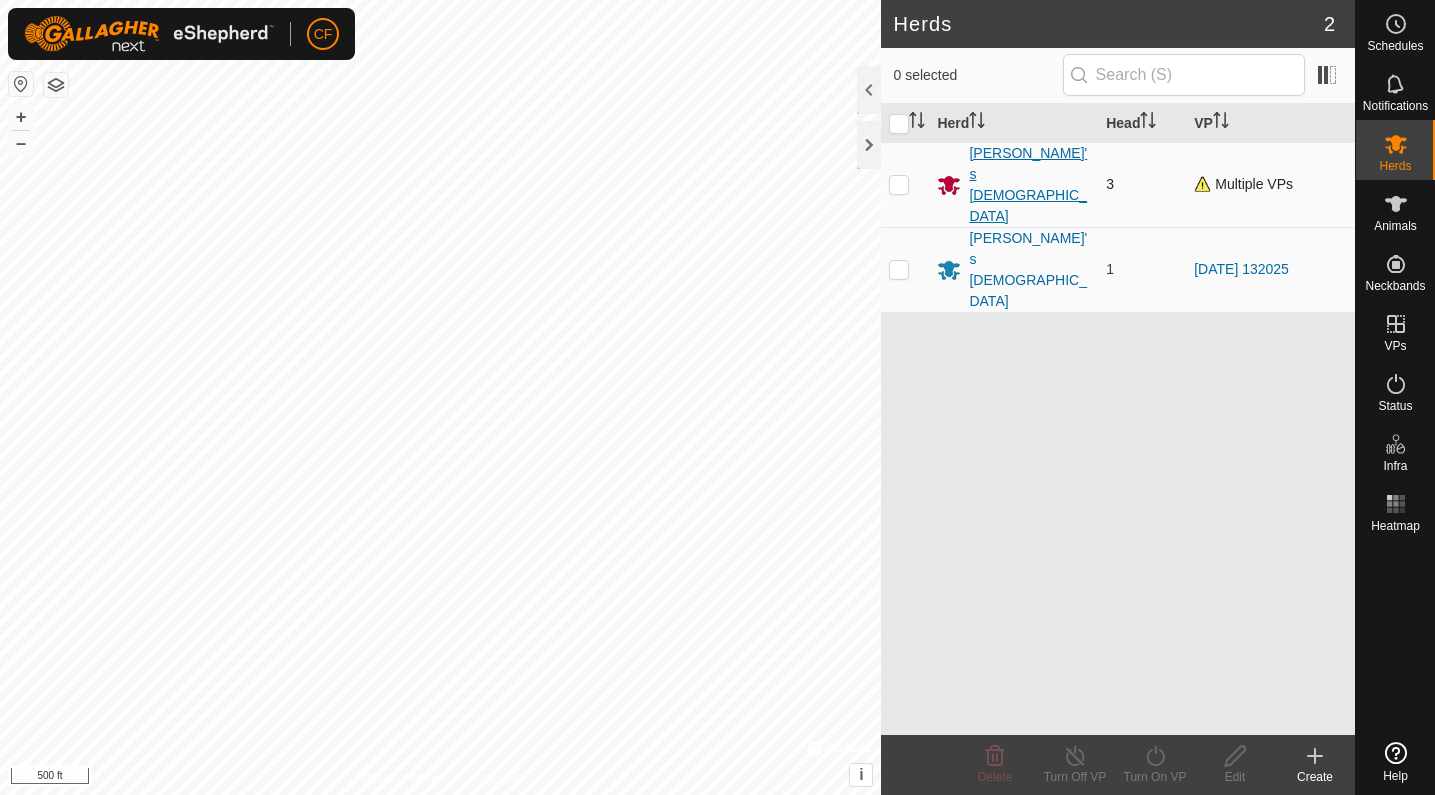 click on "[PERSON_NAME]'s [DEMOGRAPHIC_DATA]" at bounding box center (1029, 185) 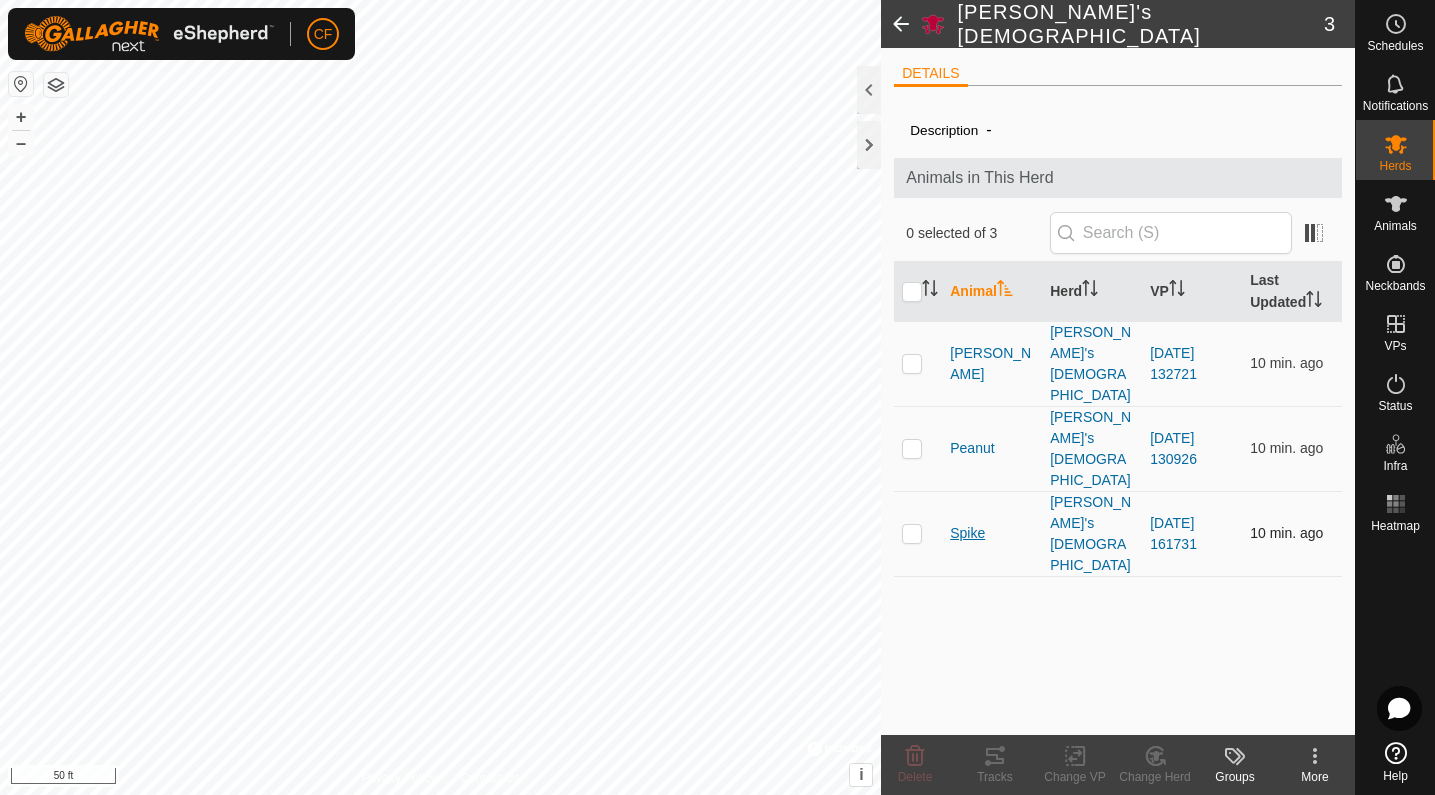 click on "Spike" at bounding box center (967, 533) 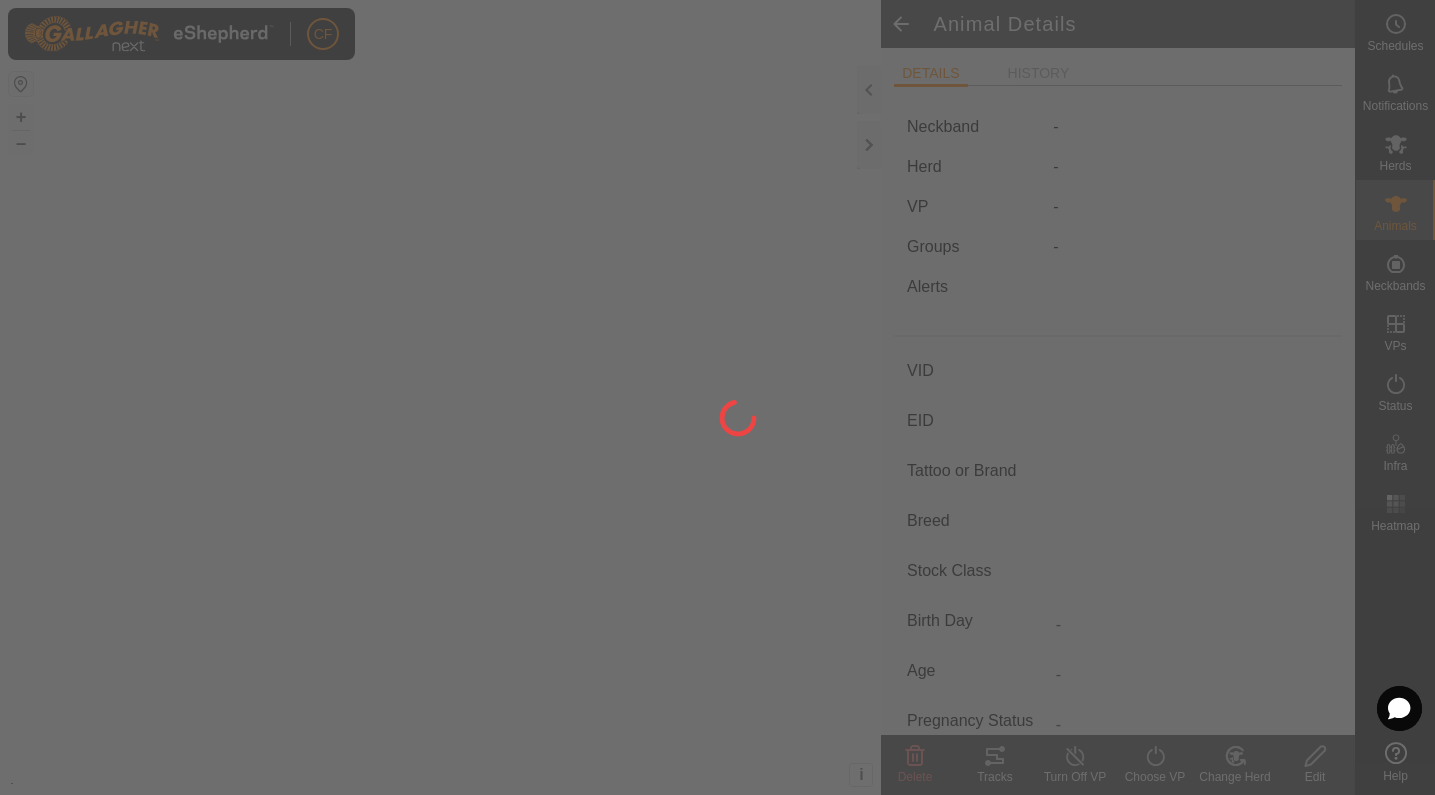 type on "Spike" 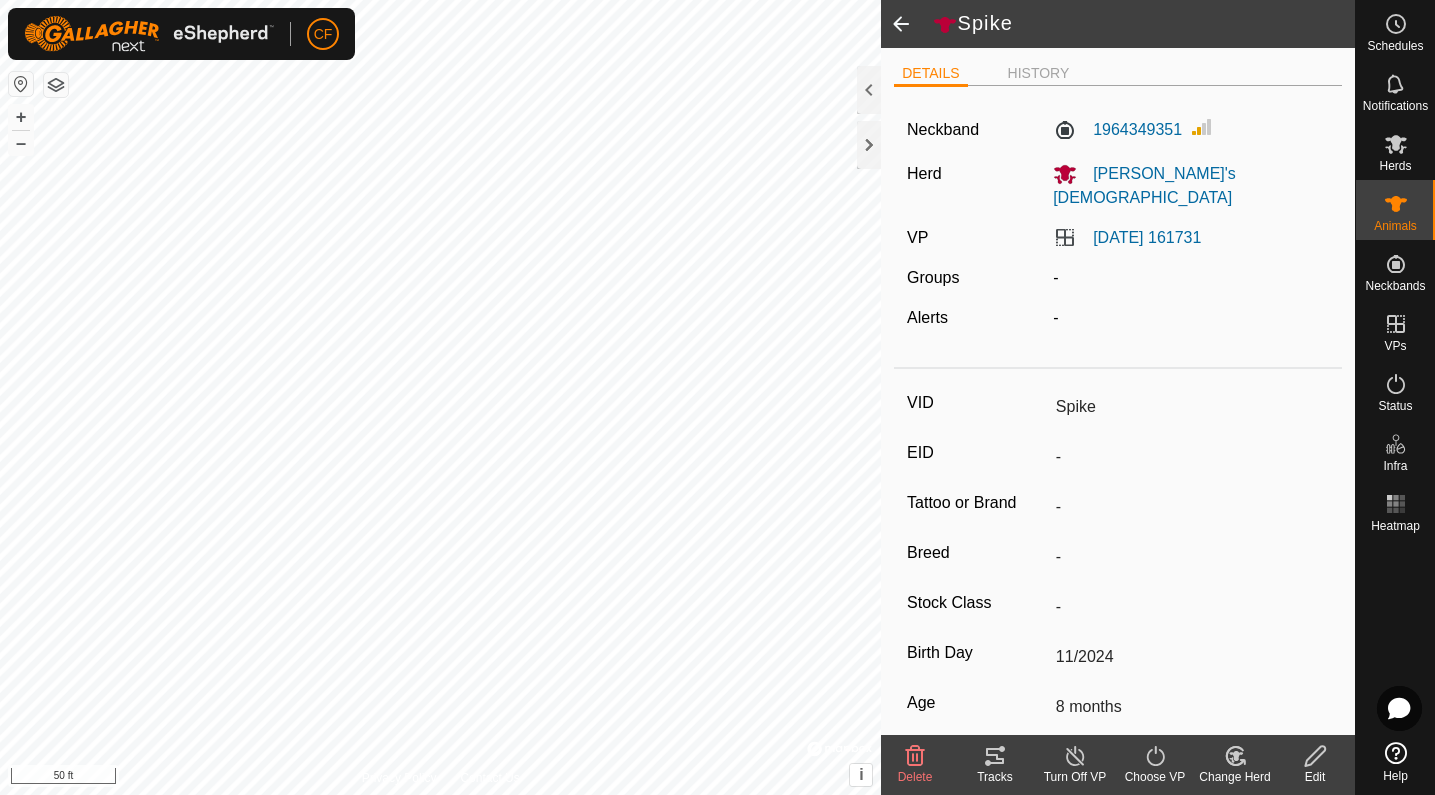 click 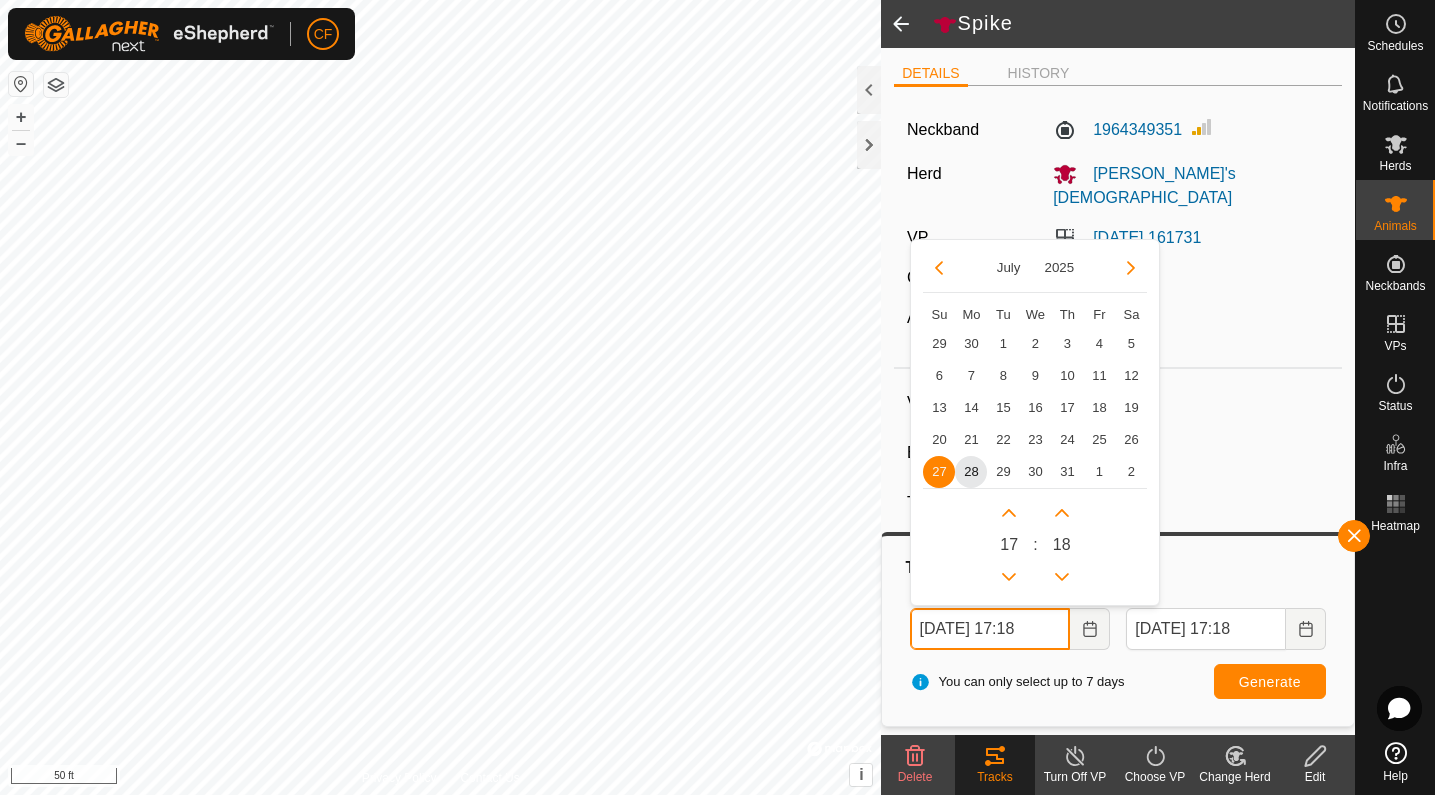 click on "Jul 27, 2025 17:18" at bounding box center (990, 629) 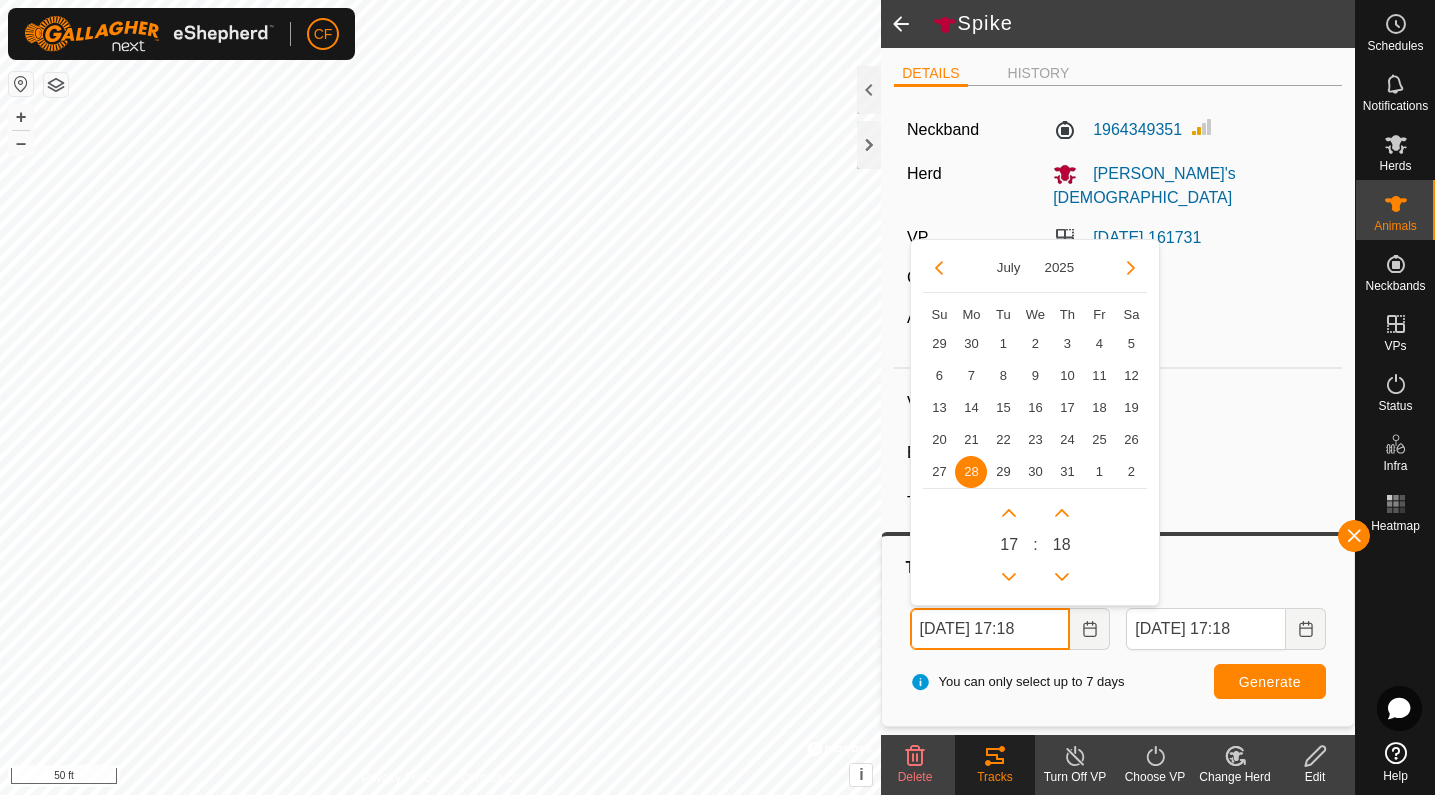 click on "Jul 28, 2025 17:18" at bounding box center (990, 629) 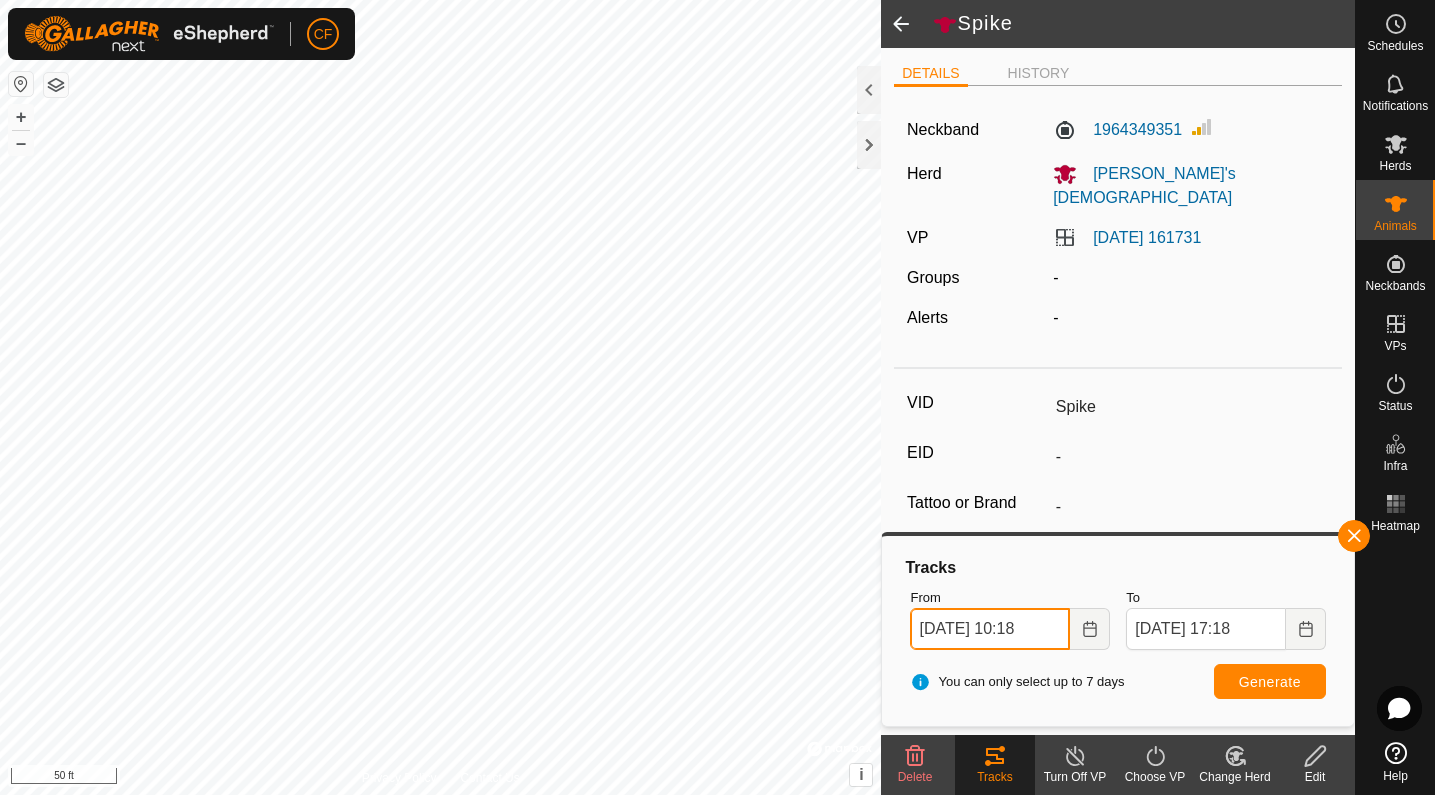 type on "Jul 28, 2025 10:18" 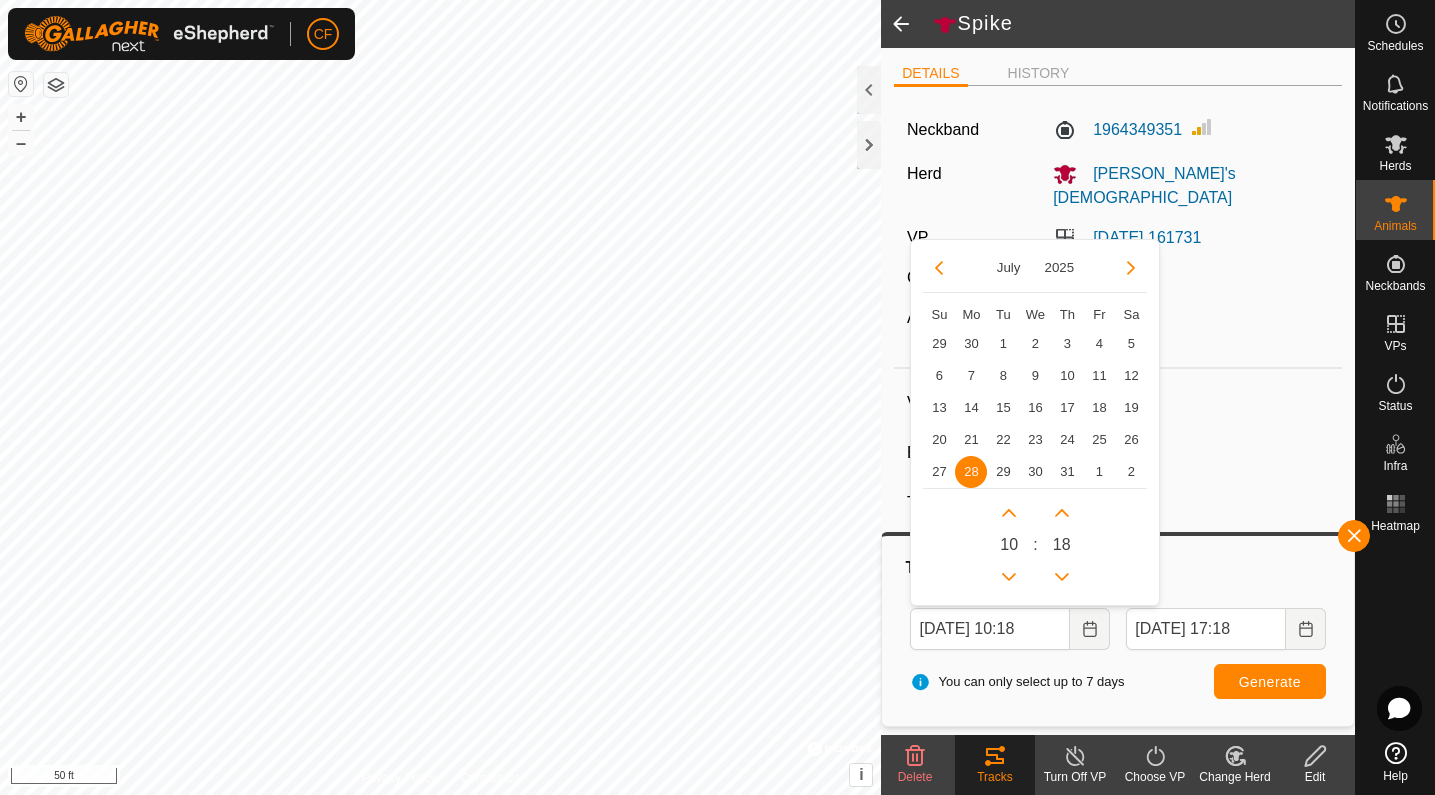 click on "Generate" at bounding box center (1270, 681) 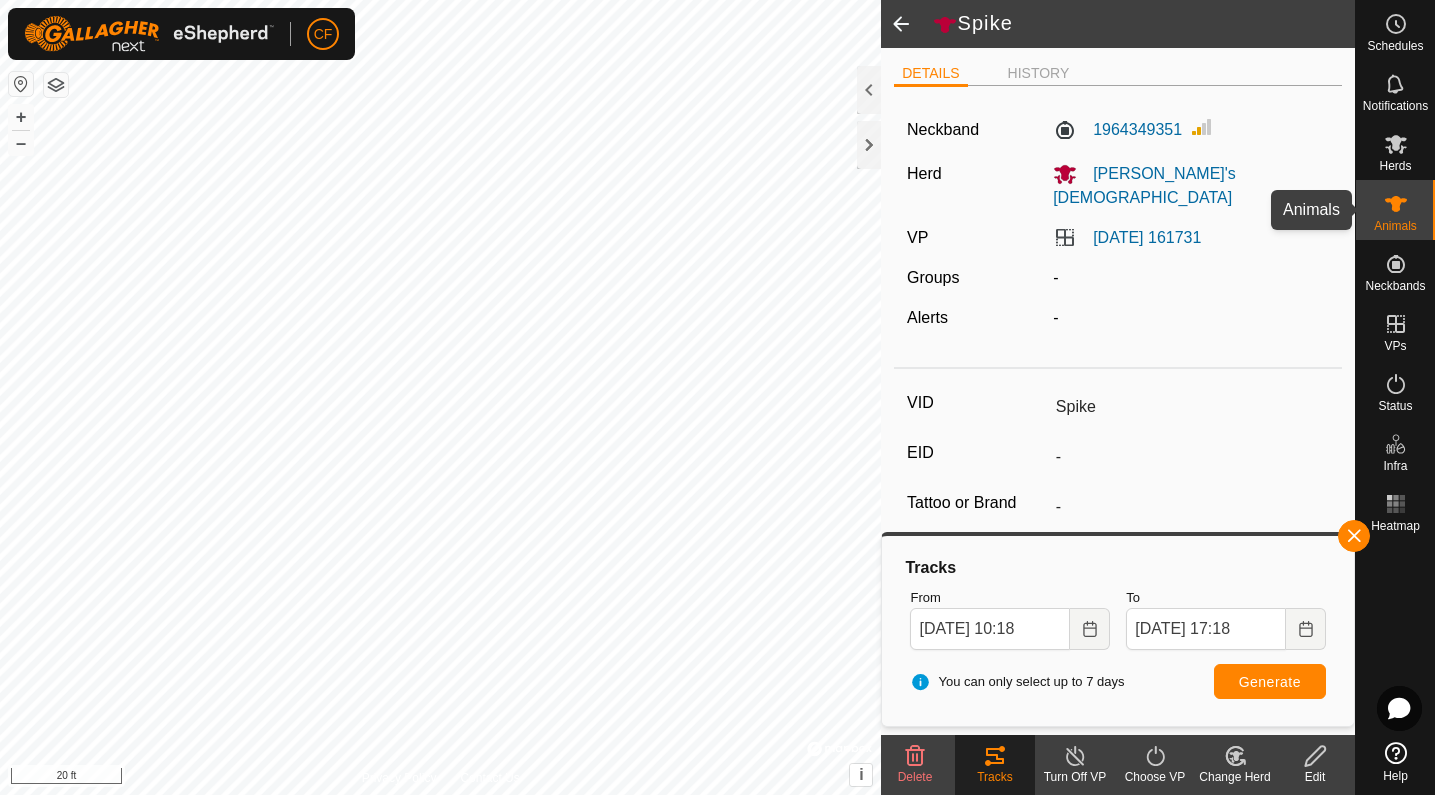 click 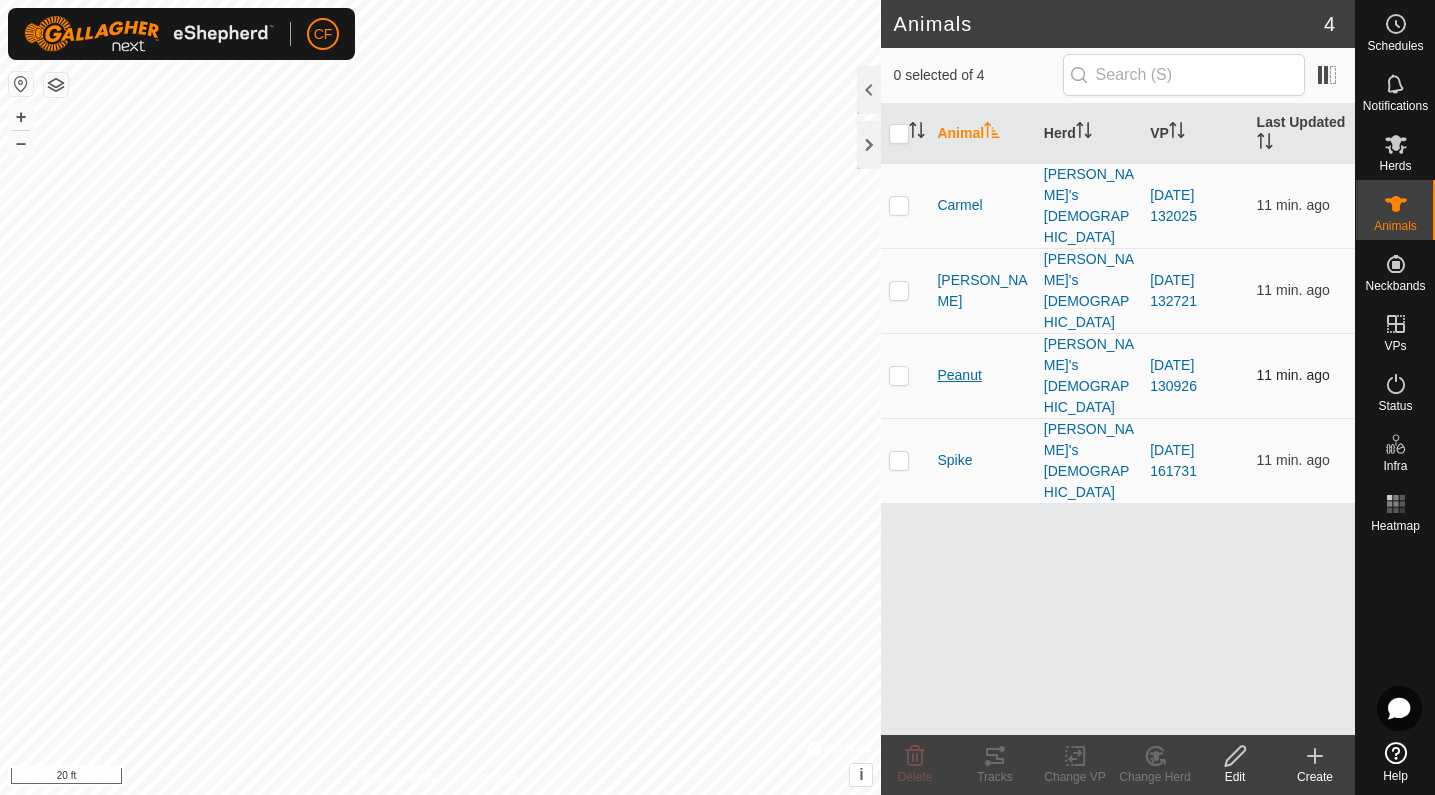 click on "Peanut" at bounding box center [959, 375] 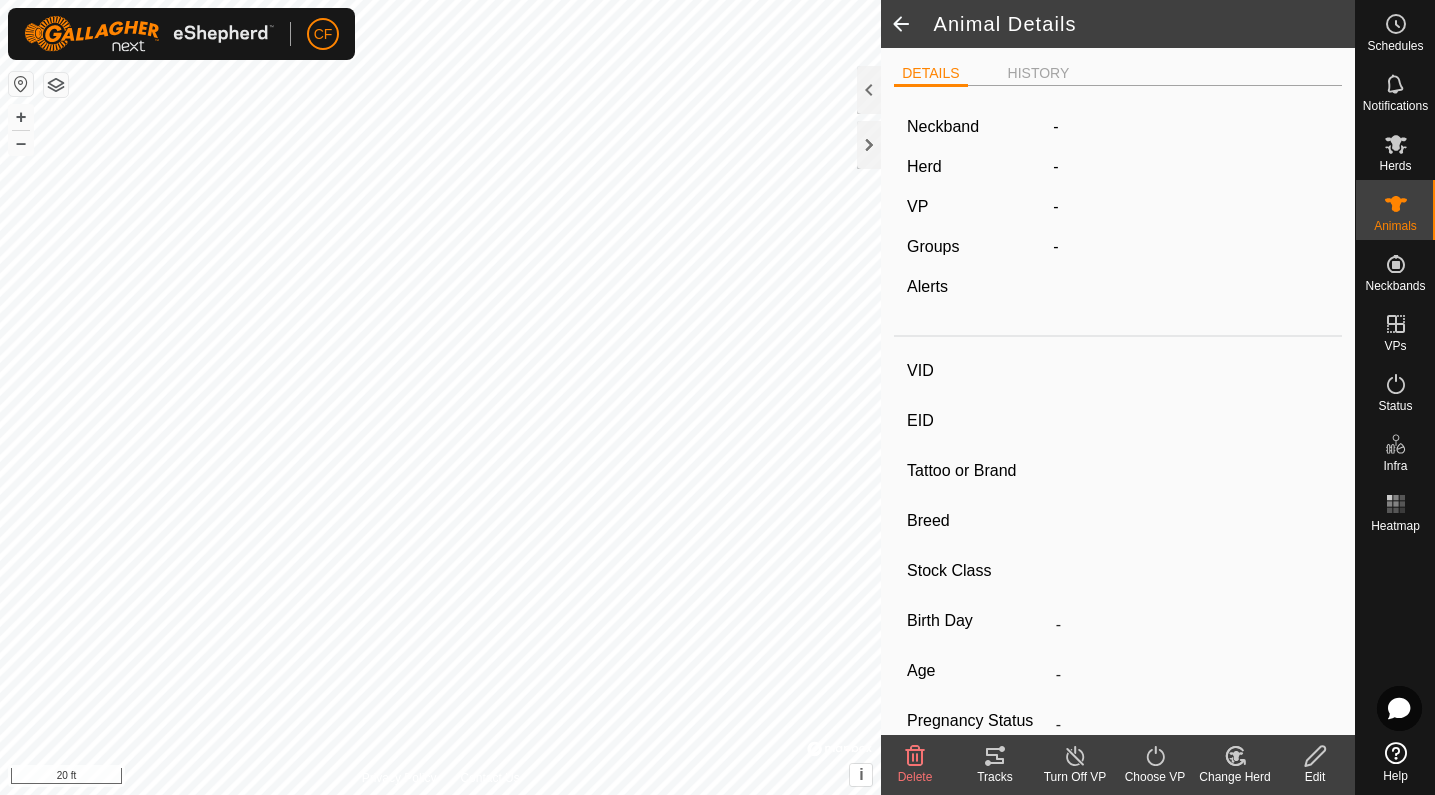 type on "Peanut" 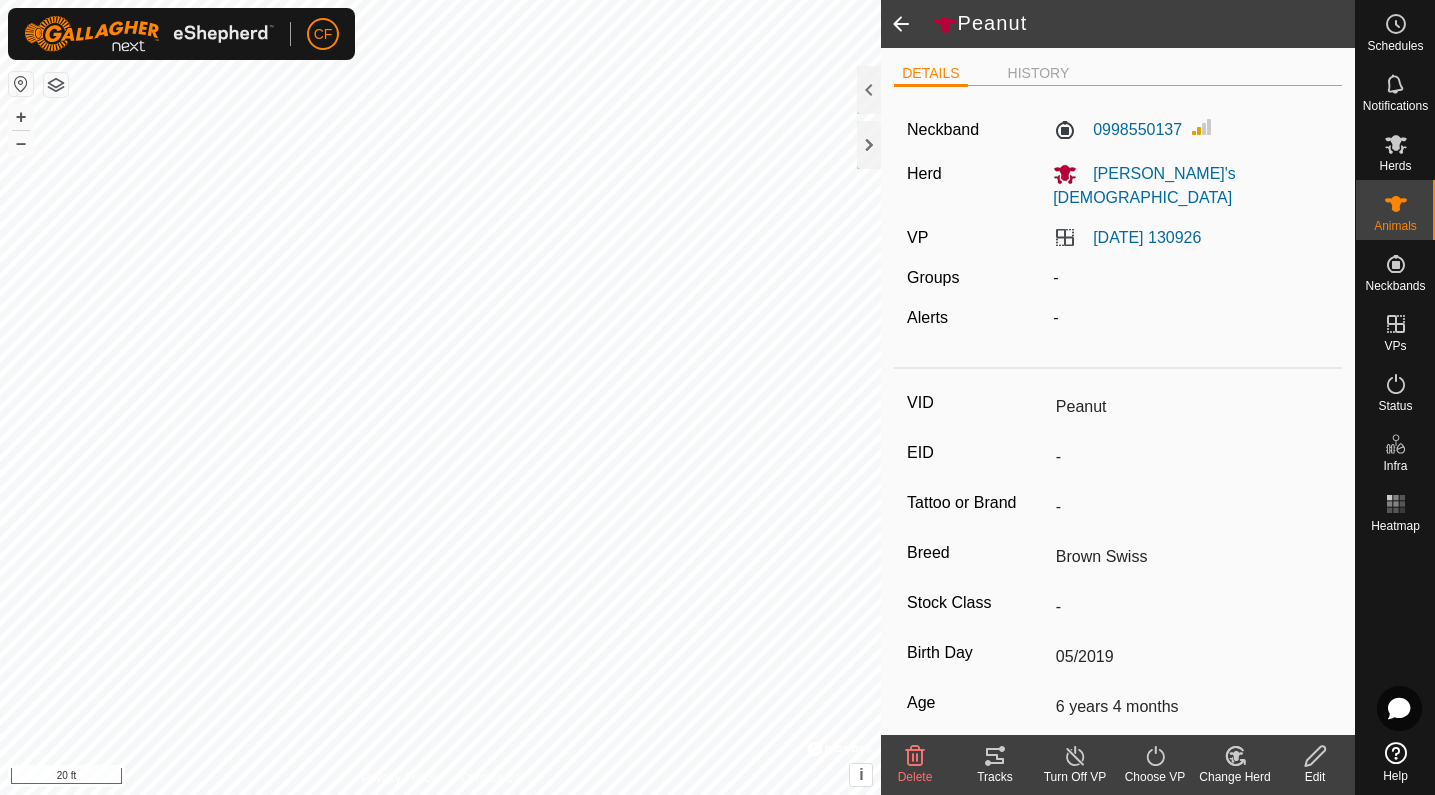 click 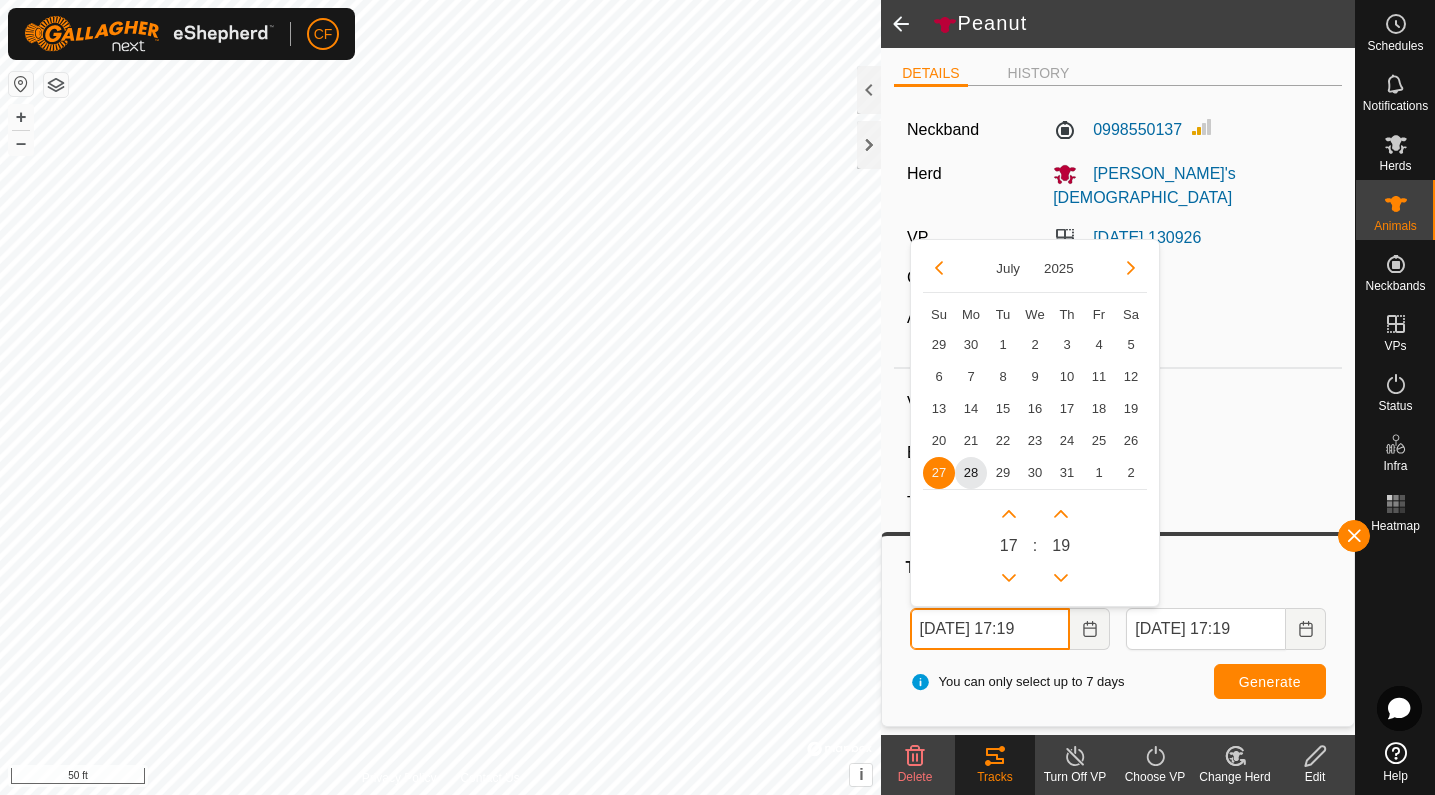 click on "Jul 27, 2025 17:19" at bounding box center (990, 629) 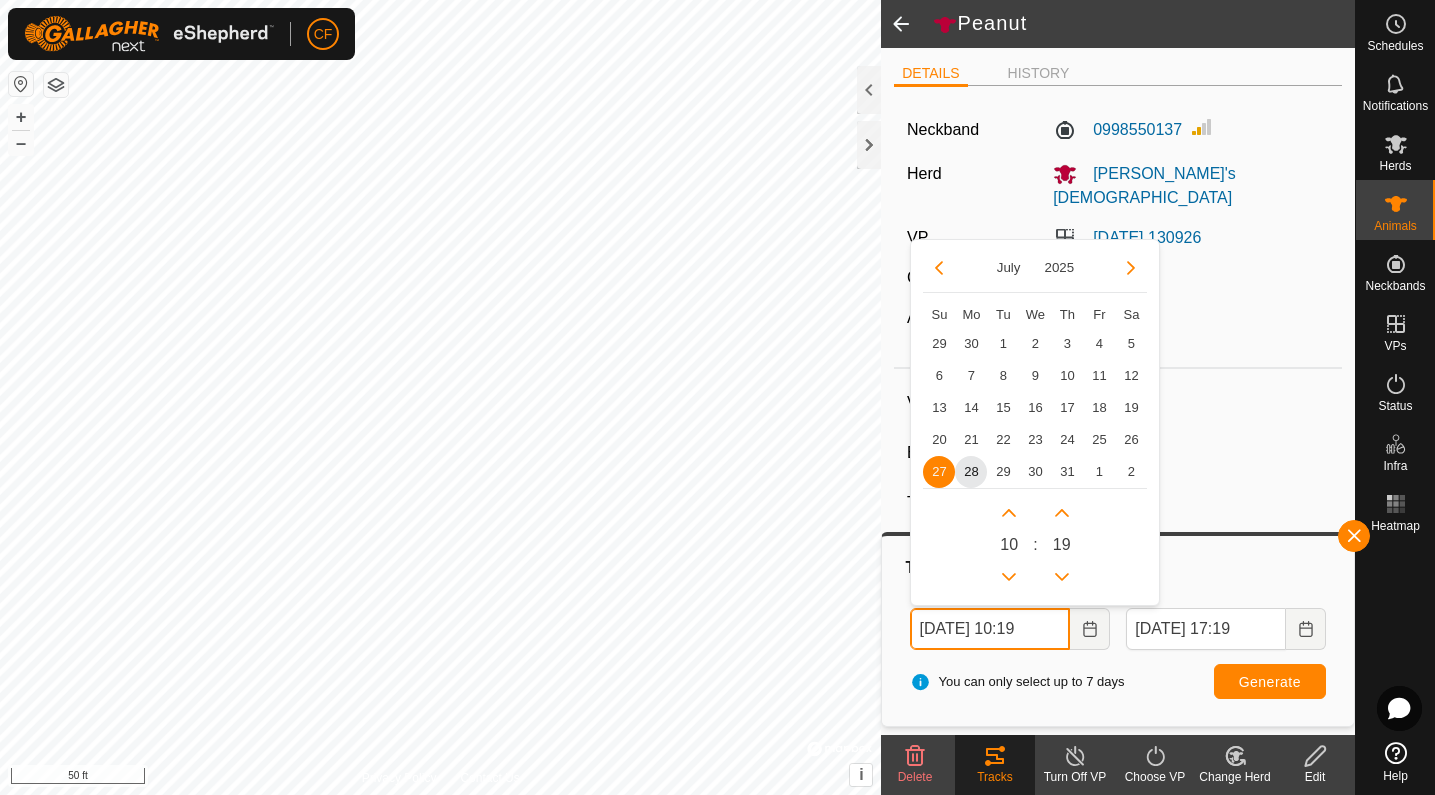 click on "Jul 27, 2025 10:19" at bounding box center [990, 629] 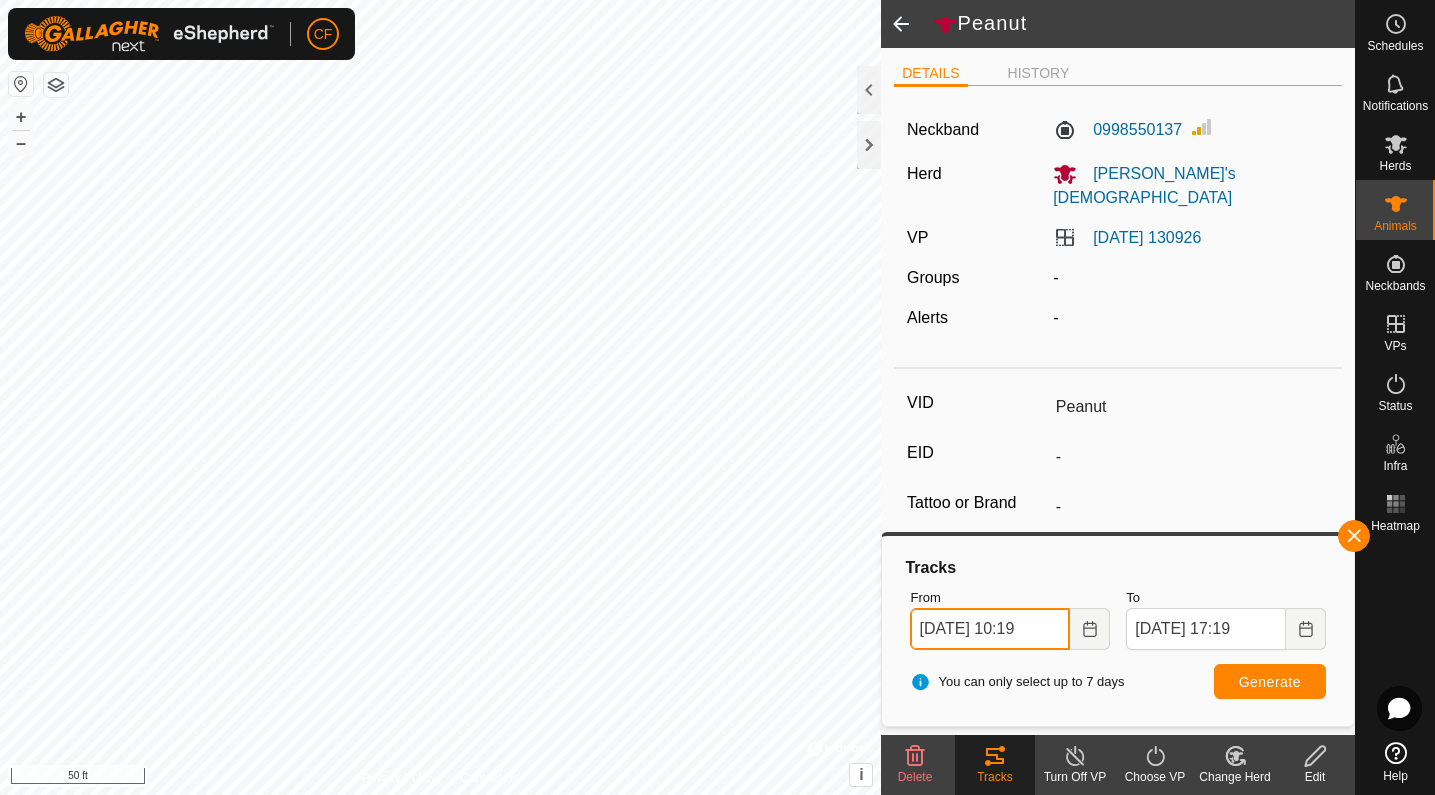 type on "Jul 28, 2025 10:19" 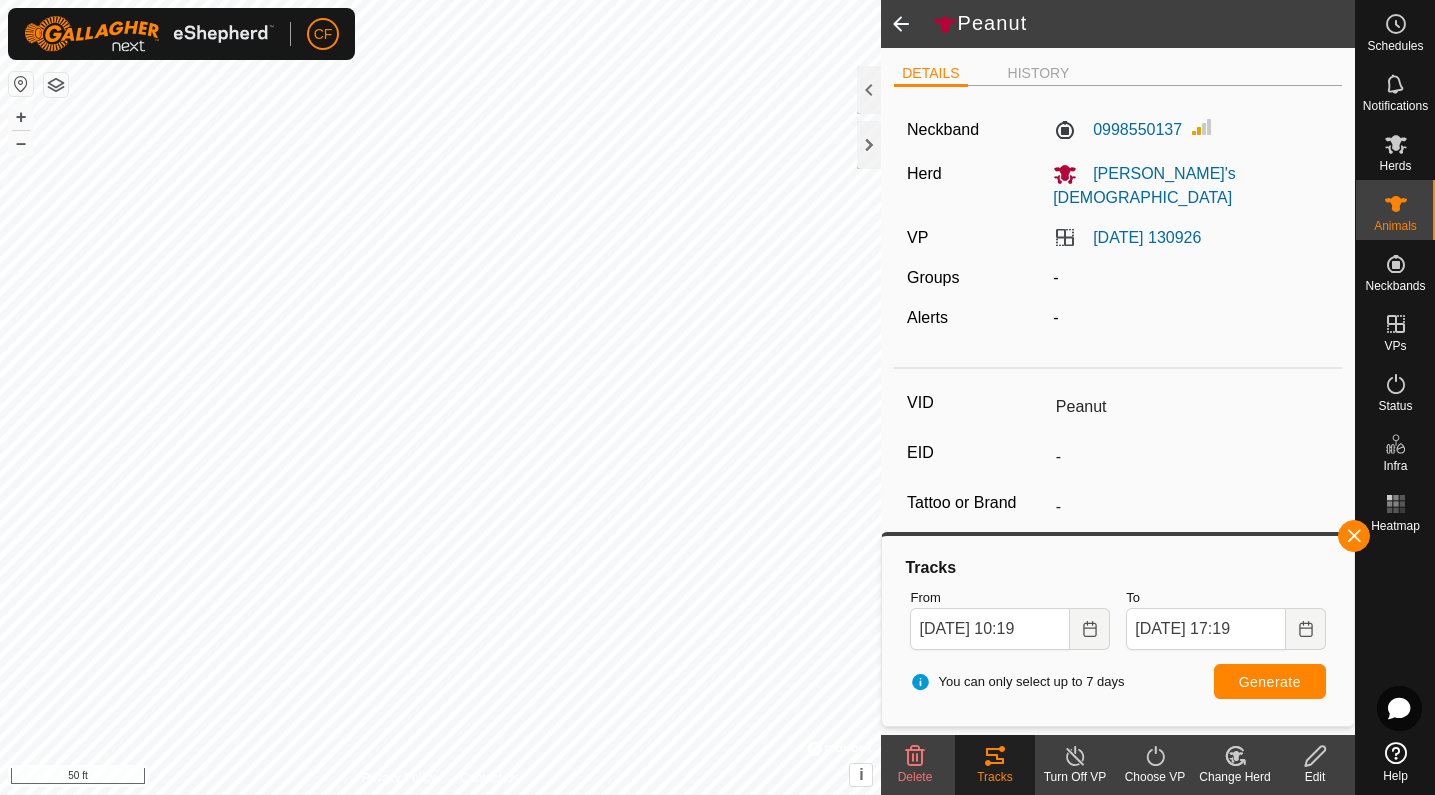 click on "Generate" at bounding box center [1270, 681] 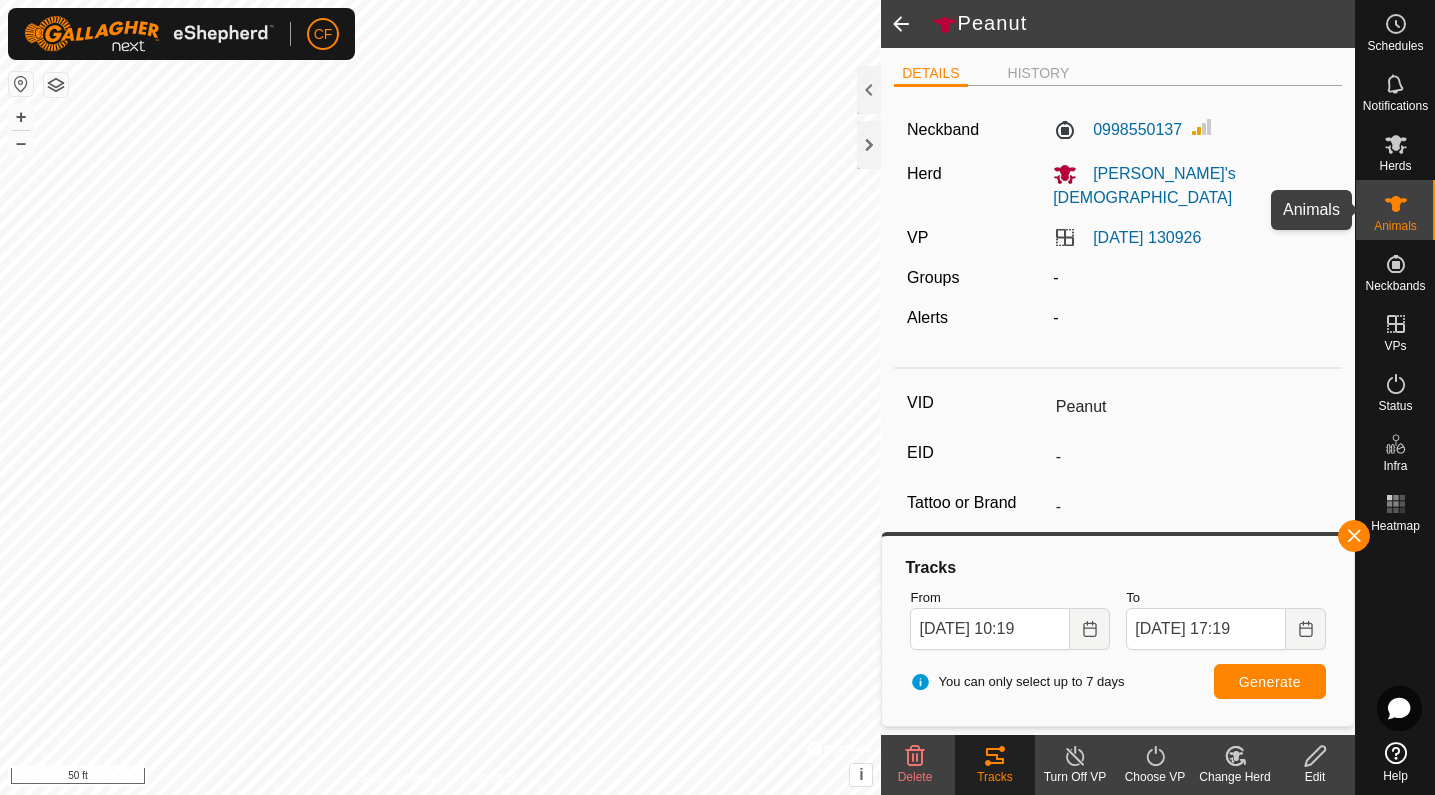 click 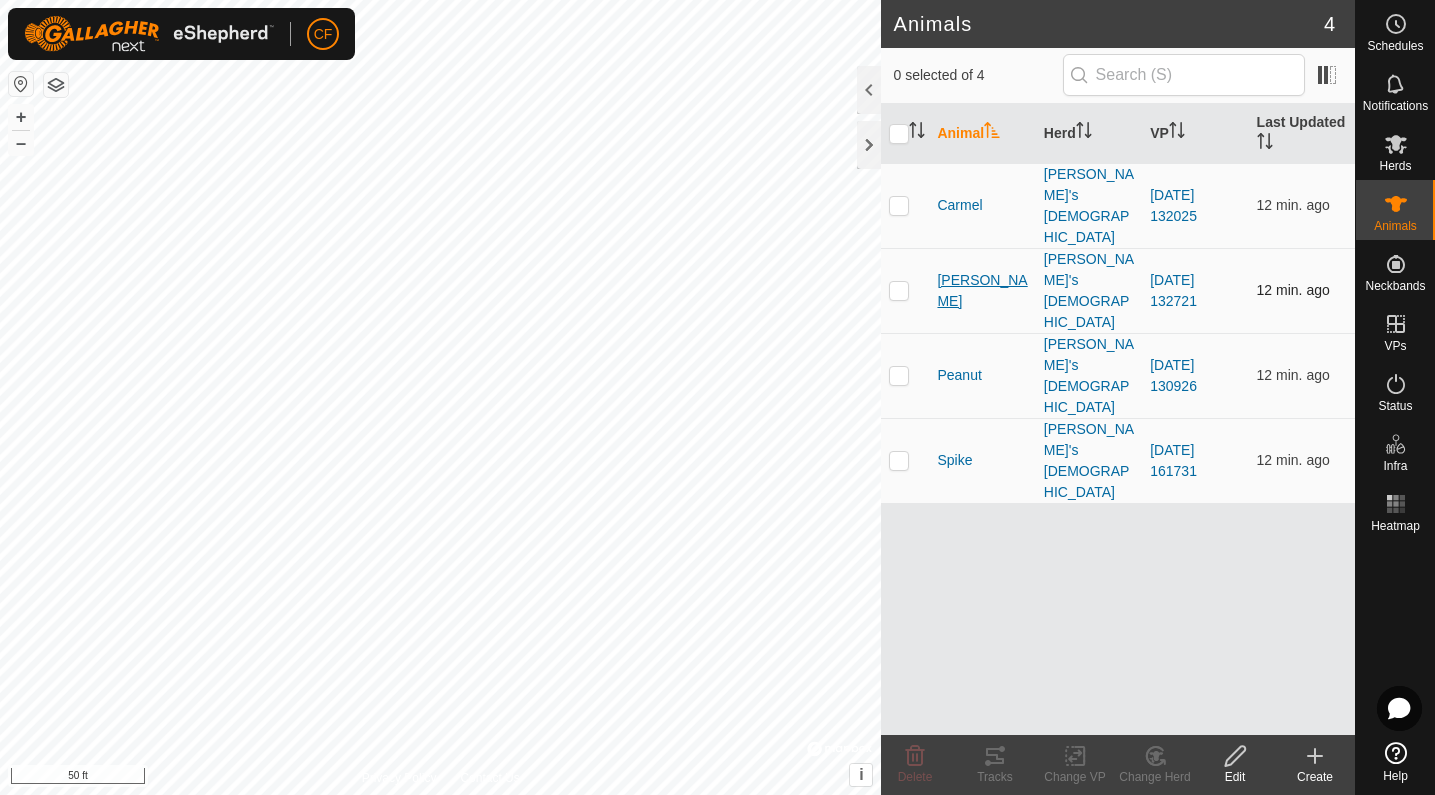 click on "[PERSON_NAME]" at bounding box center (982, 291) 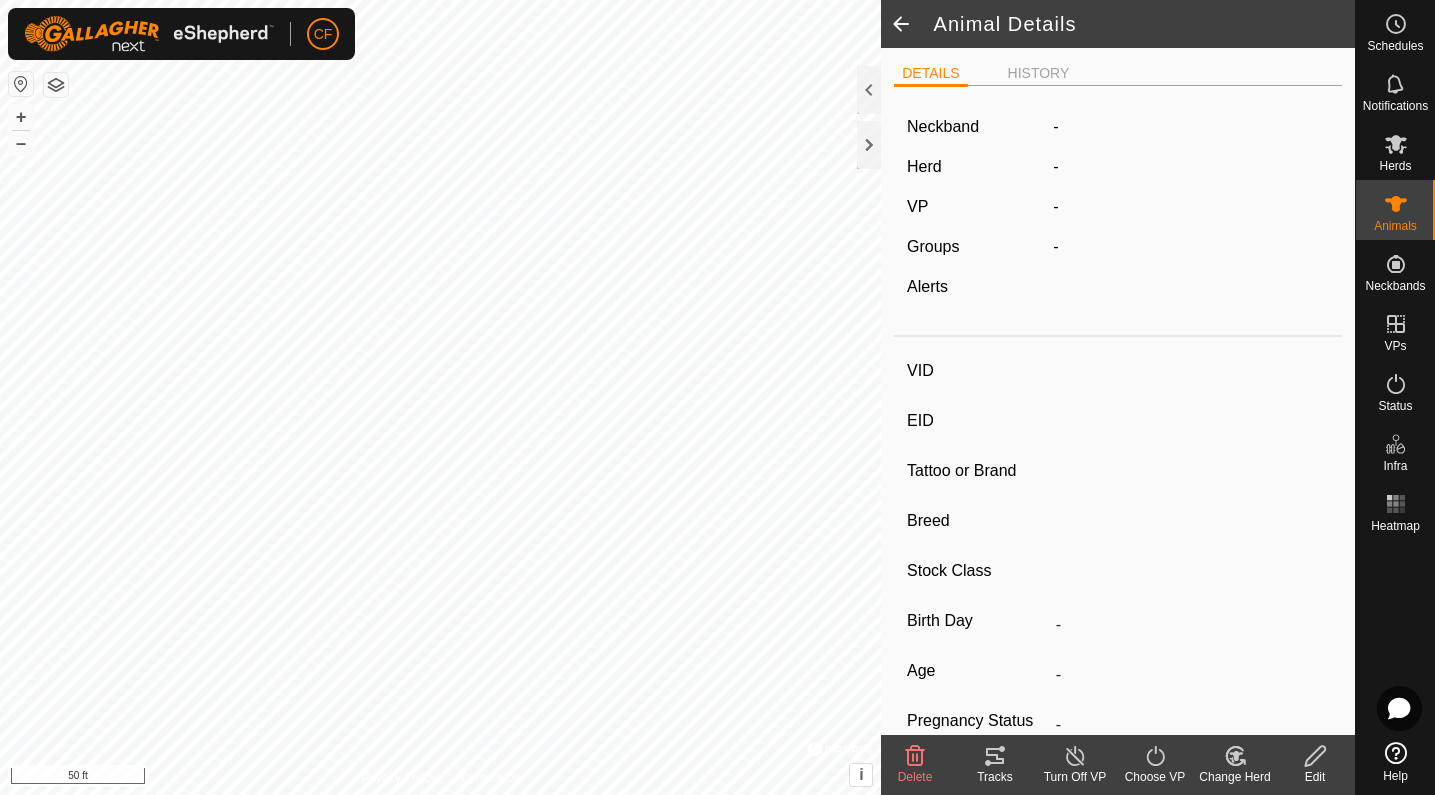 type on "[PERSON_NAME]" 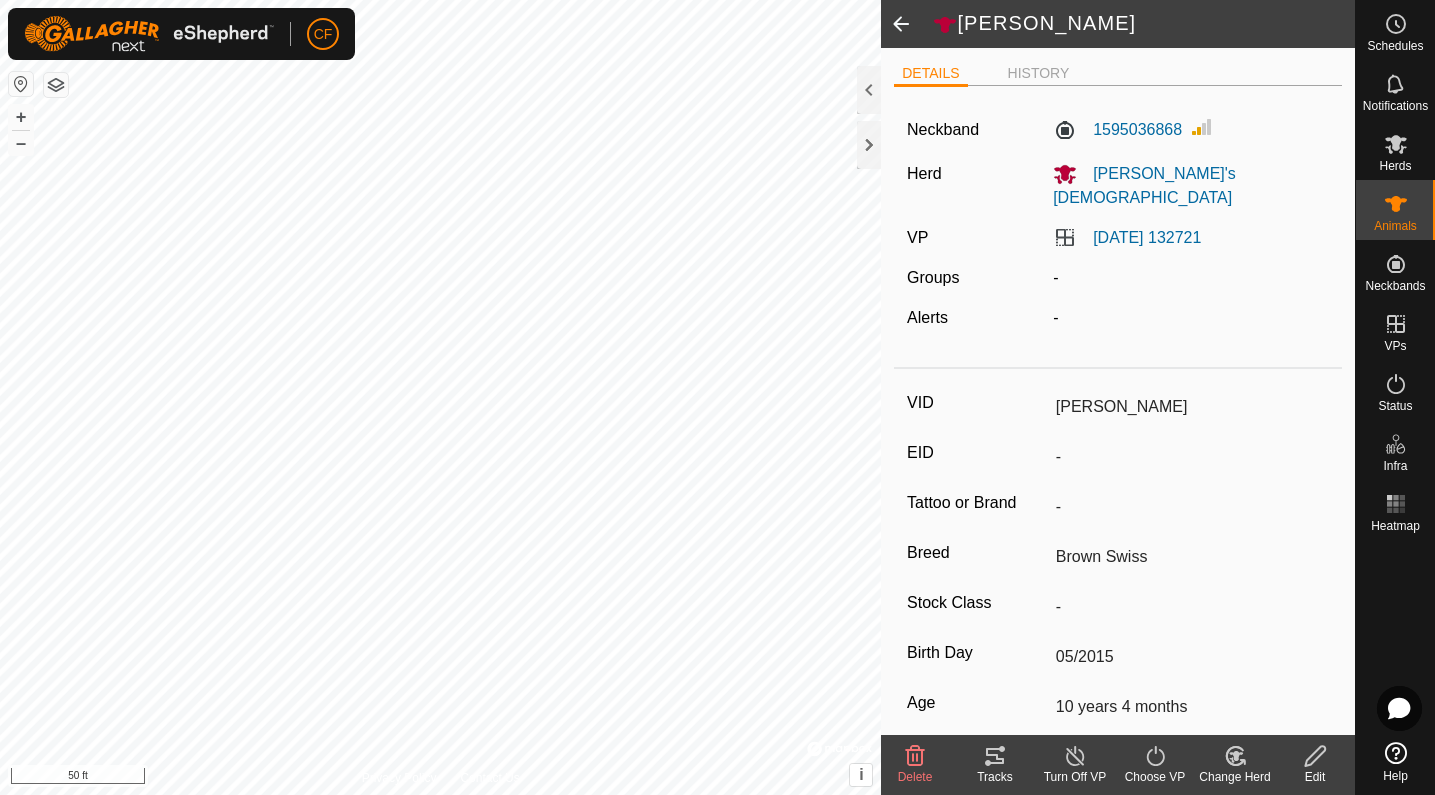 click 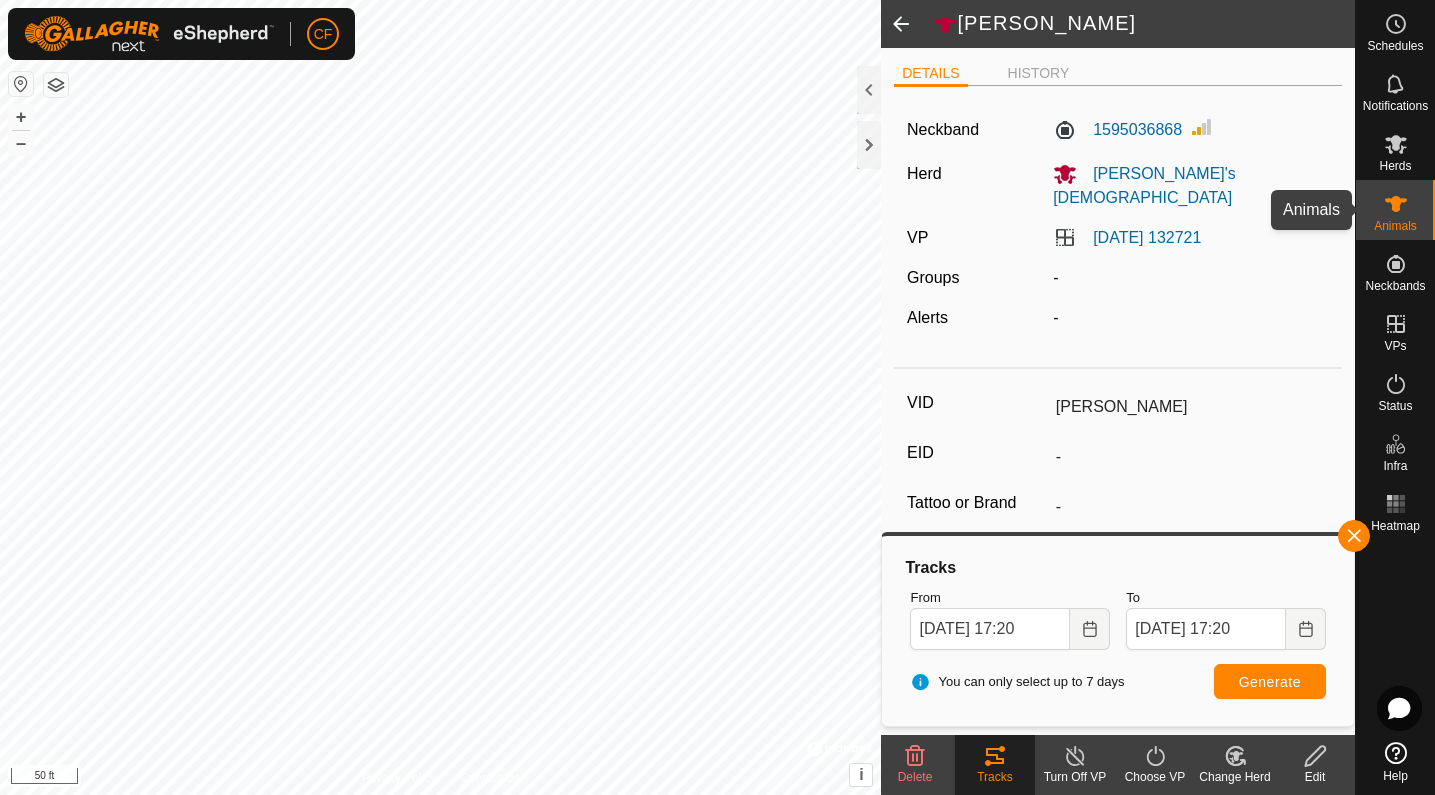 click 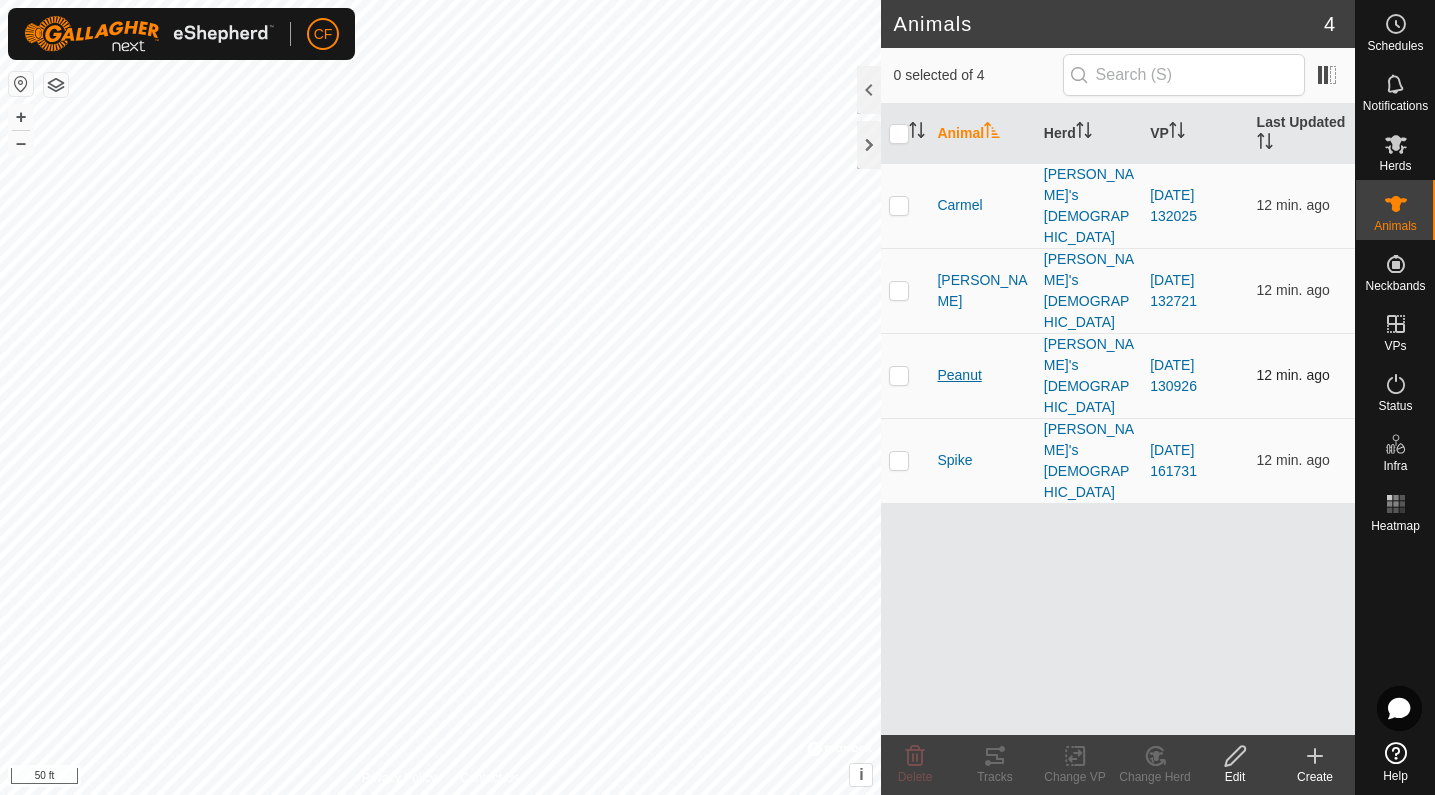 click on "Peanut" at bounding box center (959, 375) 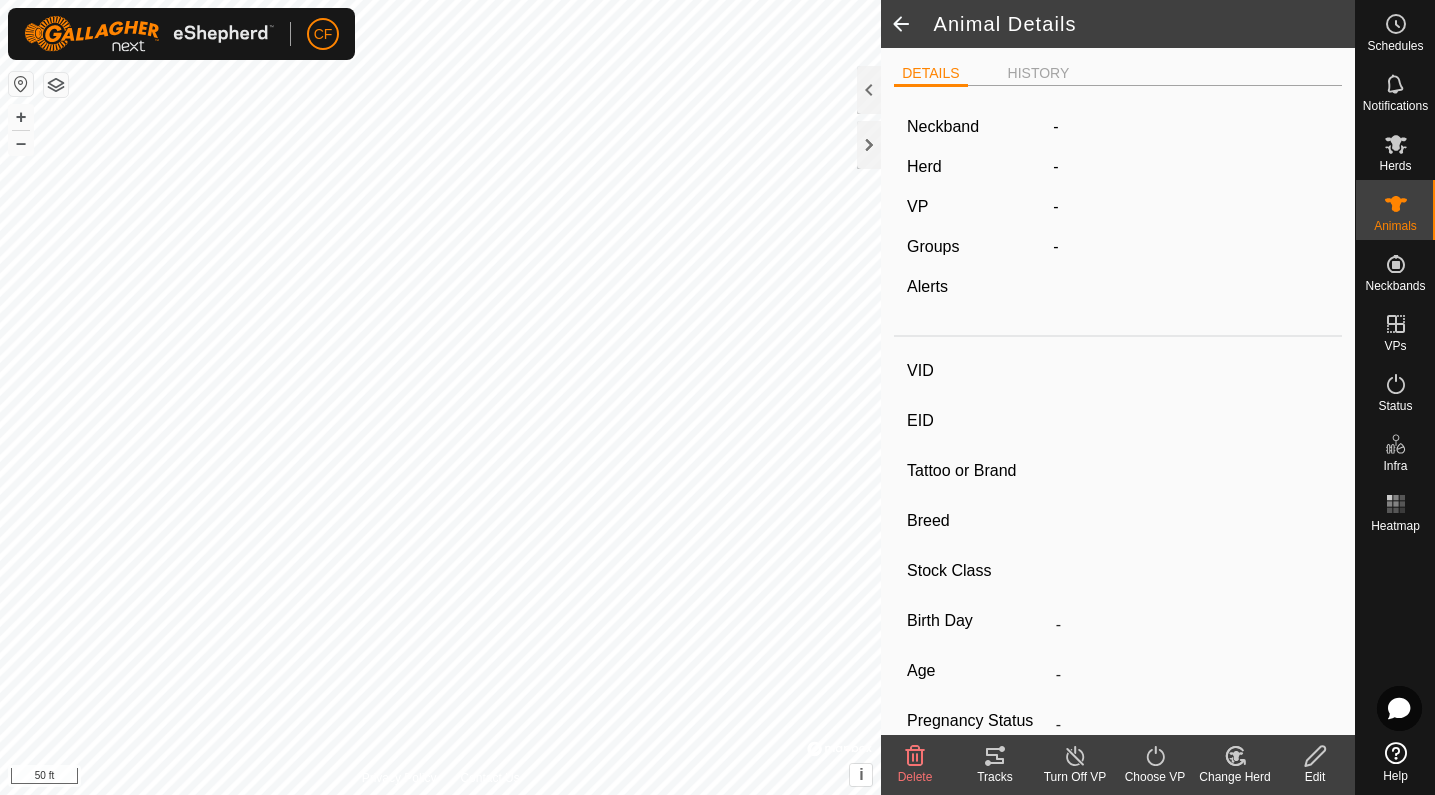 type on "Peanut" 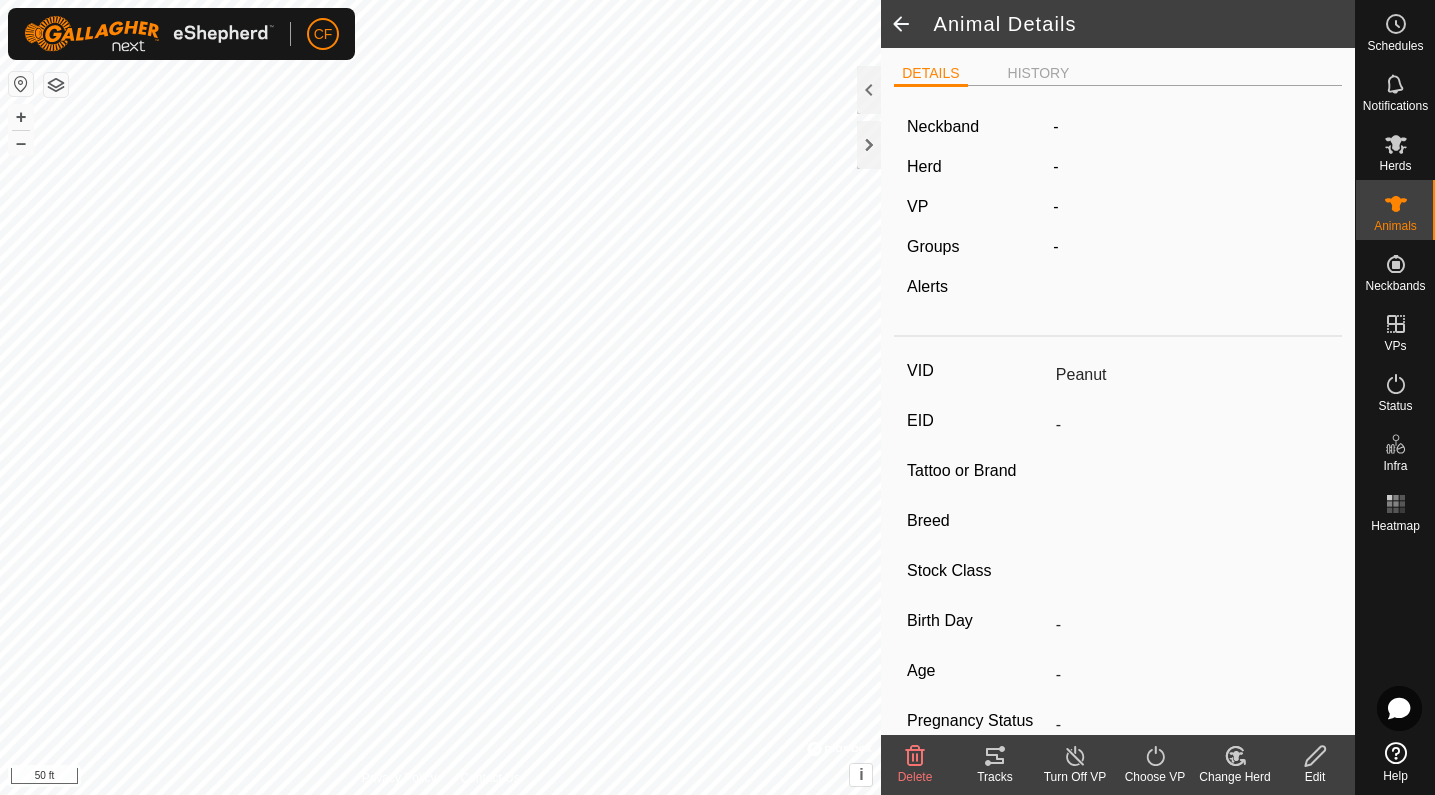 type on "-" 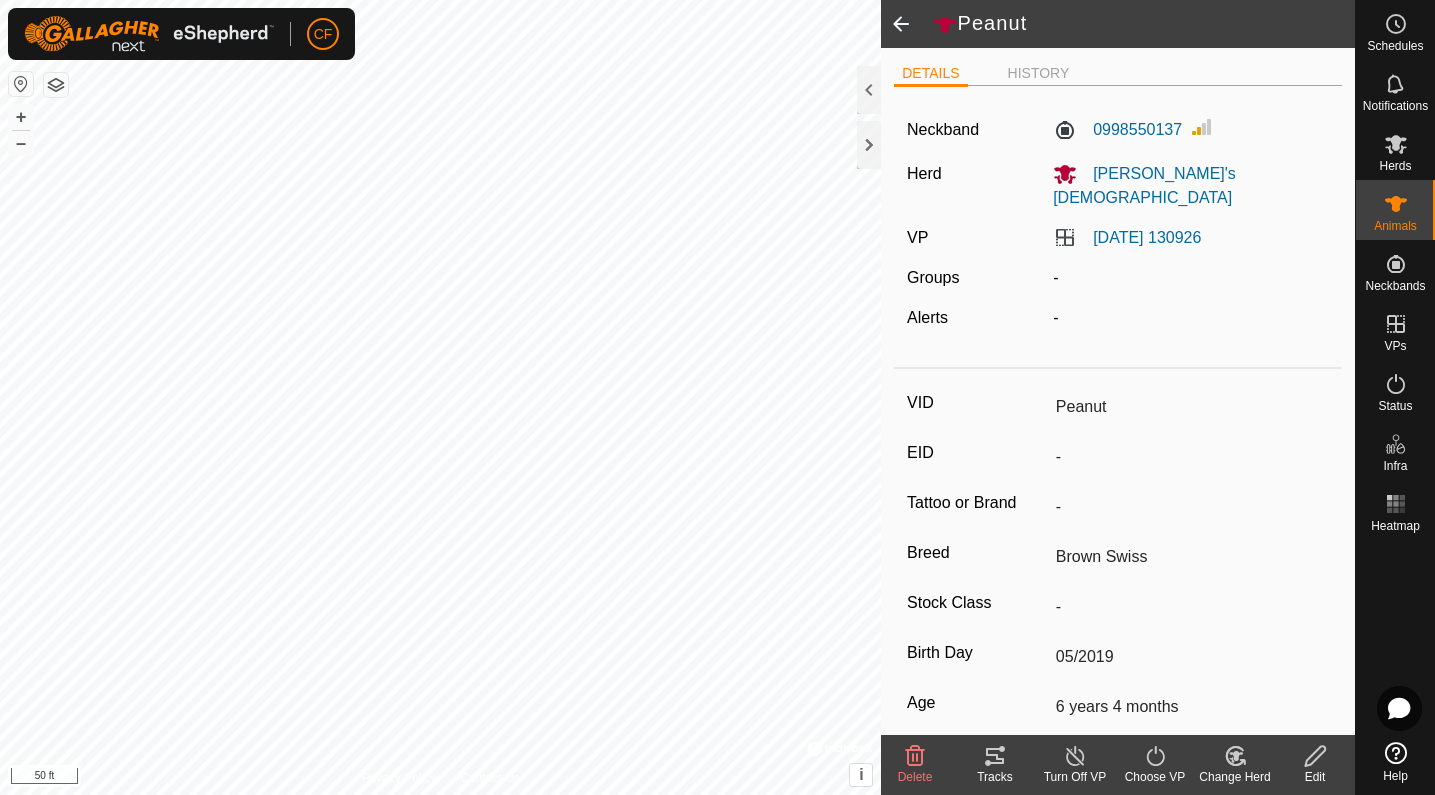click 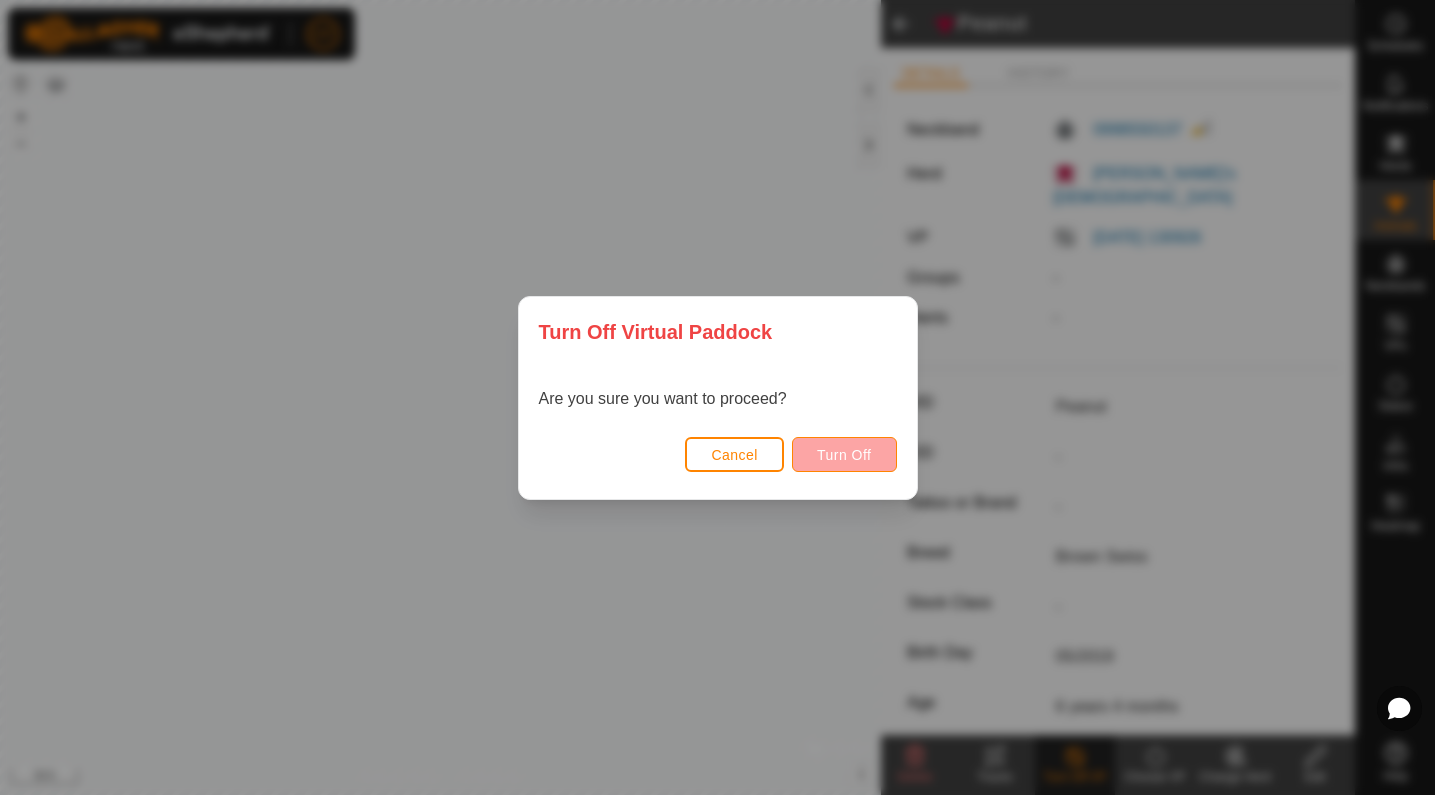 click on "Turn Off" at bounding box center (844, 454) 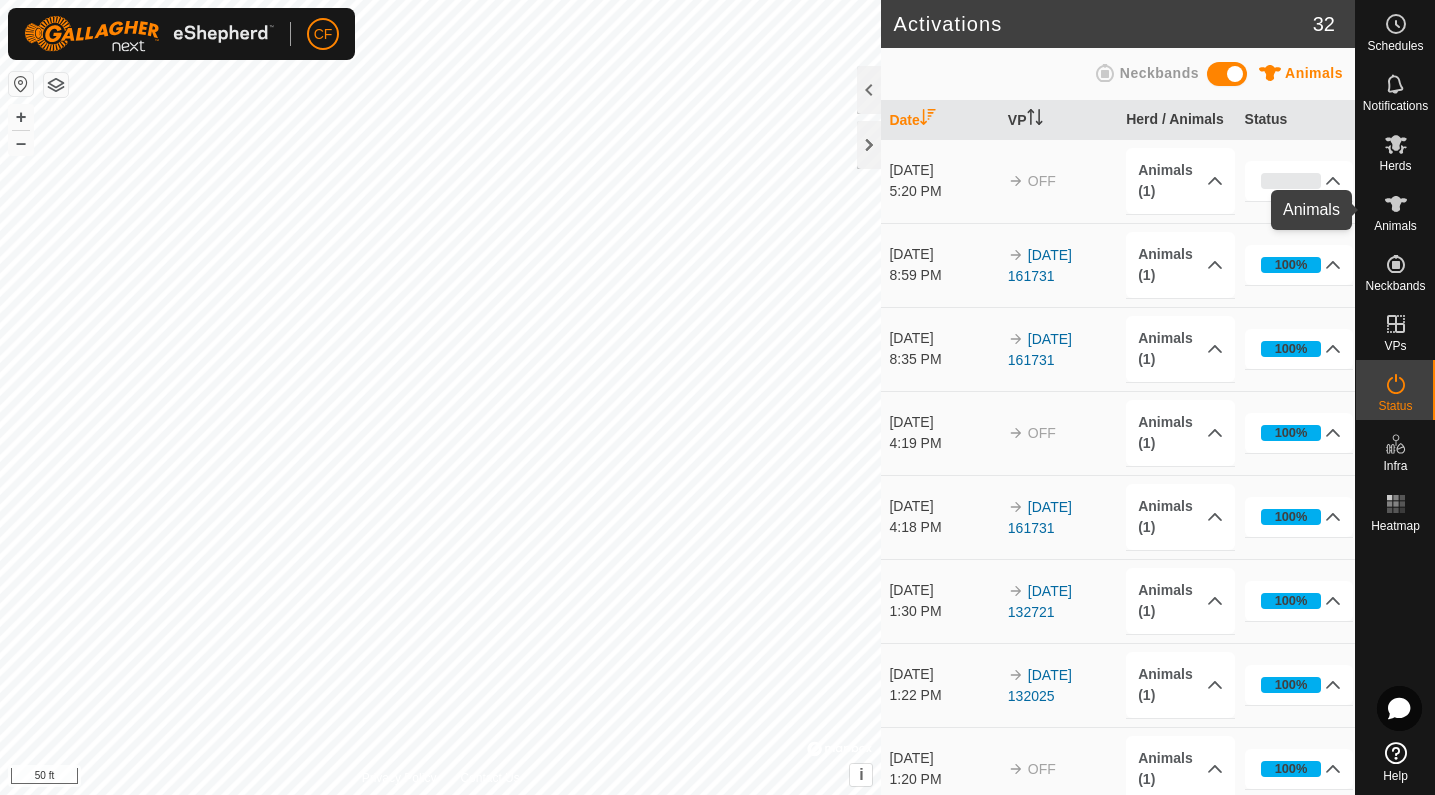 click 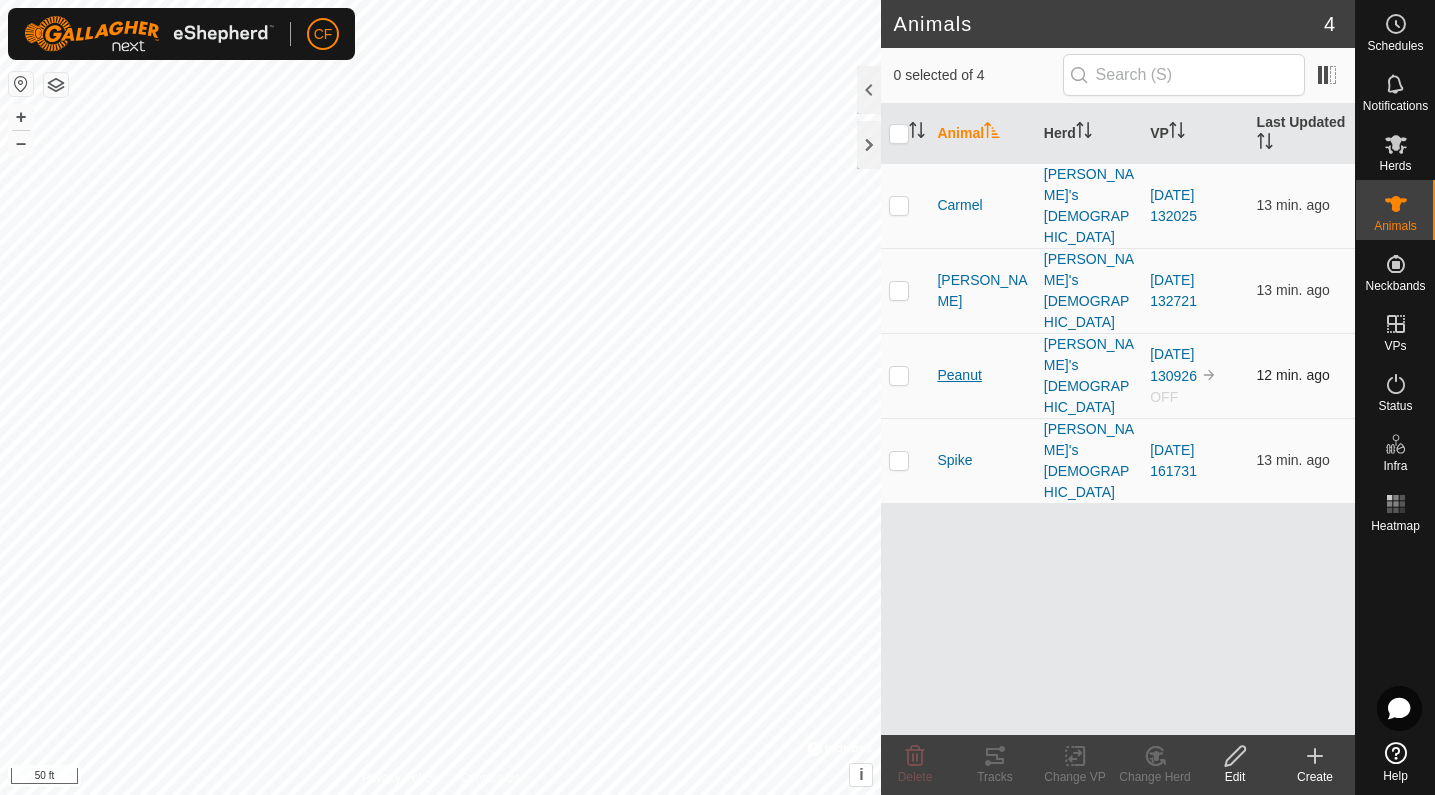 click on "Peanut" at bounding box center (959, 375) 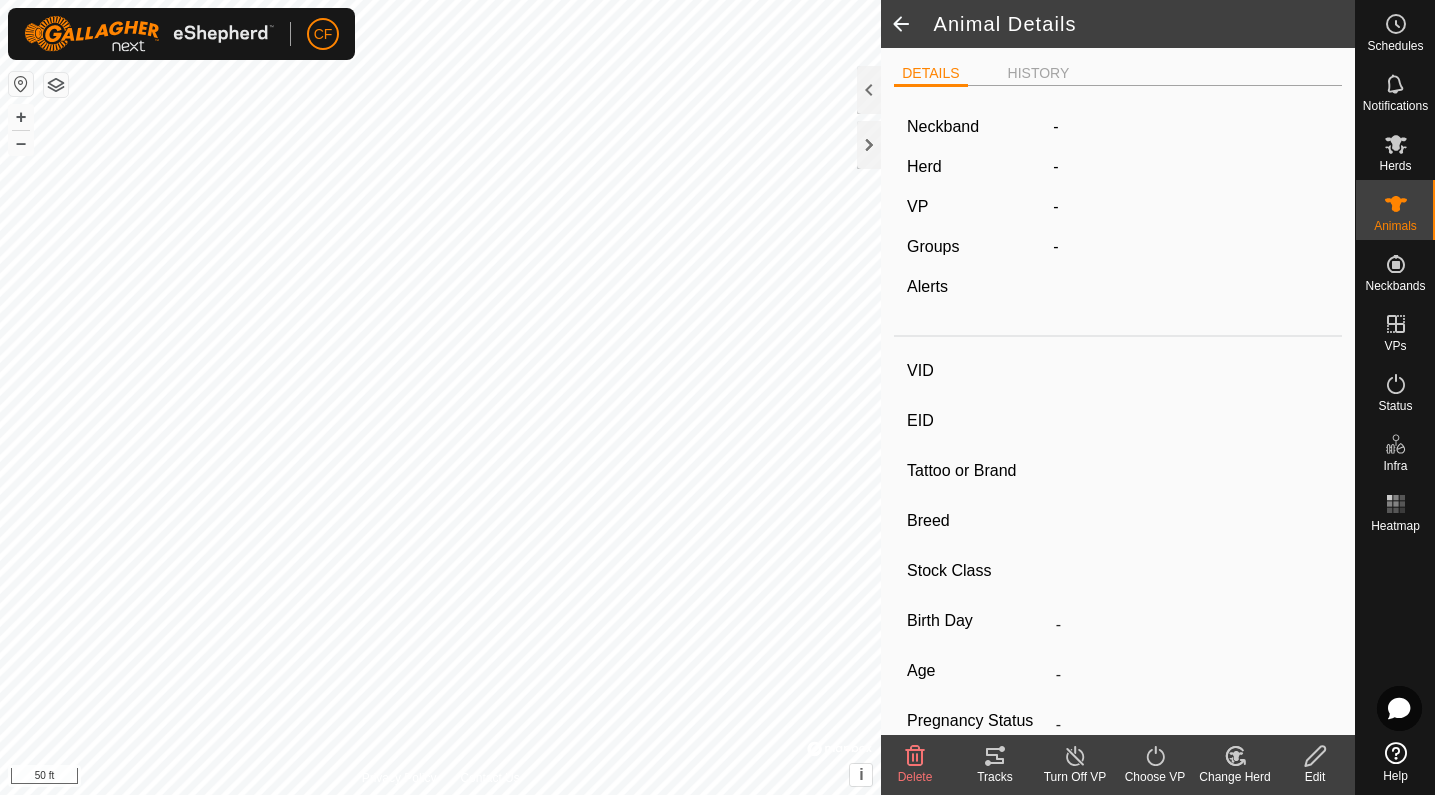 type on "Peanut" 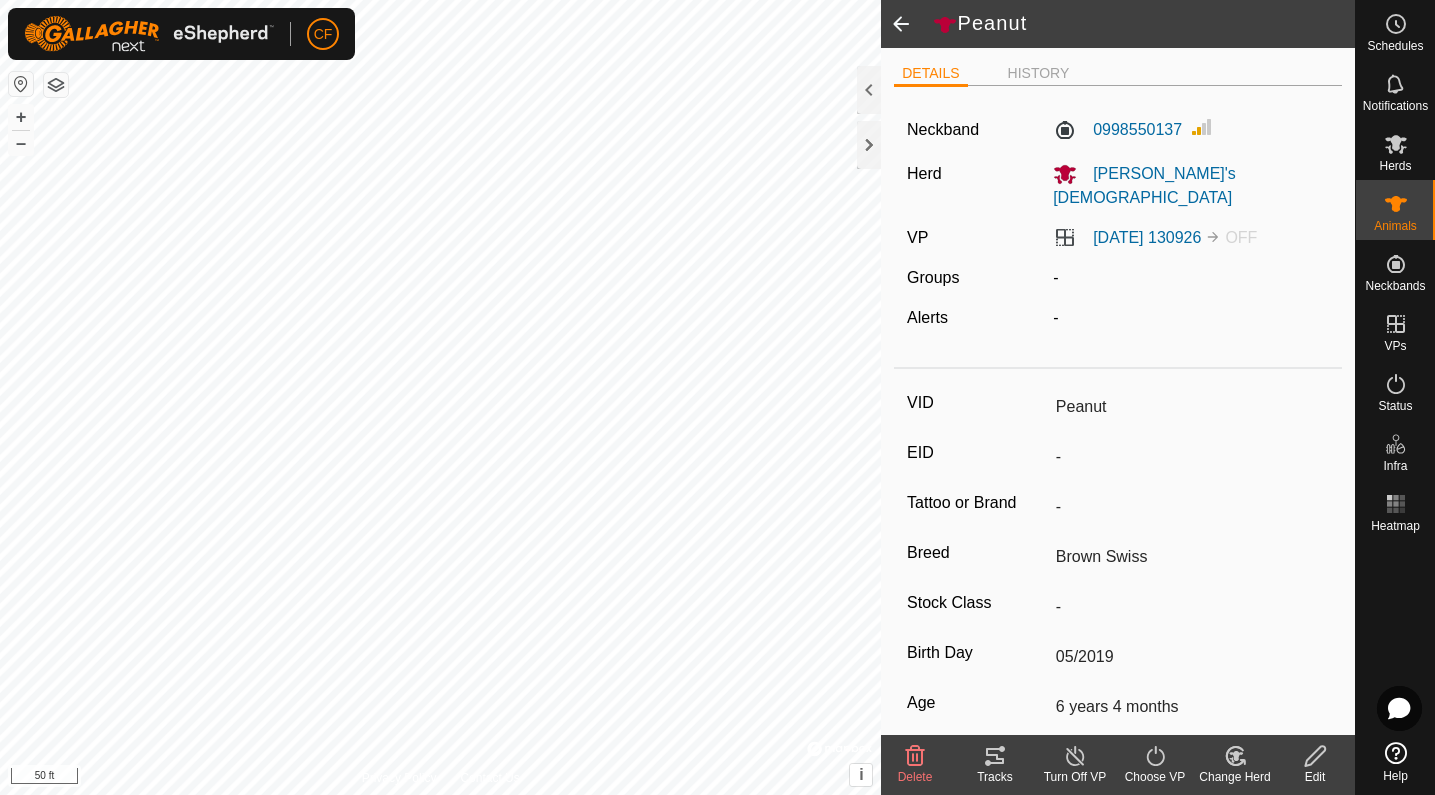 click 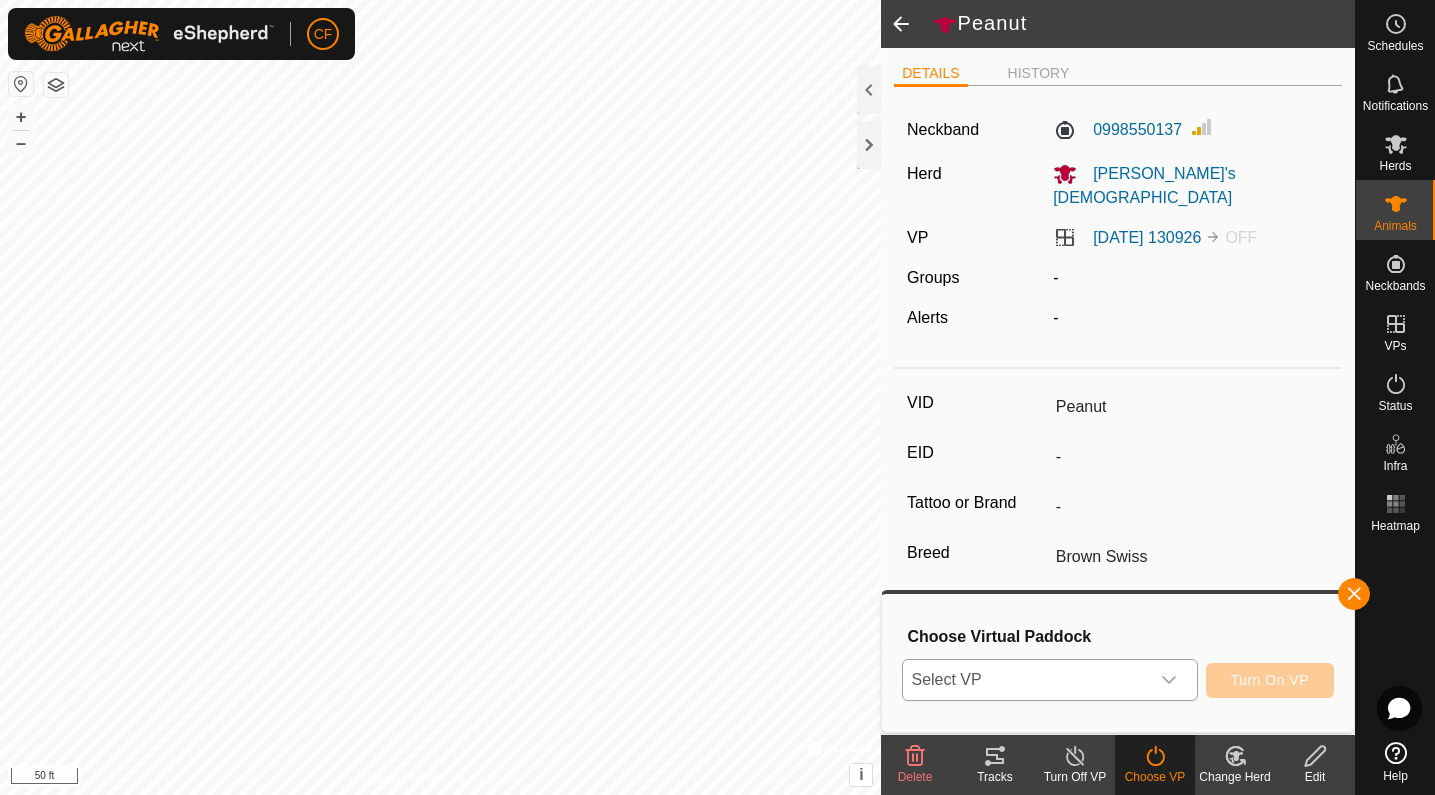 click at bounding box center [1169, 680] 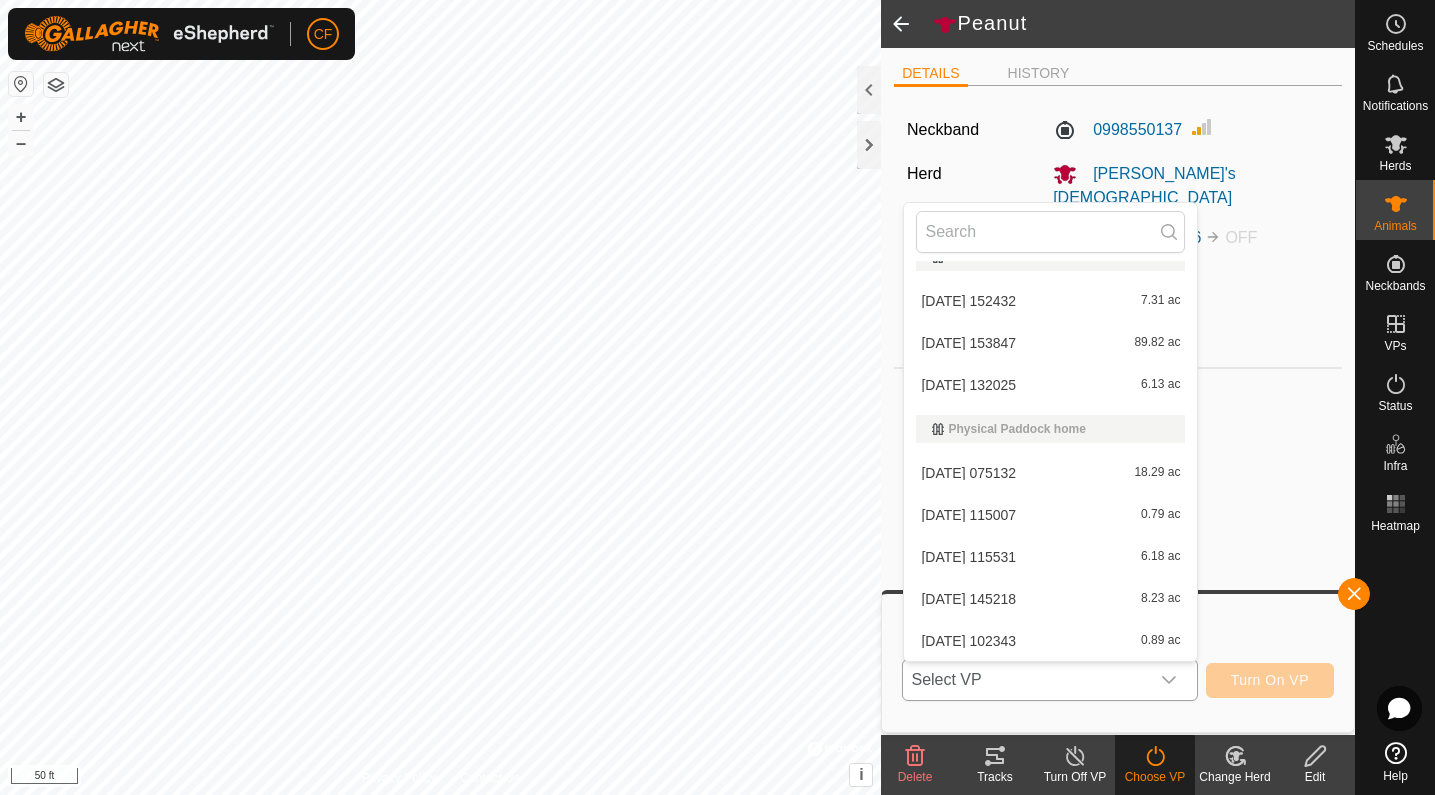 scroll, scrollTop: 152, scrollLeft: 0, axis: vertical 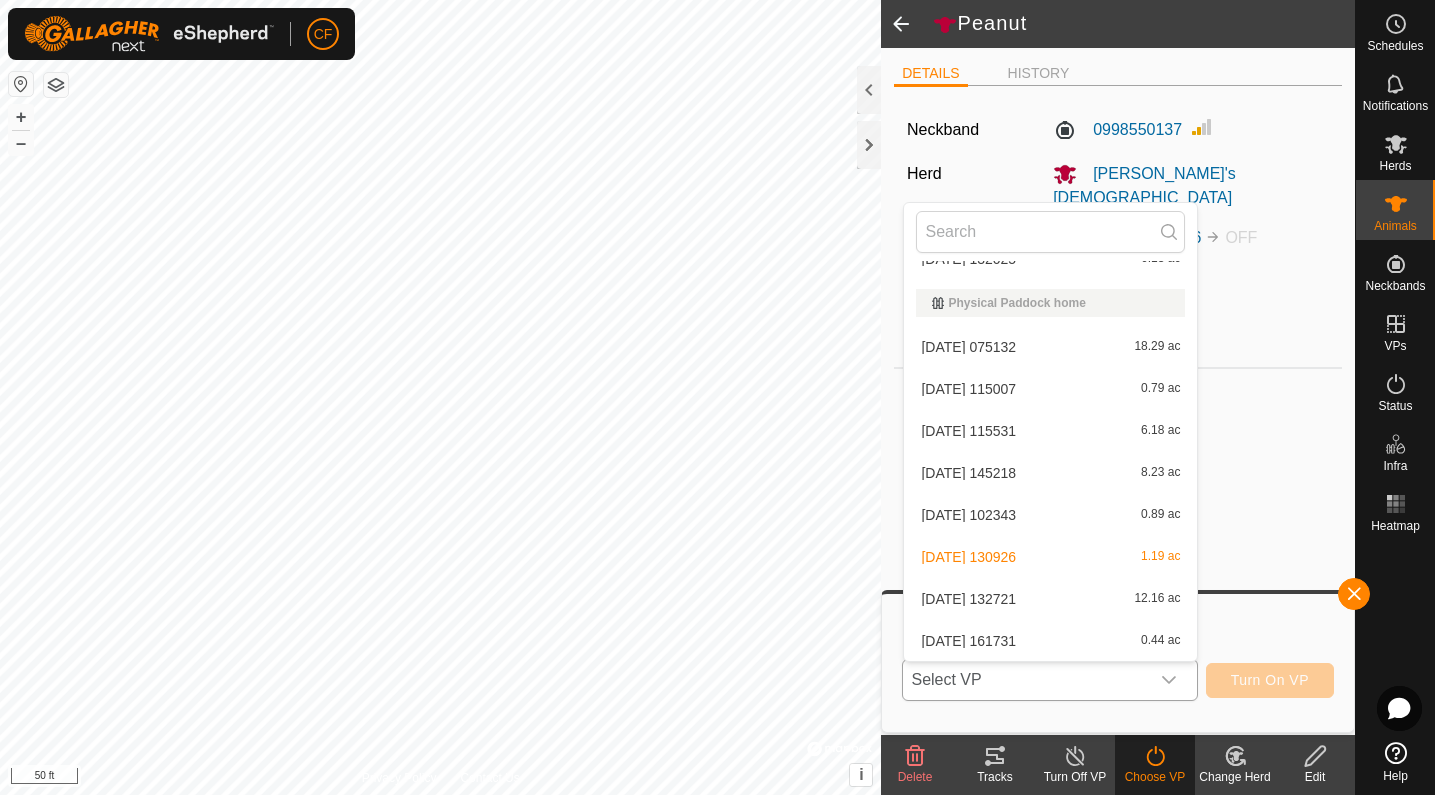 click on "[DATE] 132721  12.16 ac" at bounding box center (1050, 599) 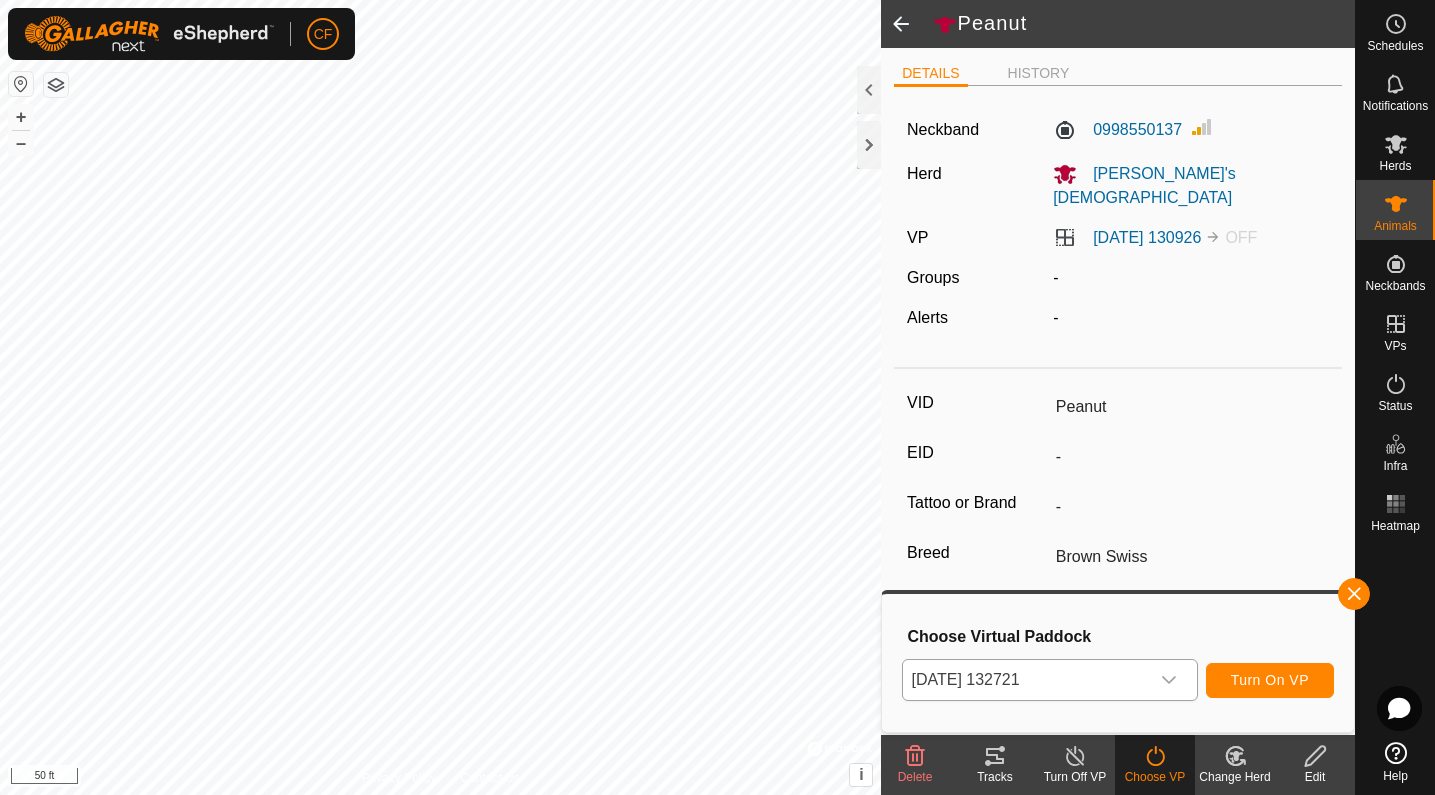 click on "Turn On VP" at bounding box center (1270, 680) 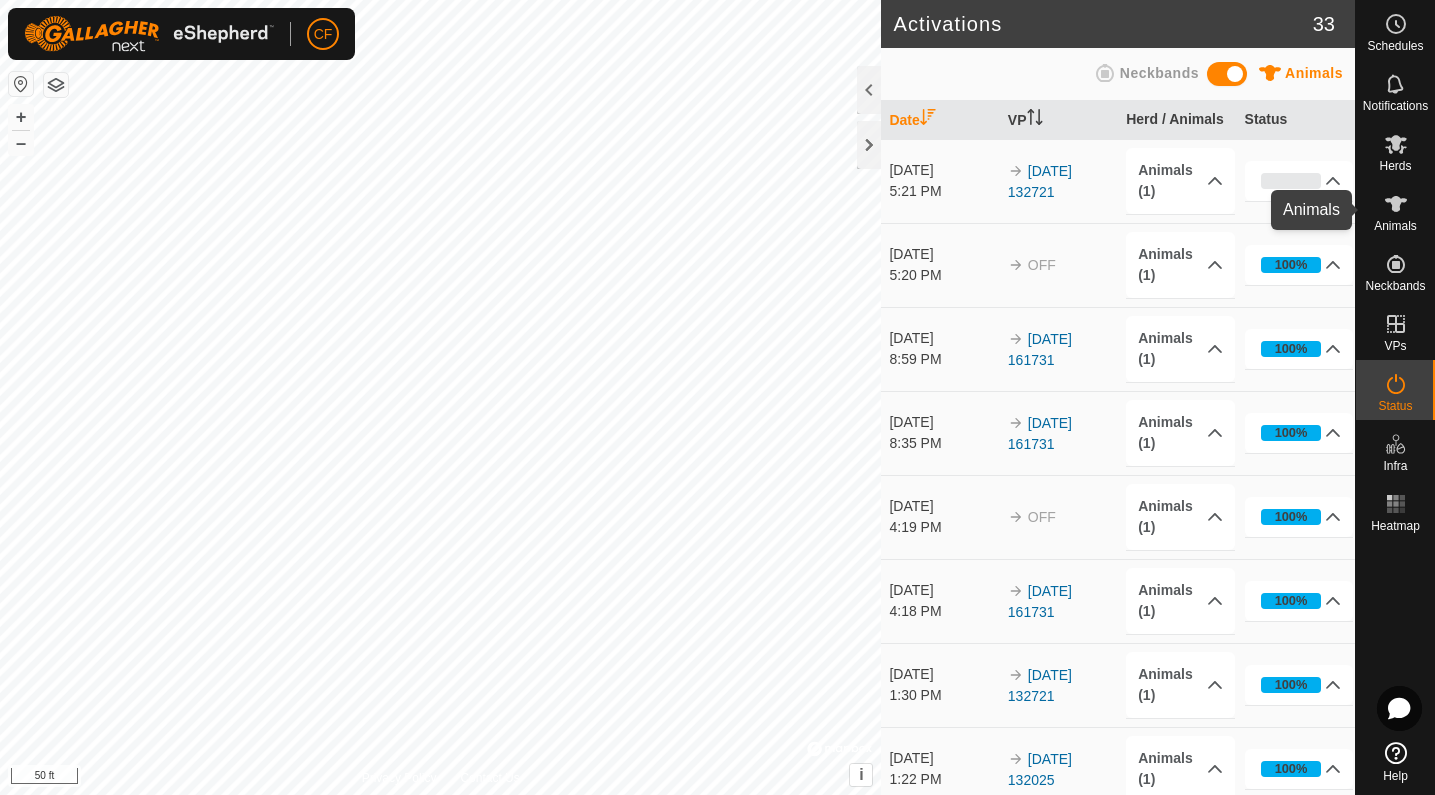 click on "Animals" at bounding box center (1395, 226) 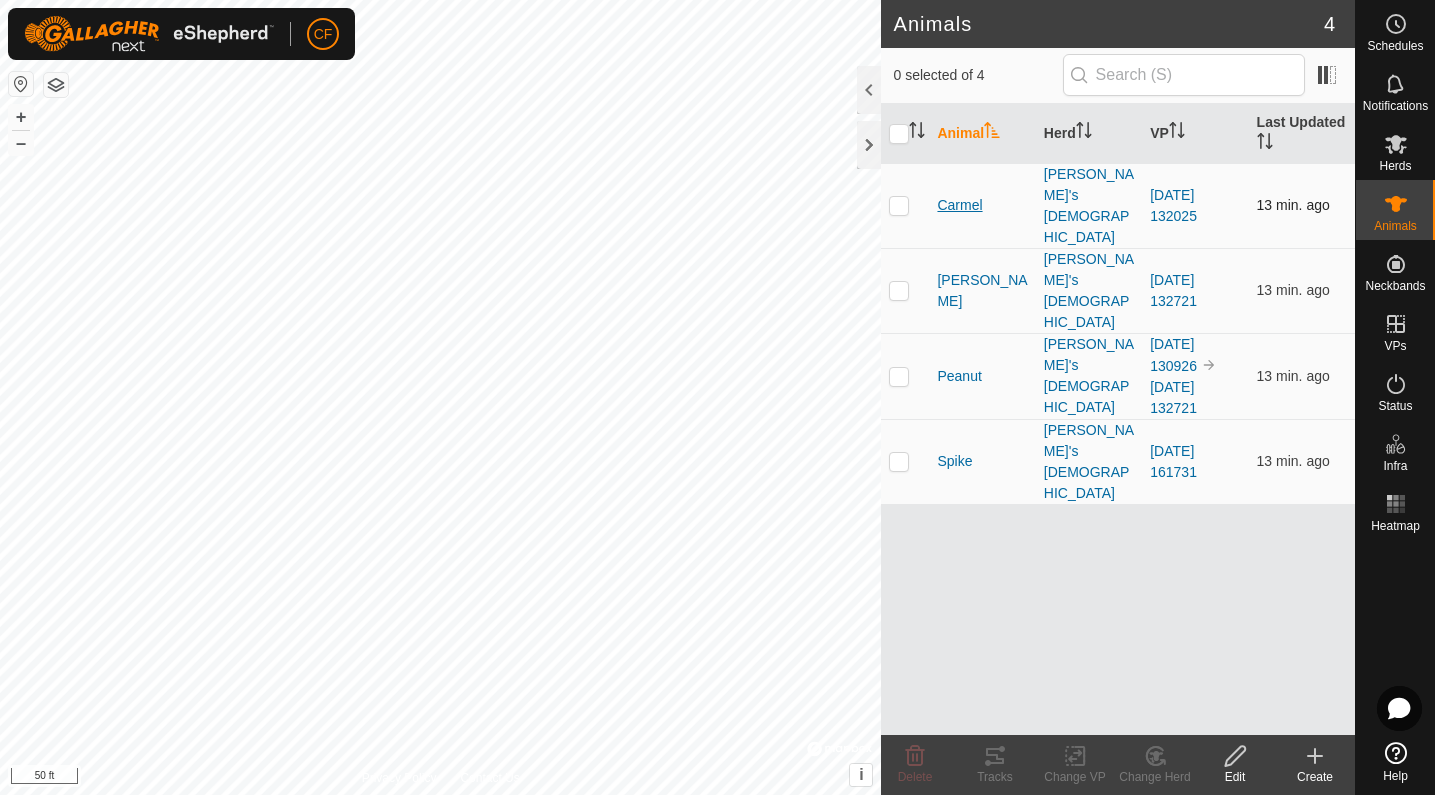 click on "Carmel" at bounding box center [959, 205] 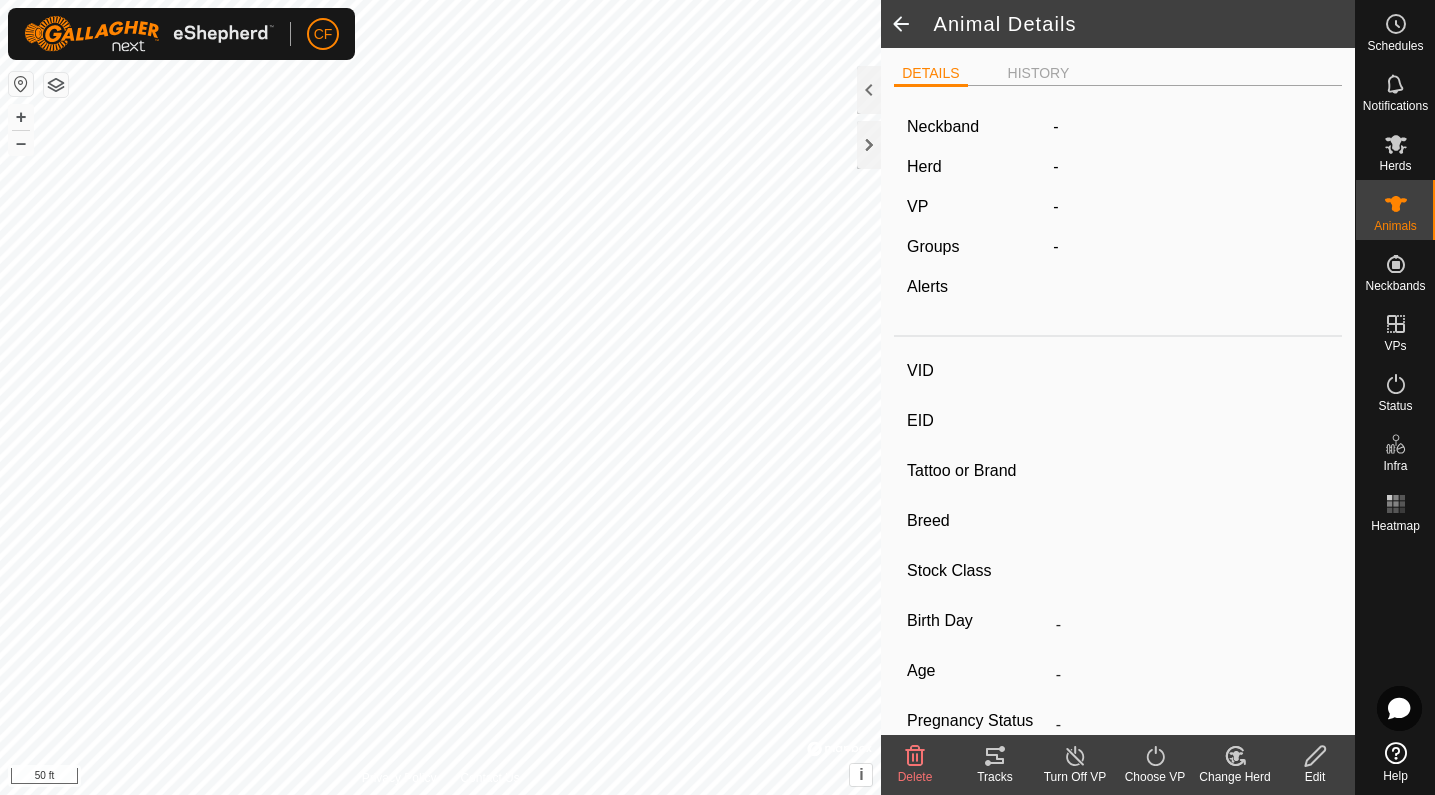 type on "Carmel" 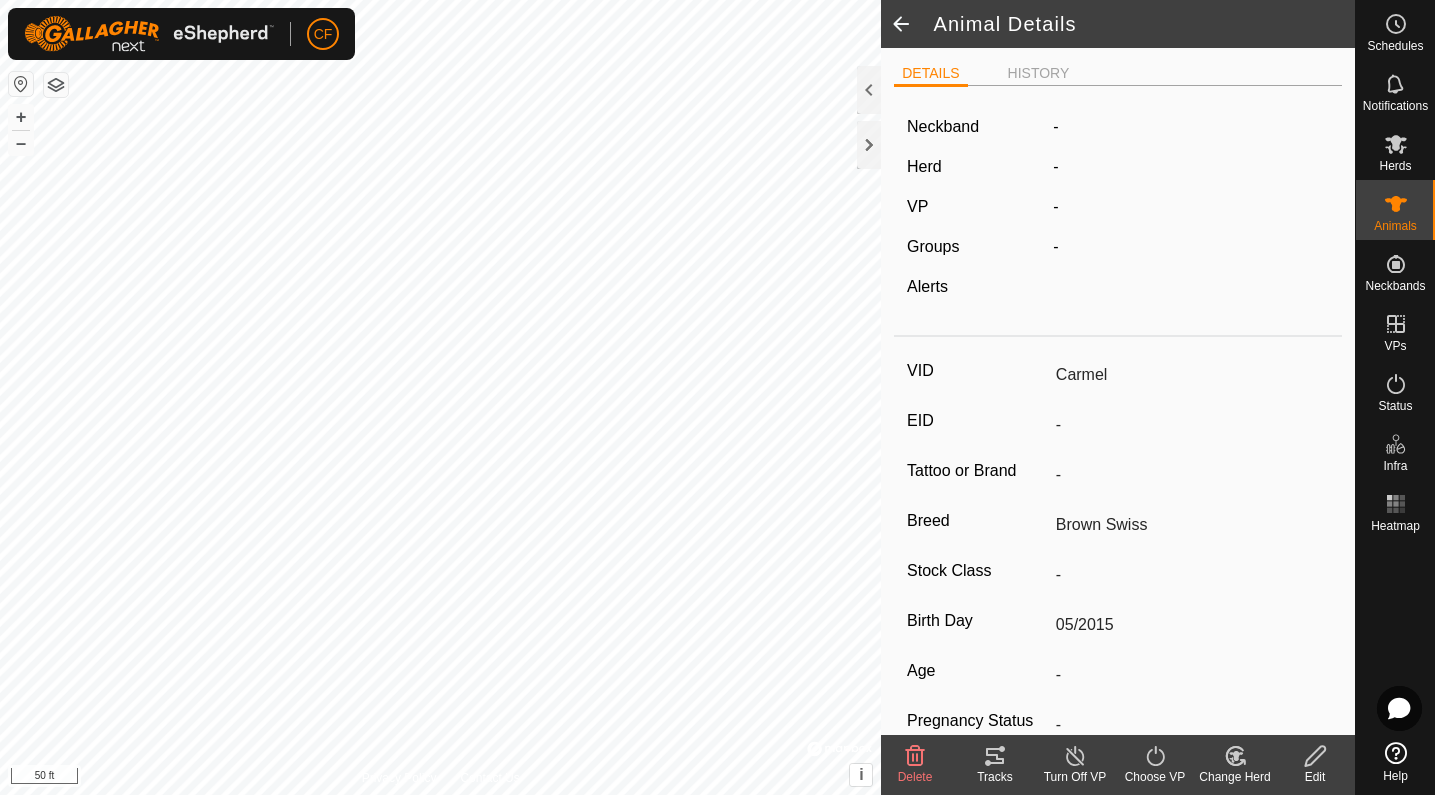 type on "10 years 4 months" 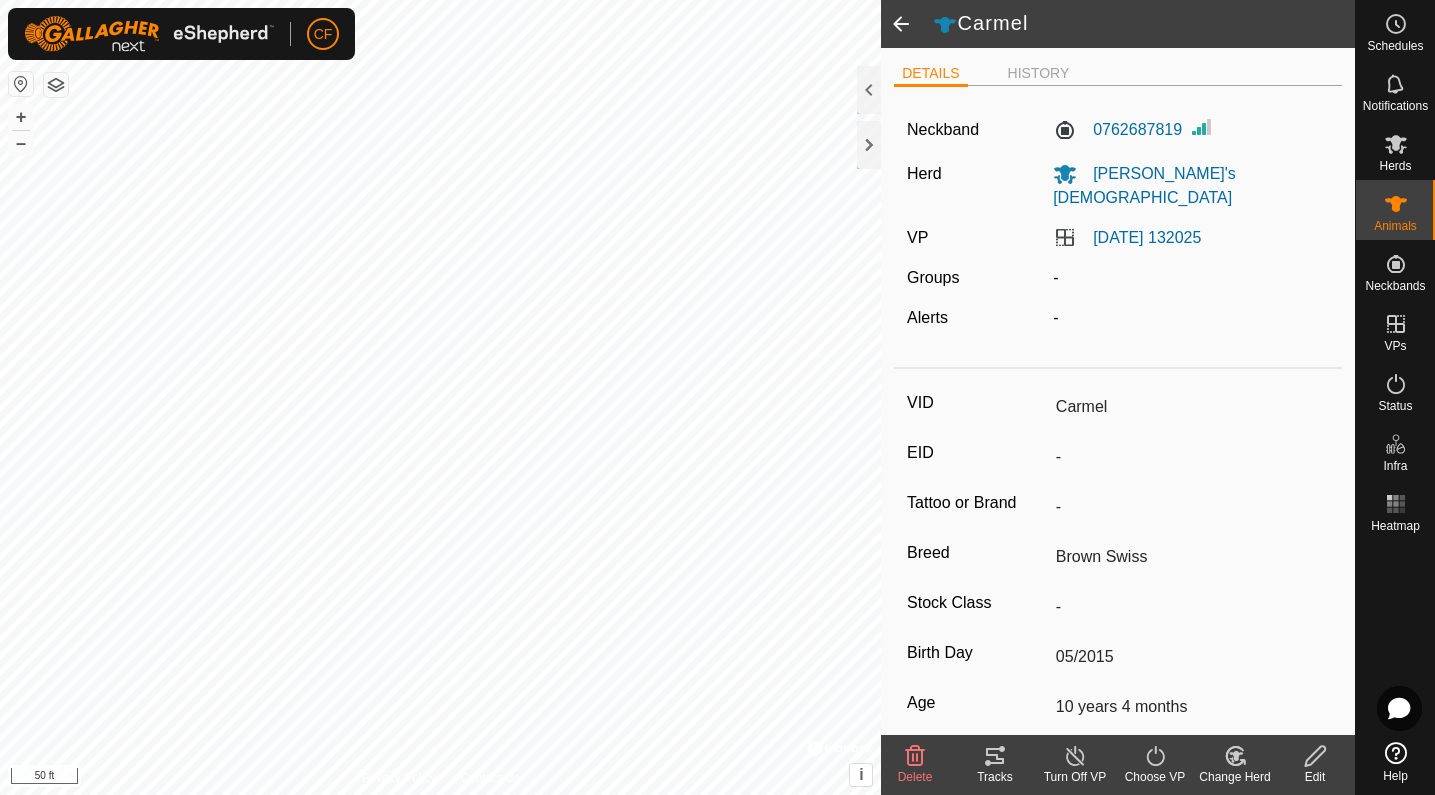 click 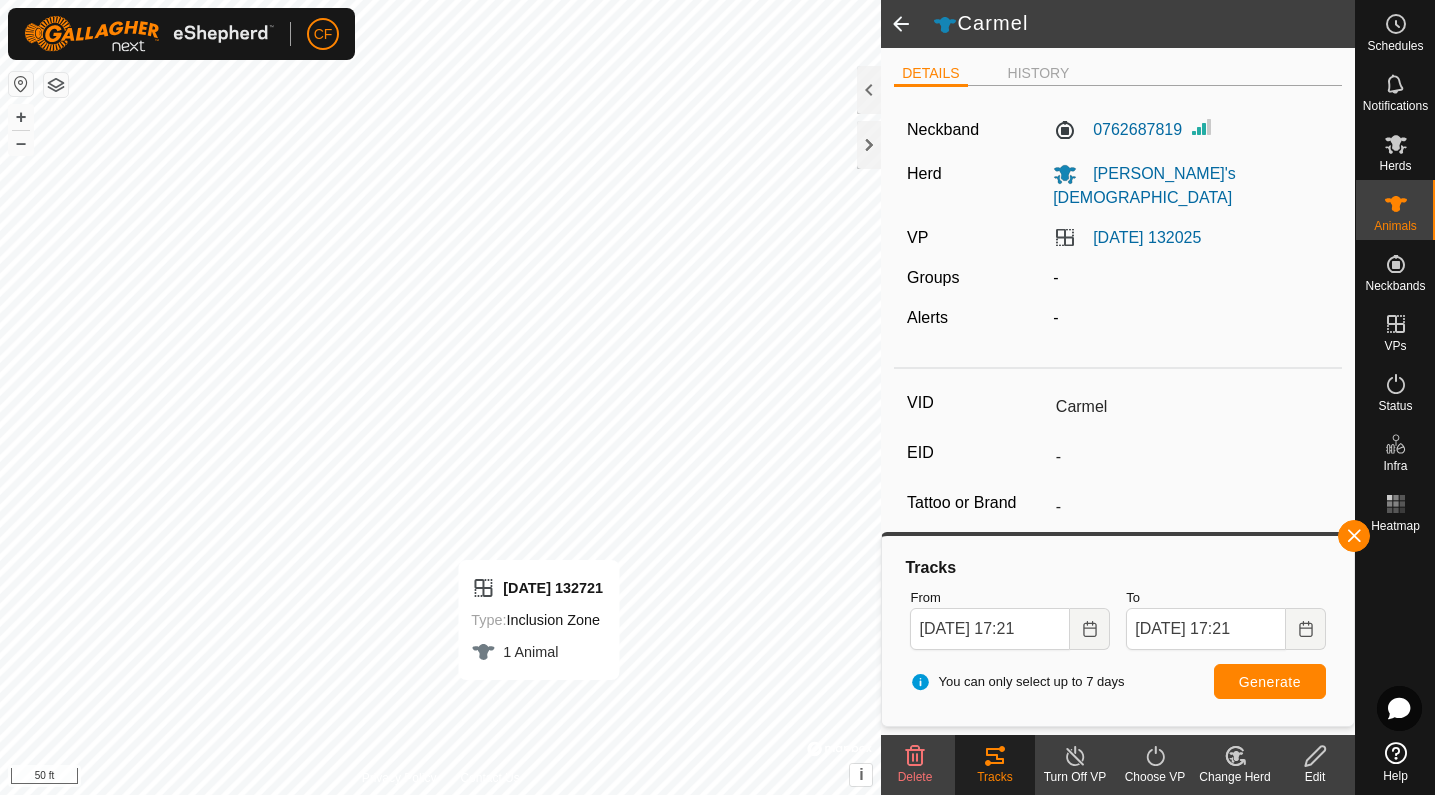 click on "2025-07-27 132721 Type:  Inclusion Zone 1 Animal
+ – ⇧ i ©  Mapbox , ©  OpenStreetMap ,  Improve this map 50 ft" at bounding box center (440, 397) 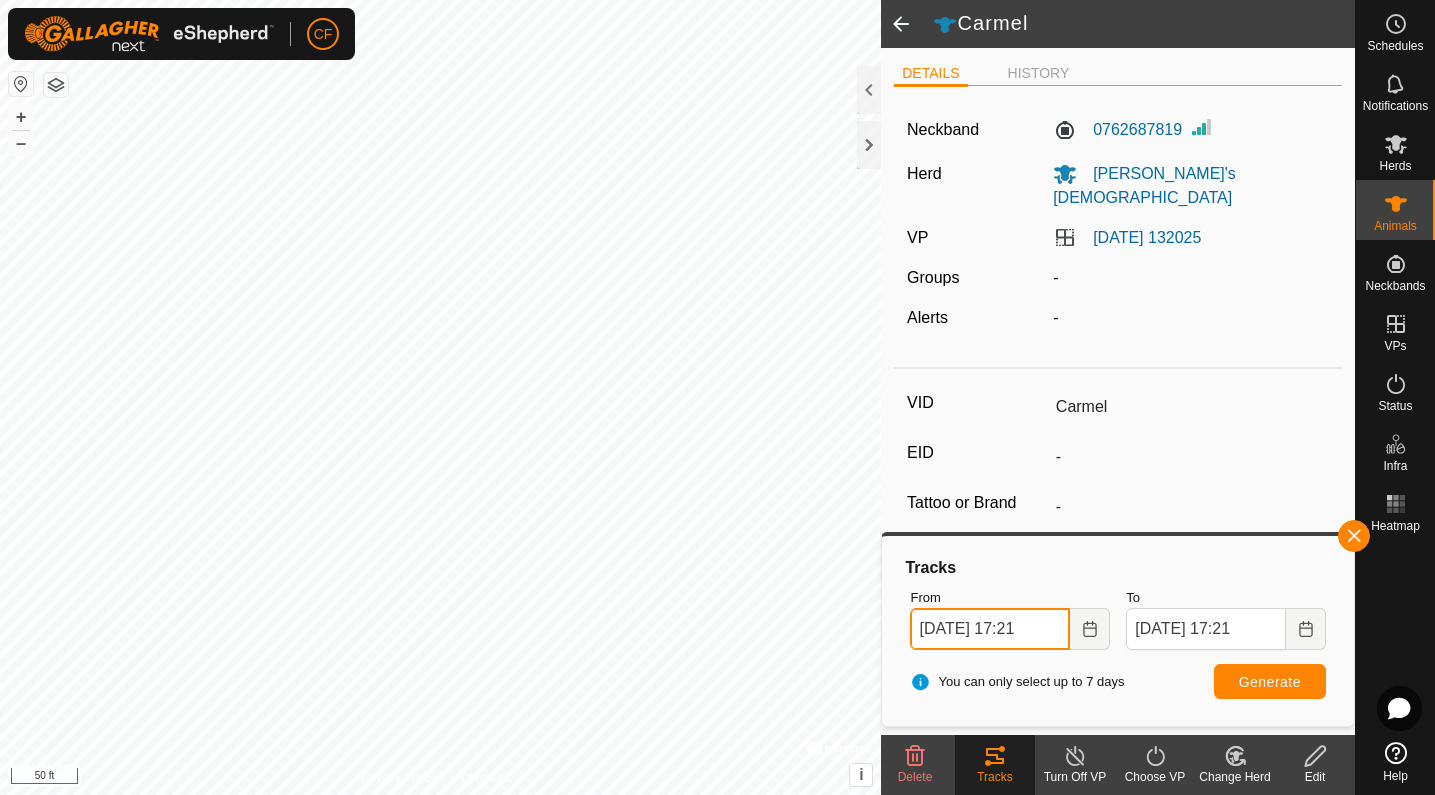 click on "Jul 27, 2025 17:21" at bounding box center (990, 629) 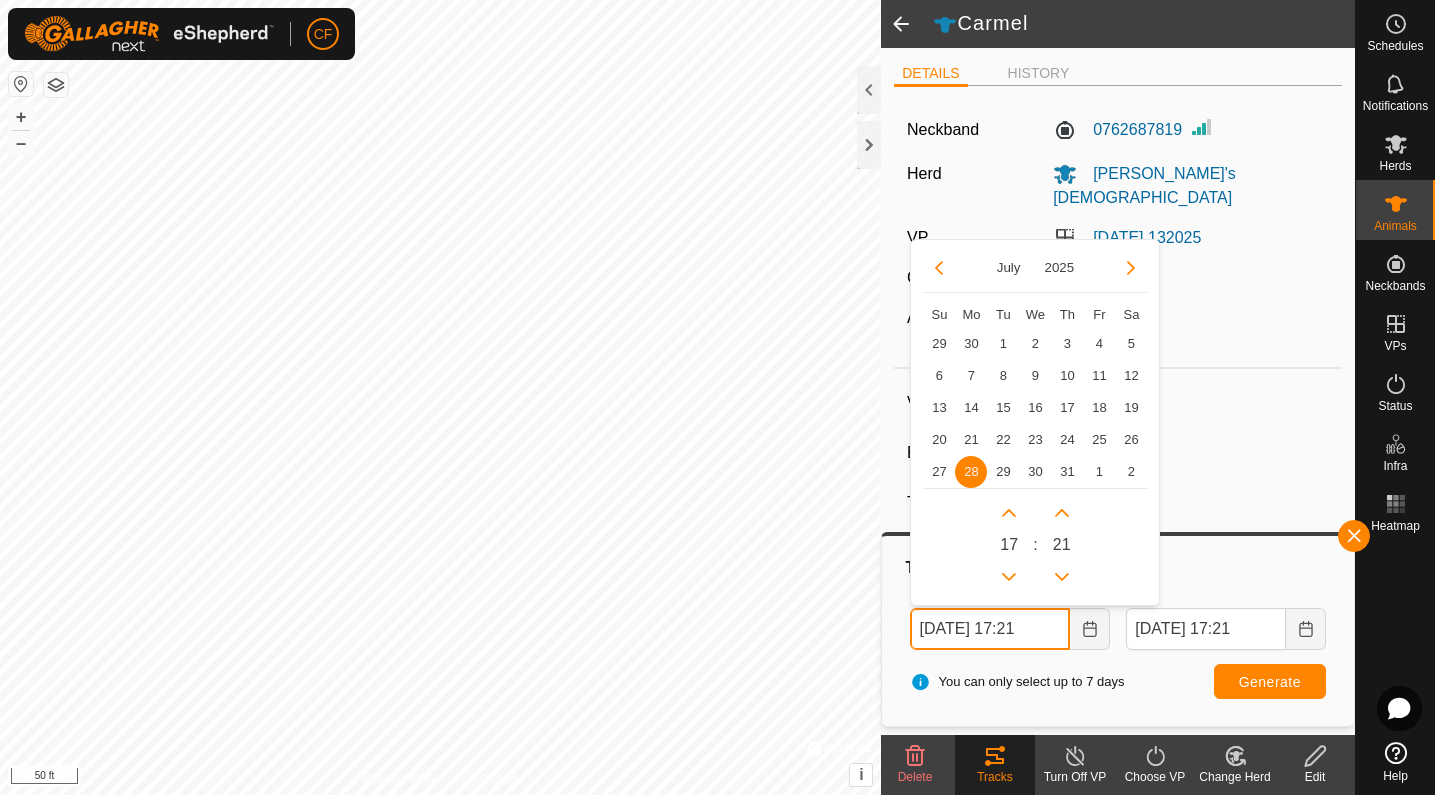 click on "Jul 28, 2025 17:21" at bounding box center [990, 629] 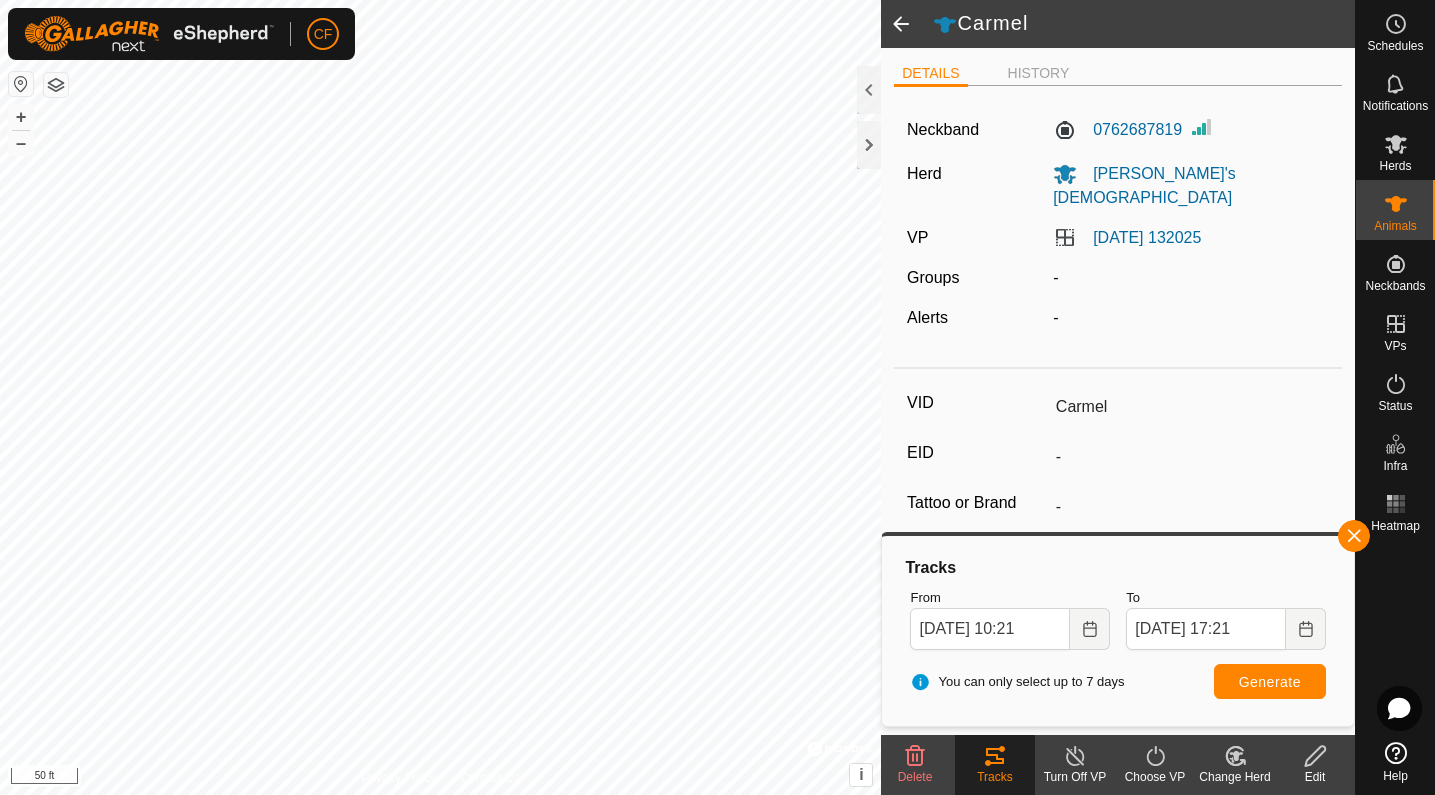 click on "Generate" at bounding box center [1270, 681] 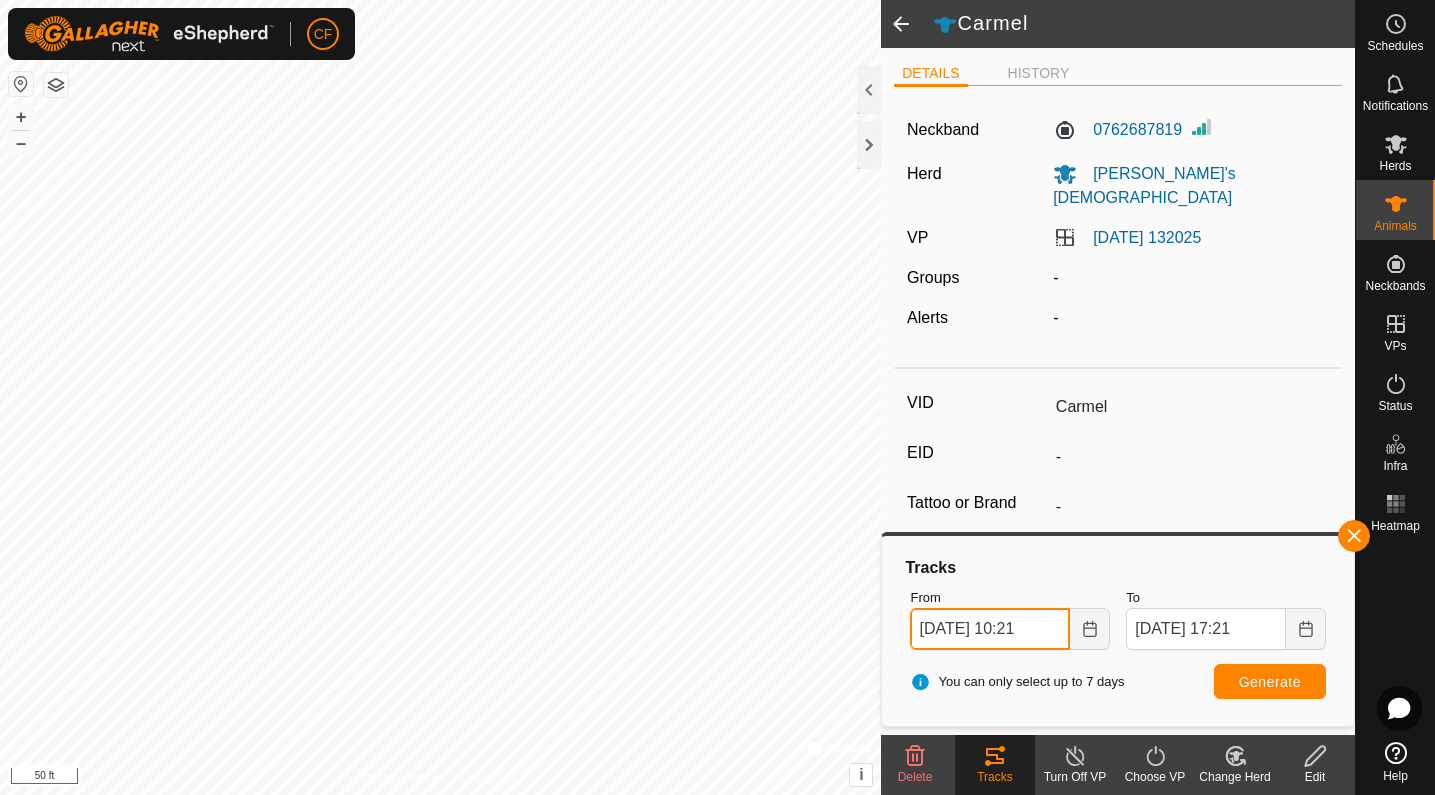click on "Jul 28, 2025 10:21" at bounding box center (990, 629) 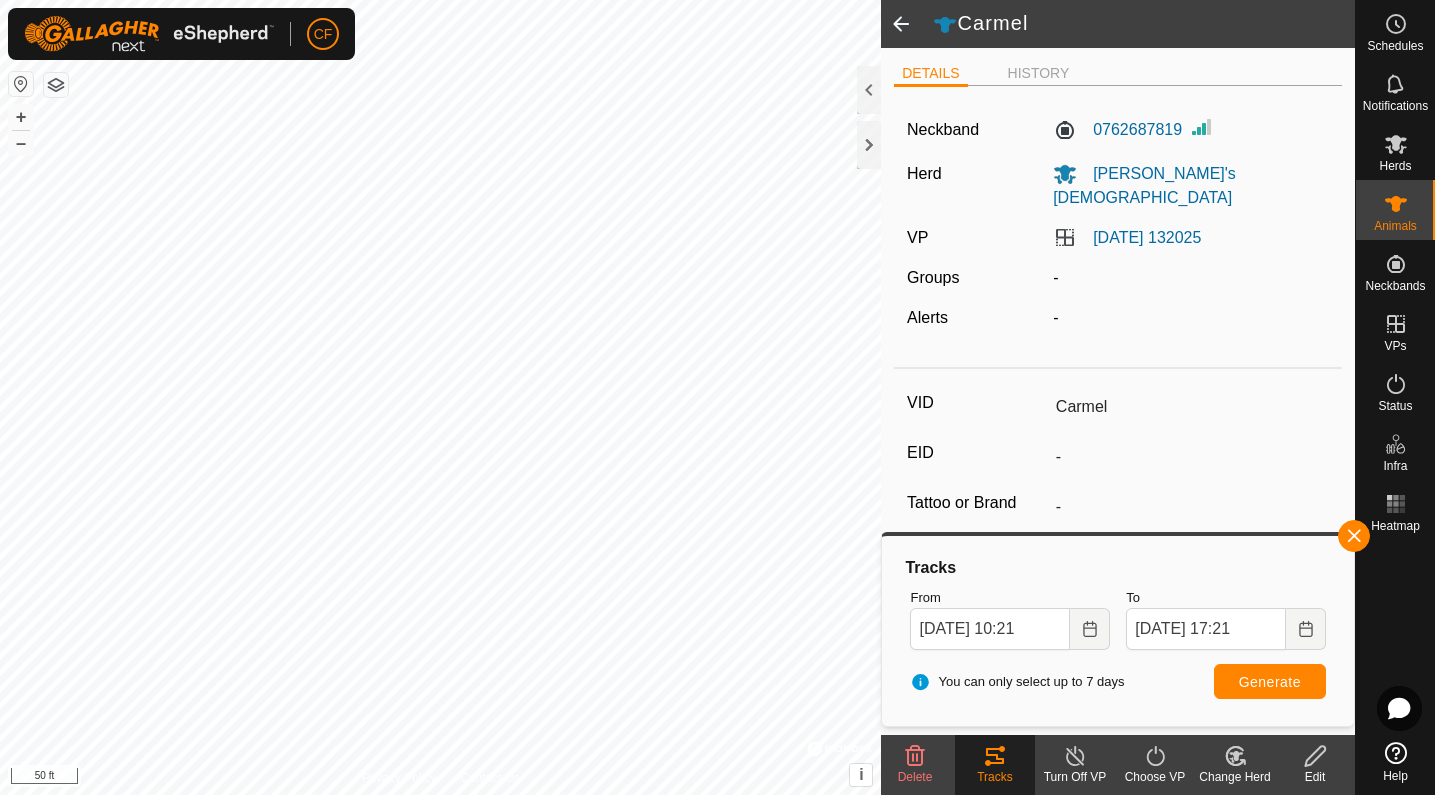 click on "Generate" at bounding box center [1270, 682] 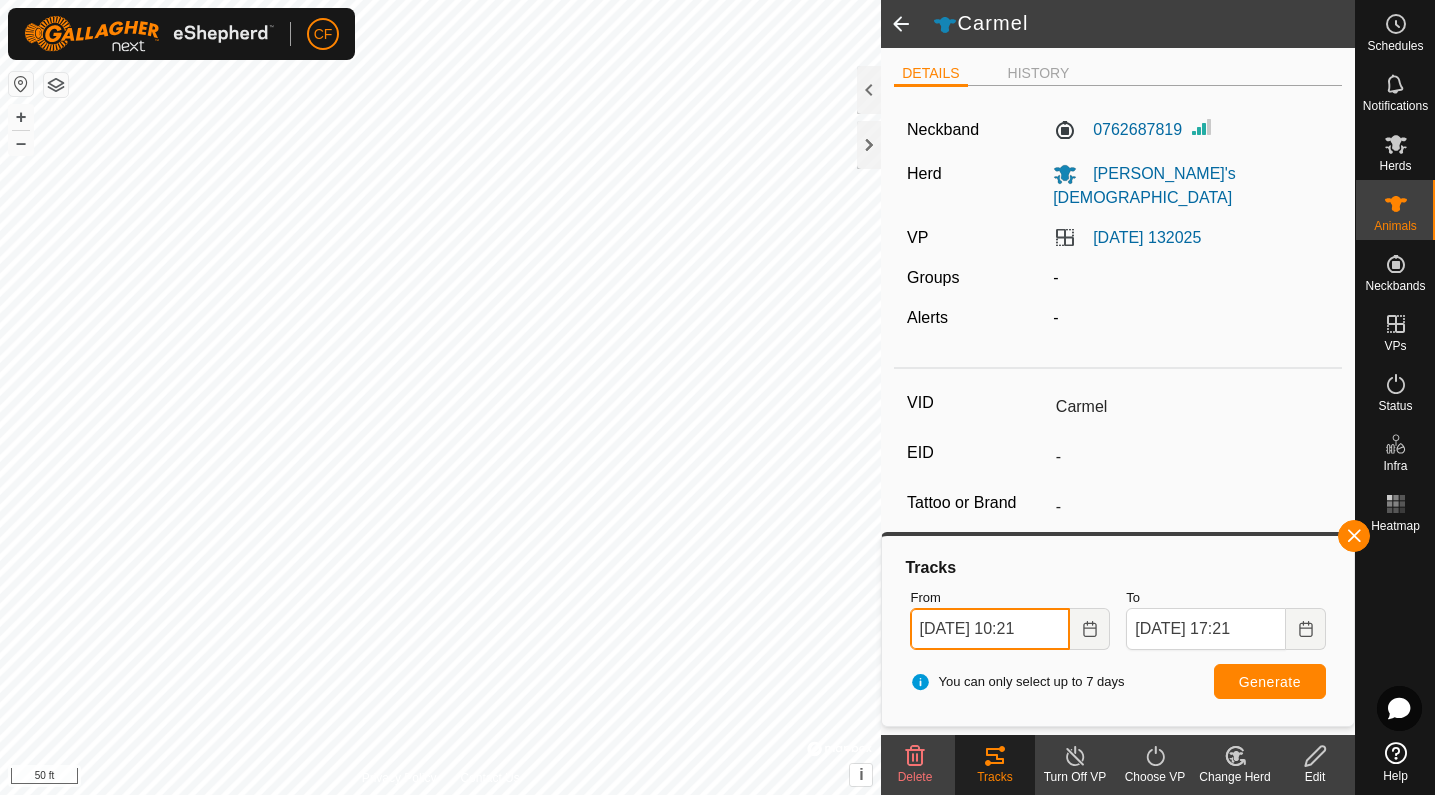 click on "Jul 27, 2025 10:21" at bounding box center [990, 629] 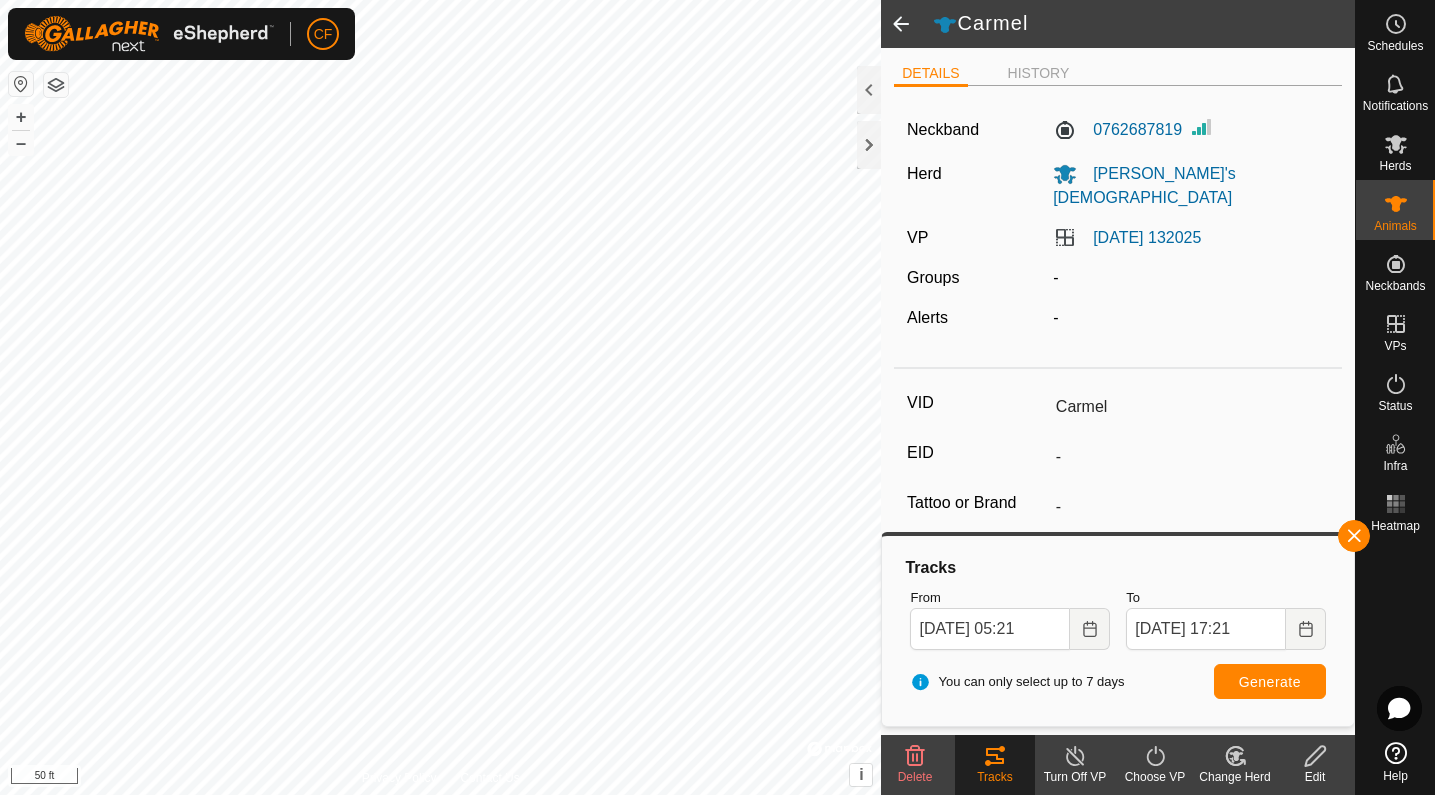click on "Generate" at bounding box center (1270, 682) 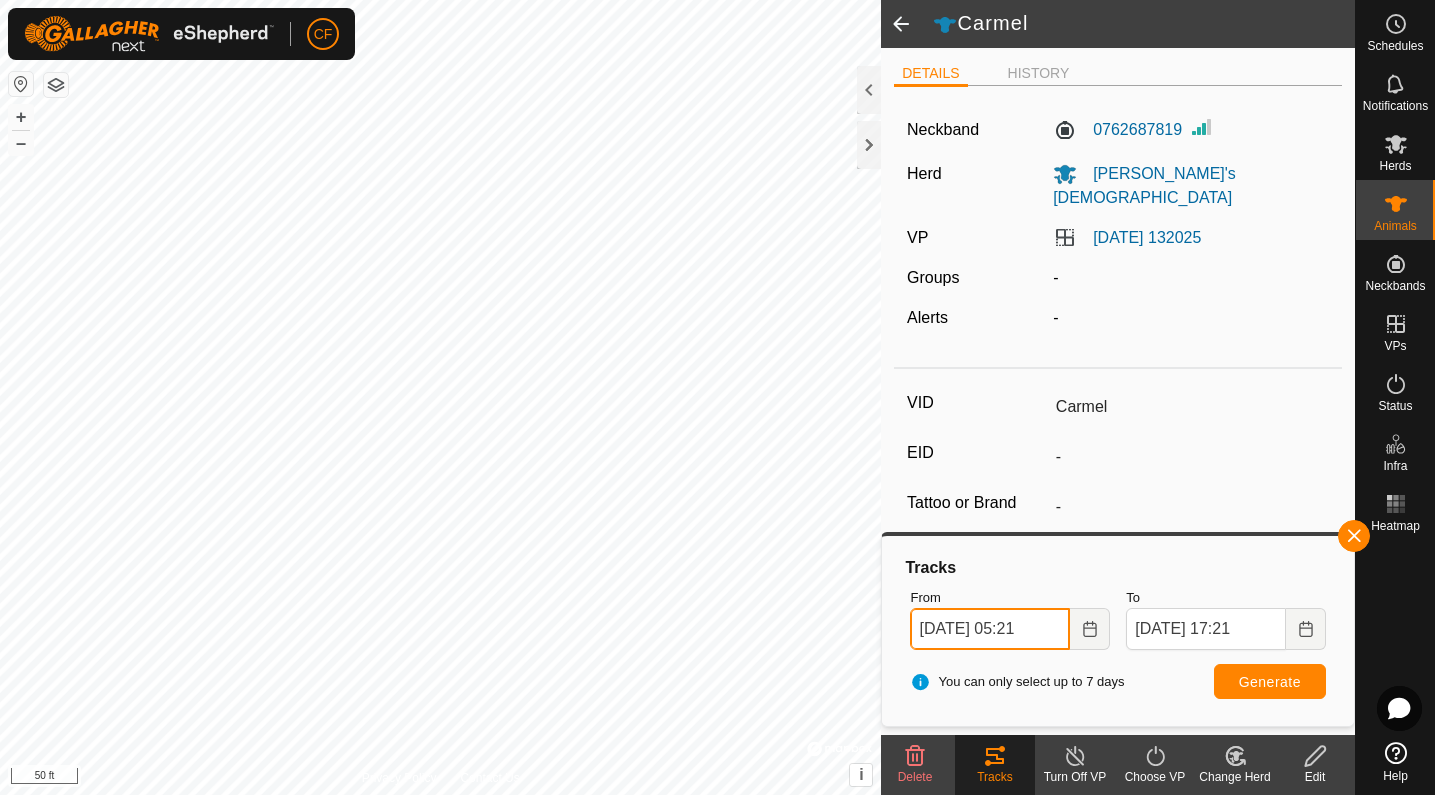 click on "Jul 27, 2025 05:21" at bounding box center (990, 629) 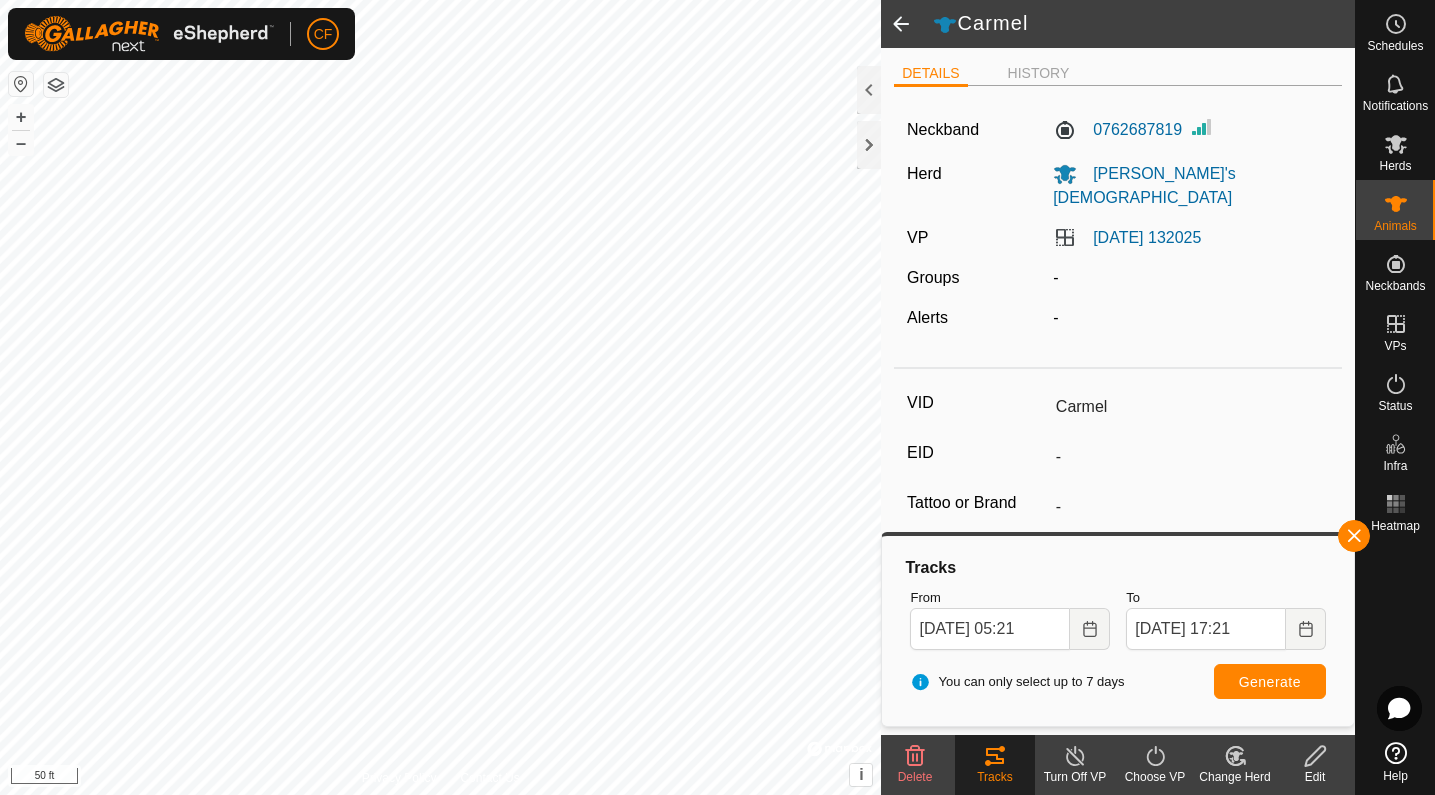 click on "Generate" at bounding box center [1270, 681] 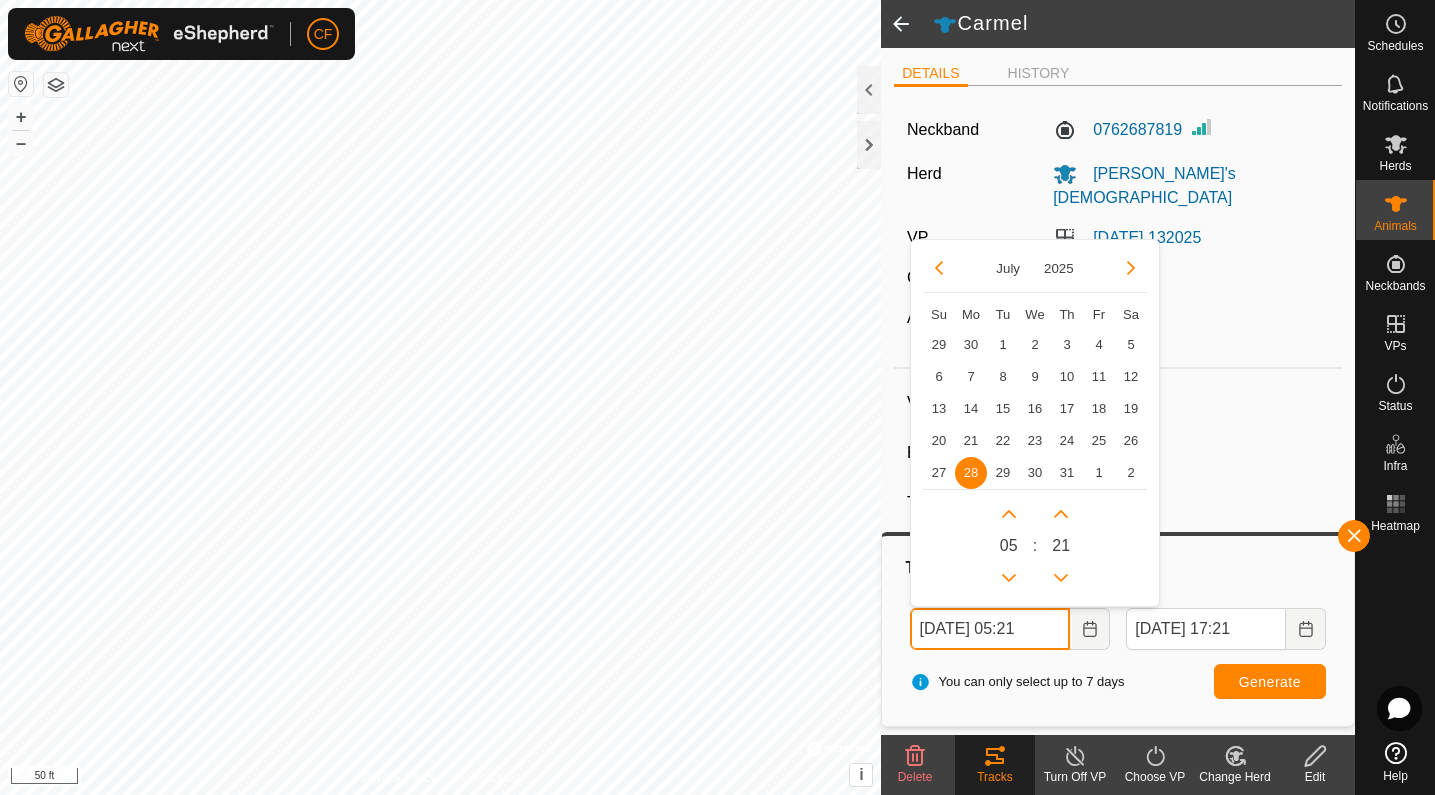 click on "Jul 28, 2025 05:21" at bounding box center [990, 629] 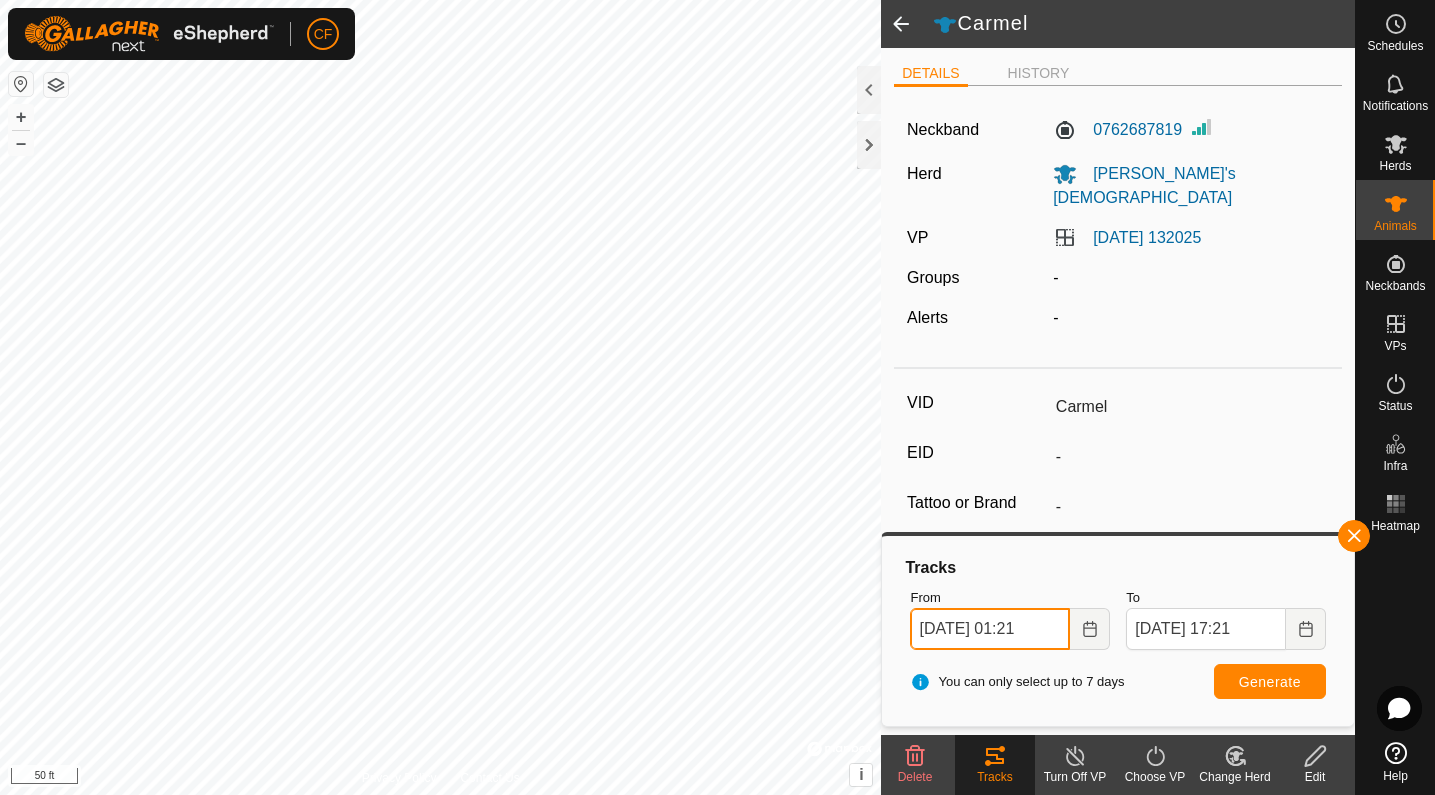 type on "Jul 28, 2025 01:21" 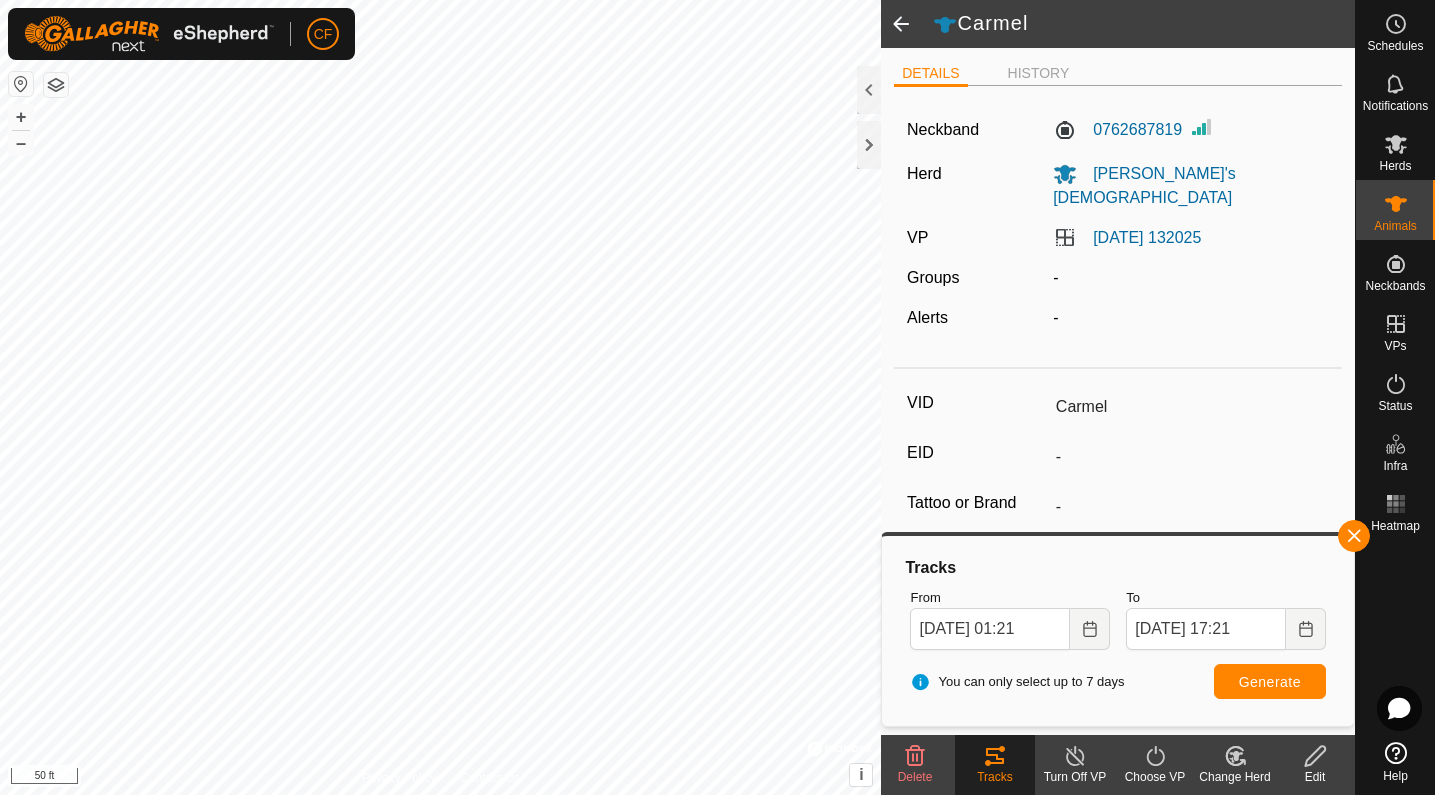 click on "Generate" at bounding box center (1270, 682) 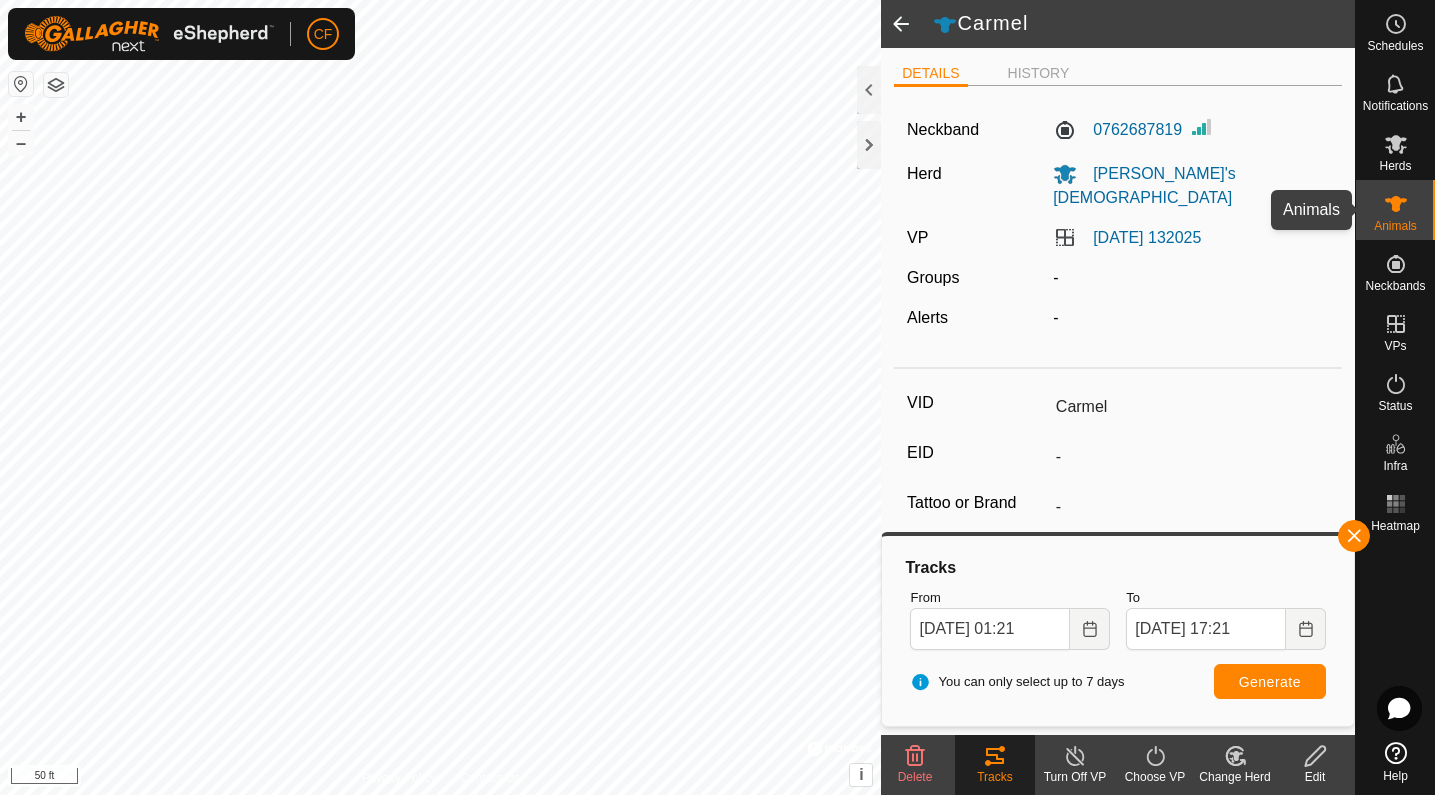 click 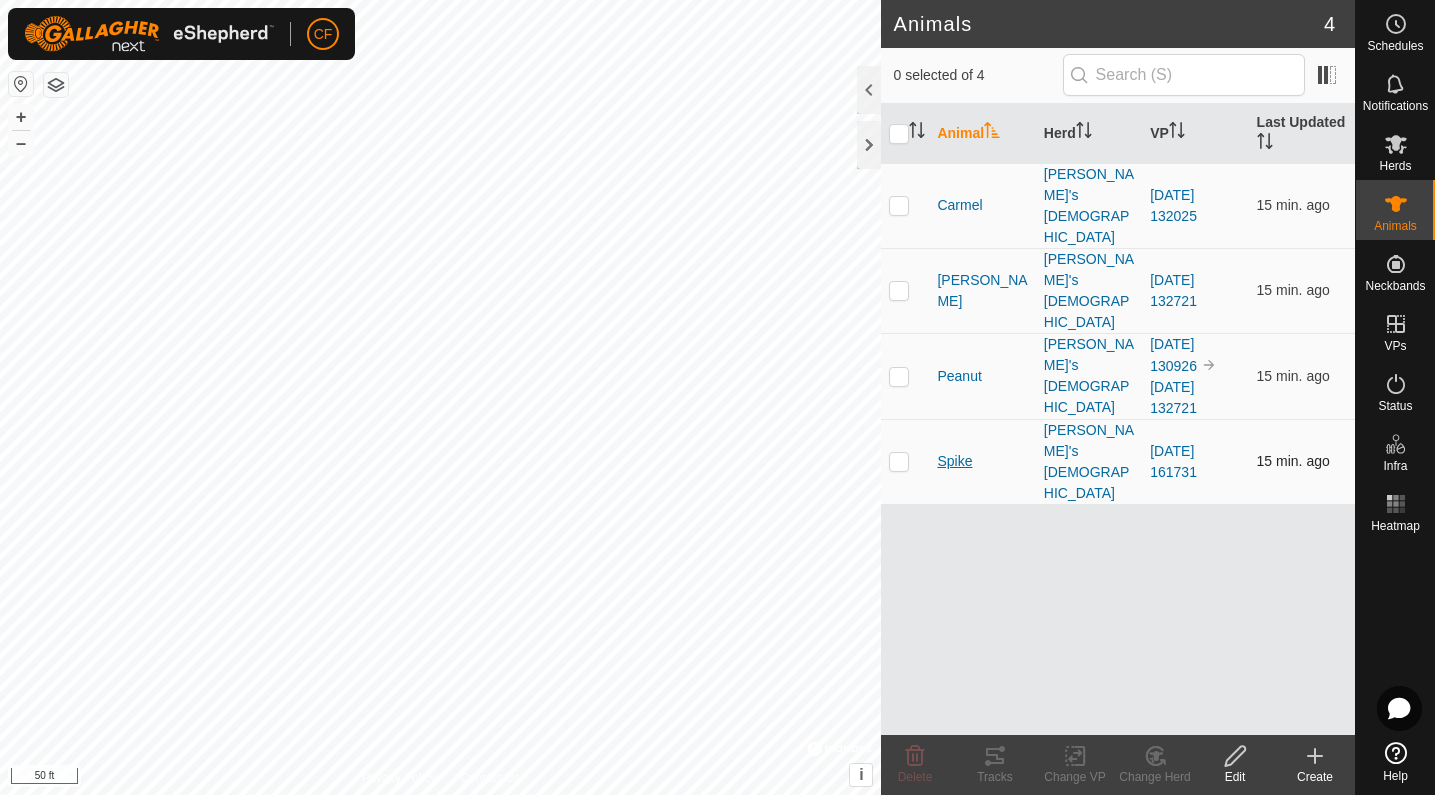 click on "Spike" at bounding box center (954, 461) 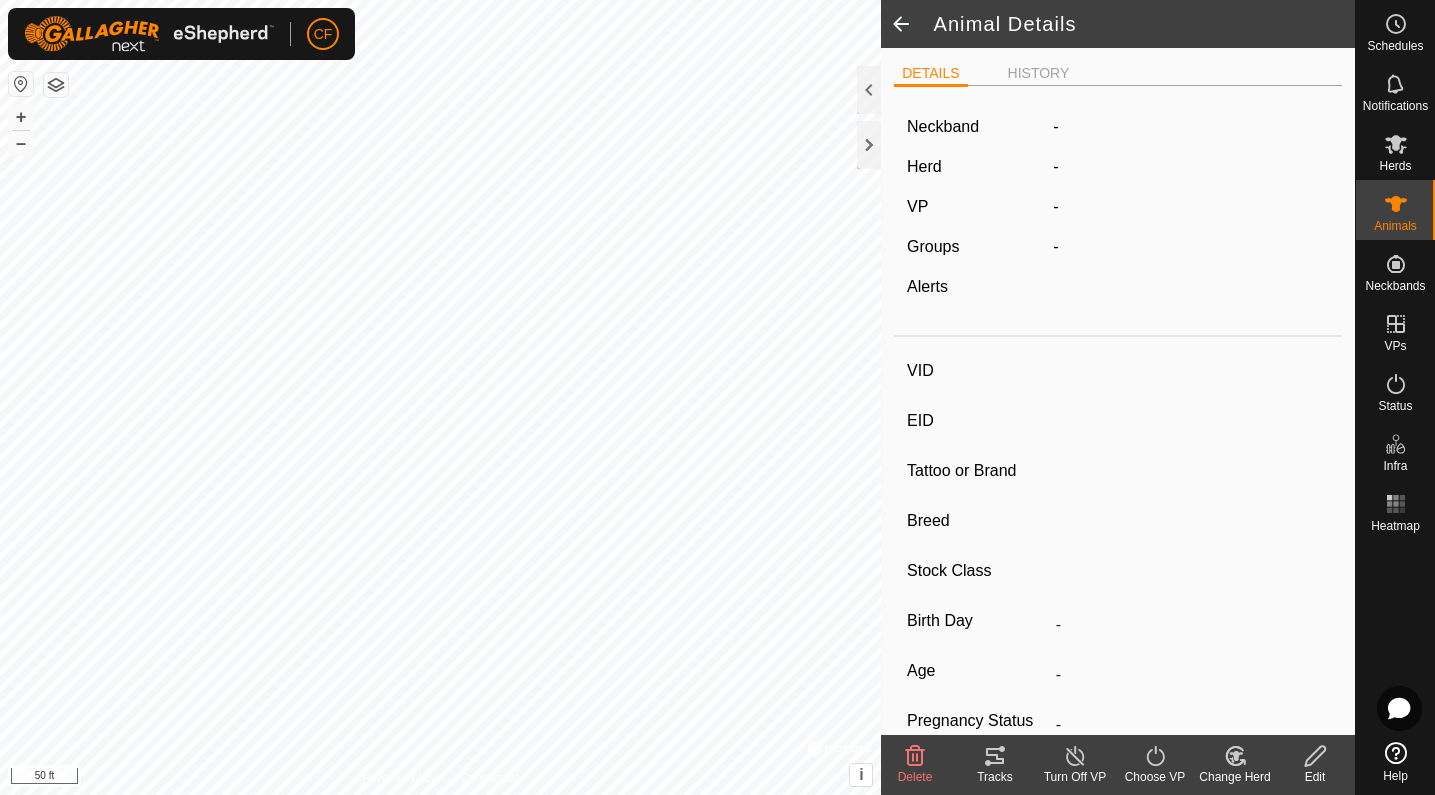 type on "Spike" 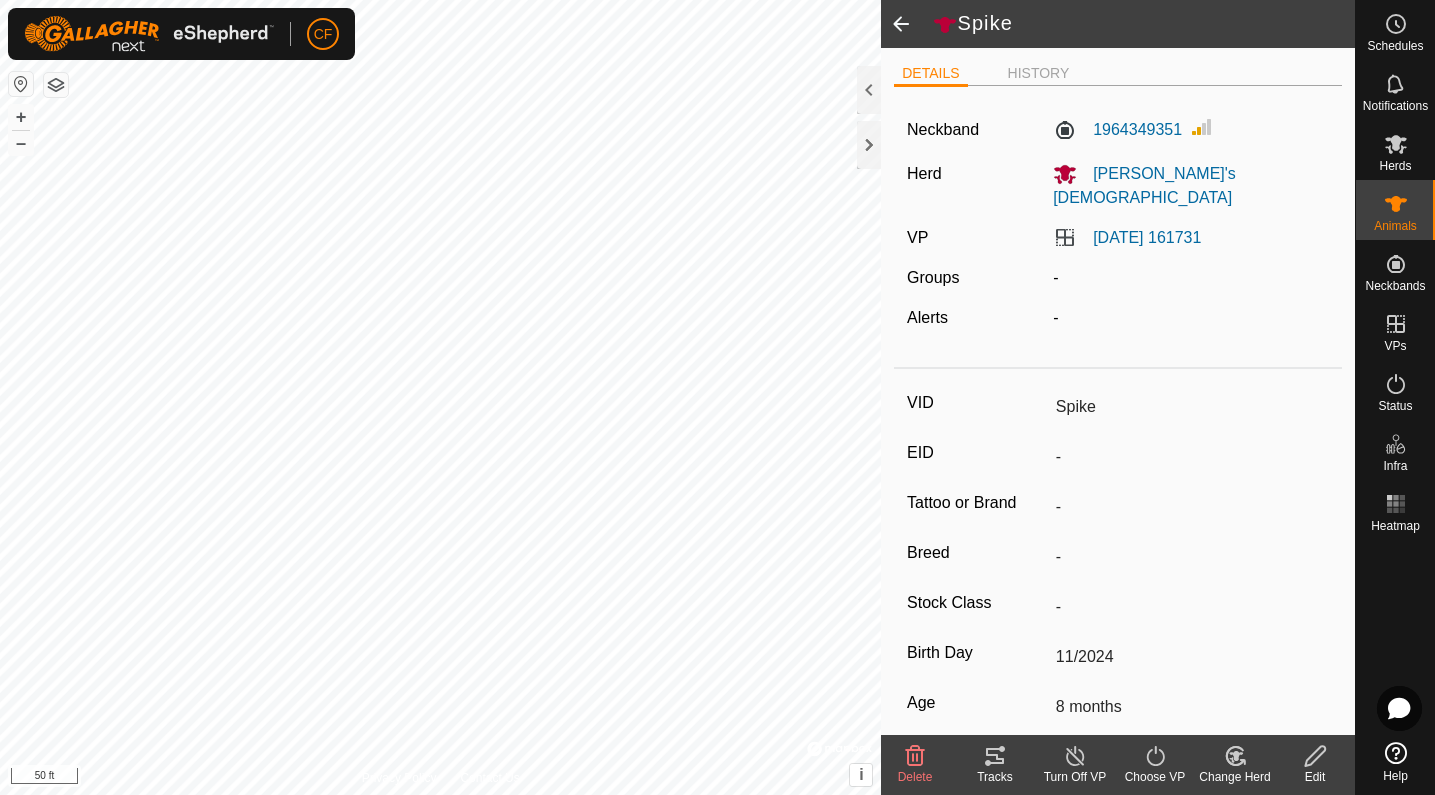 click on "CF Schedules Notifications Herds Animals Neckbands VPs Status Infra Heatmap Help  Spike   DETAILS   HISTORY  Neckband 1964349351 Herd Chelsey's Ladies  VP 2025-07-27 161731 Groups  -  Alerts  -  VID Spike EID - Tattoo or Brand - Breed - Stock Class - Birth Day 11/2024 Age 8 months Pregnancy Status - Weight 0 kg Expected Daily Weight Gain - Delete  Tracks   Turn Off VP   Choose VP   Change Herd   Edit  Privacy Policy Contact Us
Carmel
0762687819
-
Jul 27, 2025, 11:37:46 PM
+ – ⇧ i ©  Mapbox , ©  OpenStreetMap ,  Improve this map 50 ft" at bounding box center (717, 397) 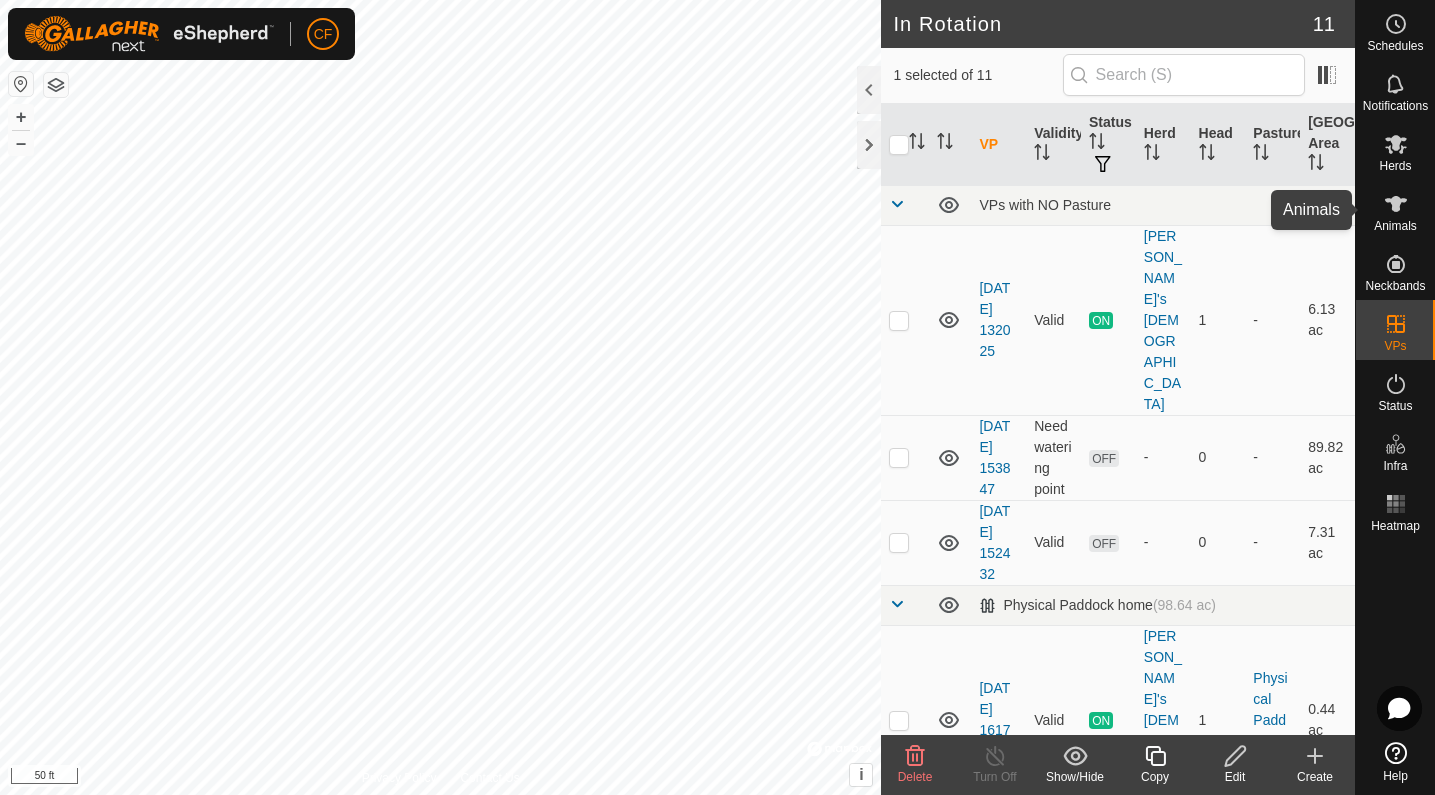 click at bounding box center [1396, 204] 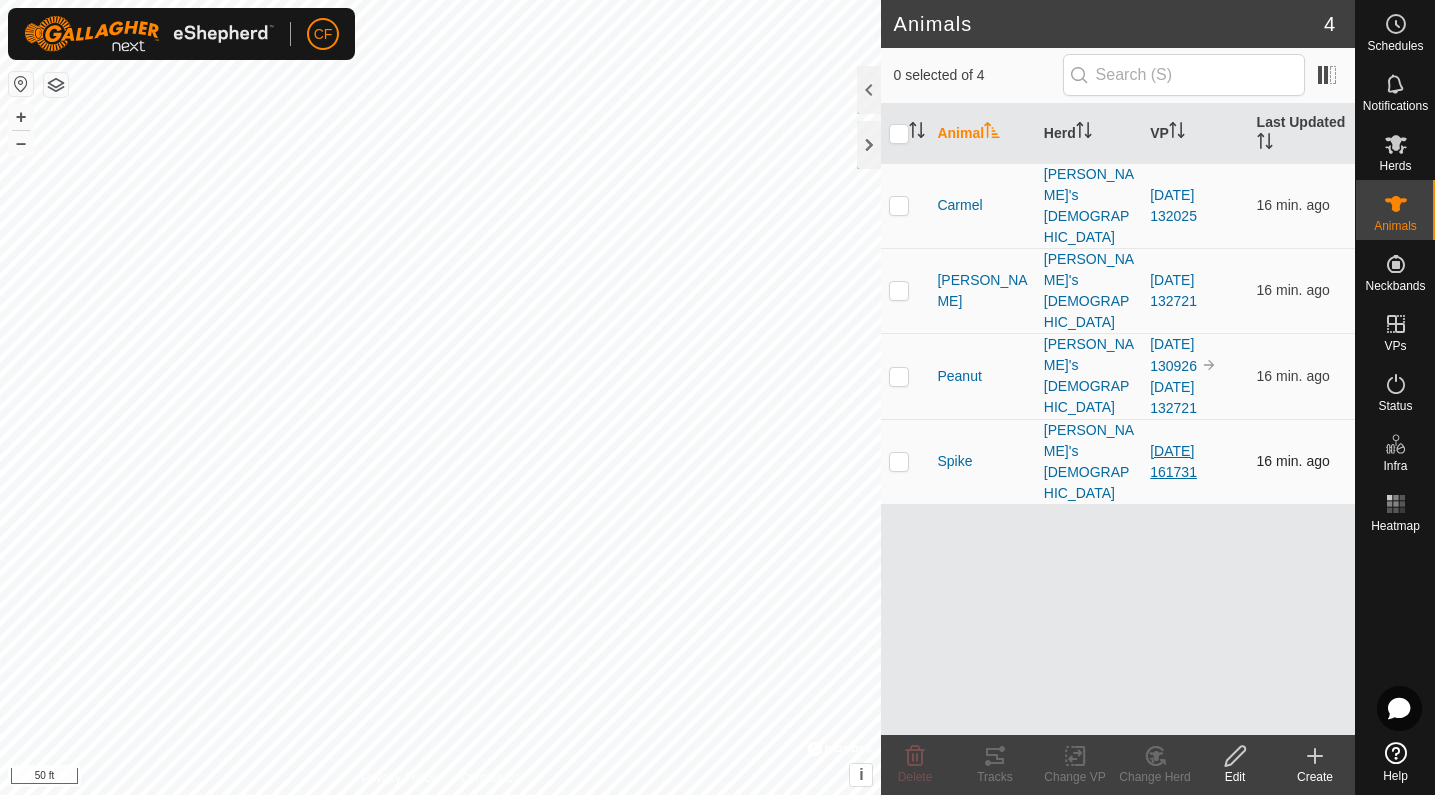 click on "[DATE] 161731" at bounding box center [1173, 461] 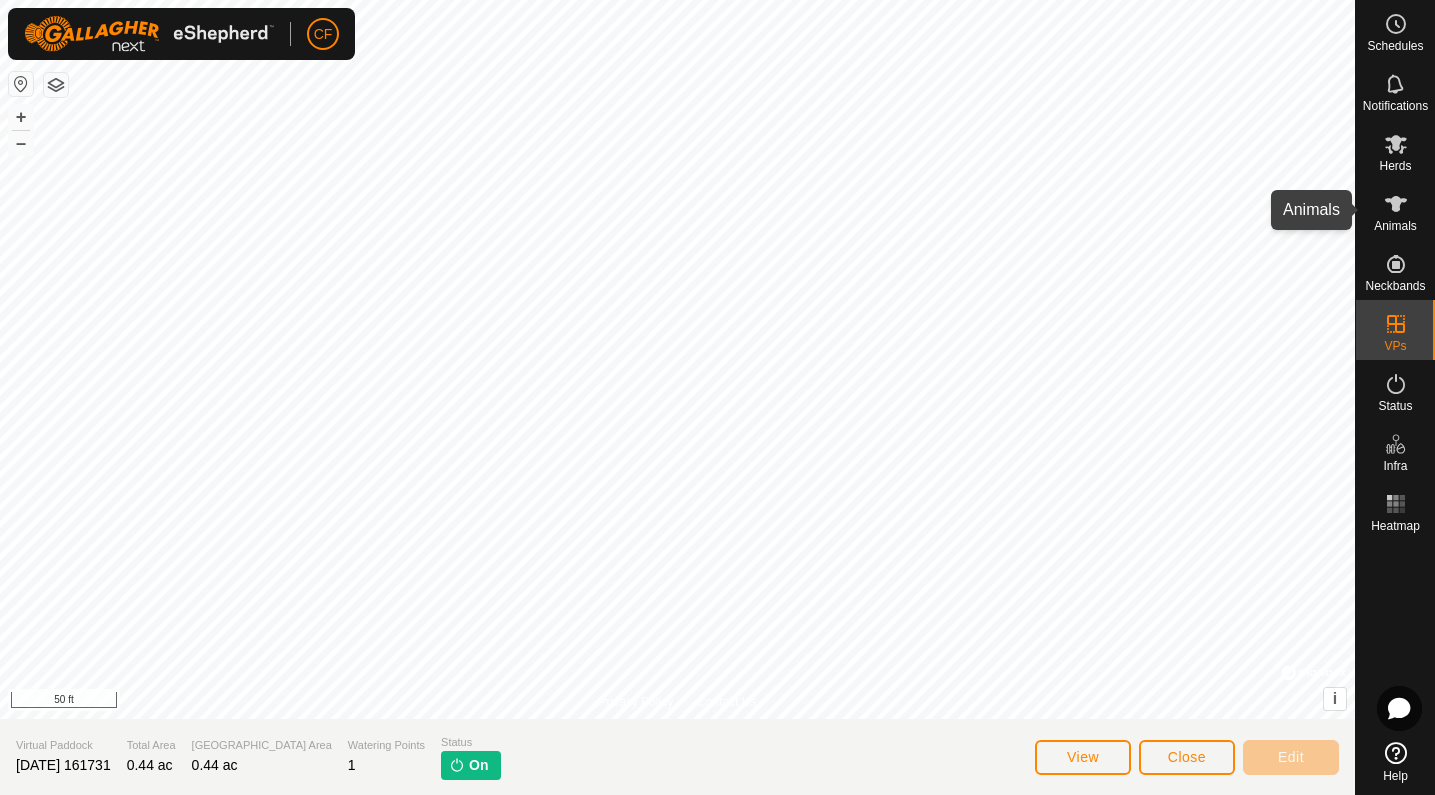click at bounding box center [1396, 204] 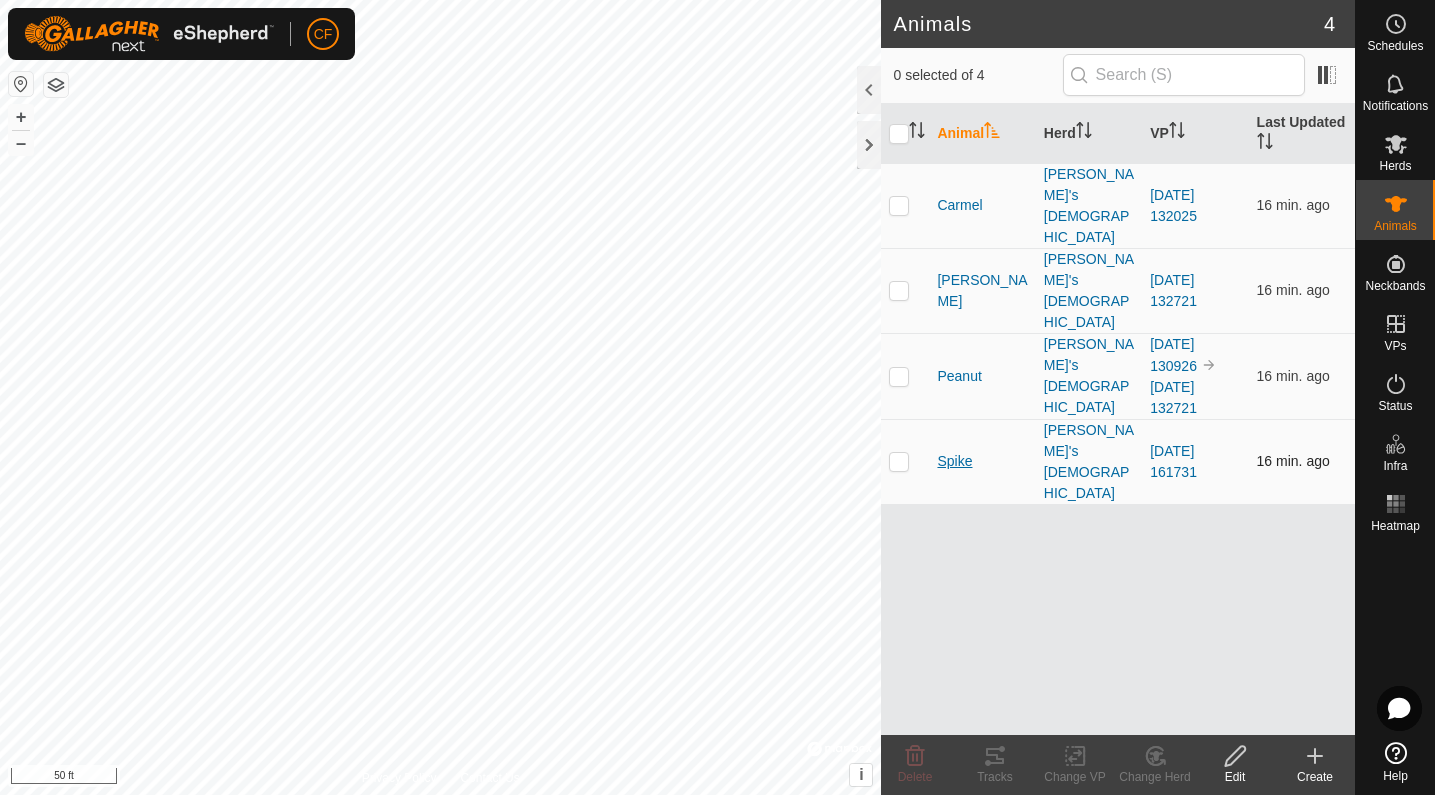 click on "Spike" at bounding box center [954, 461] 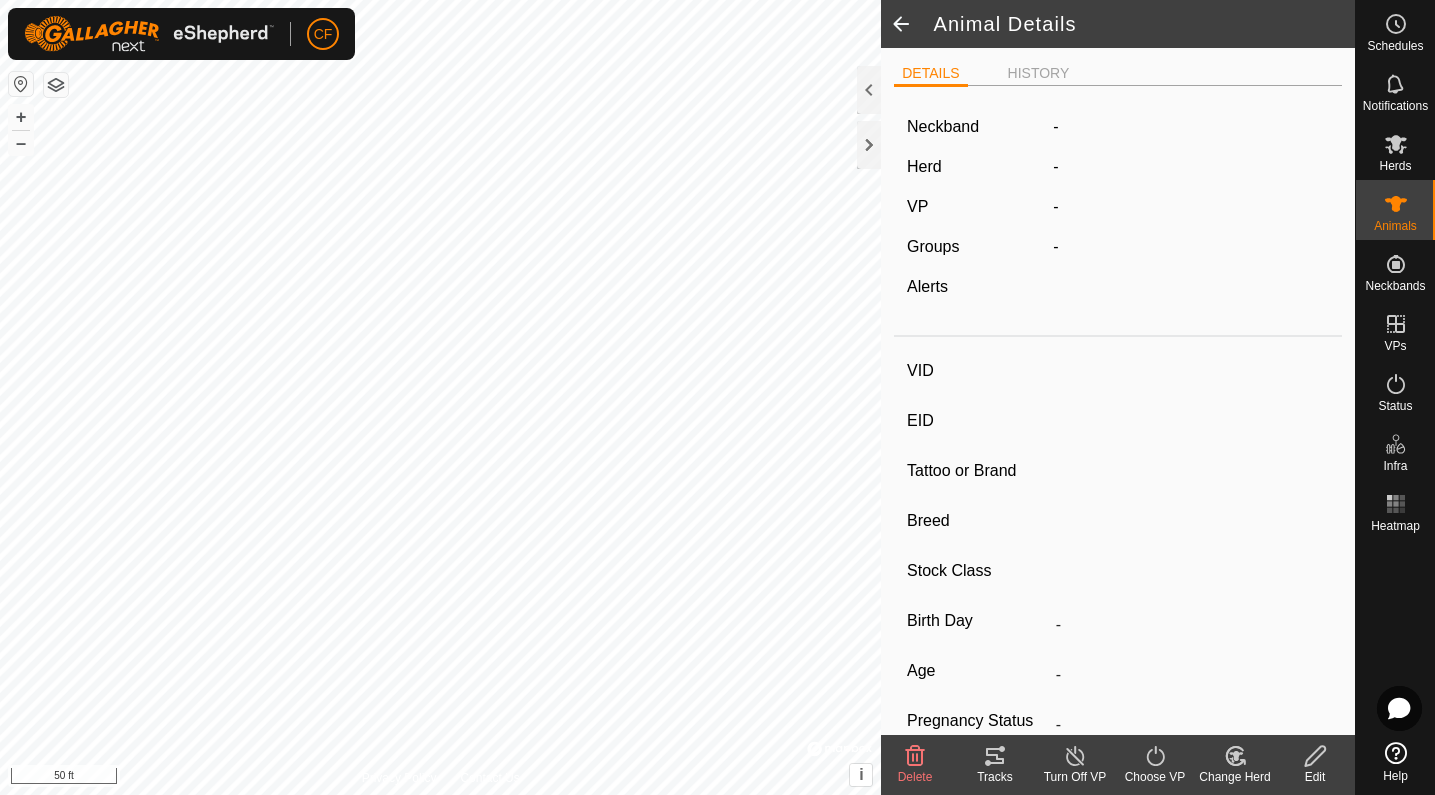 type on "Spike" 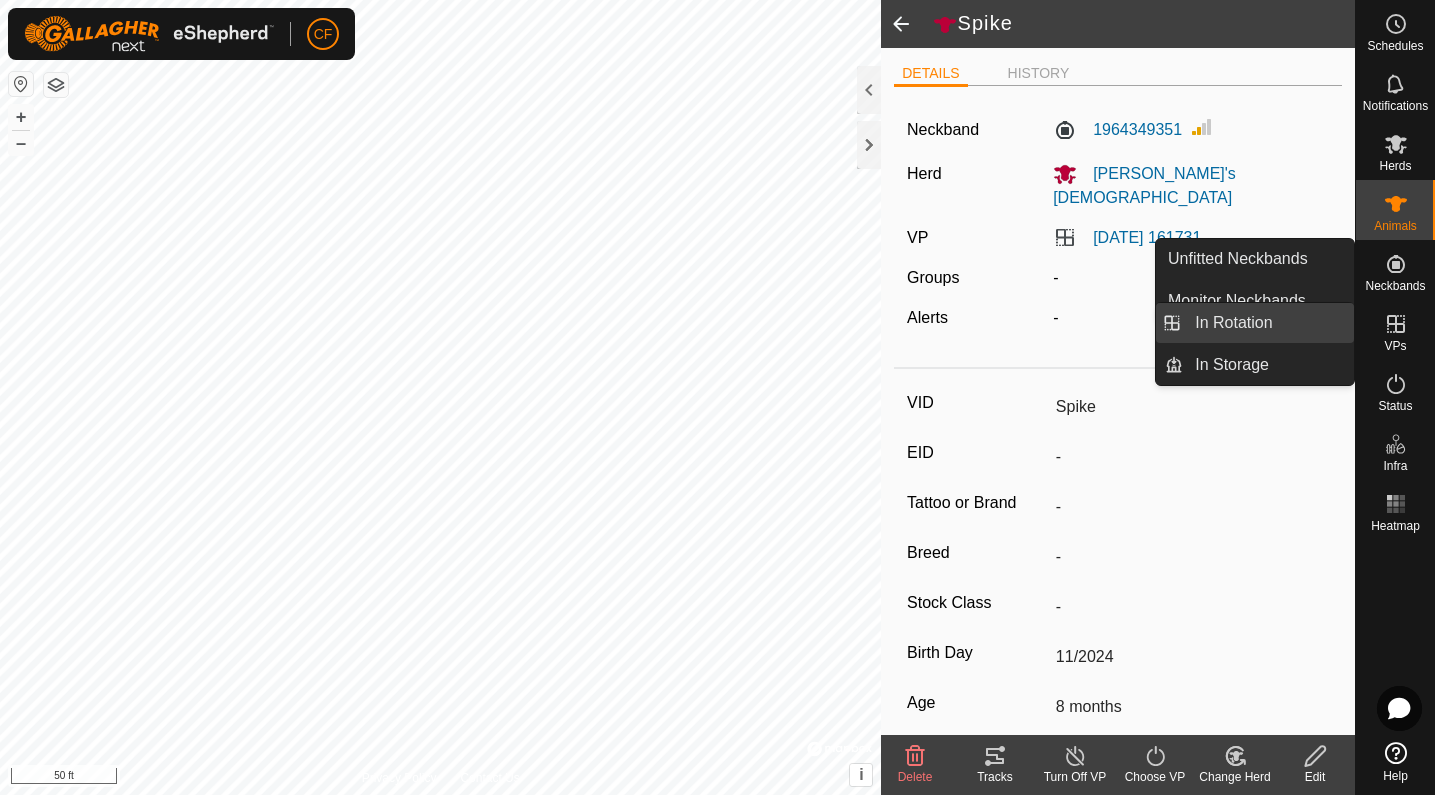 click on "In Rotation" at bounding box center [1268, 323] 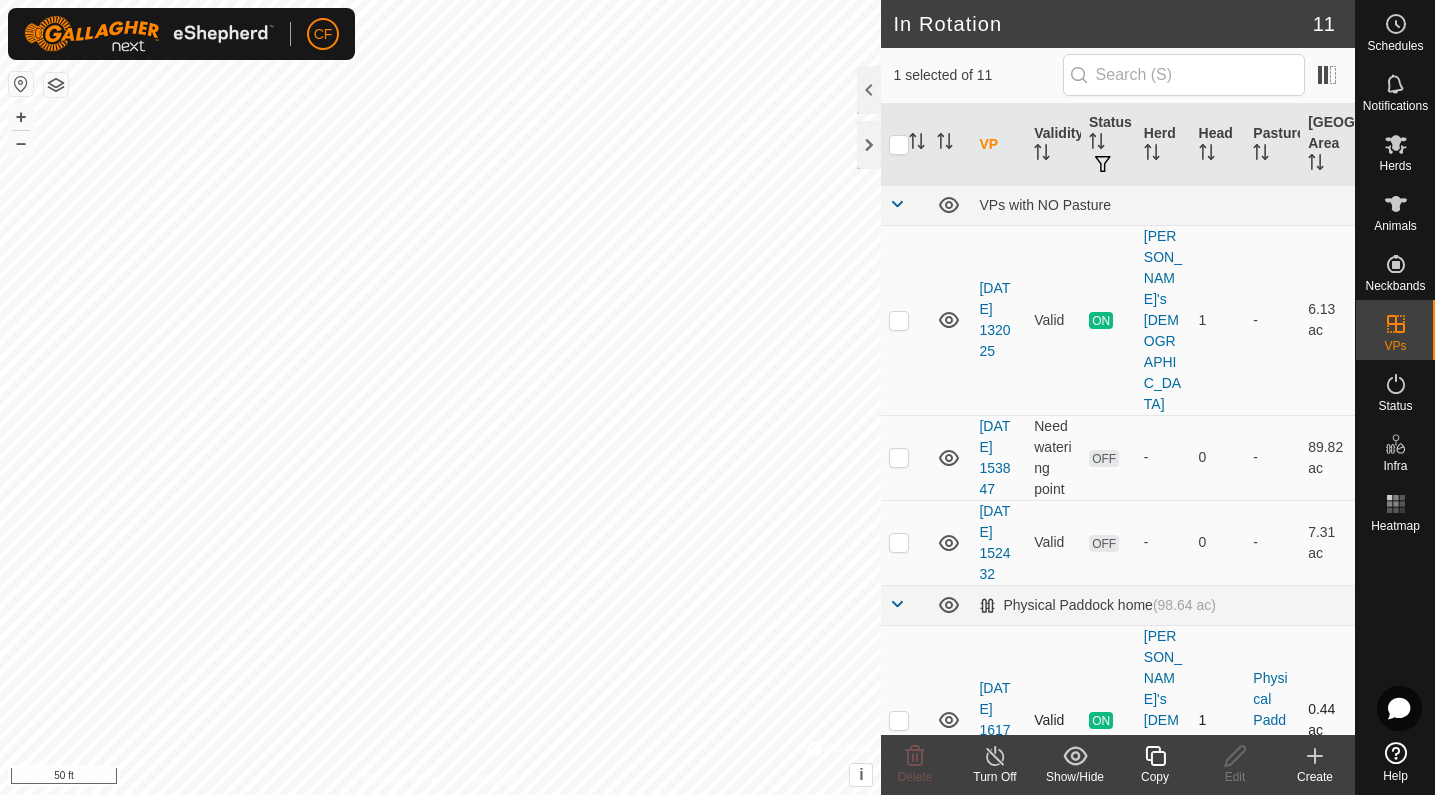checkbox on "false" 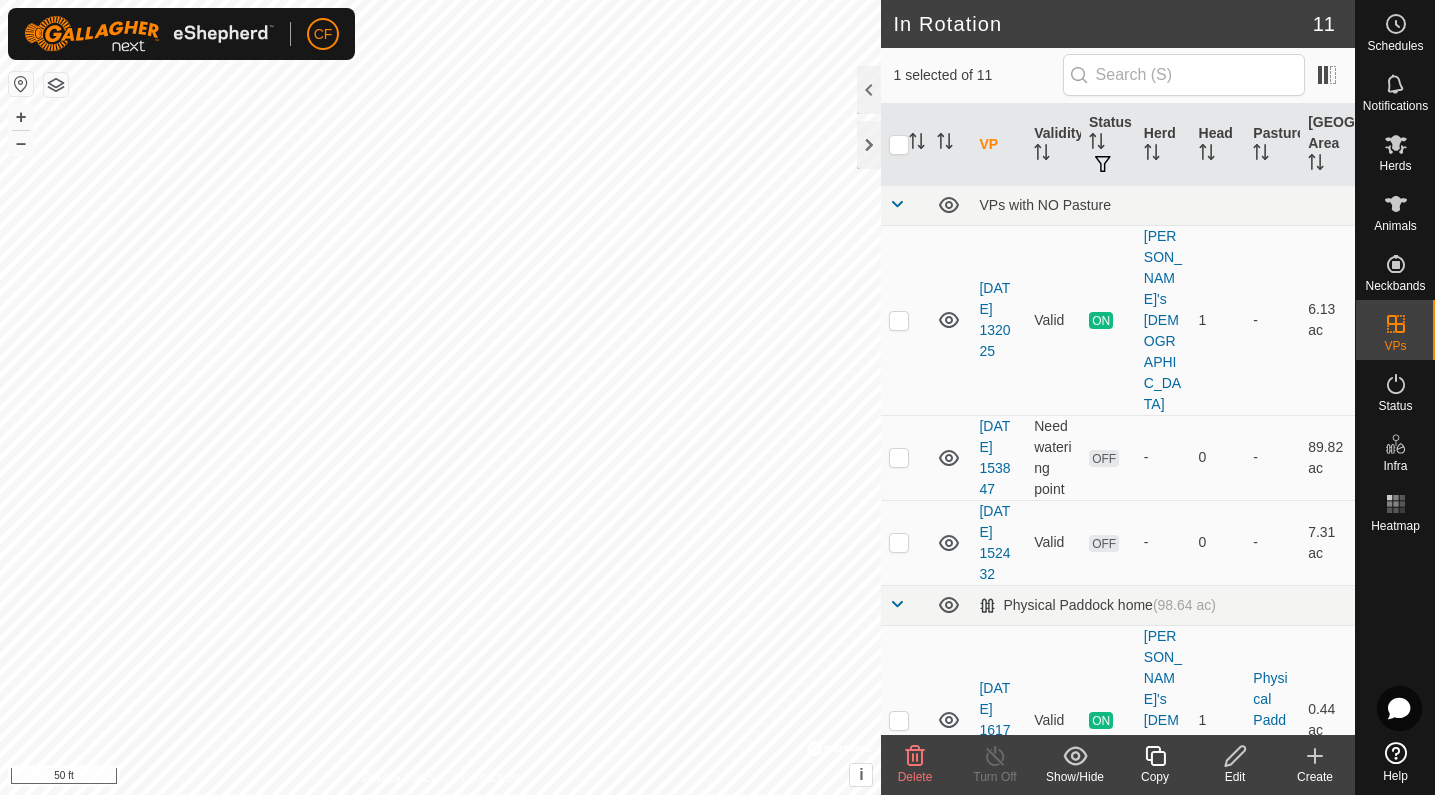 click 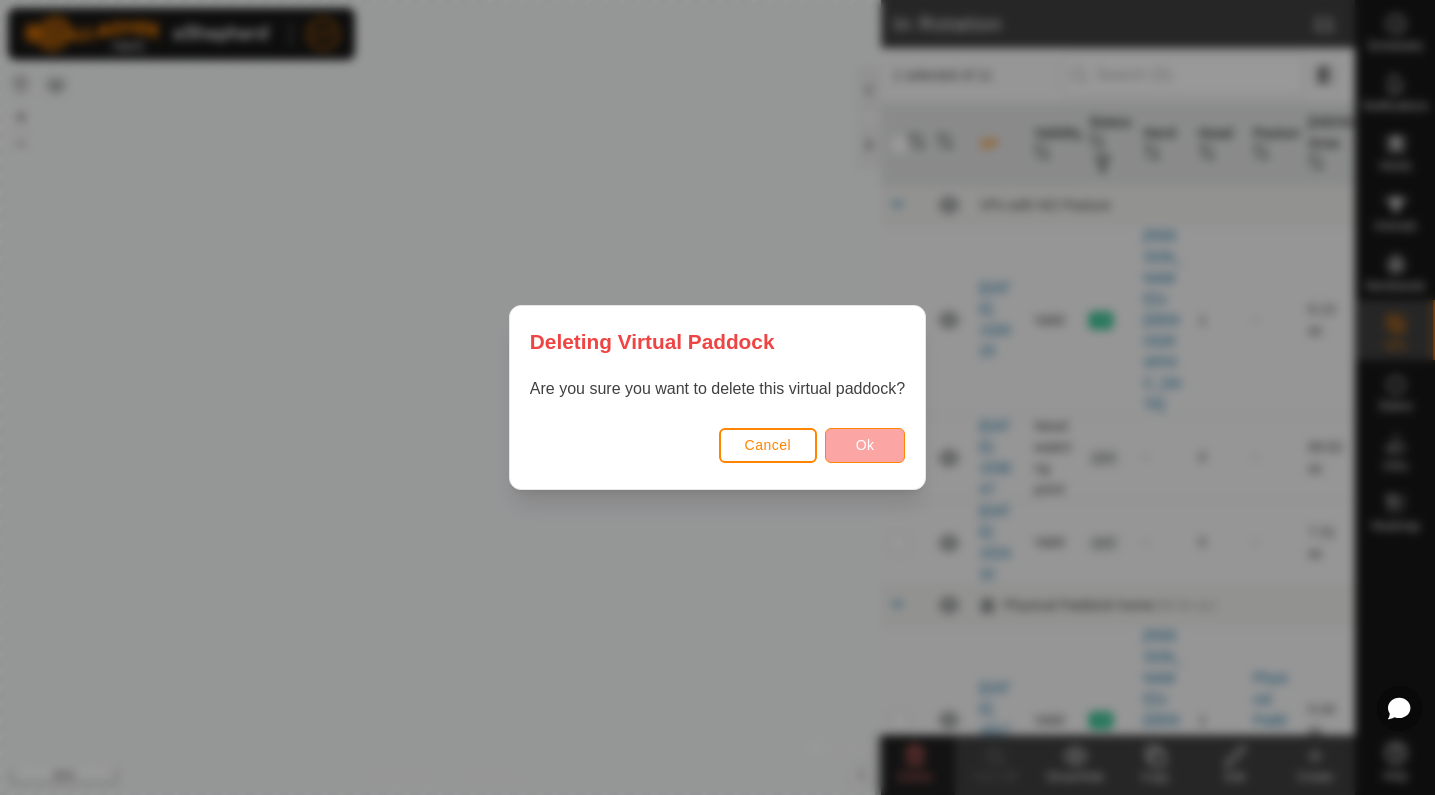 click on "Ok" at bounding box center (865, 445) 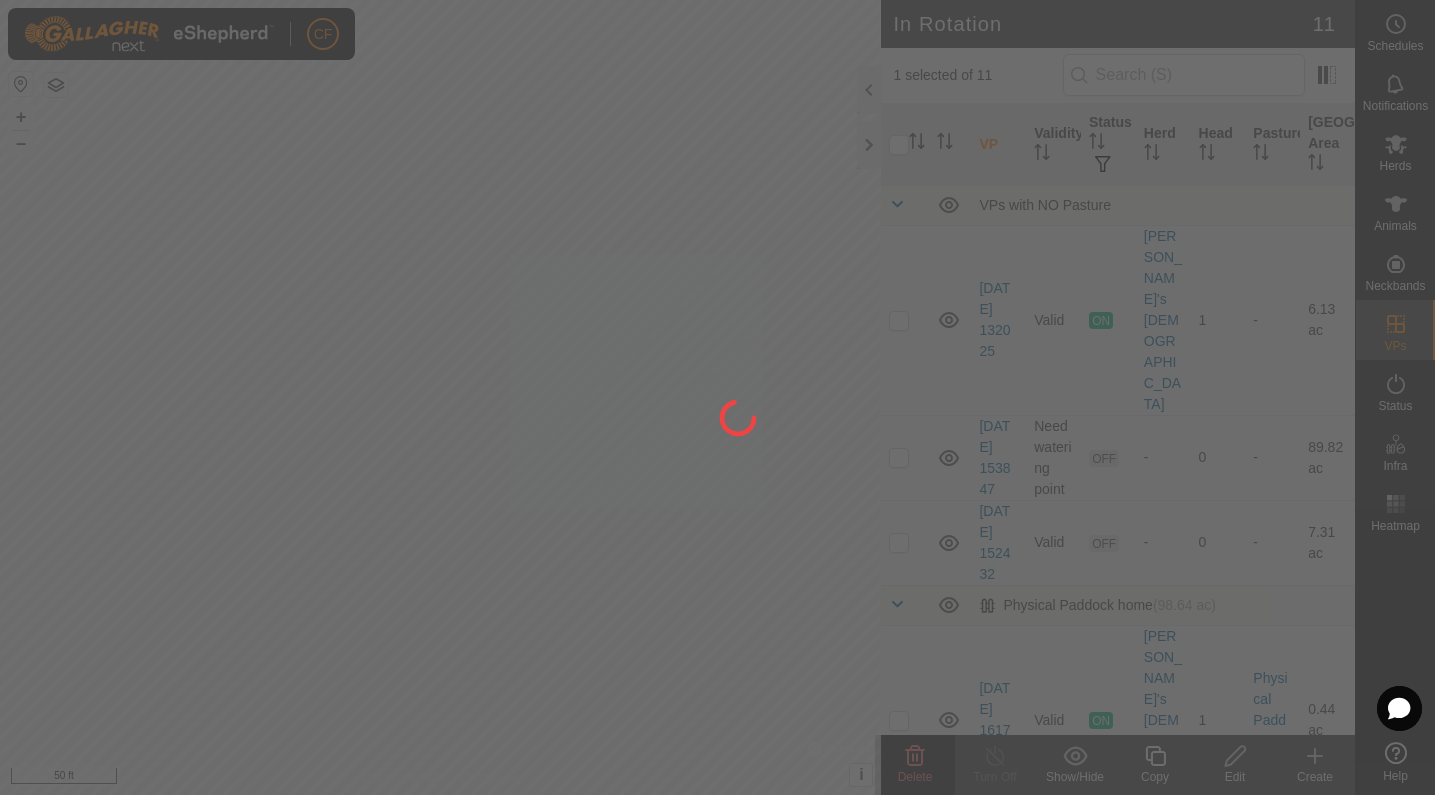 checkbox on "false" 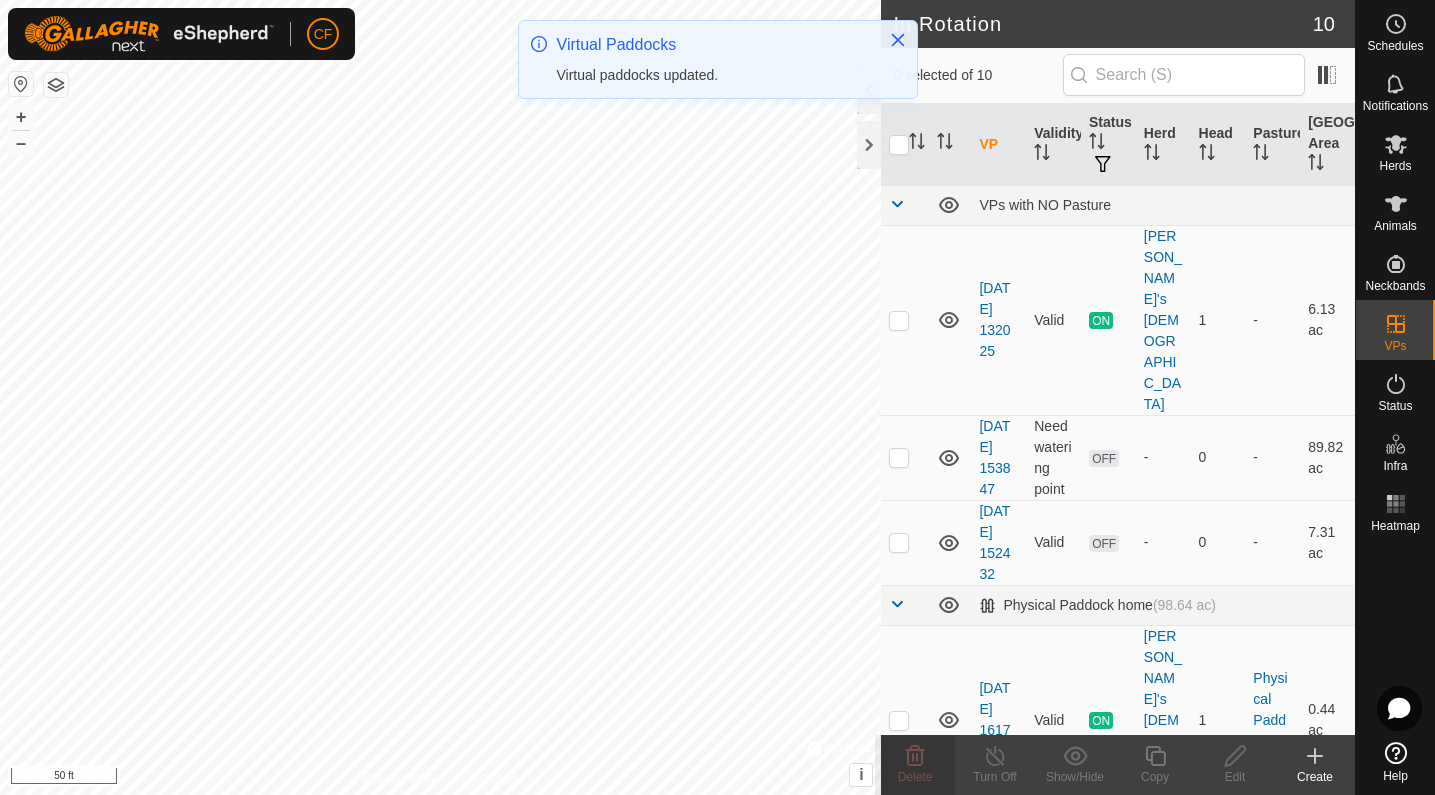 checkbox on "true" 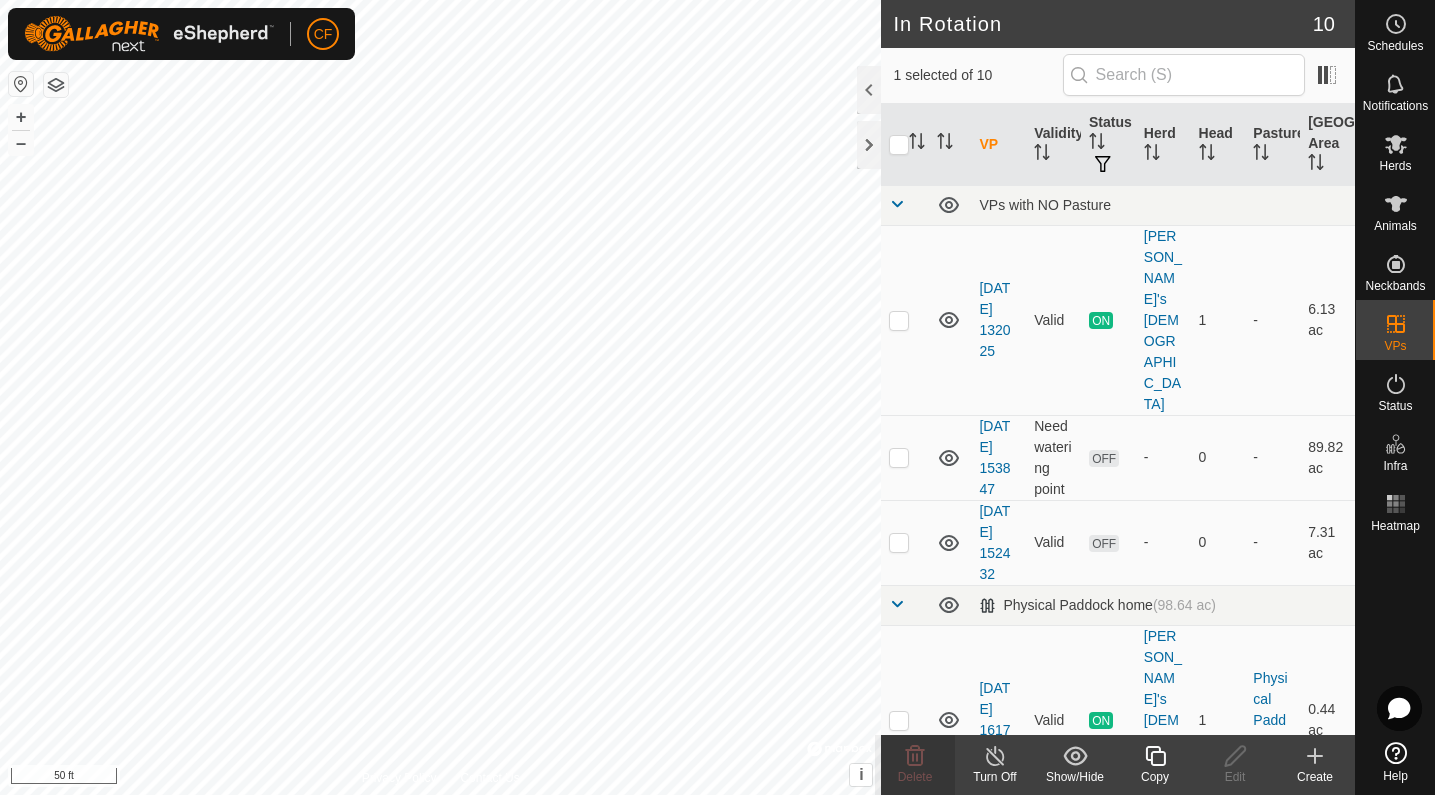 click 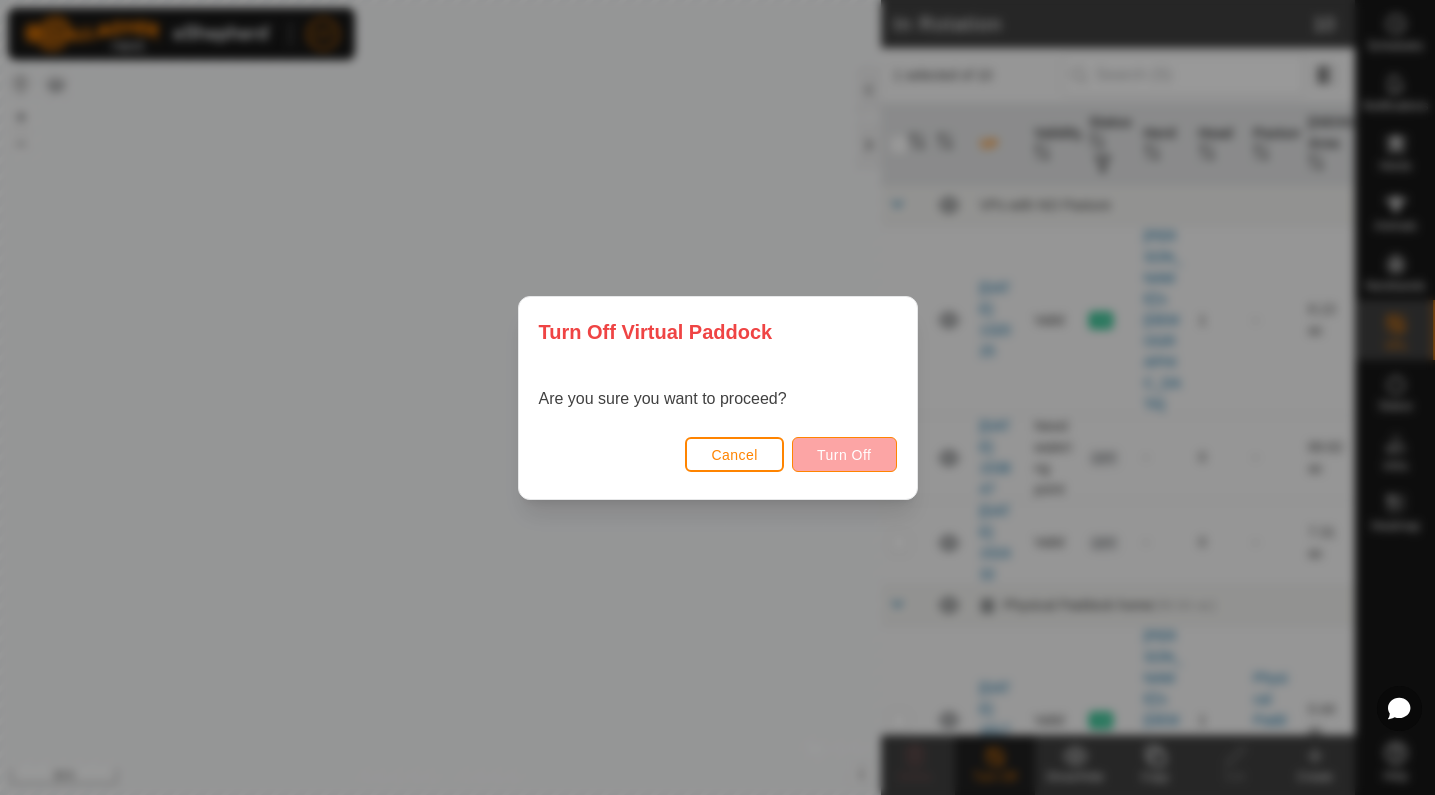 click on "Turn Off" at bounding box center [844, 455] 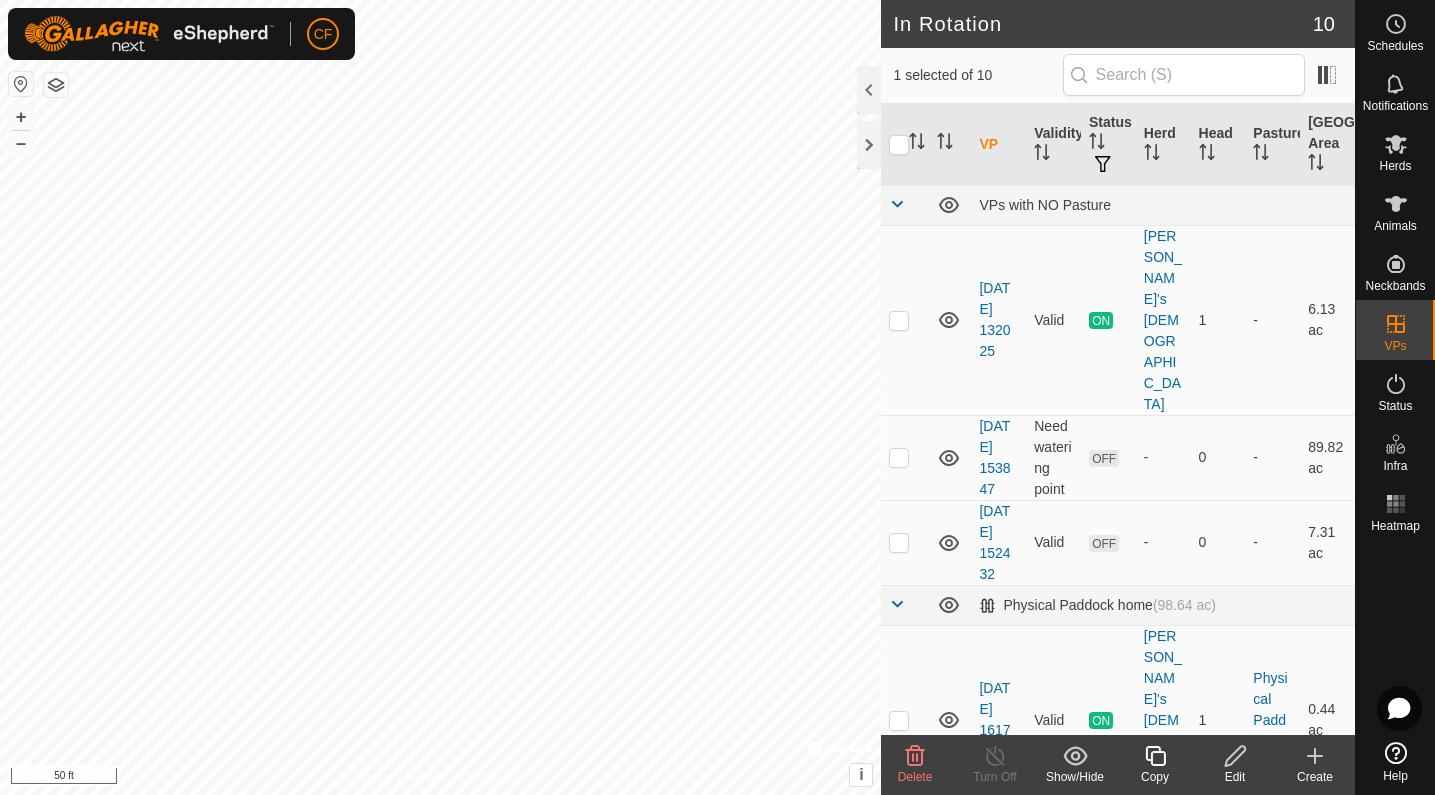 checkbox on "true" 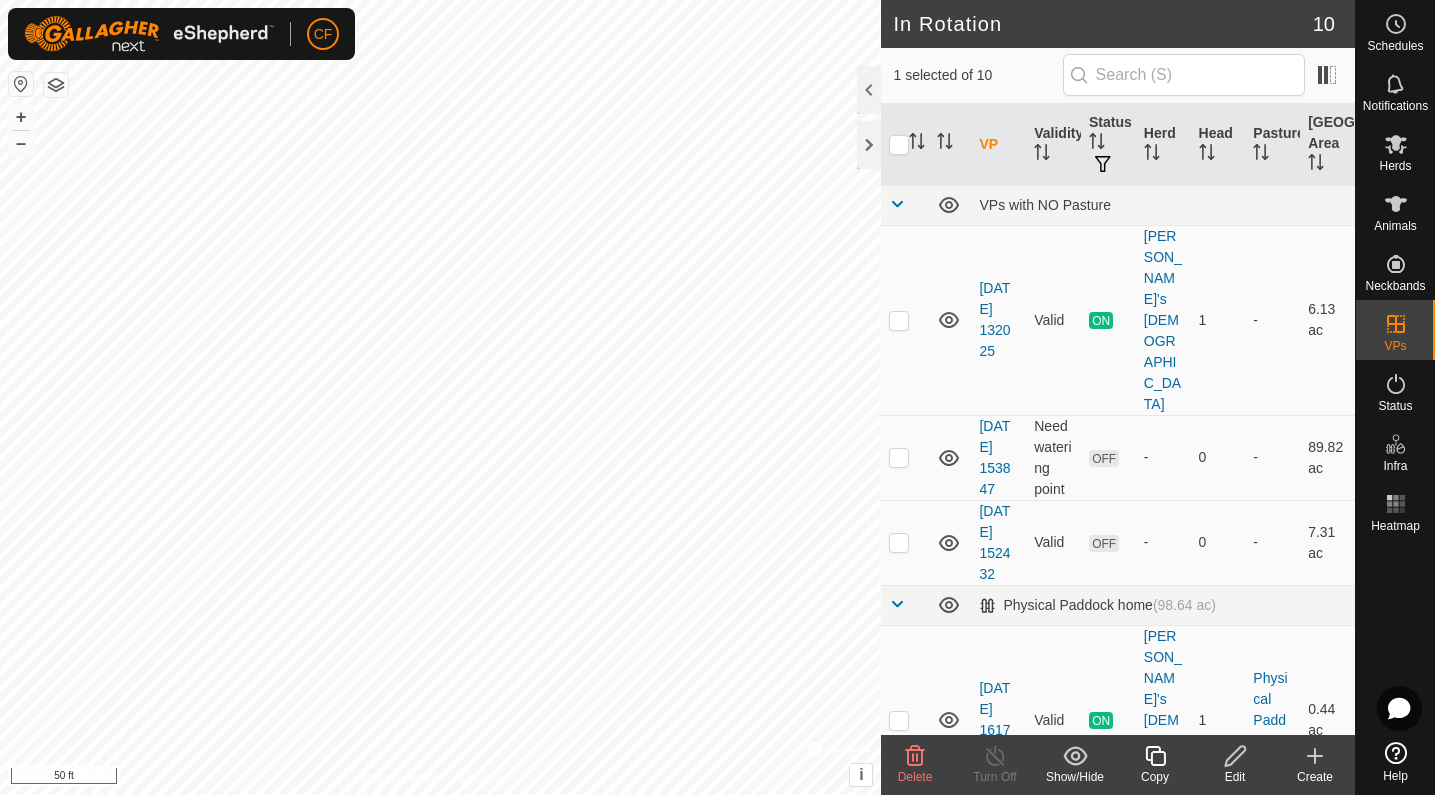 checkbox on "false" 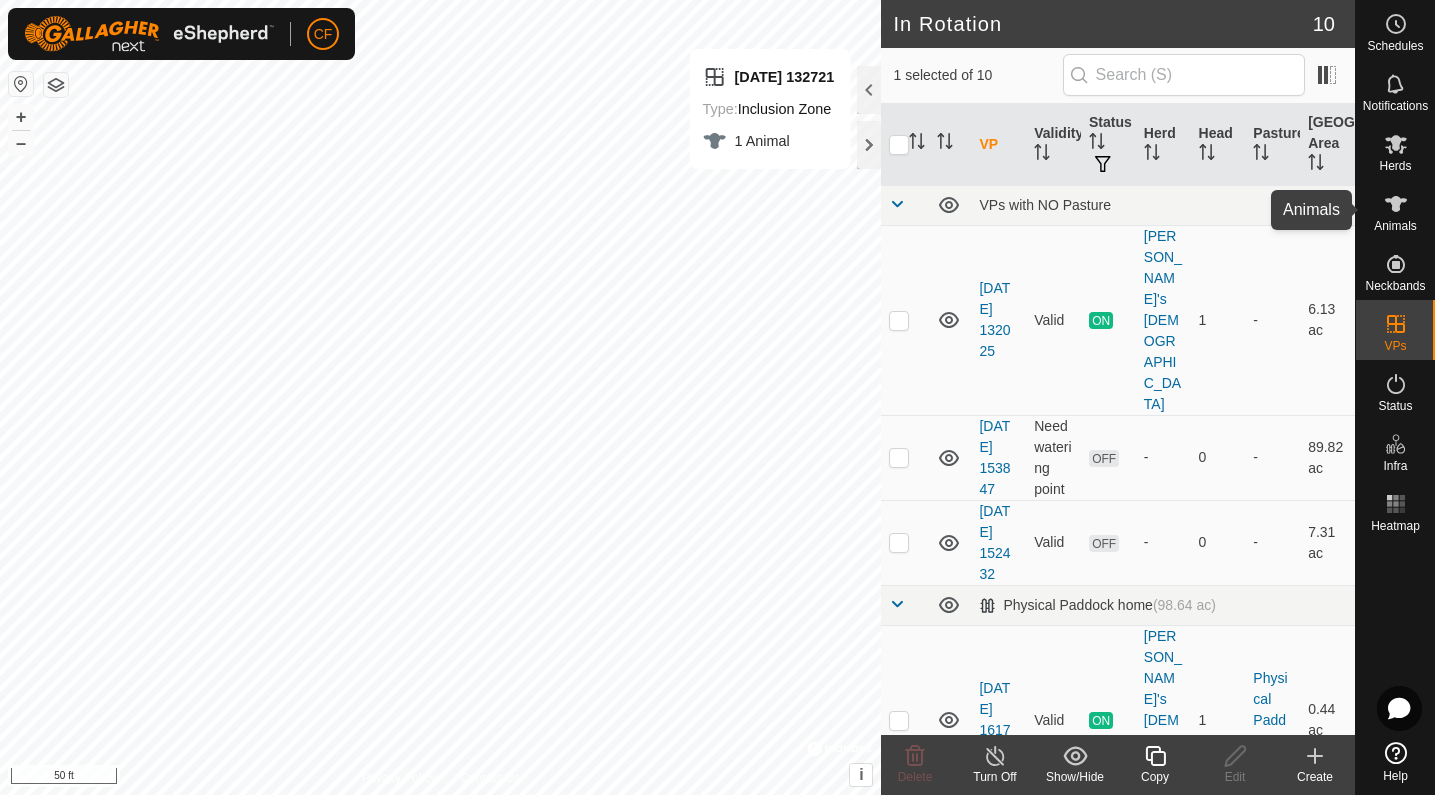 click 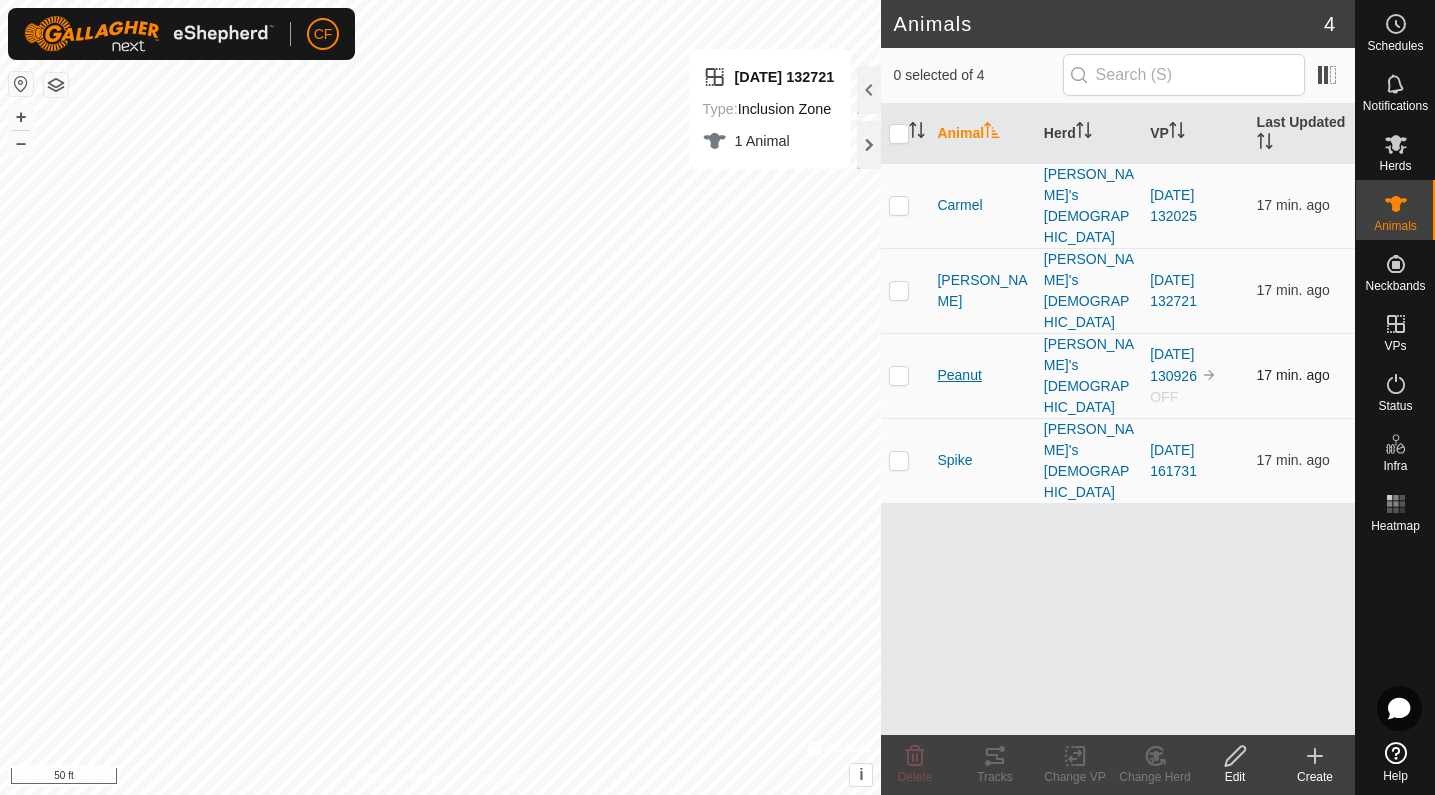 click on "Peanut" at bounding box center (959, 375) 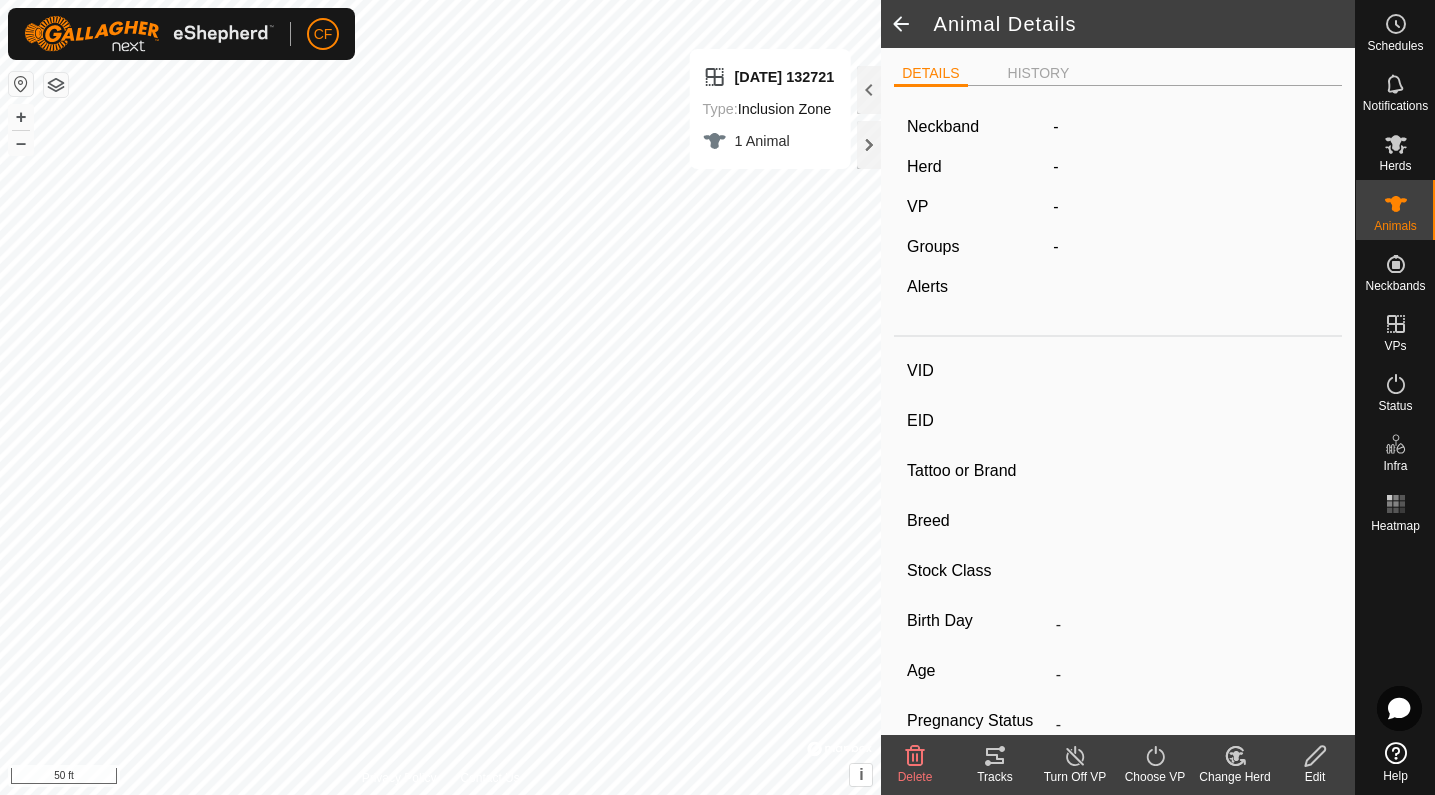 type on "Peanut" 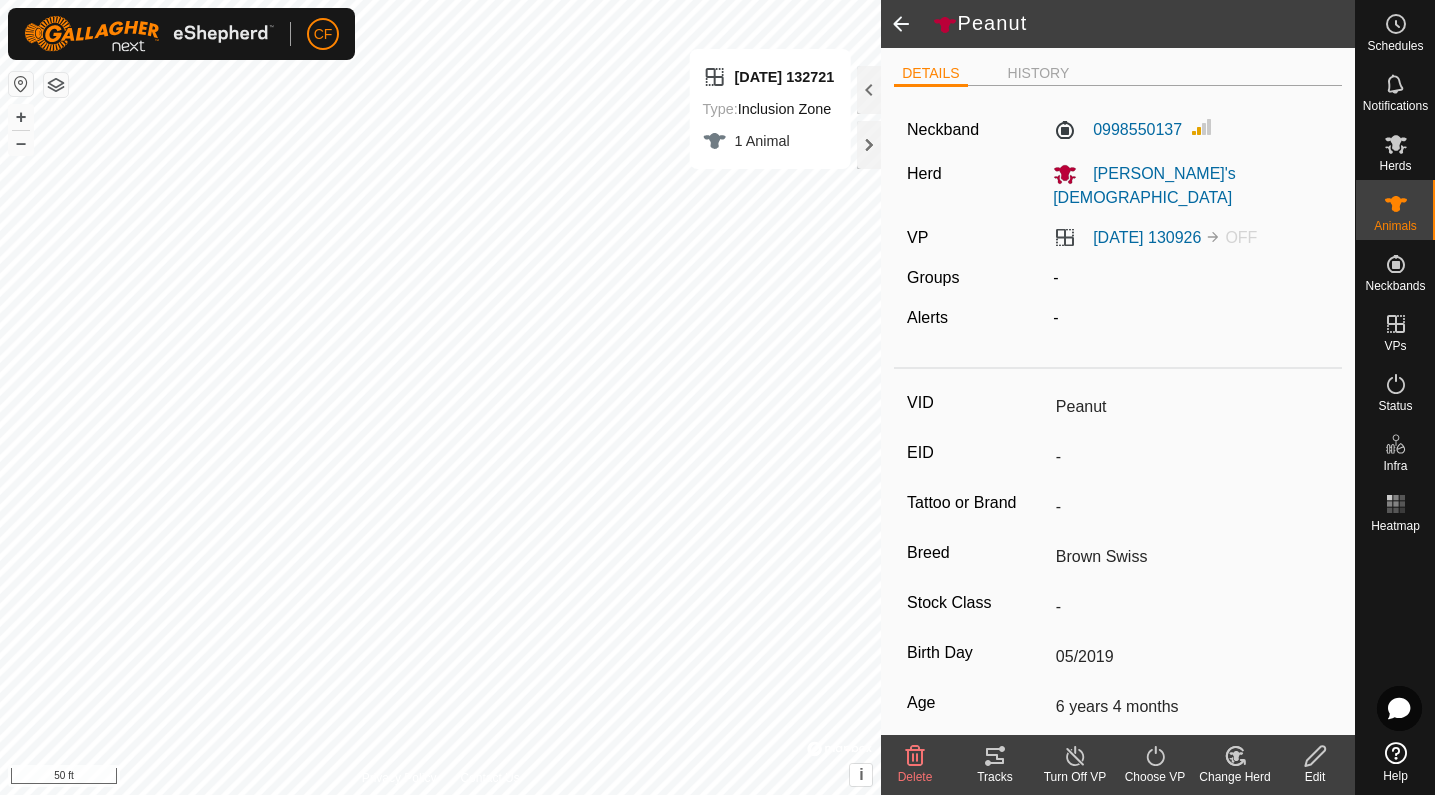 click 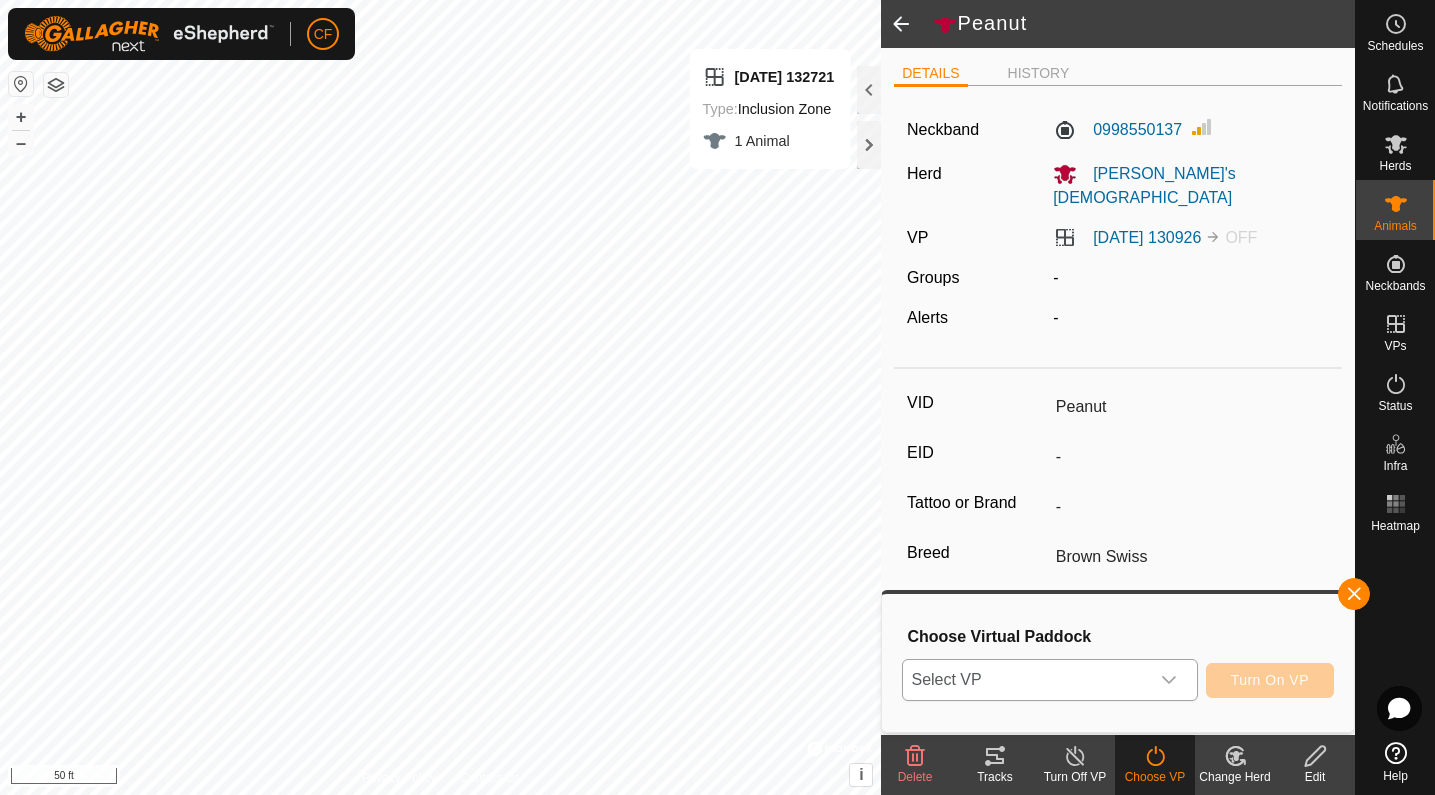 click 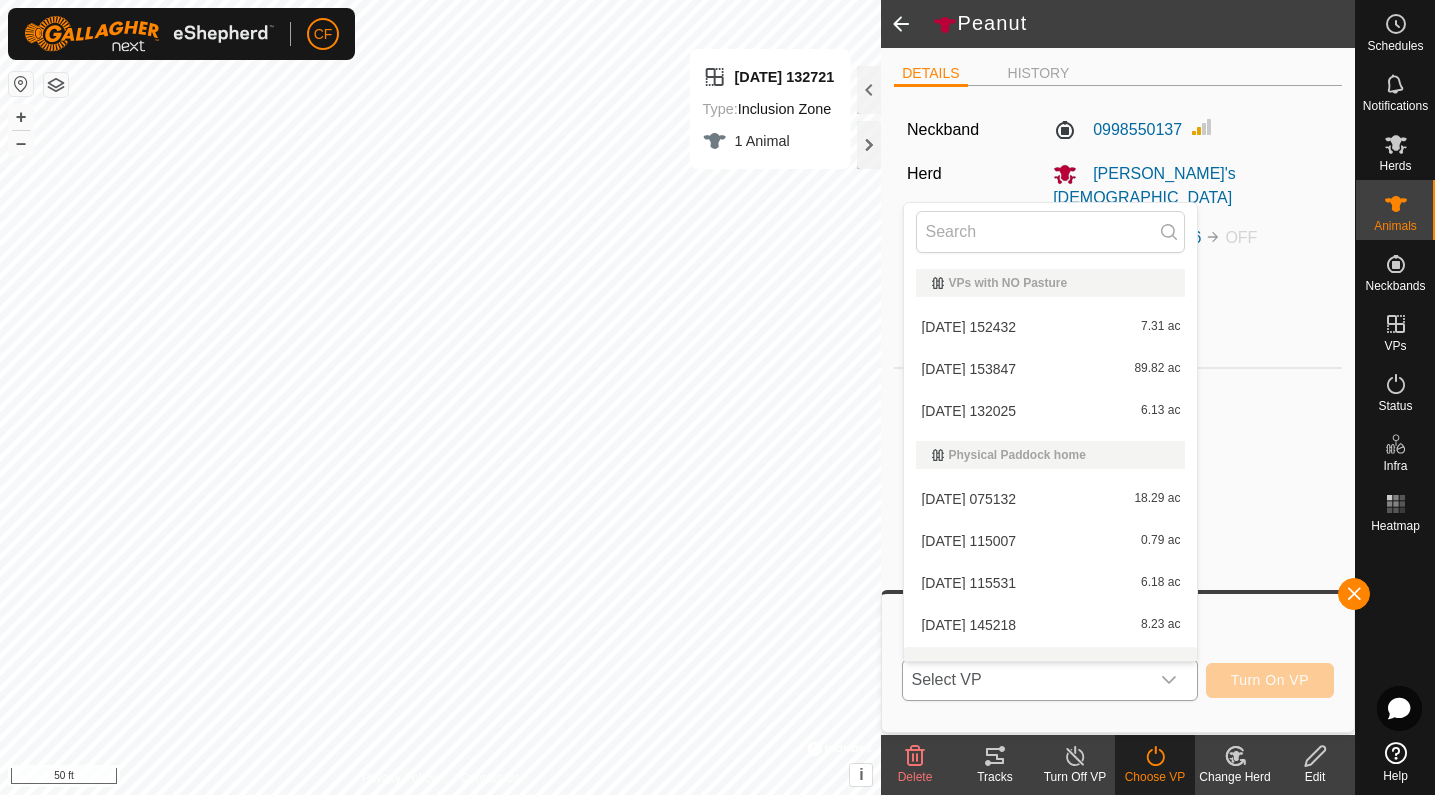 scroll, scrollTop: 26, scrollLeft: 0, axis: vertical 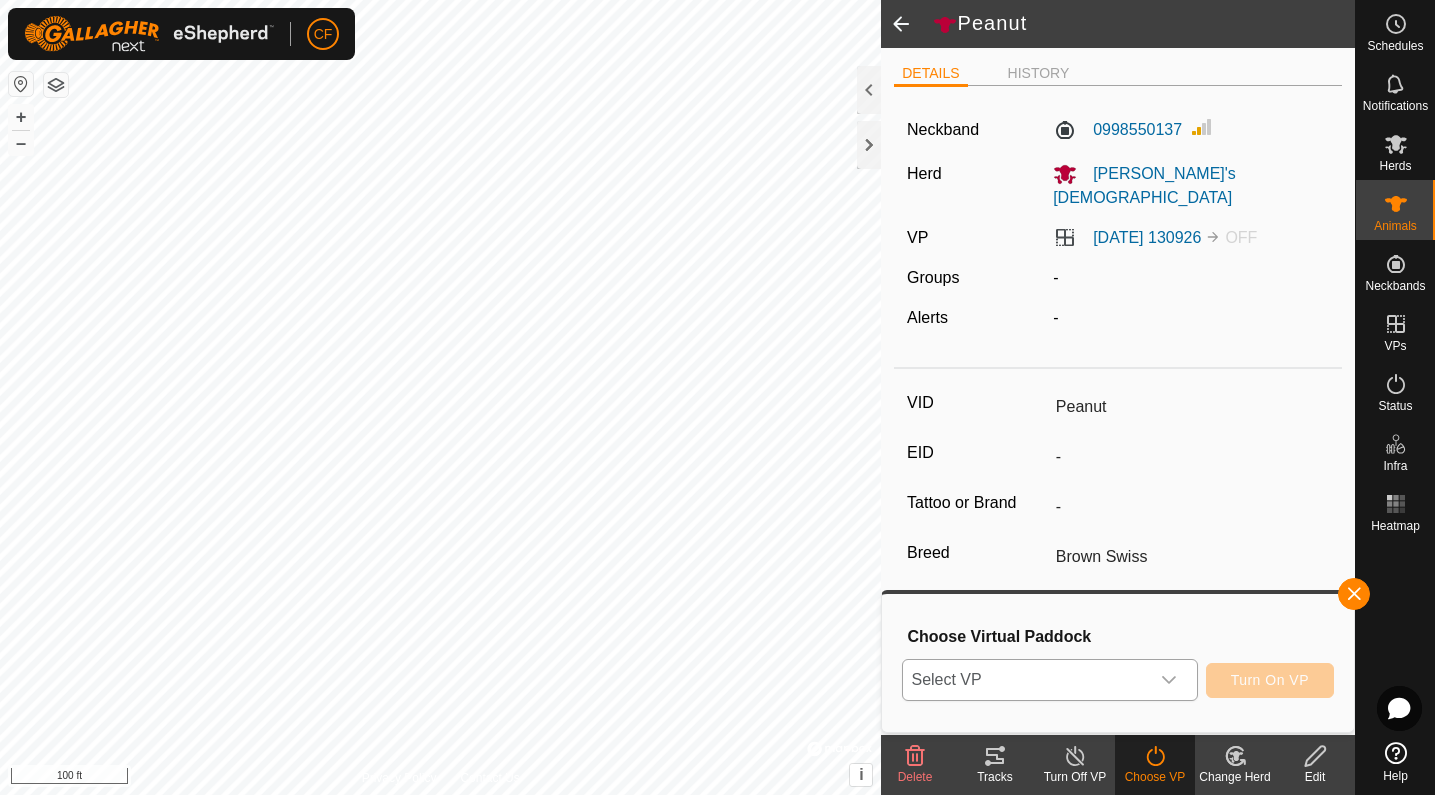 click 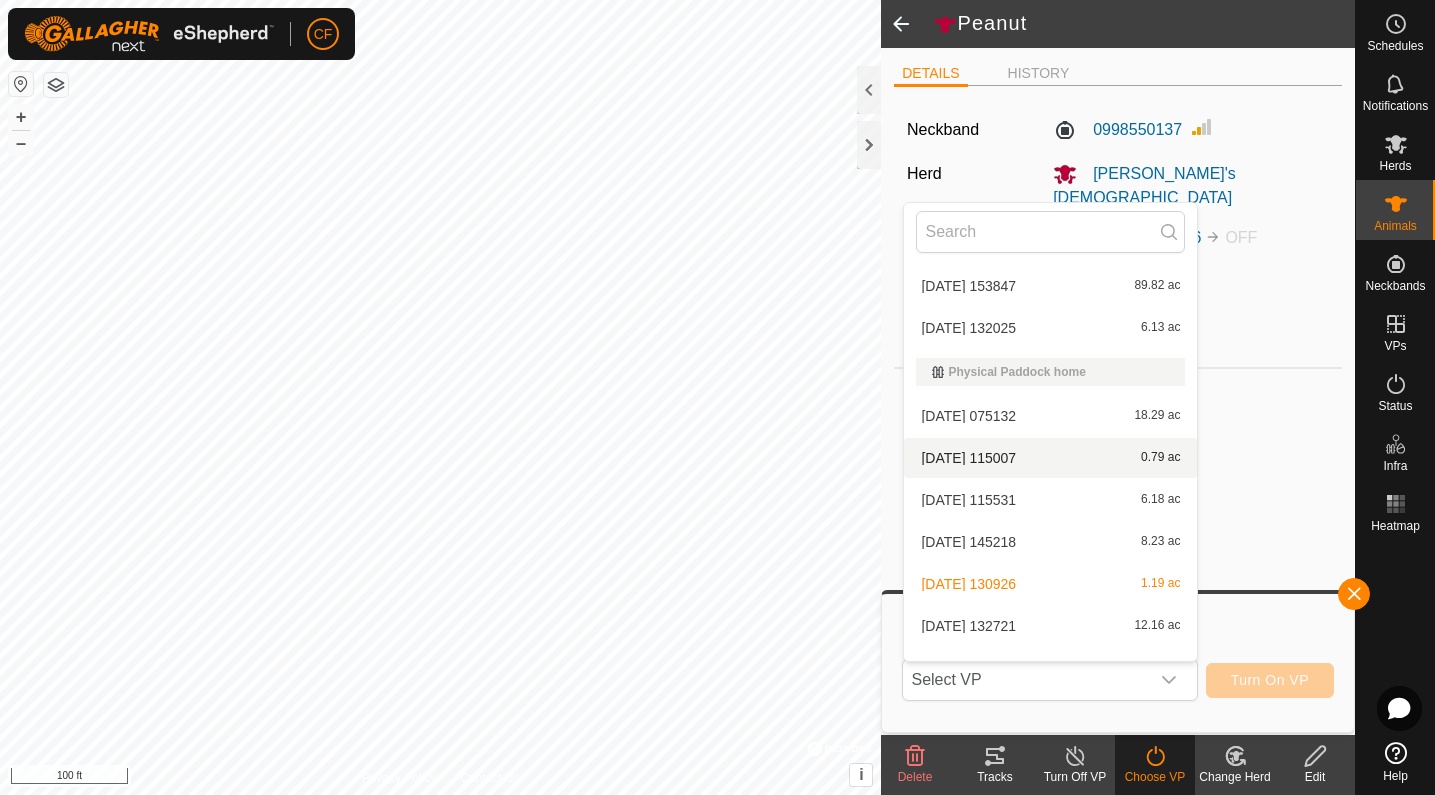 scroll, scrollTop: 110, scrollLeft: 0, axis: vertical 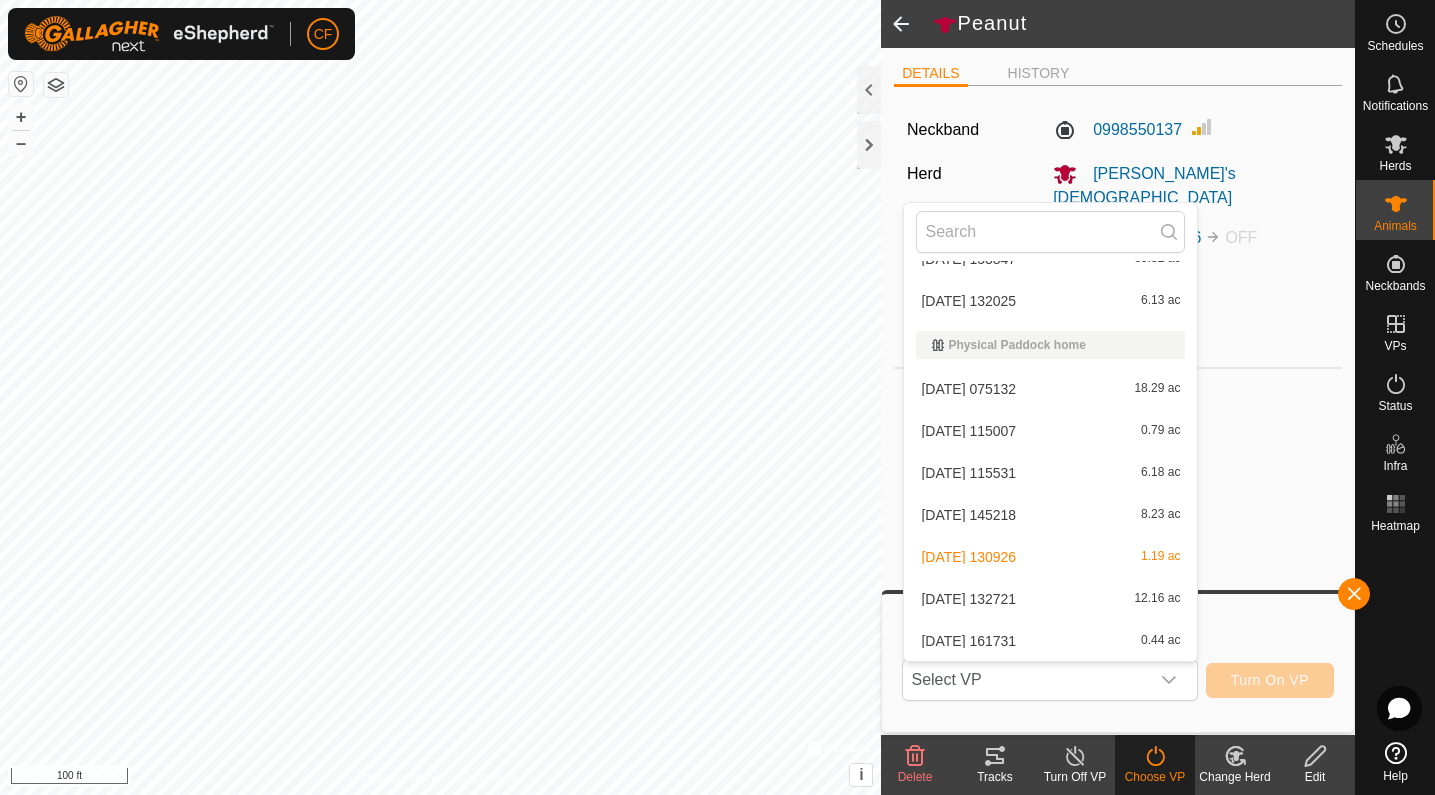 click on "[DATE] 132721  12.16 ac" at bounding box center [1050, 599] 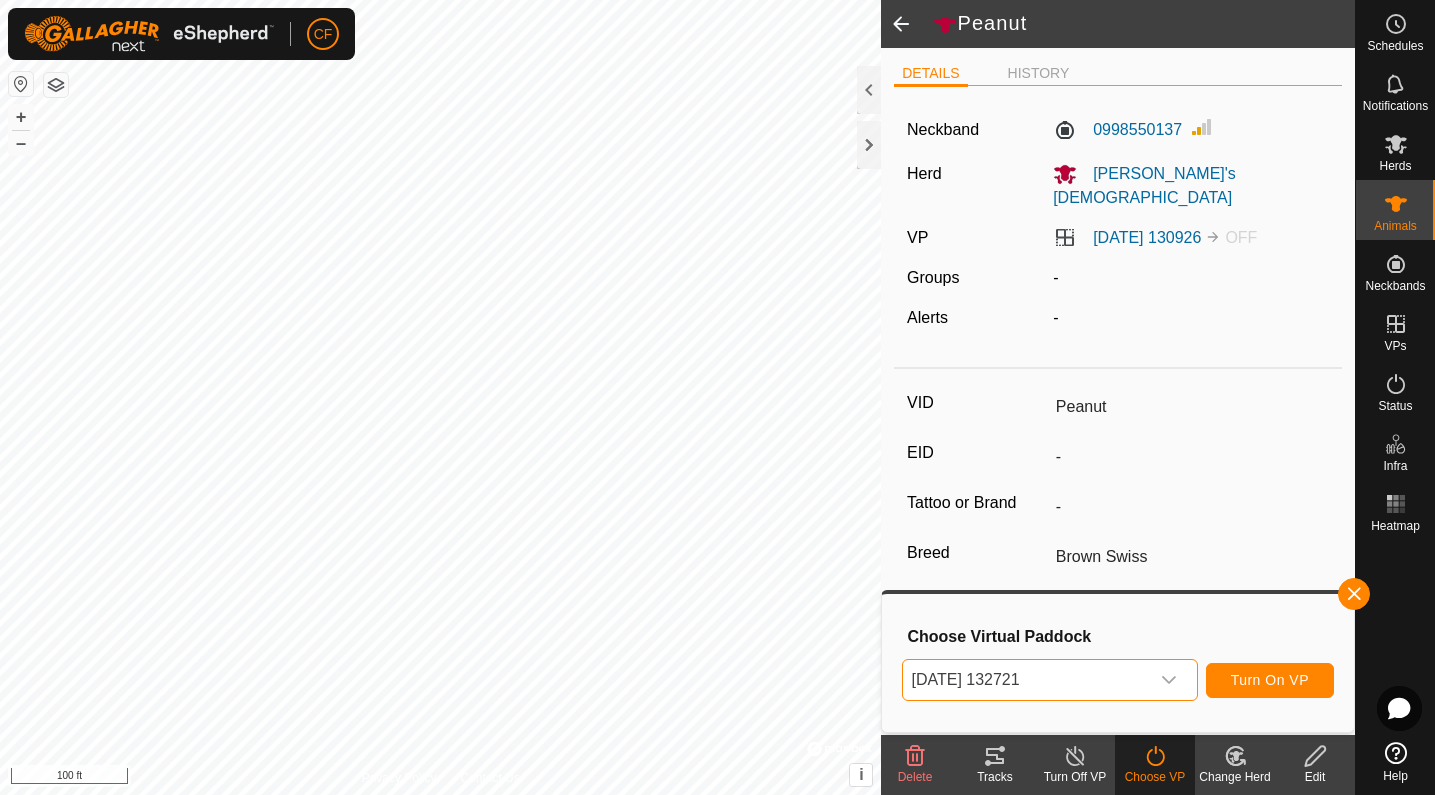 click on "Turn On VP" at bounding box center [1270, 680] 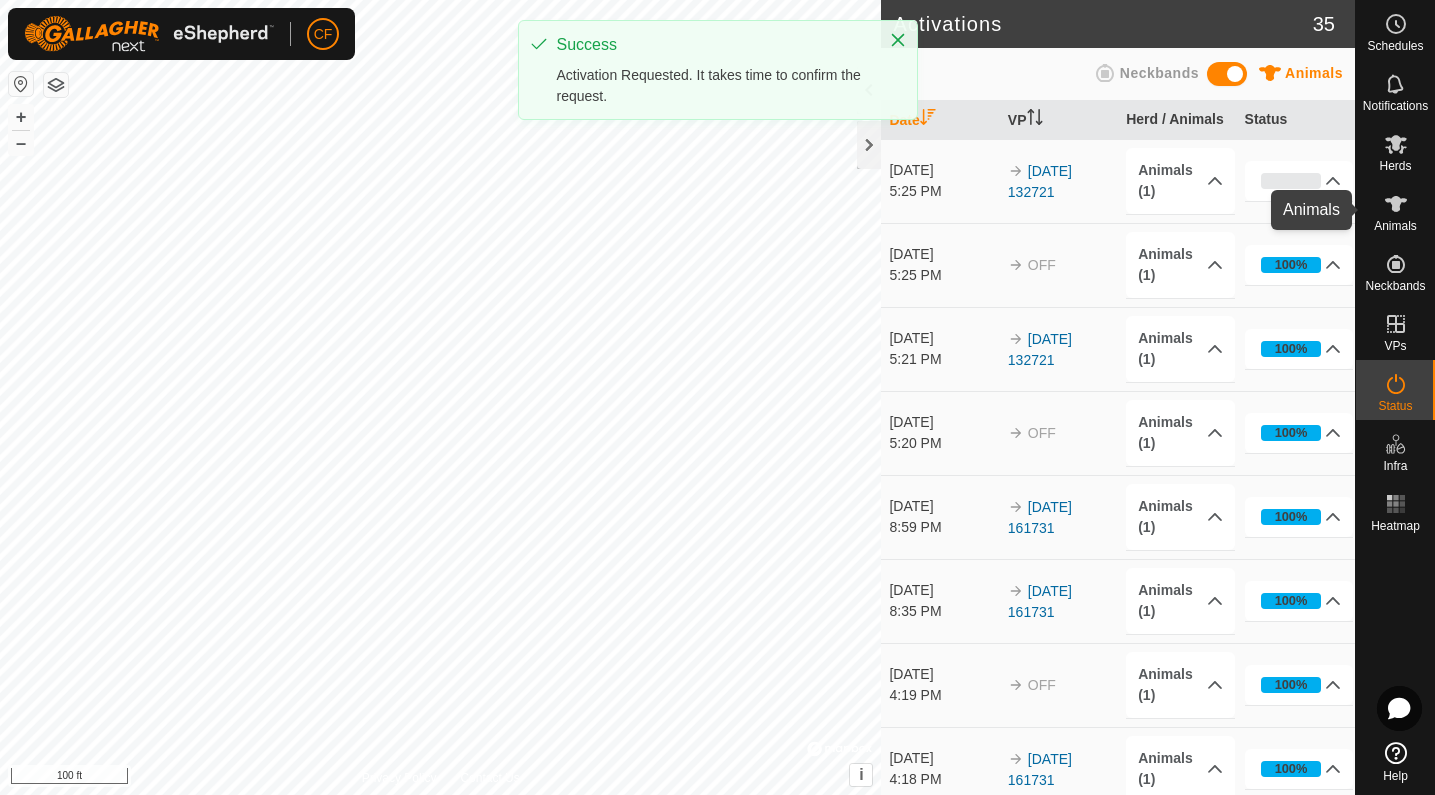 click 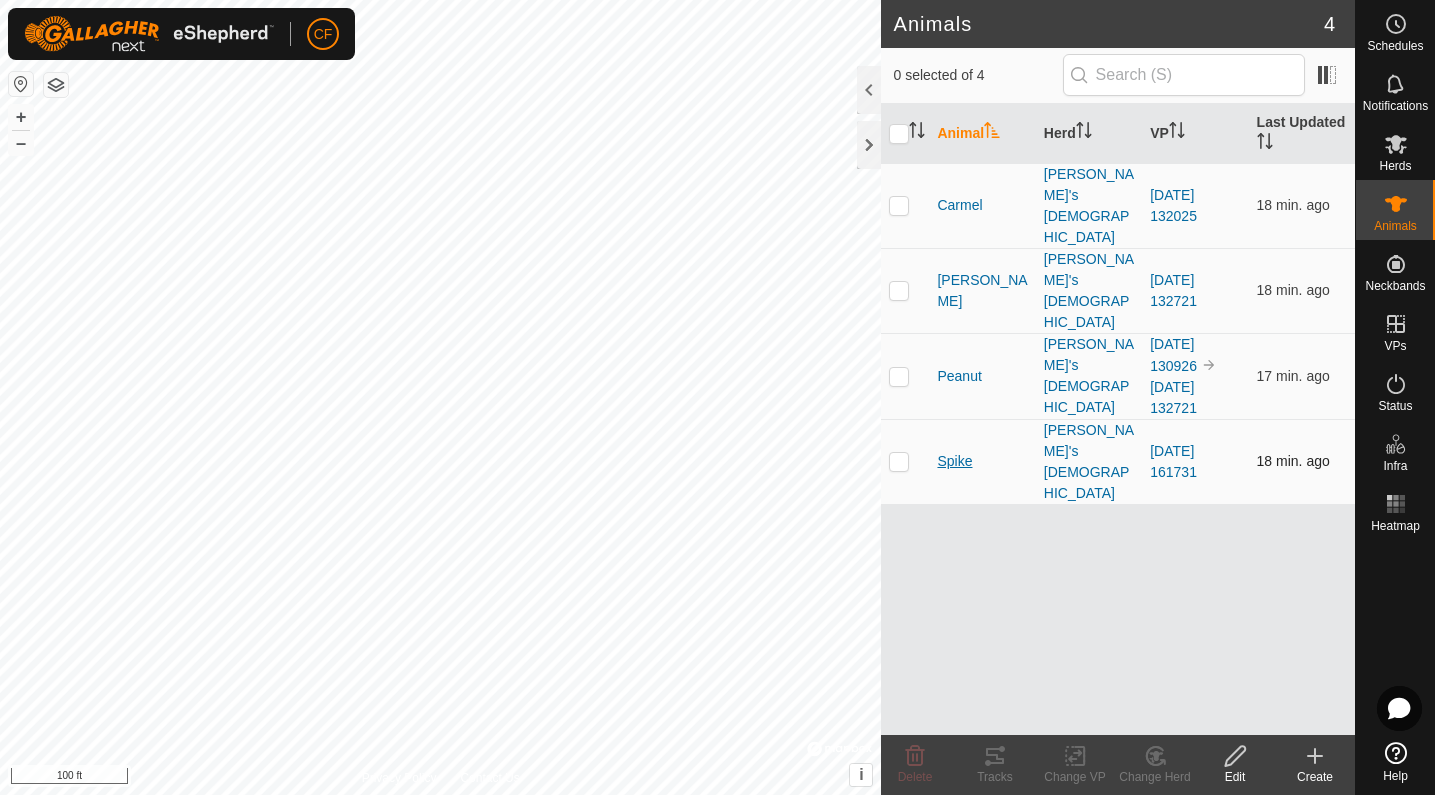 click on "Spike" at bounding box center (954, 461) 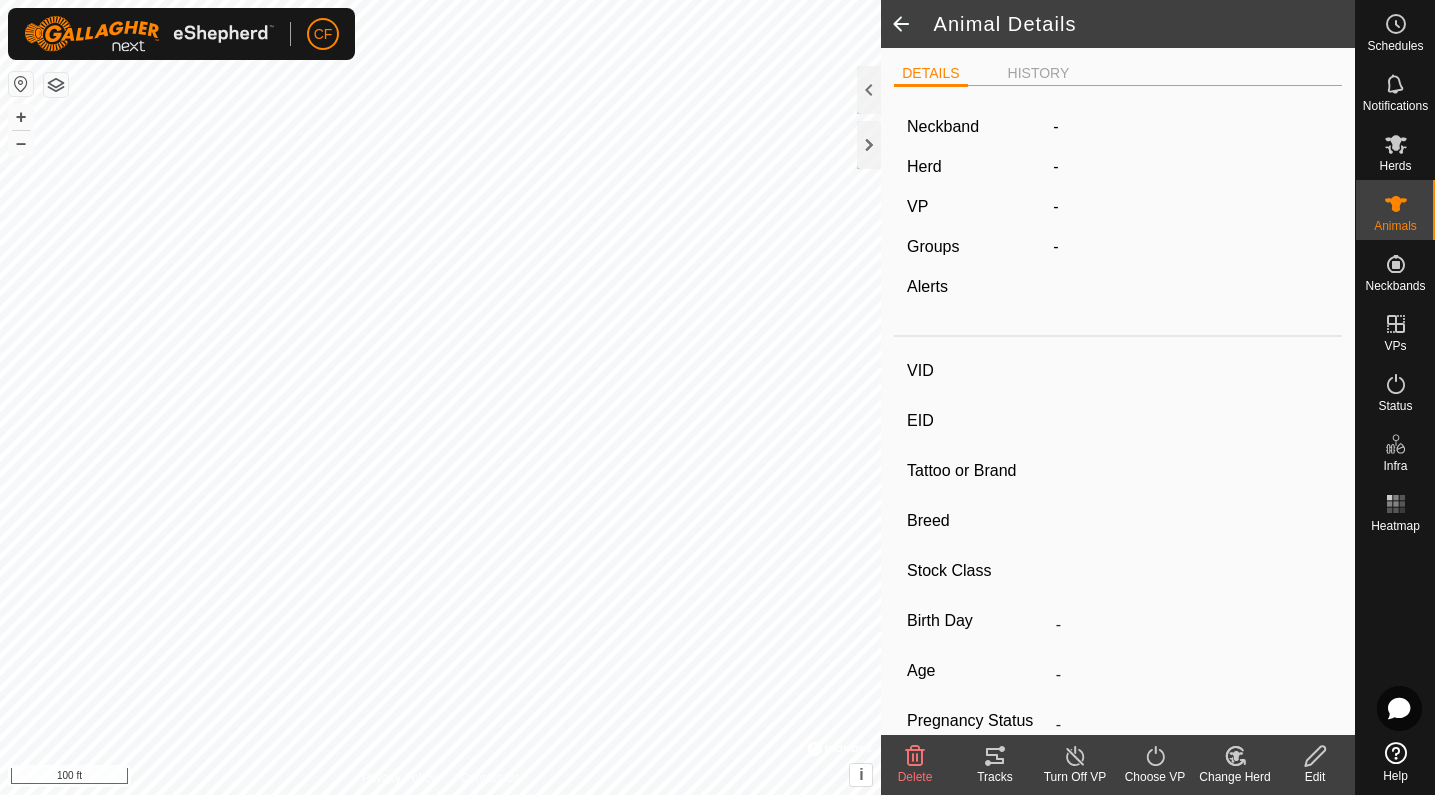 type on "Spike" 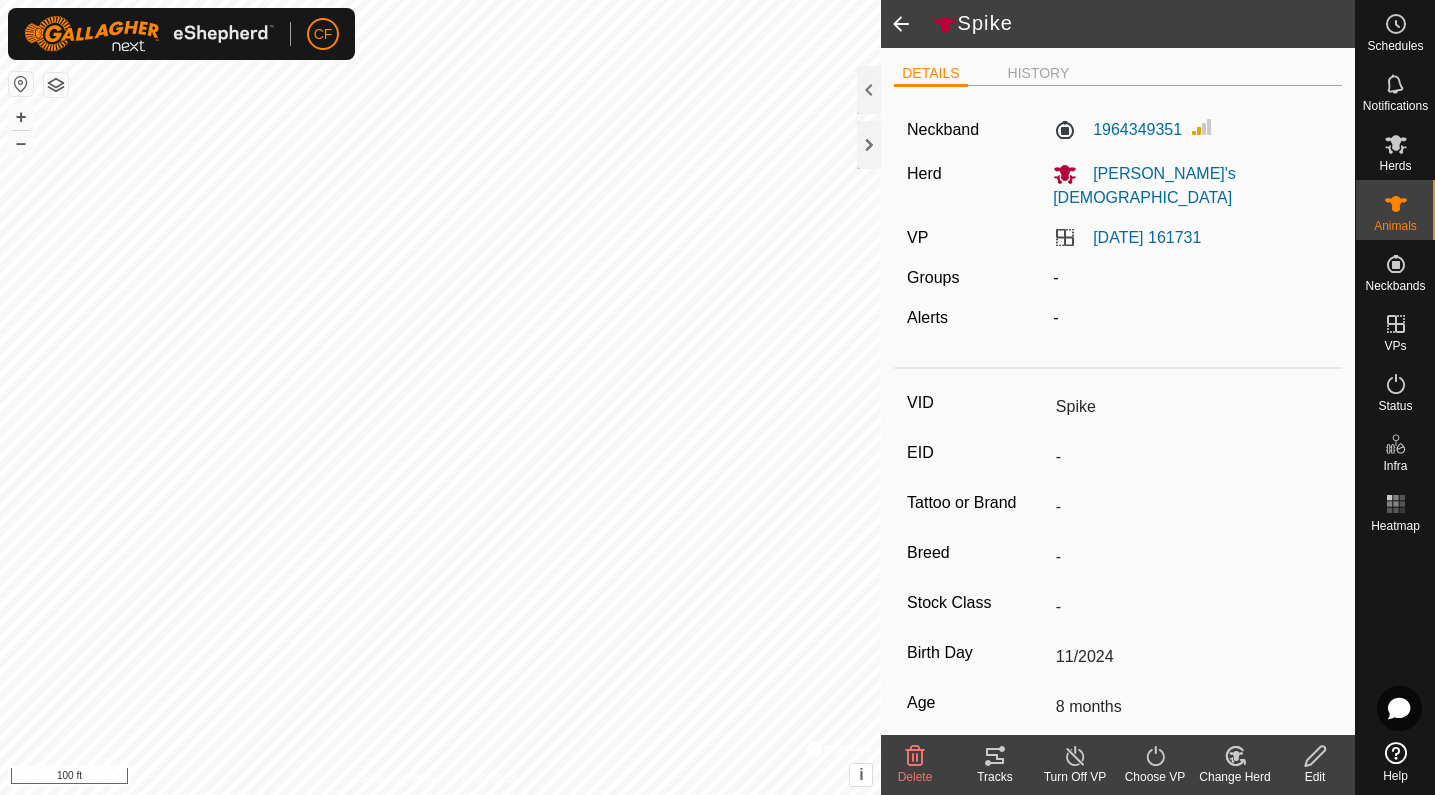 click 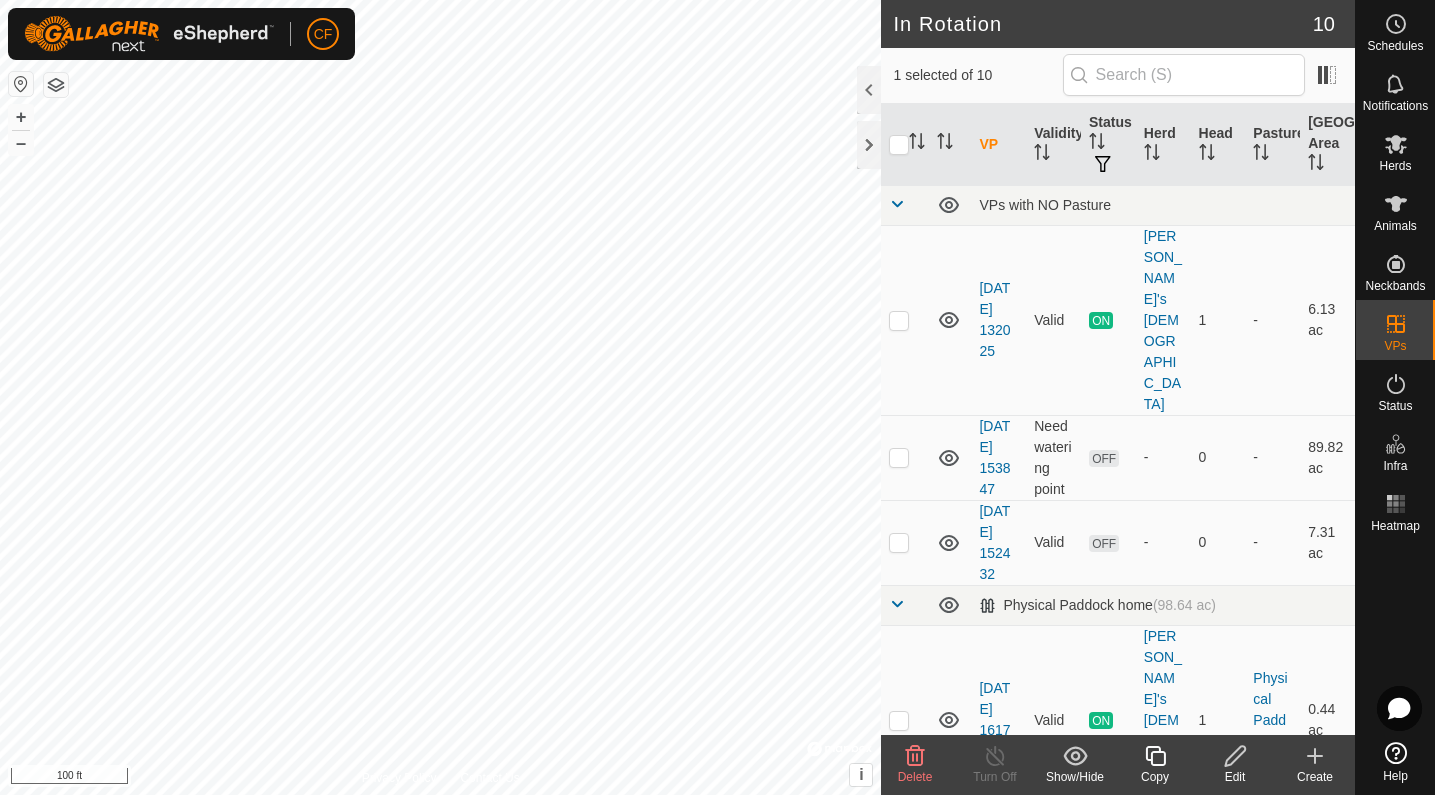 click 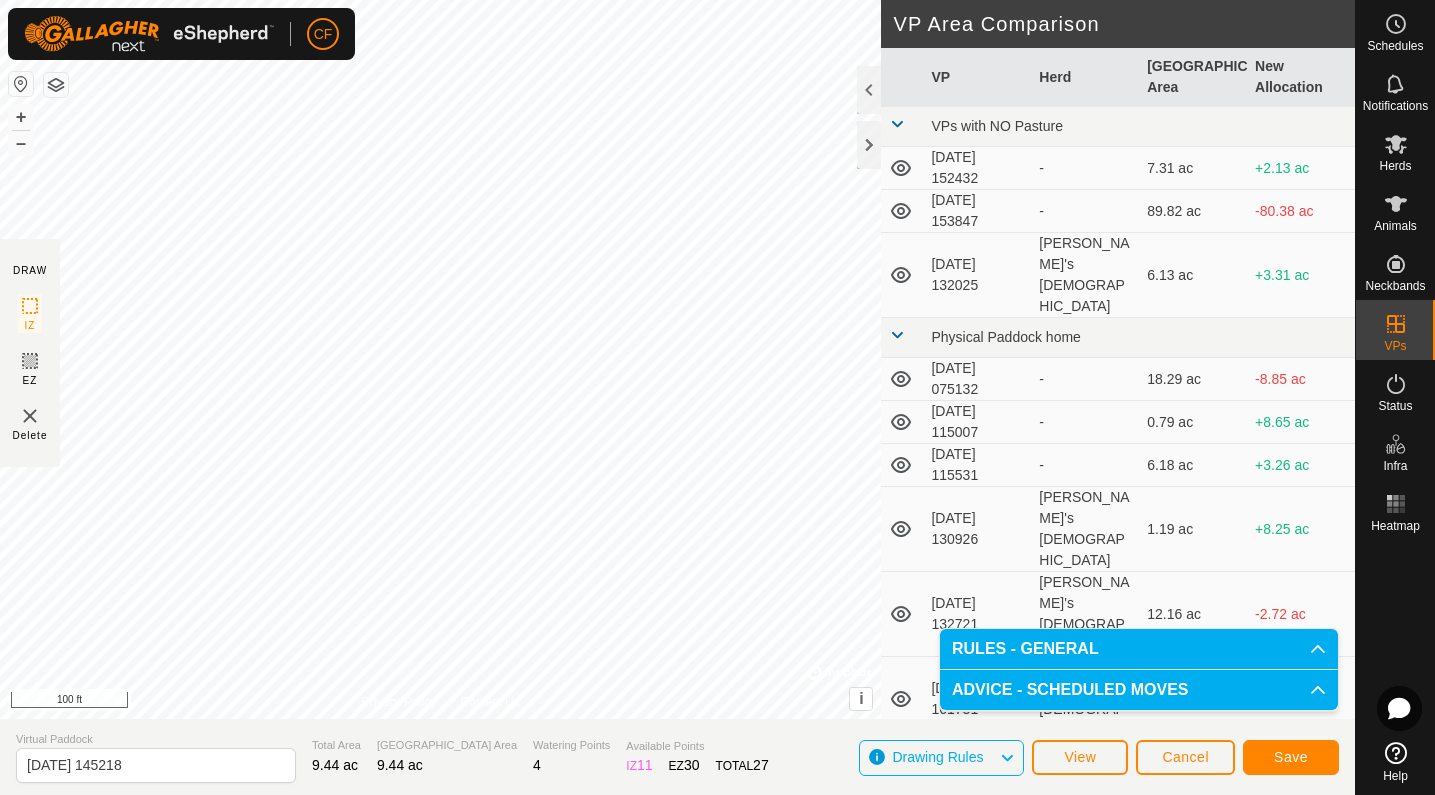 click on "Save" 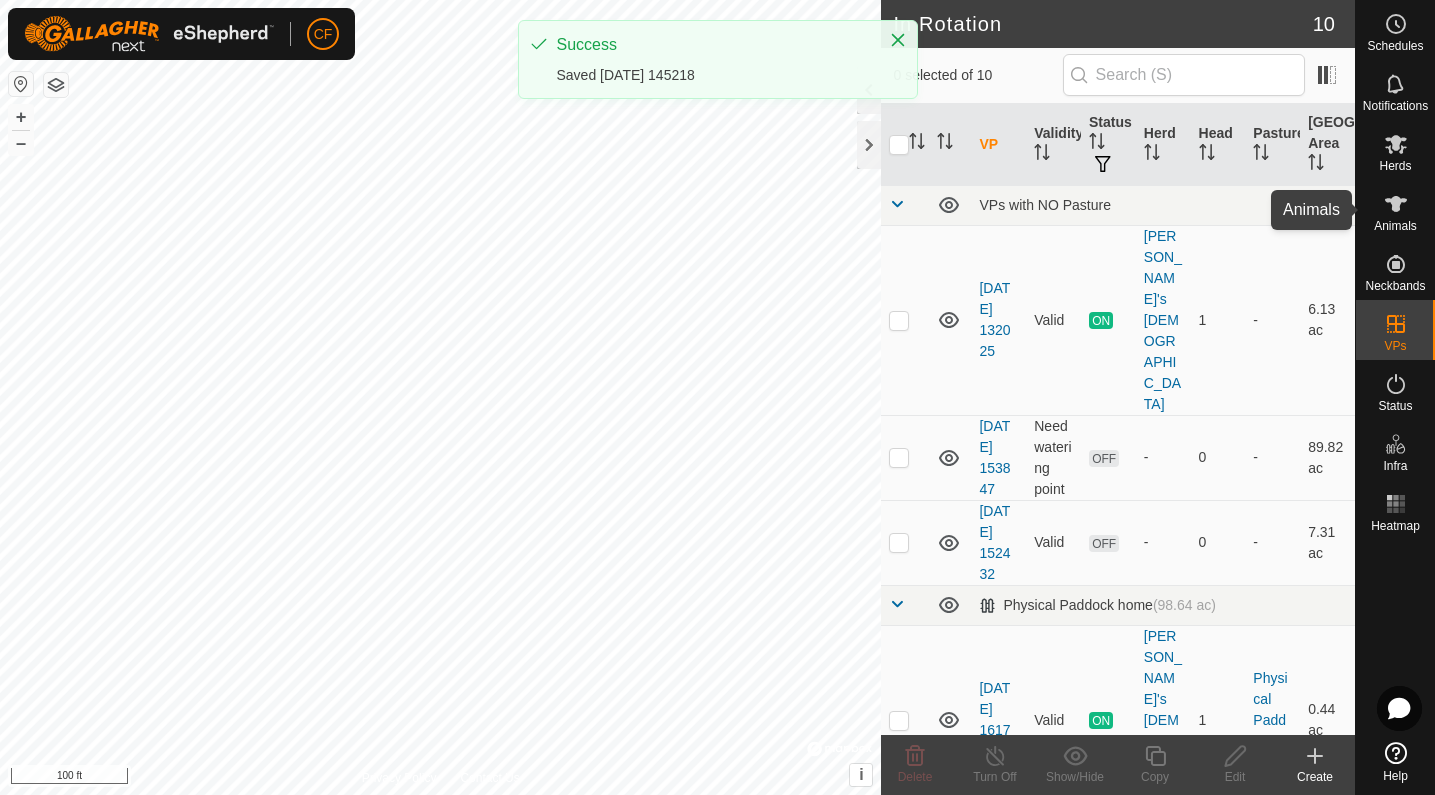 click 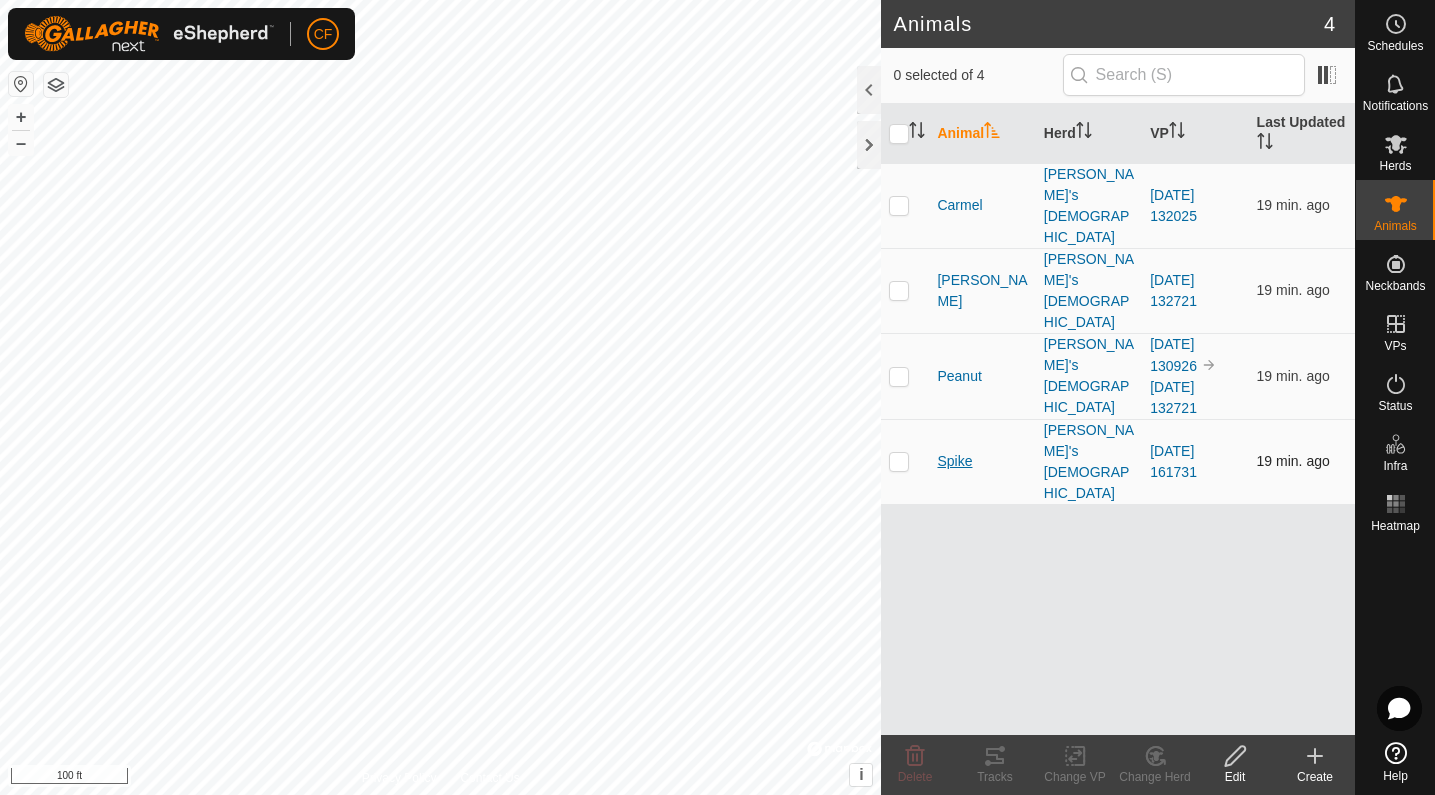 click on "Spike" at bounding box center (954, 461) 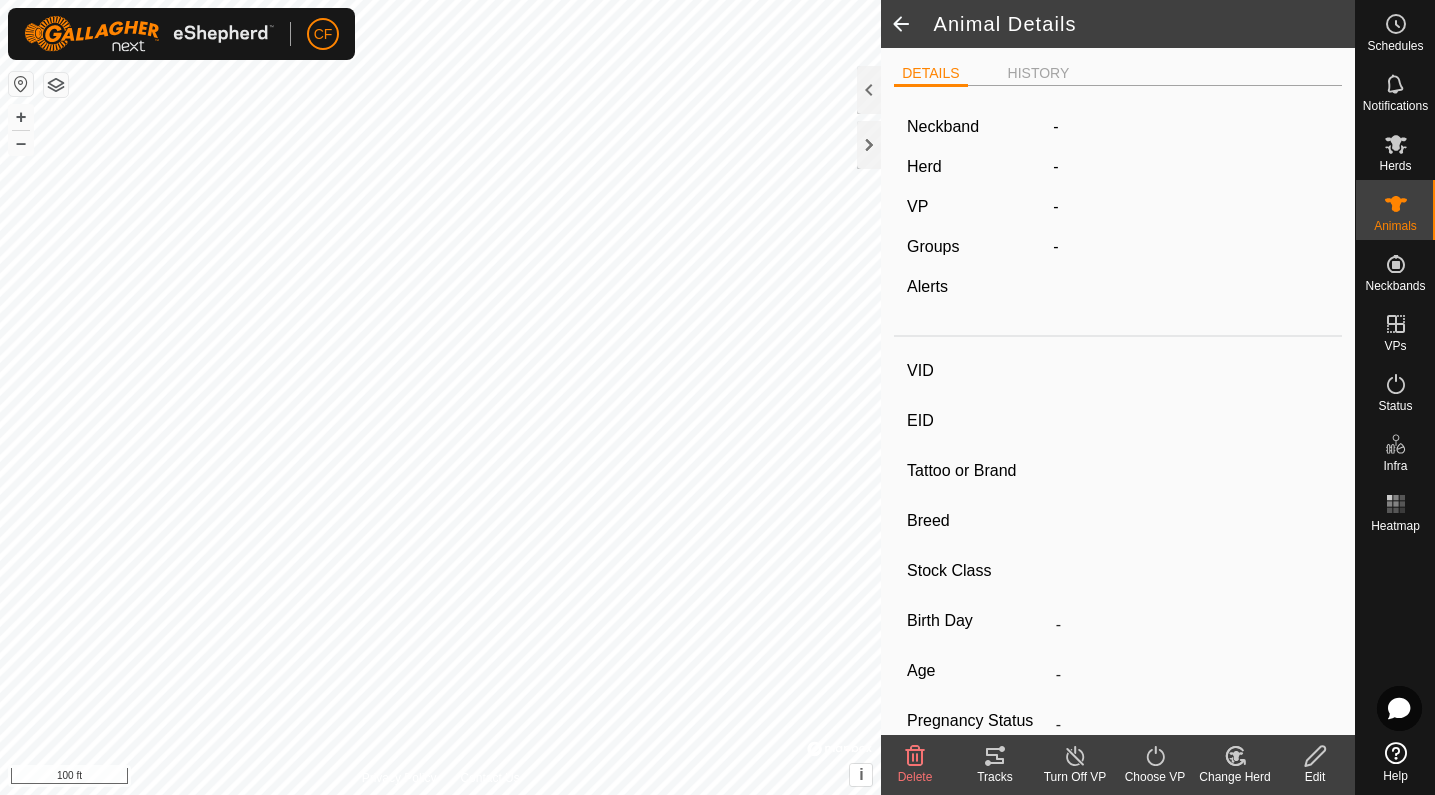 type on "Spike" 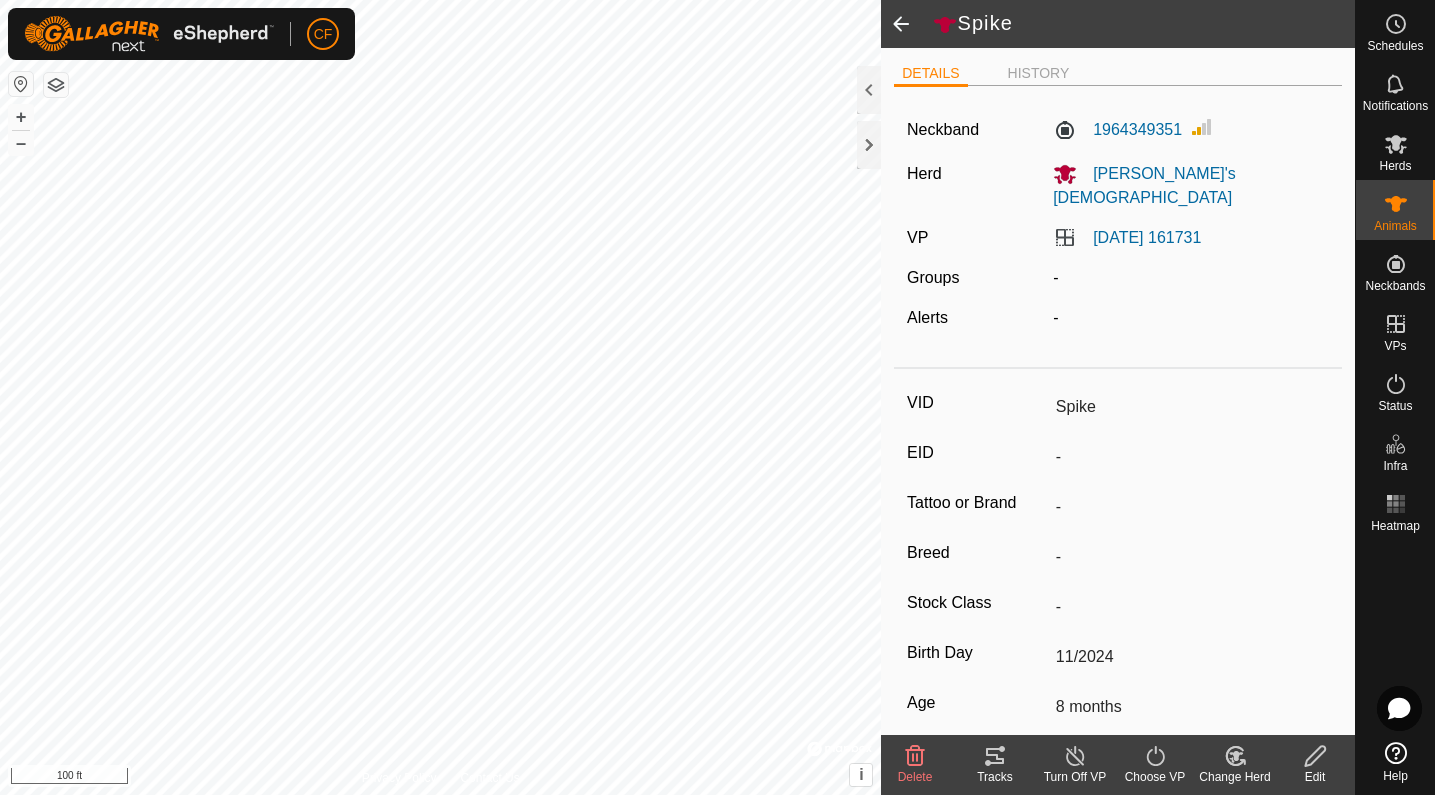 click 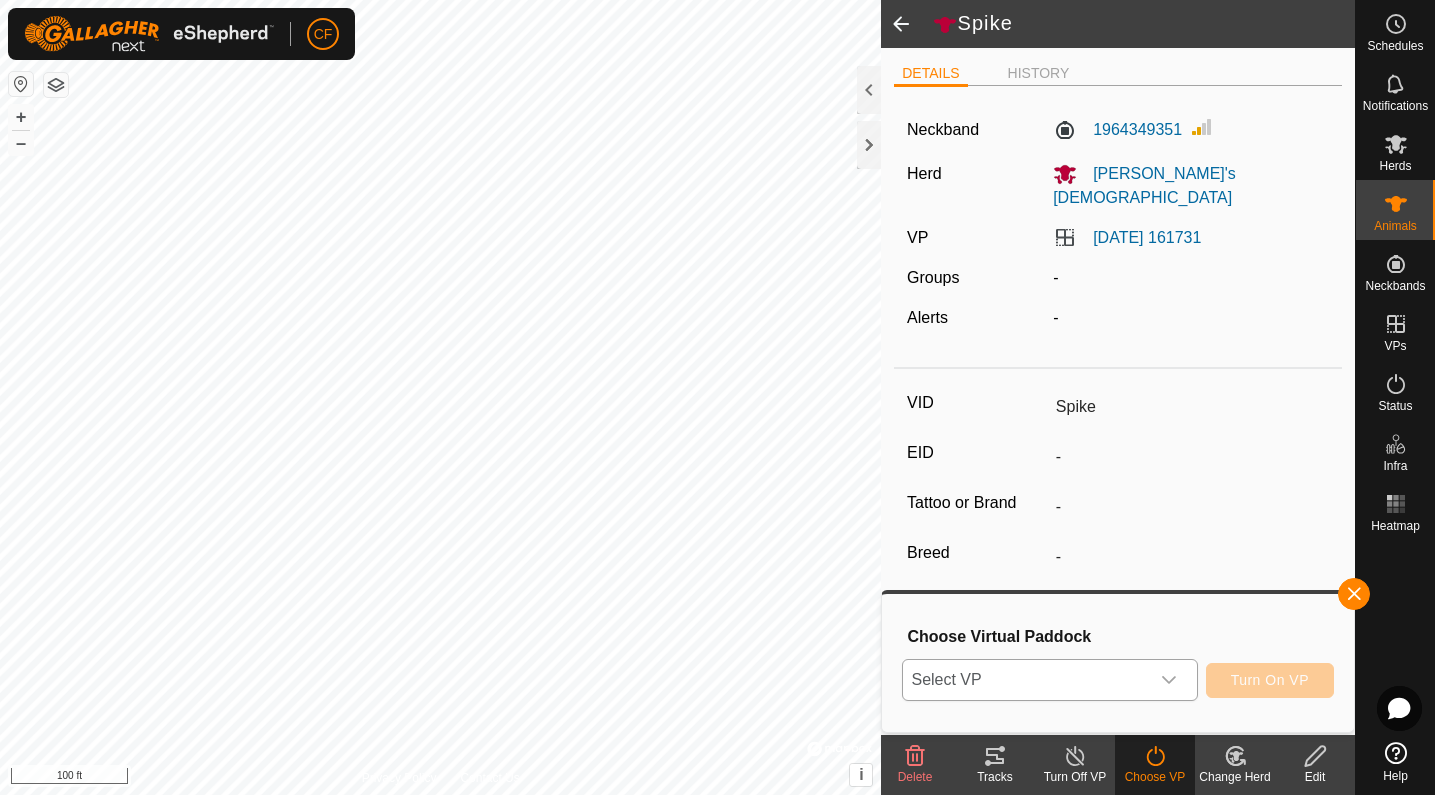 click at bounding box center [1169, 680] 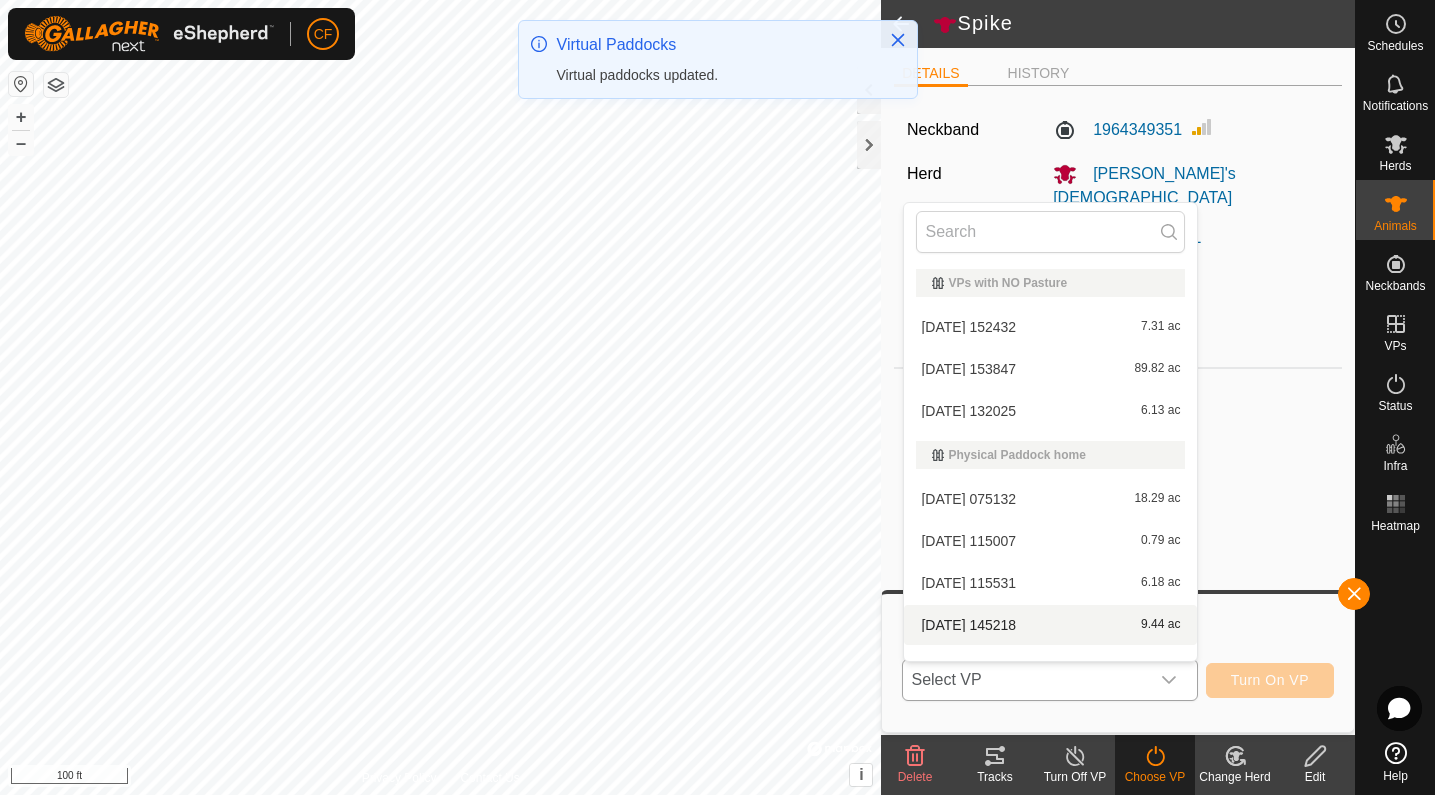 scroll, scrollTop: 26, scrollLeft: 0, axis: vertical 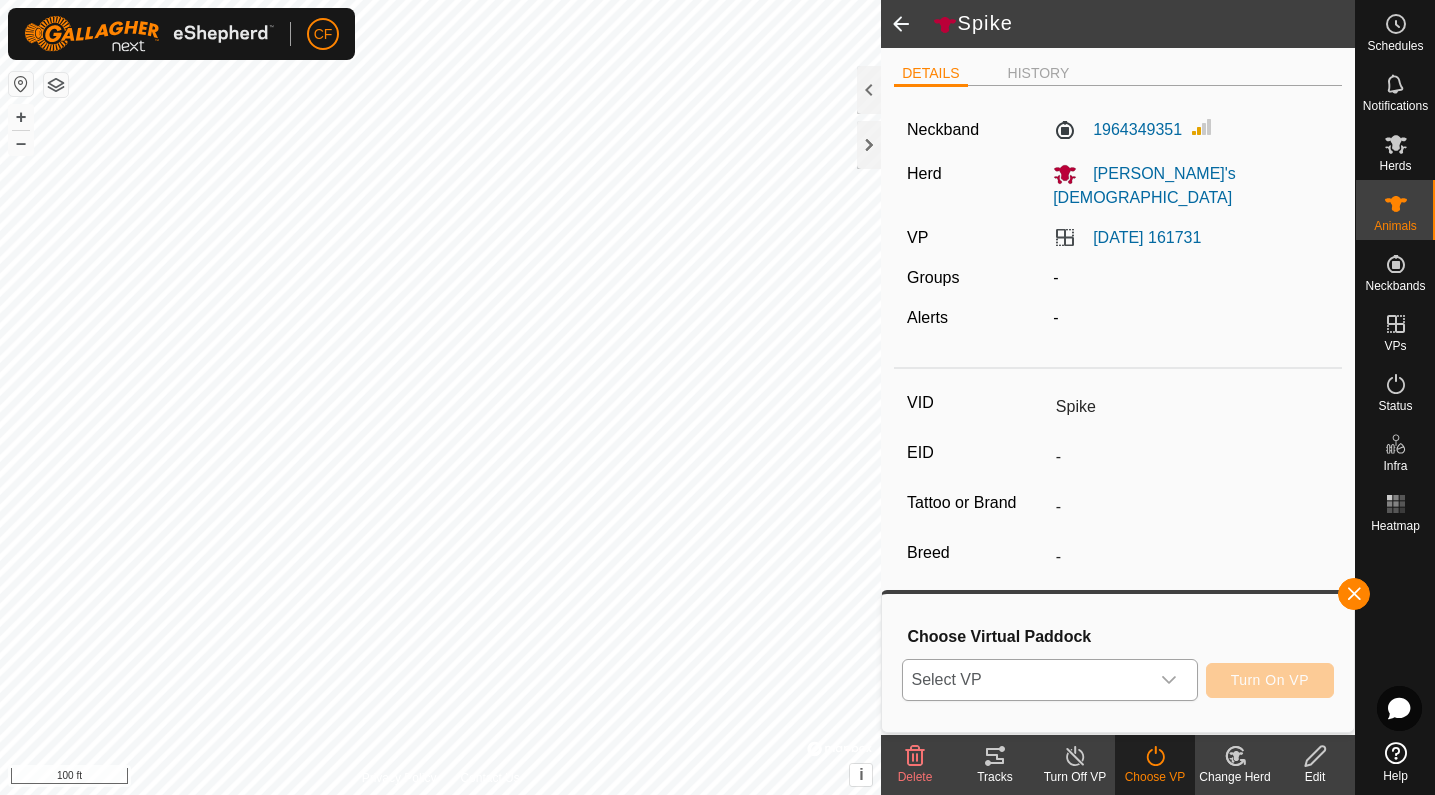 click at bounding box center [1169, 680] 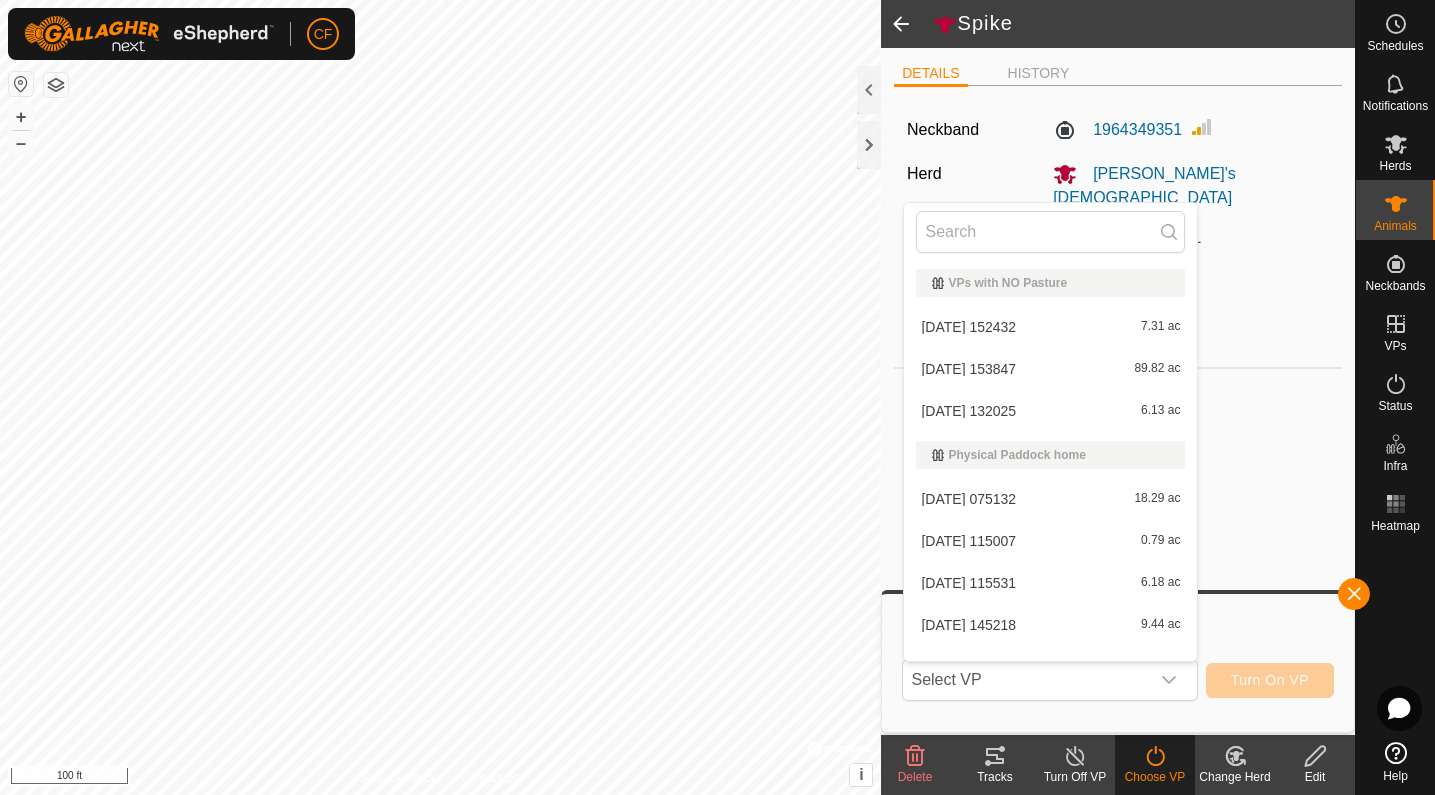 scroll, scrollTop: 26, scrollLeft: 0, axis: vertical 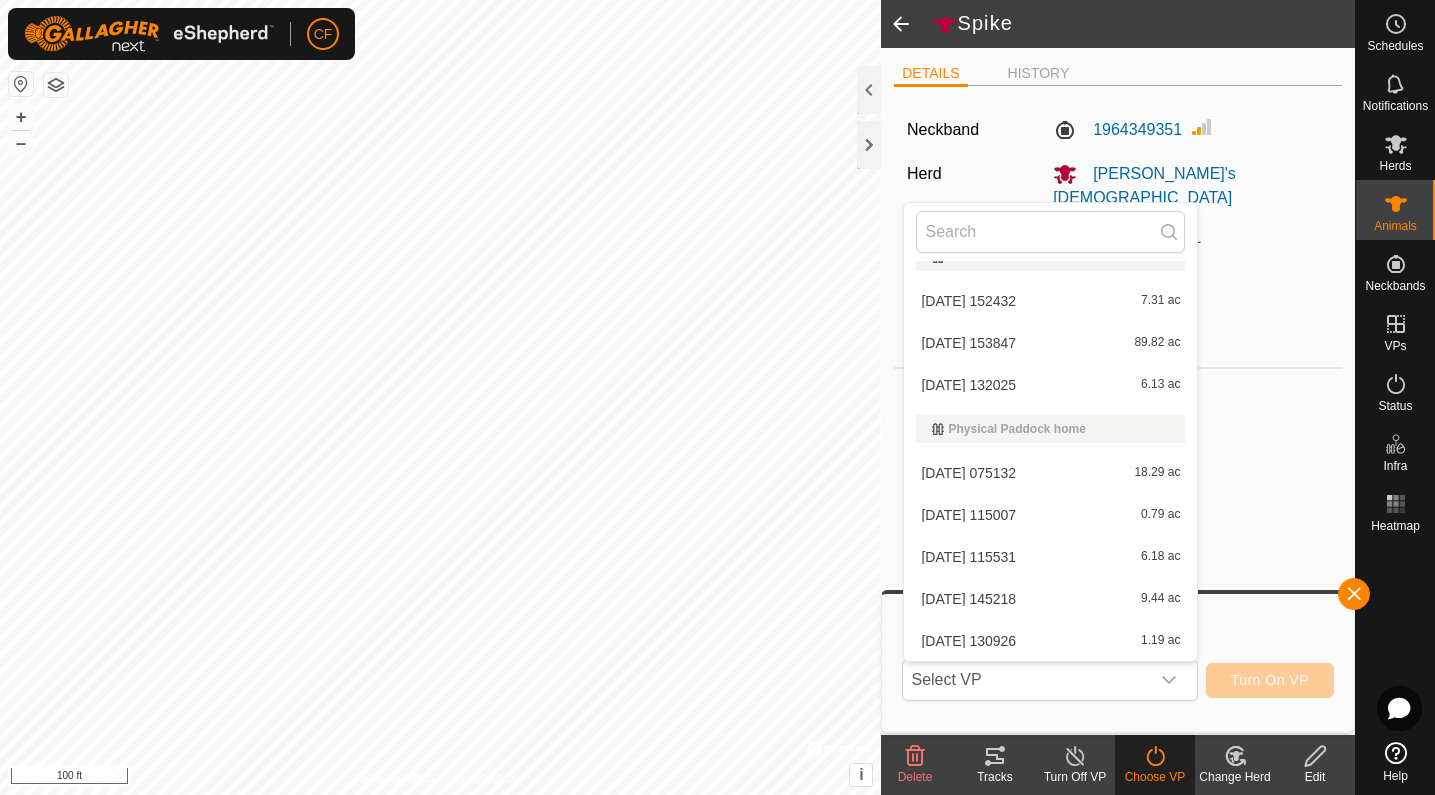 click on "2025-07-19 145218  9.44 ac" at bounding box center [1050, 599] 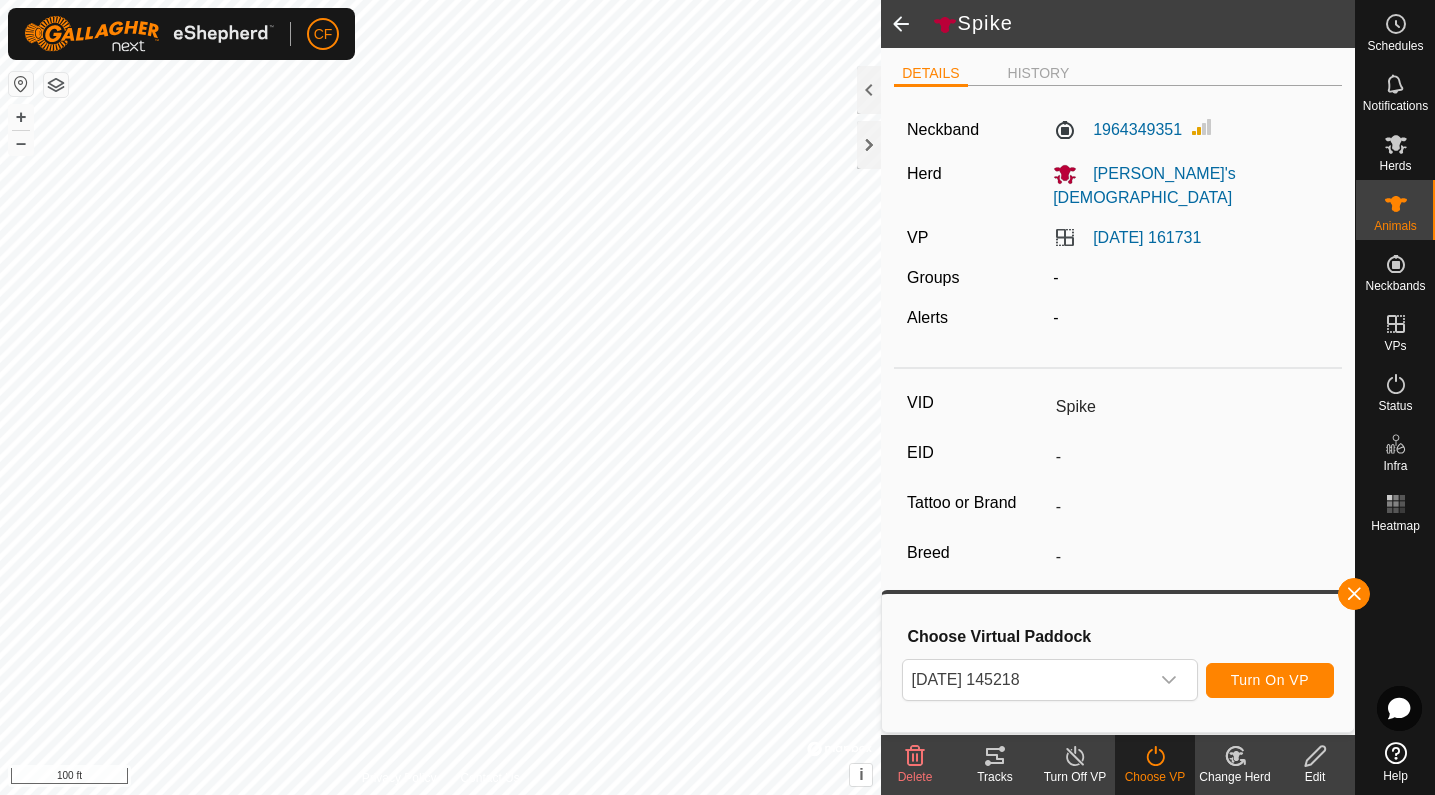 click on "Turn On VP" at bounding box center (1270, 680) 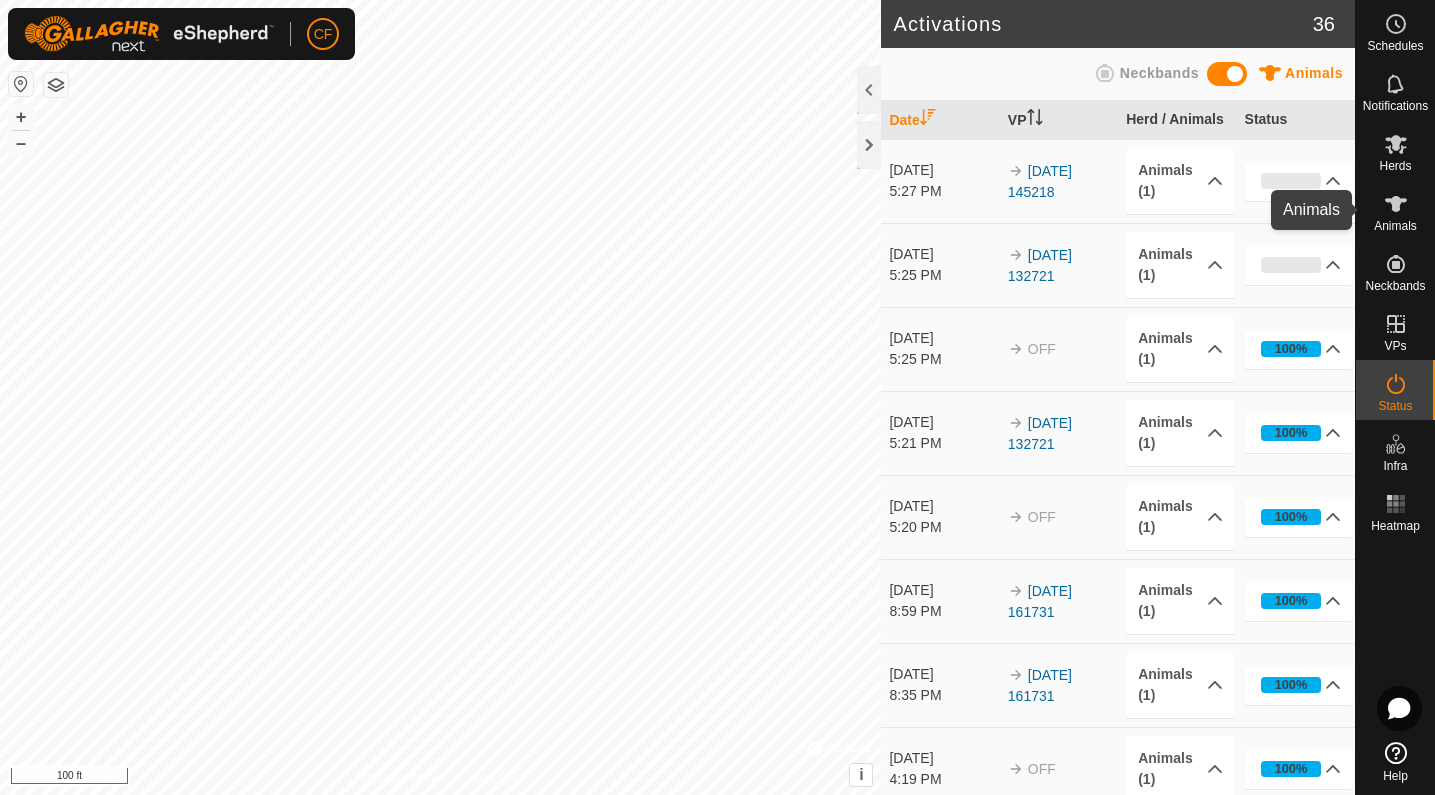 click on "Animals" at bounding box center [1395, 226] 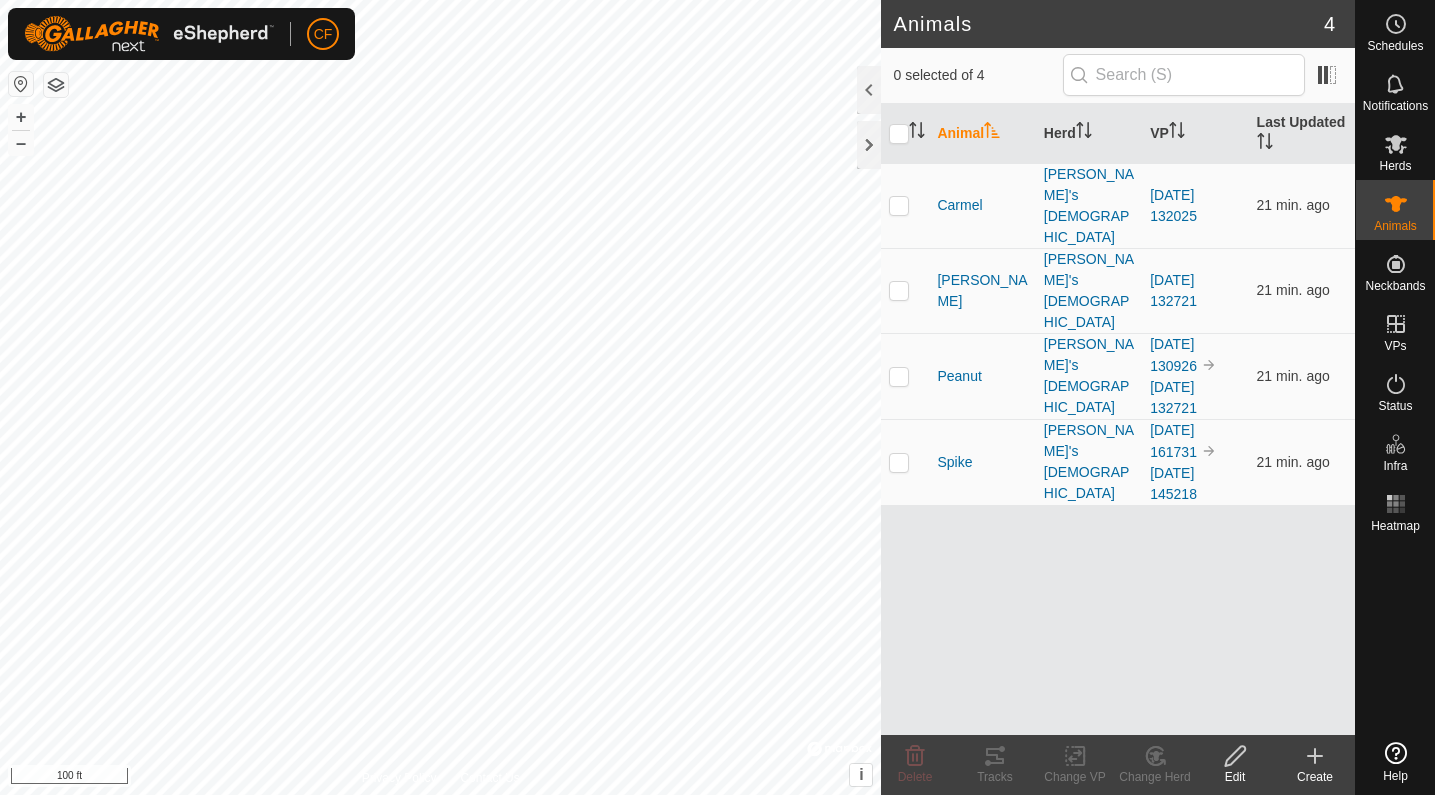 scroll, scrollTop: 0, scrollLeft: 0, axis: both 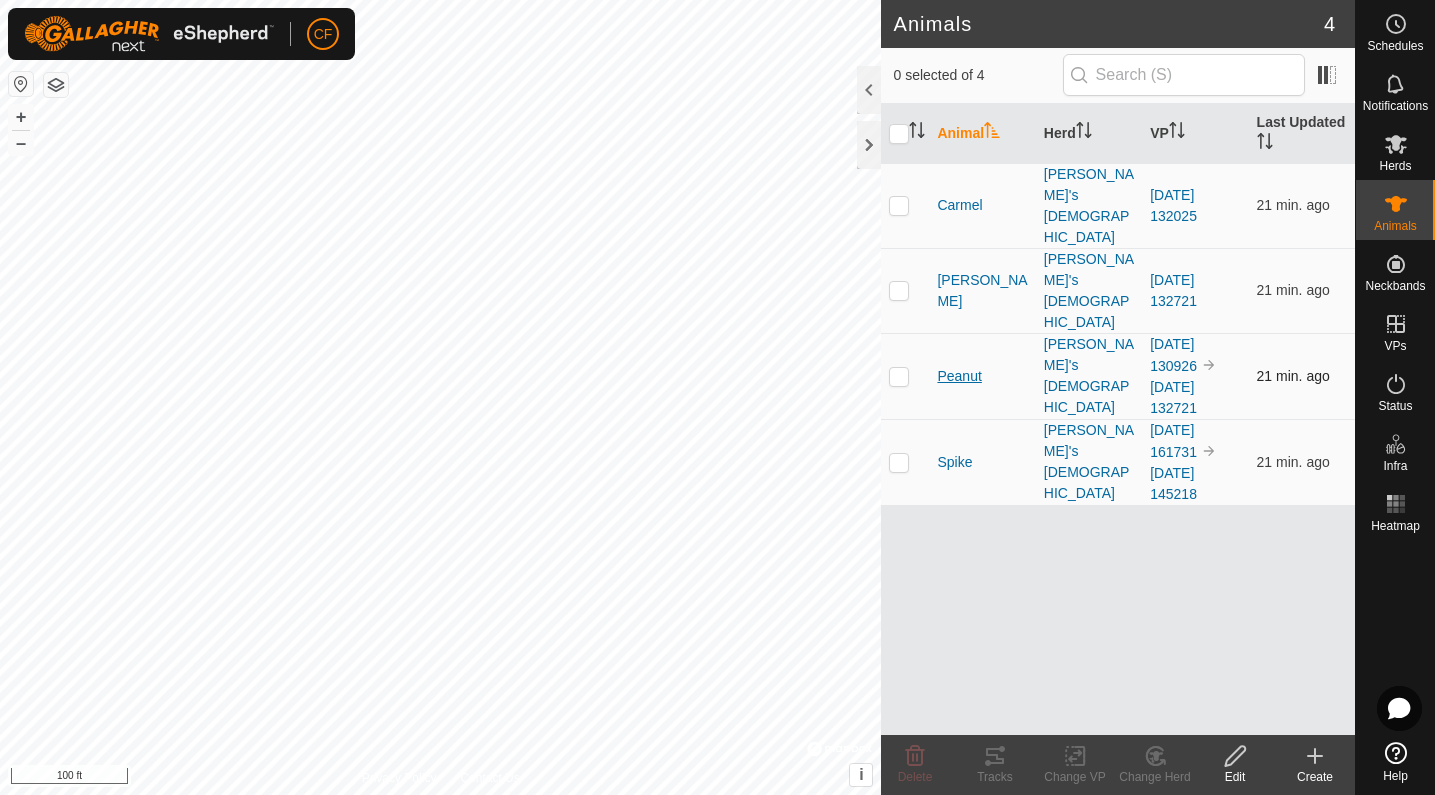 click on "Peanut" at bounding box center (959, 376) 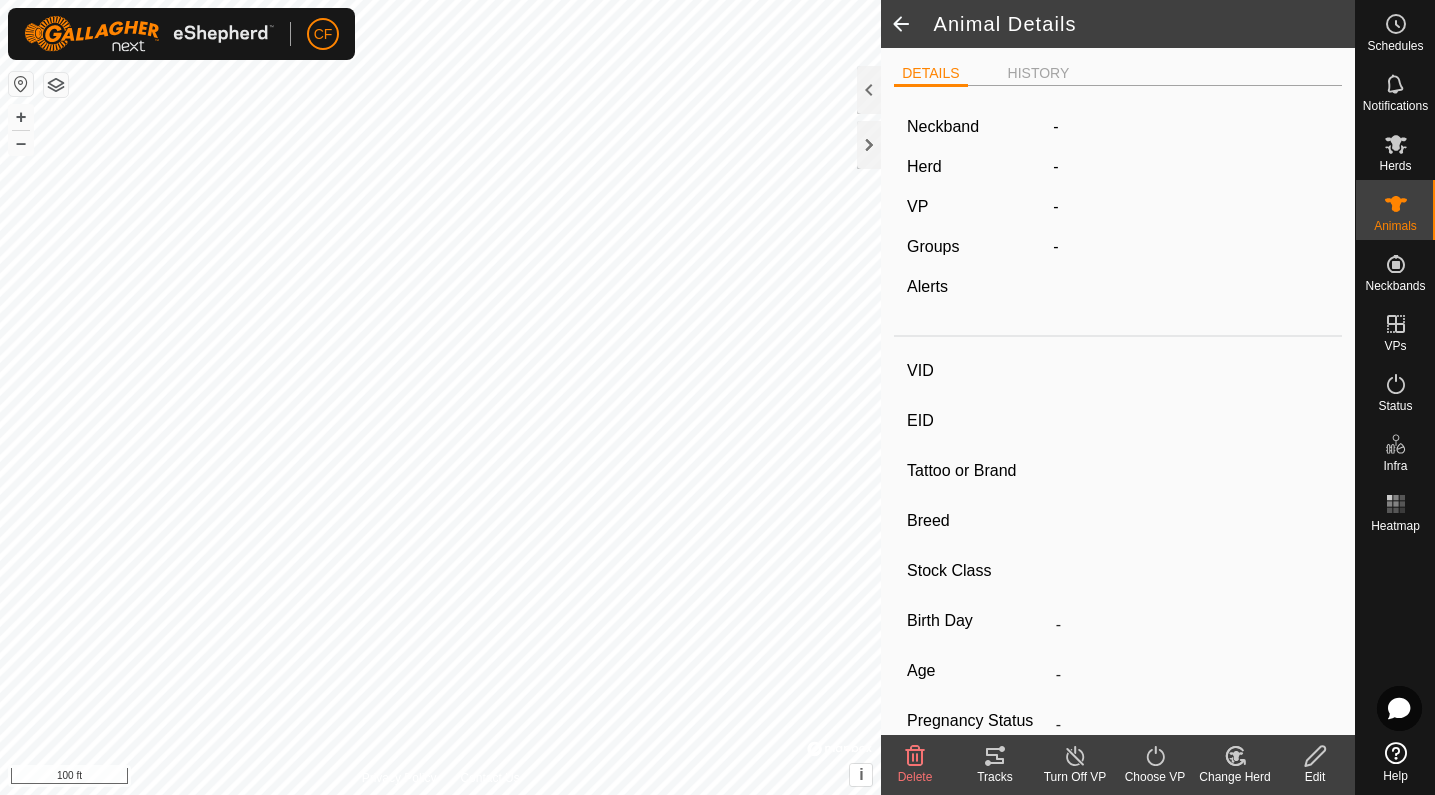 type on "Peanut" 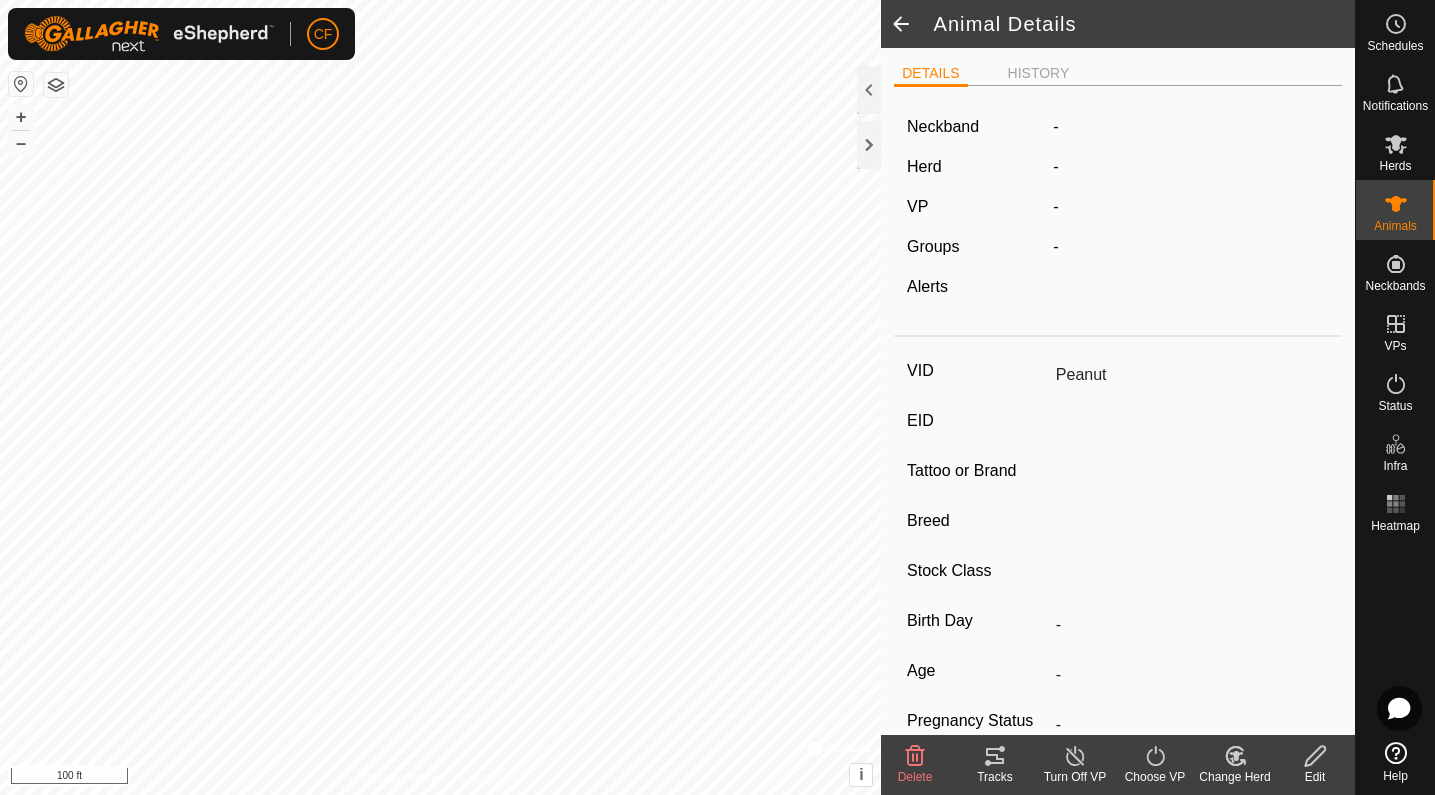 type on "-" 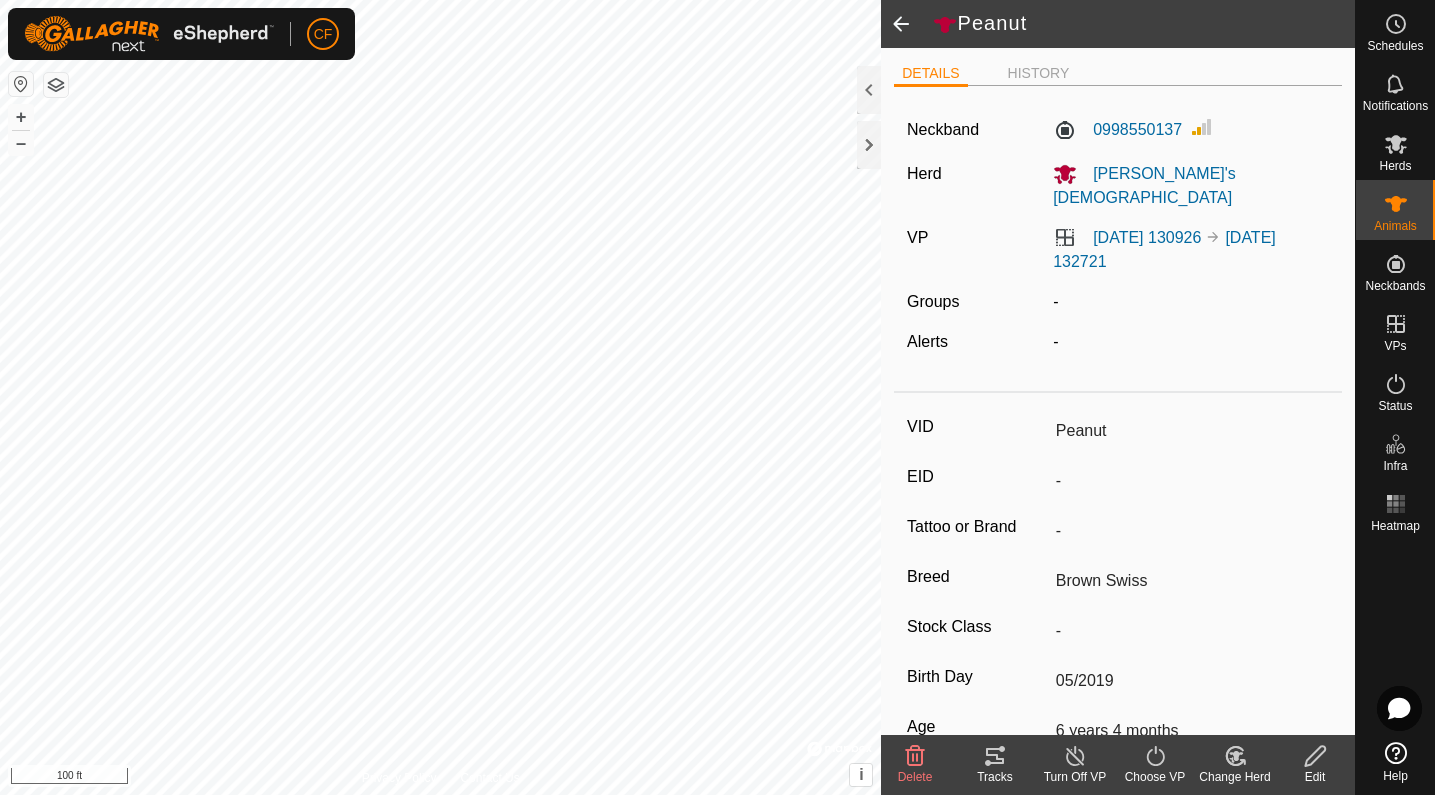 click on "DETAILS   HISTORY" 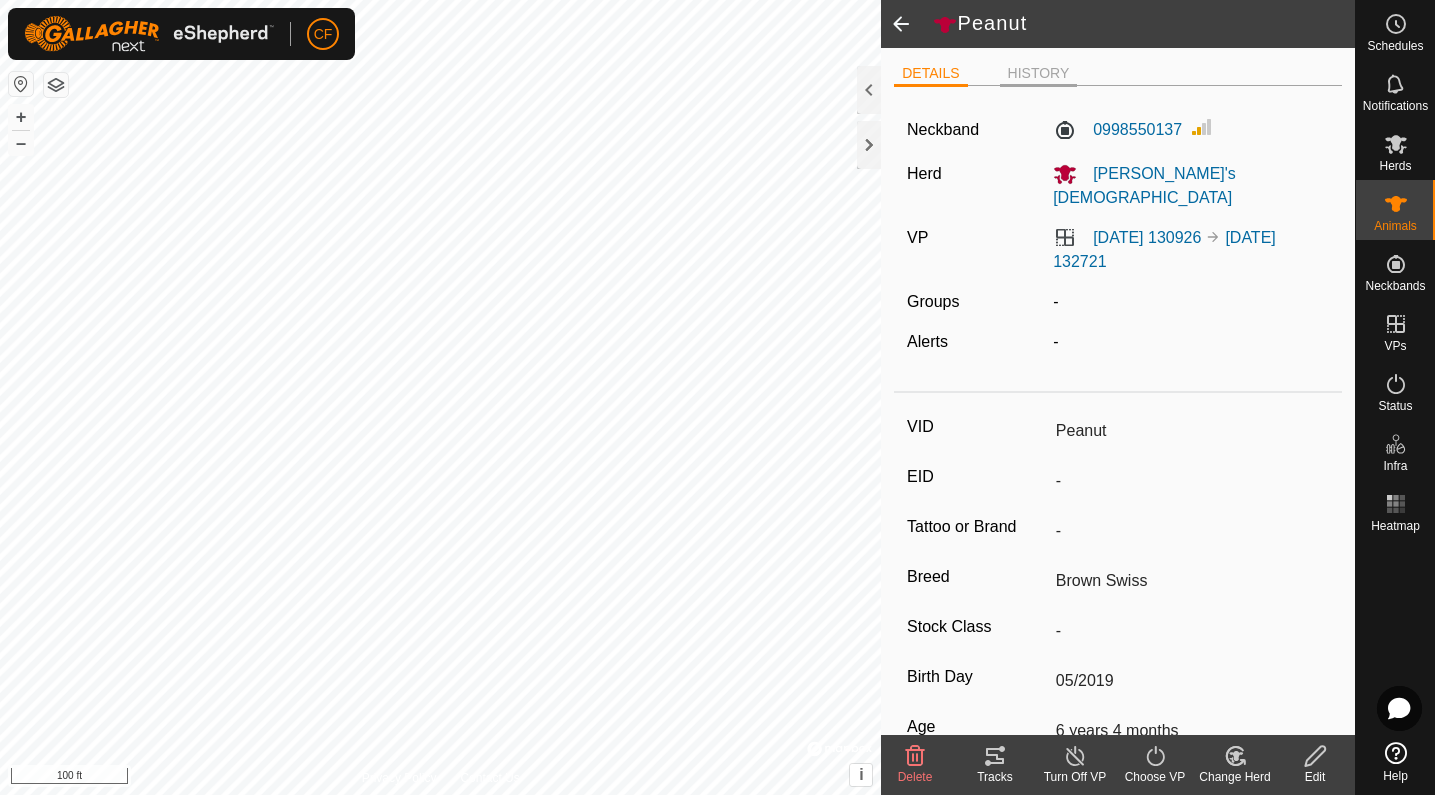 click on "HISTORY" 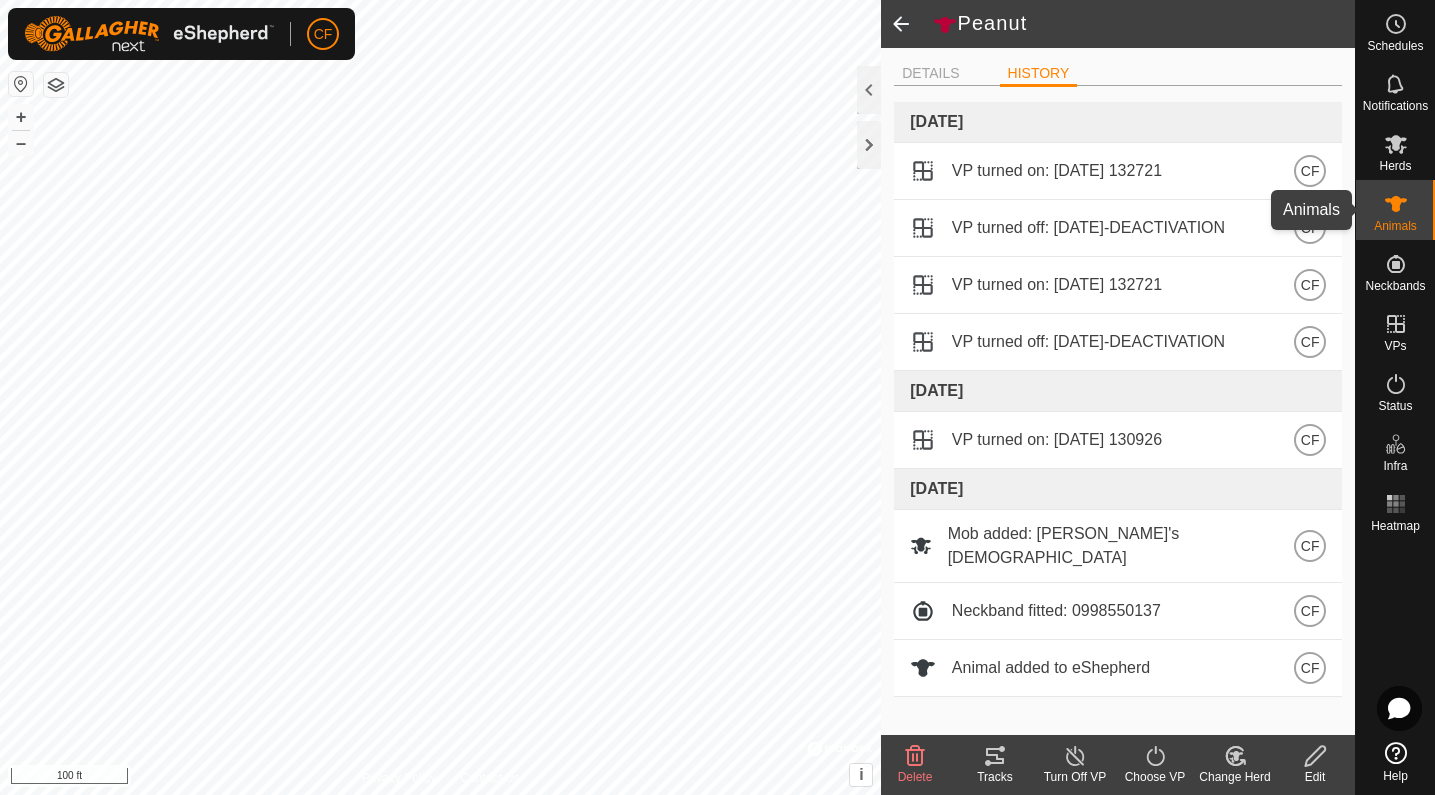 click 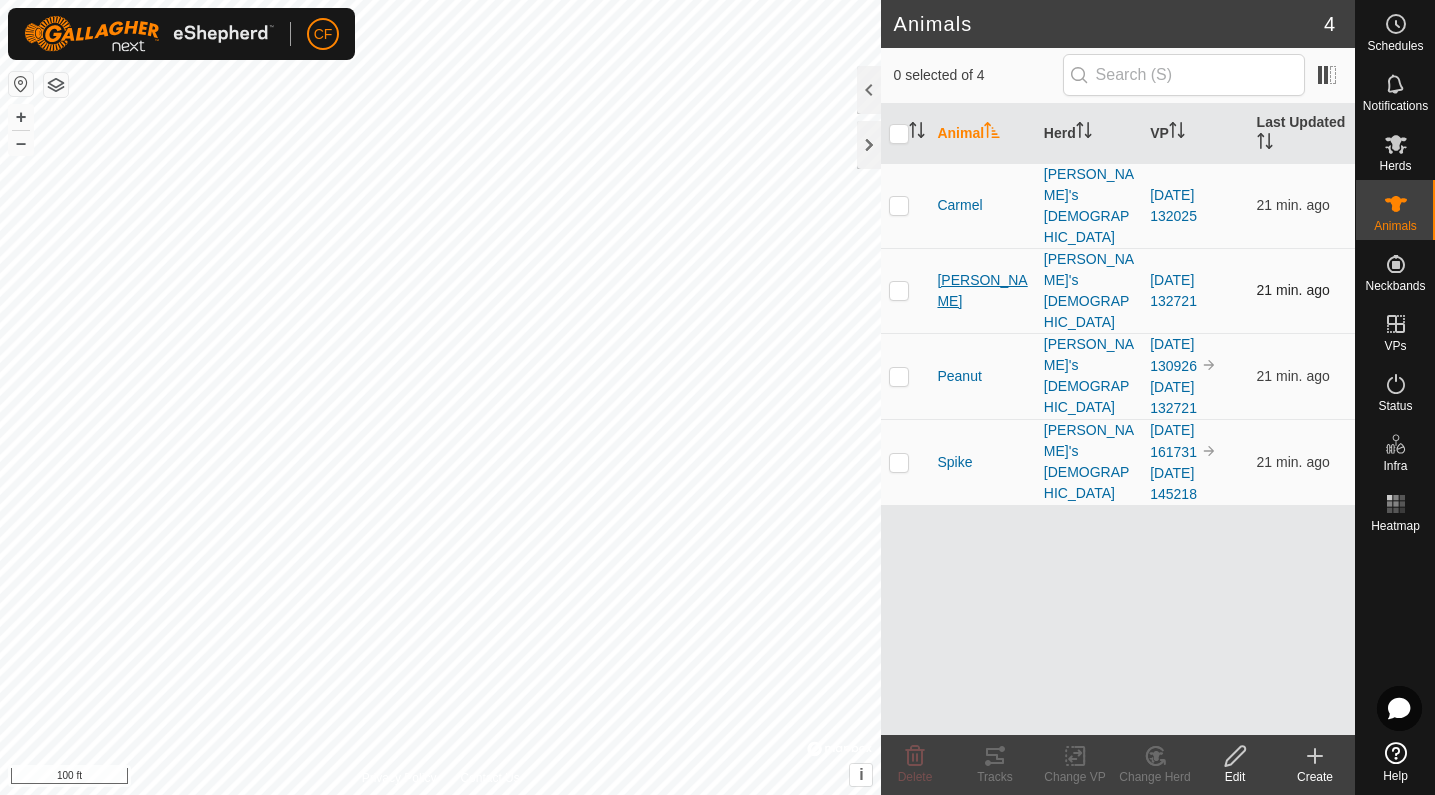 click on "[PERSON_NAME]" at bounding box center (982, 291) 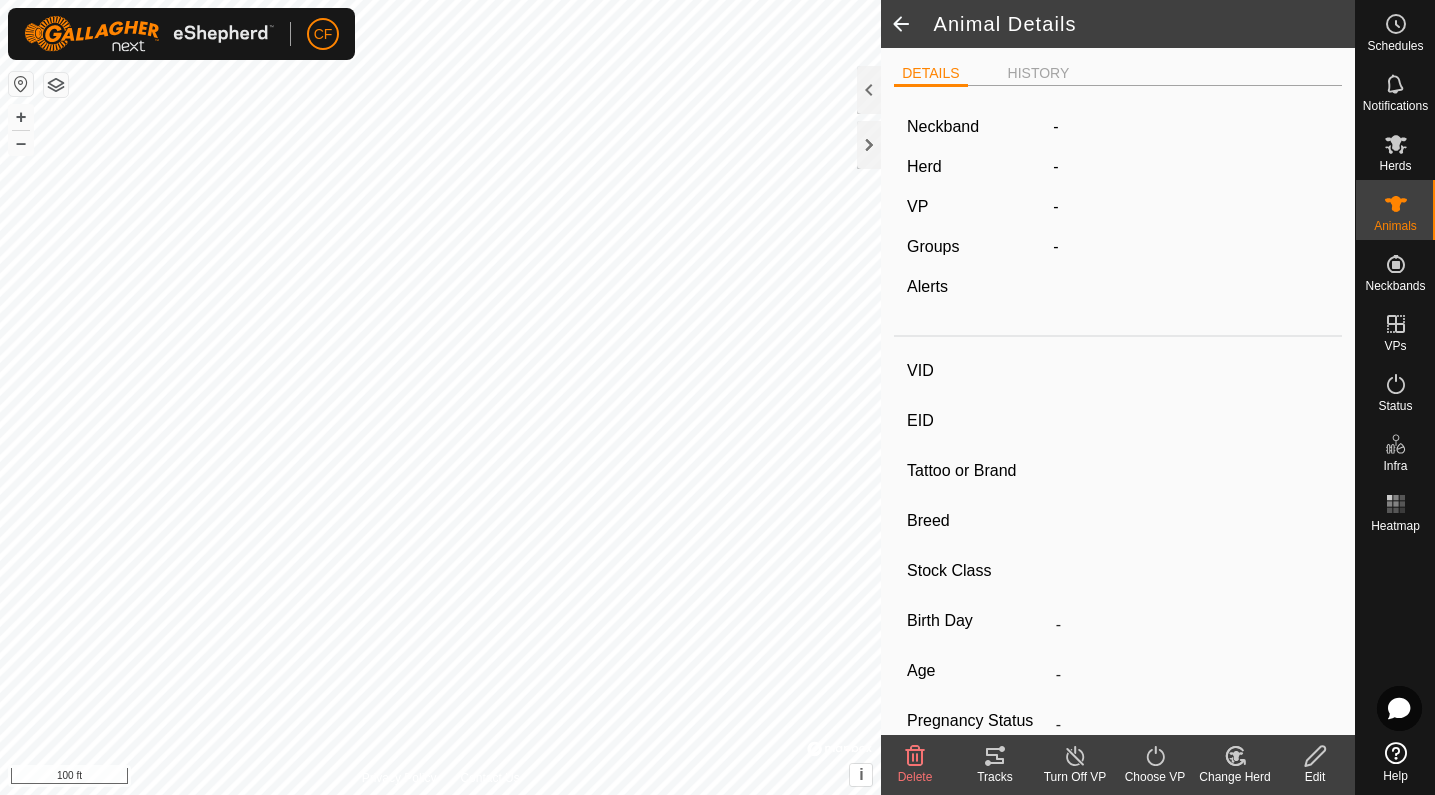 type on "[PERSON_NAME]" 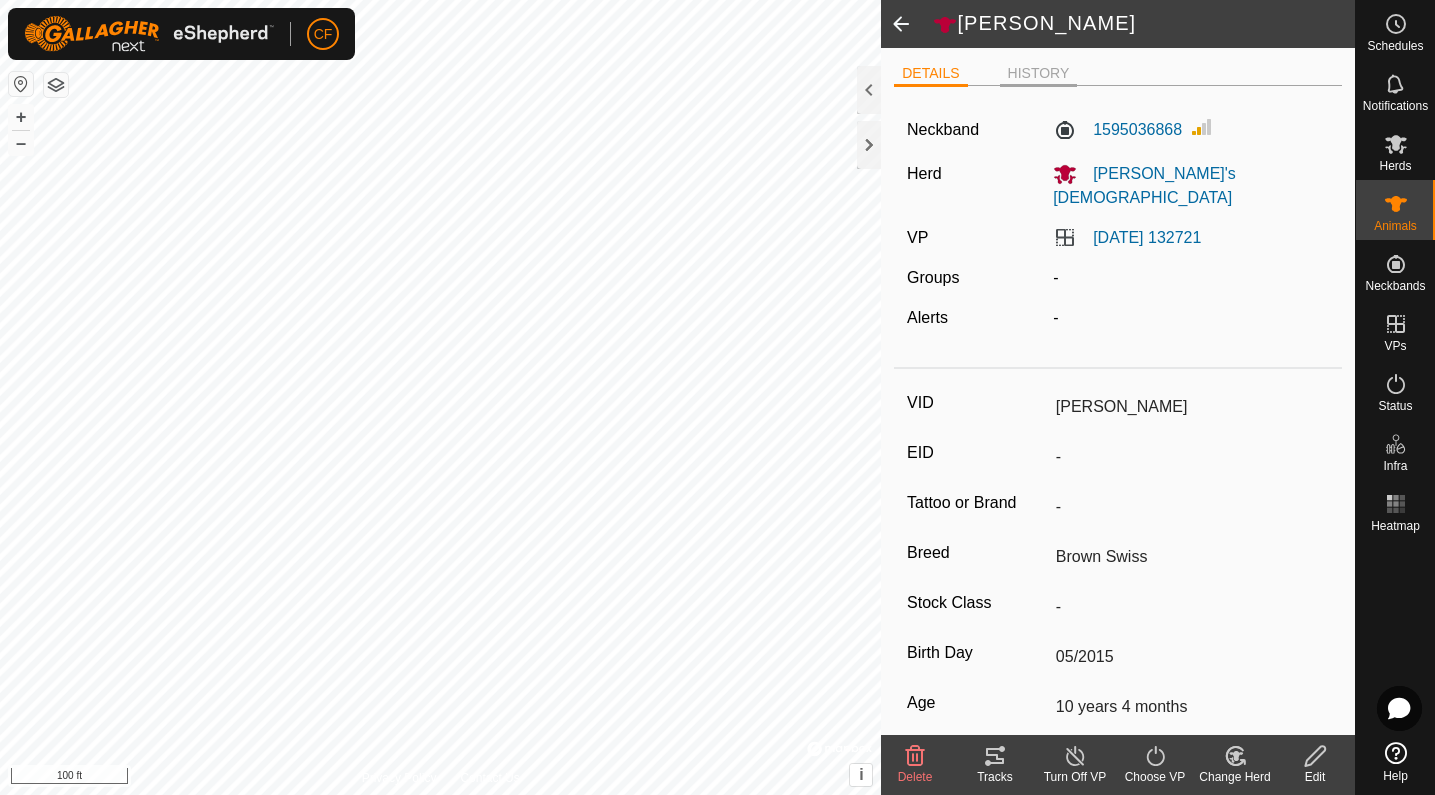 click on "HISTORY" 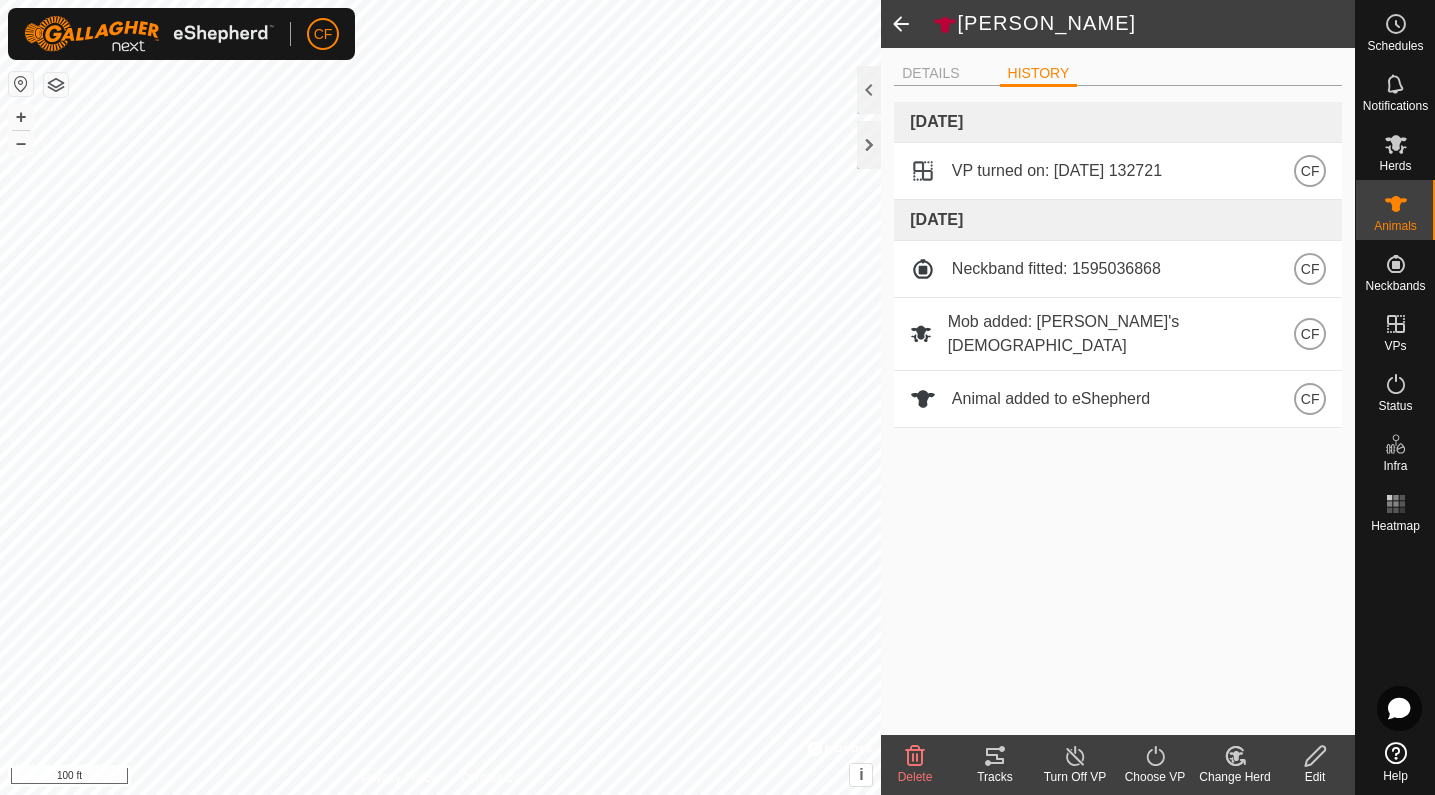 click 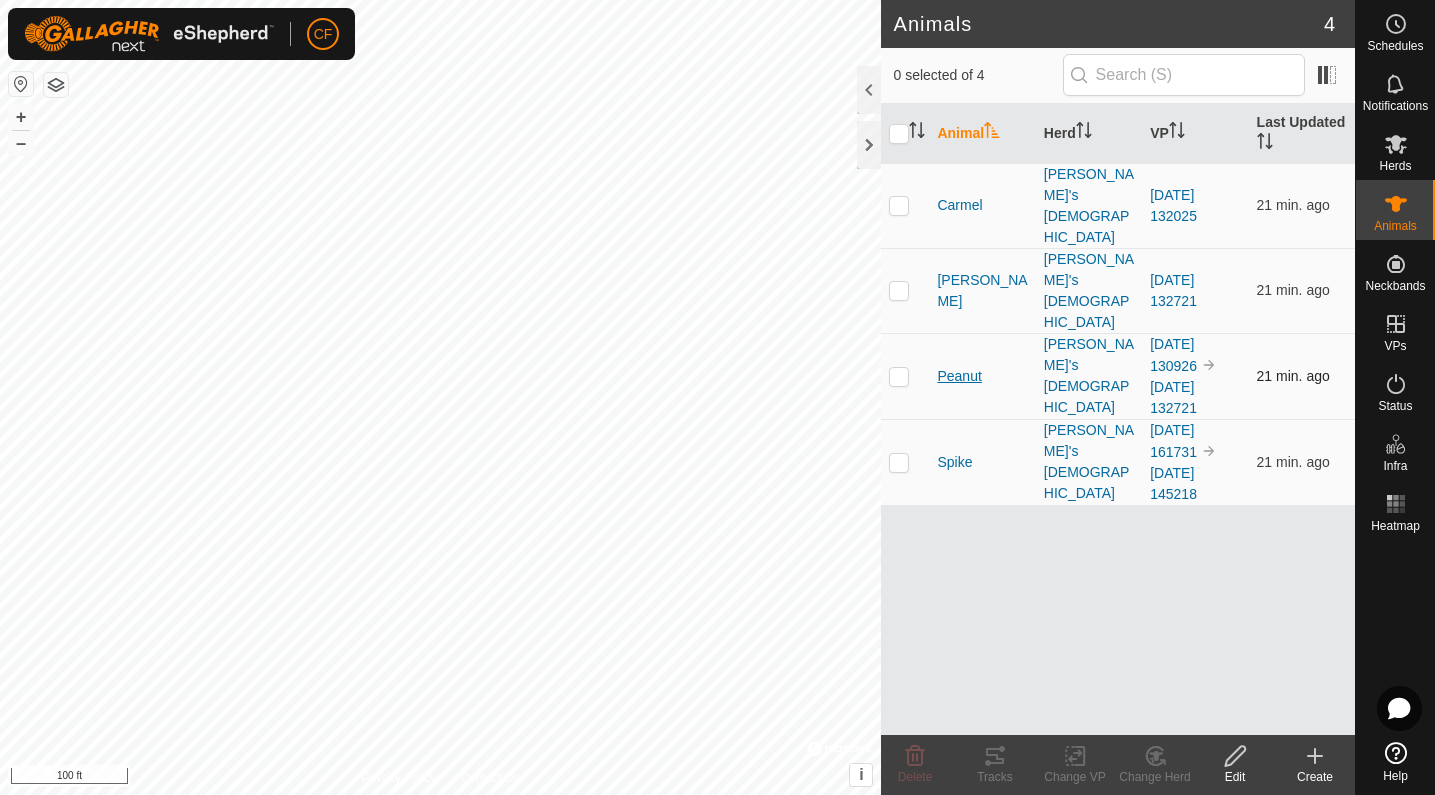 click on "Peanut" at bounding box center [959, 376] 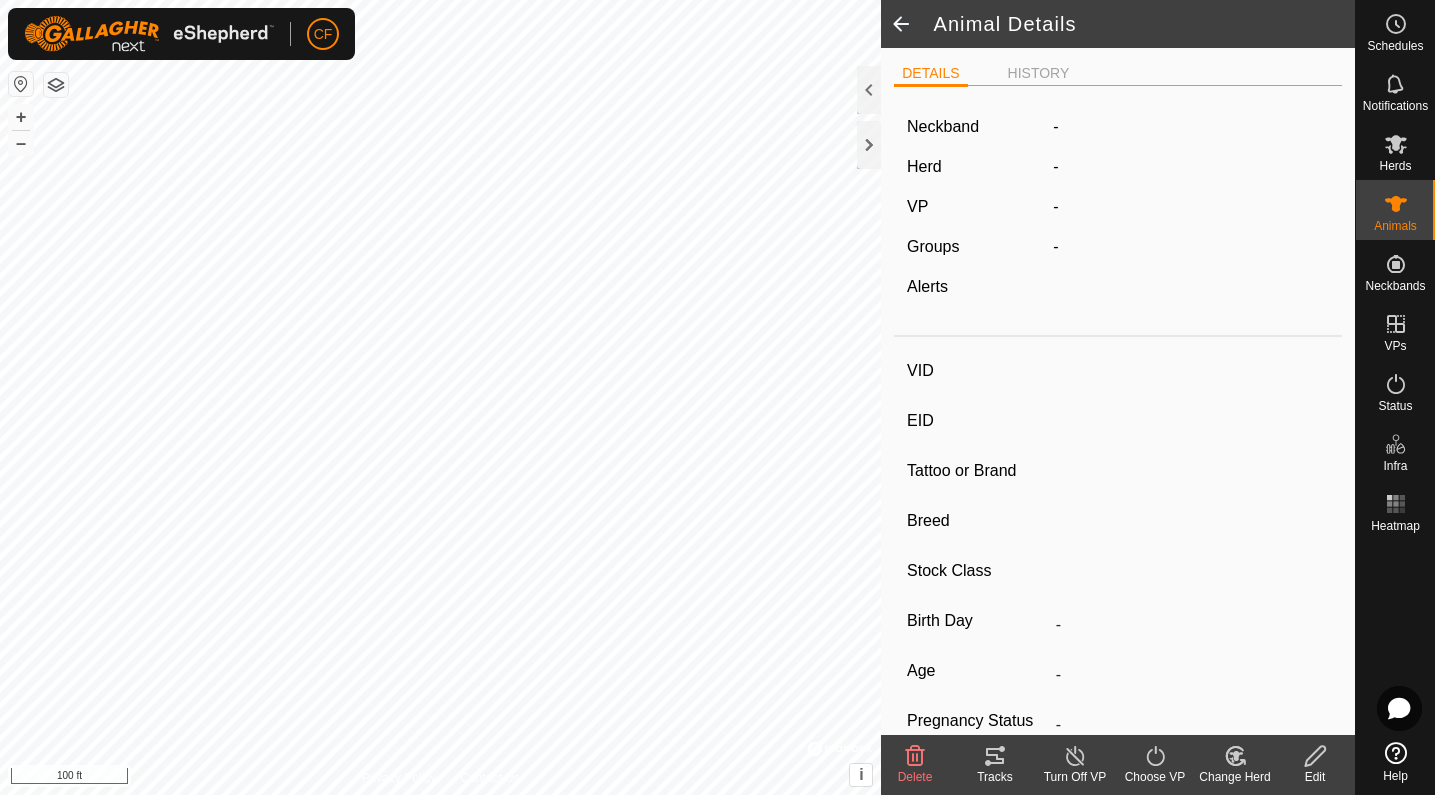 type on "Peanut" 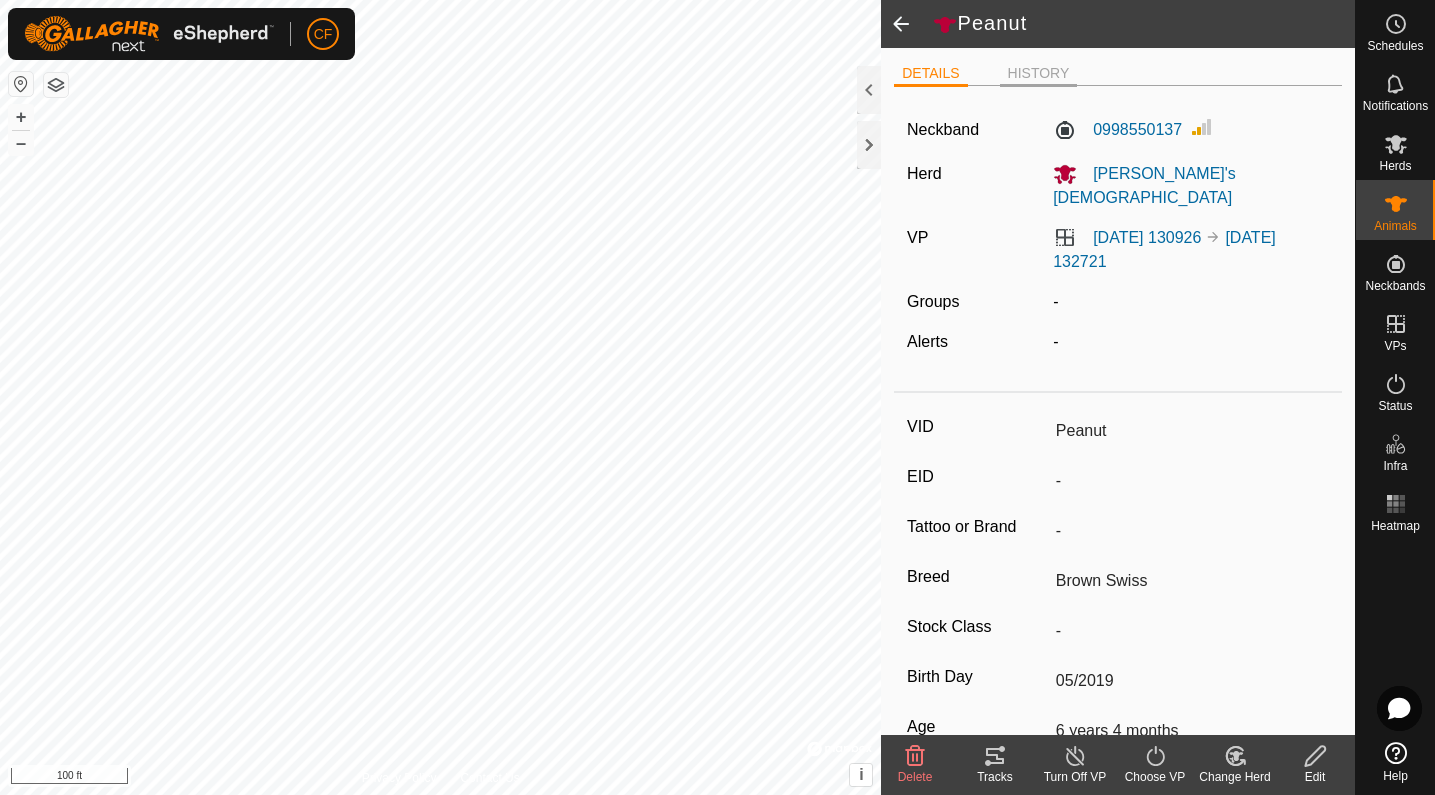 click on "HISTORY" 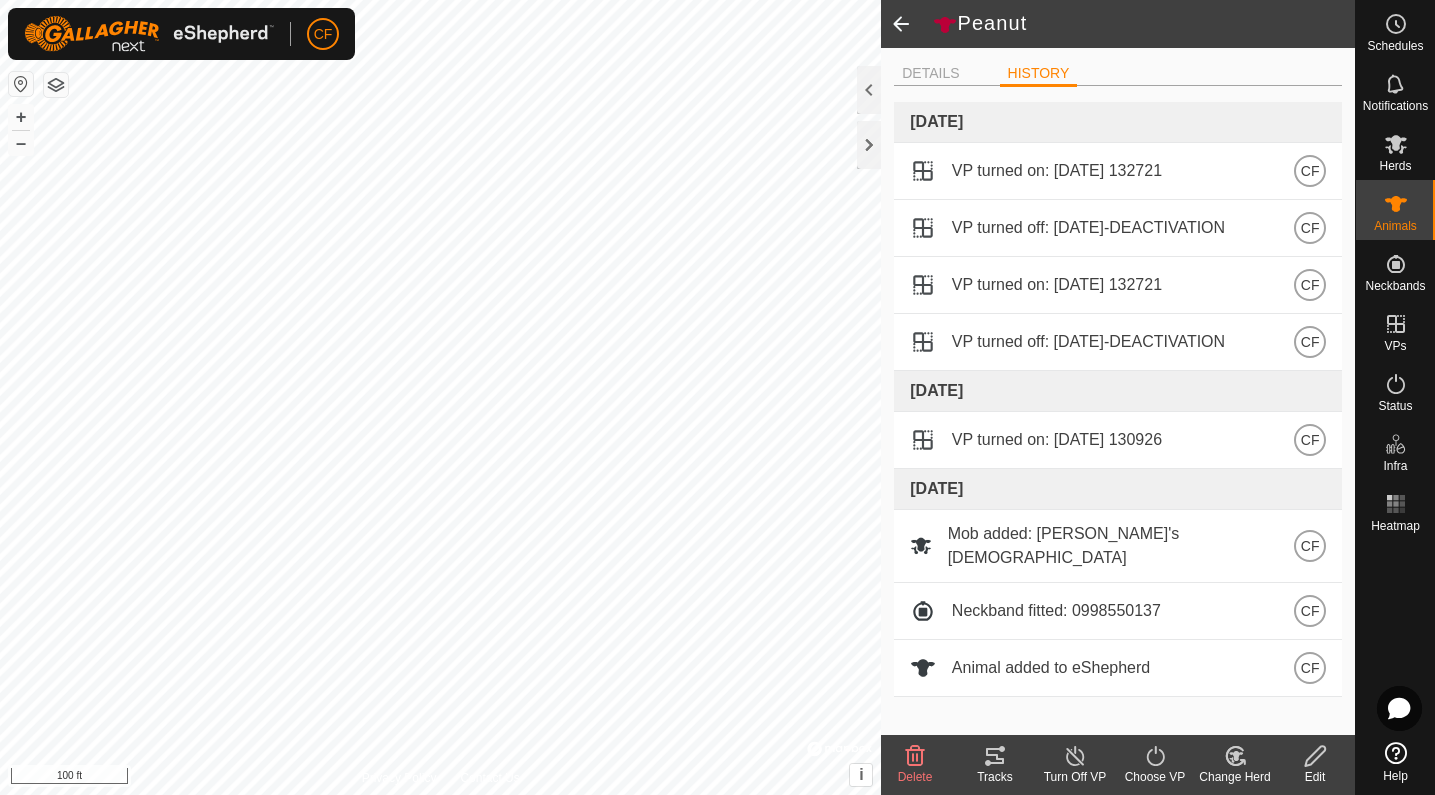 click 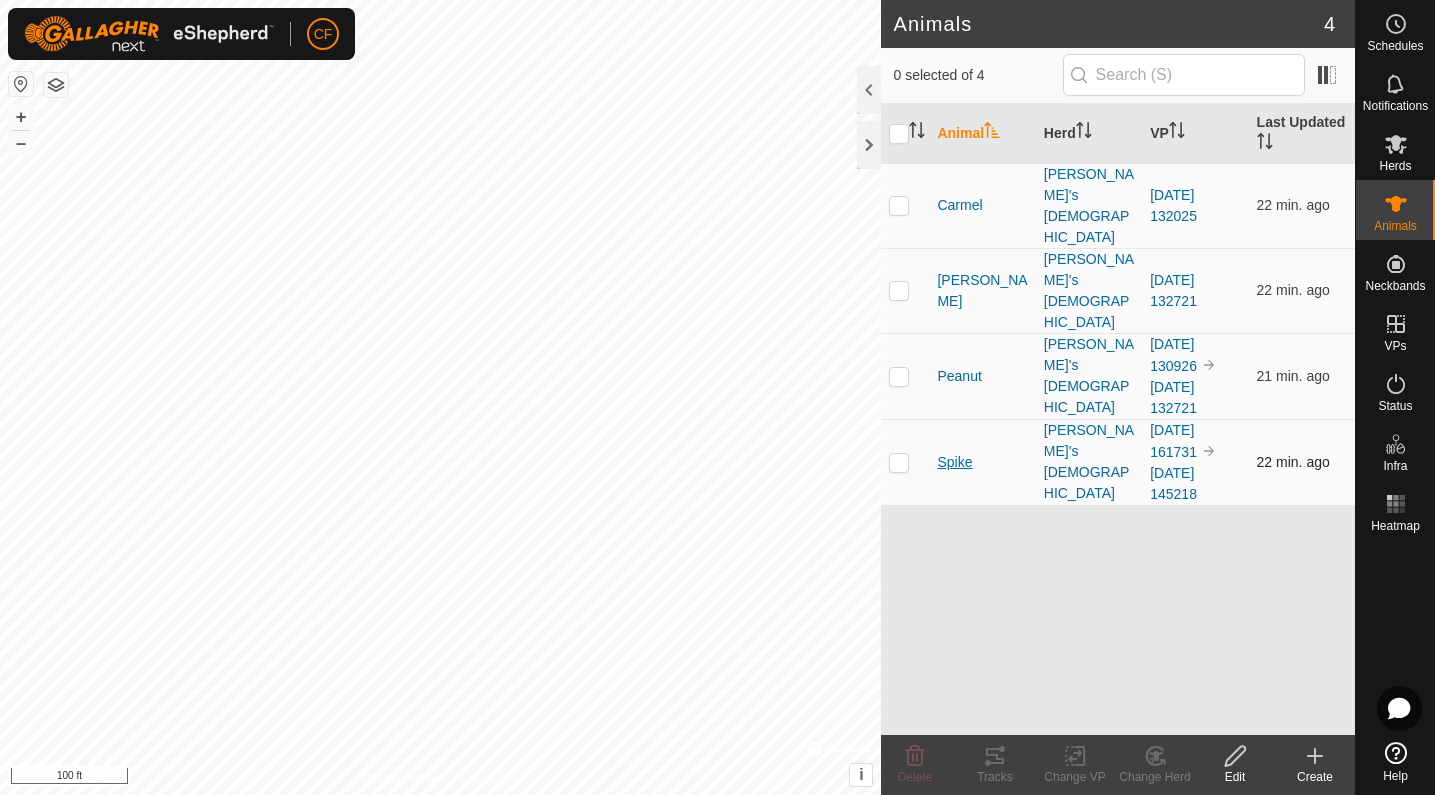 click on "Spike" at bounding box center [954, 462] 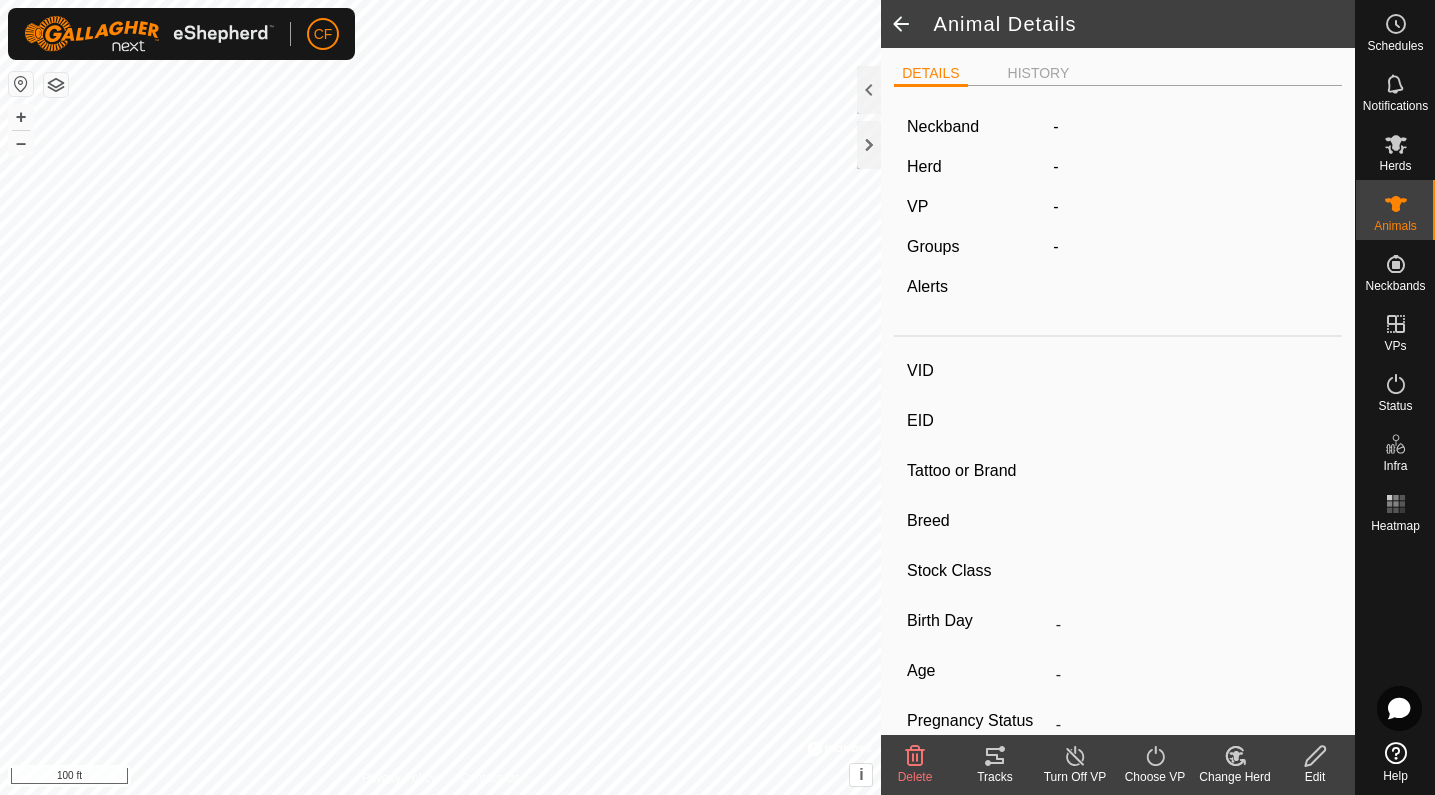 type on "Spike" 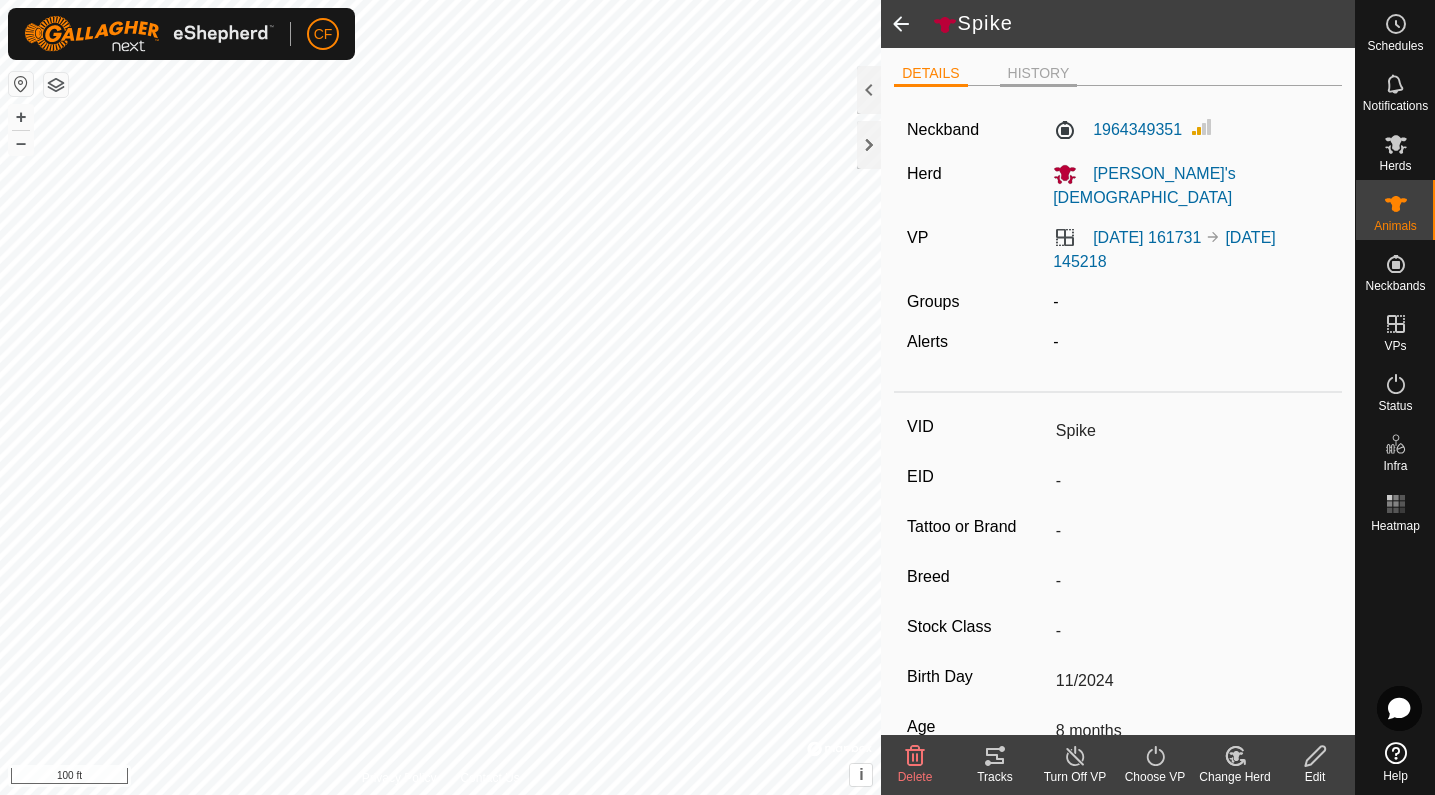 click on "HISTORY" 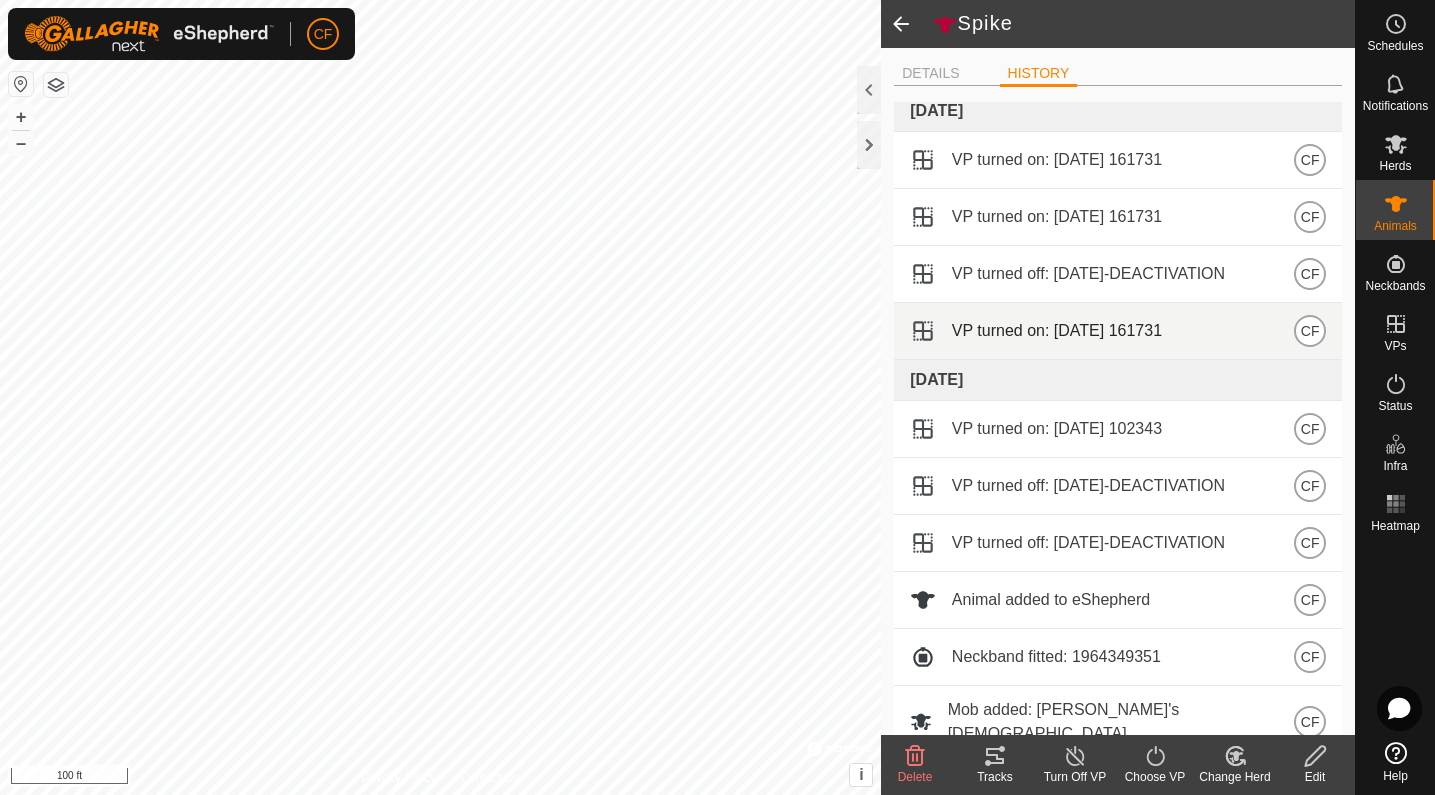 scroll, scrollTop: 0, scrollLeft: 0, axis: both 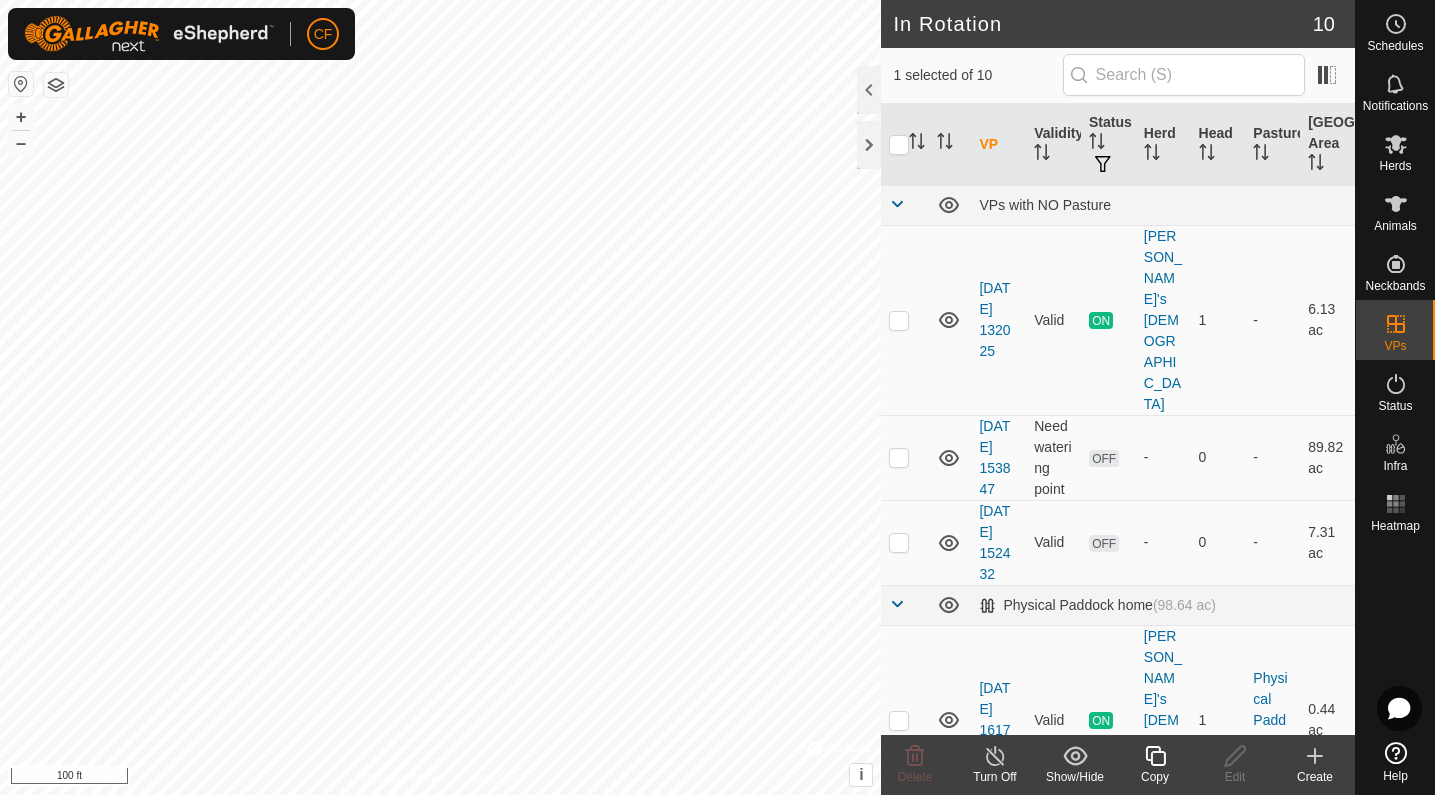 click 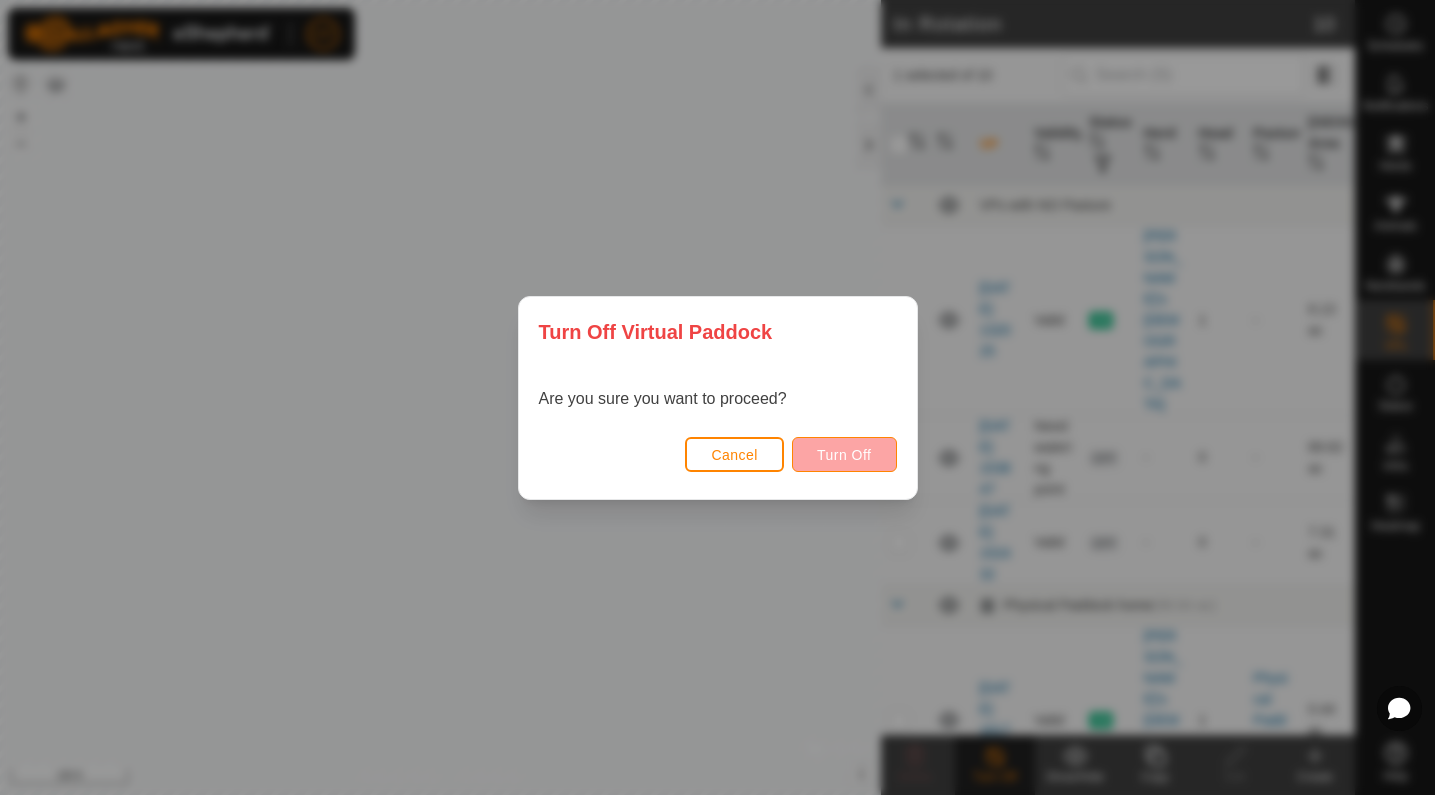 click on "Turn Off" at bounding box center (844, 454) 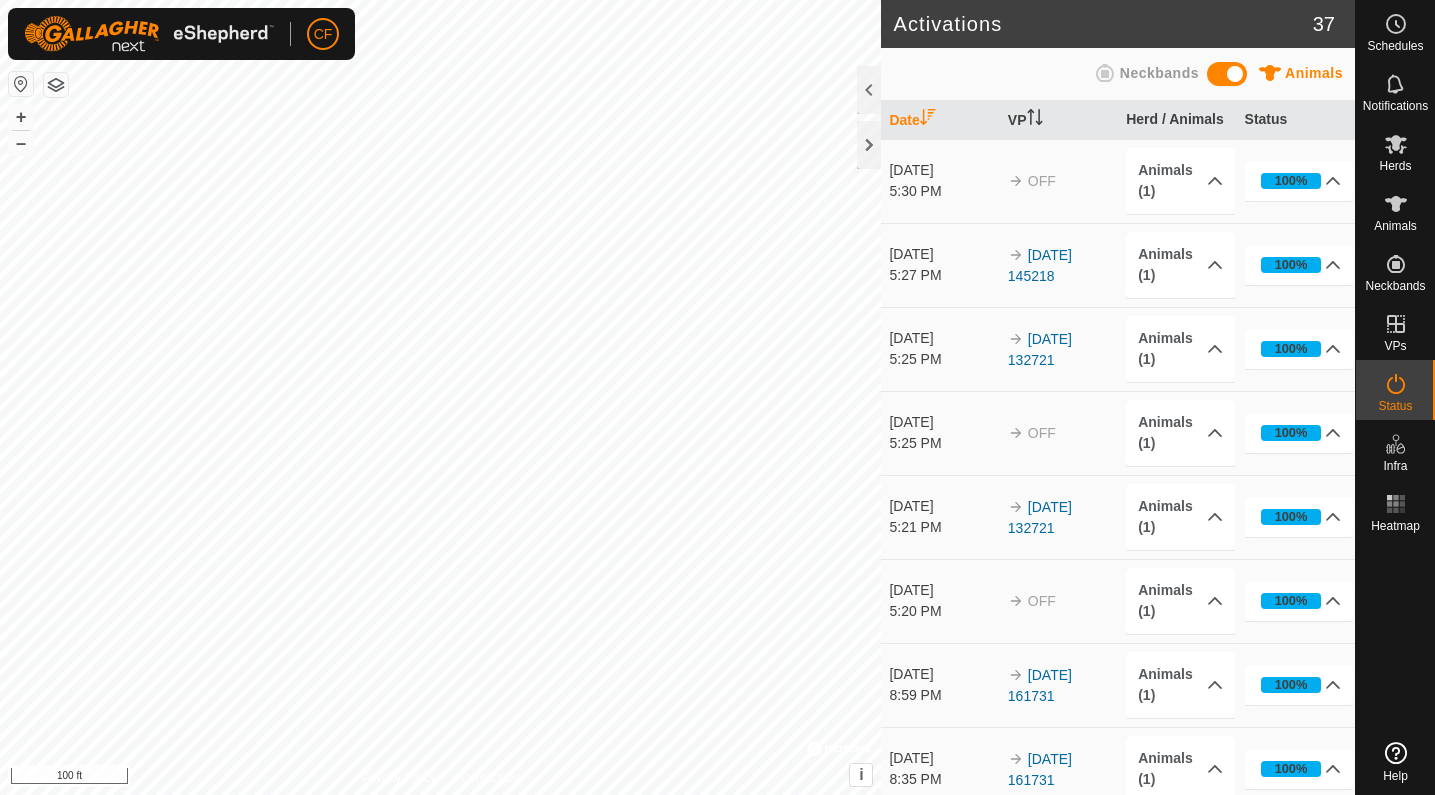 scroll, scrollTop: 0, scrollLeft: 0, axis: both 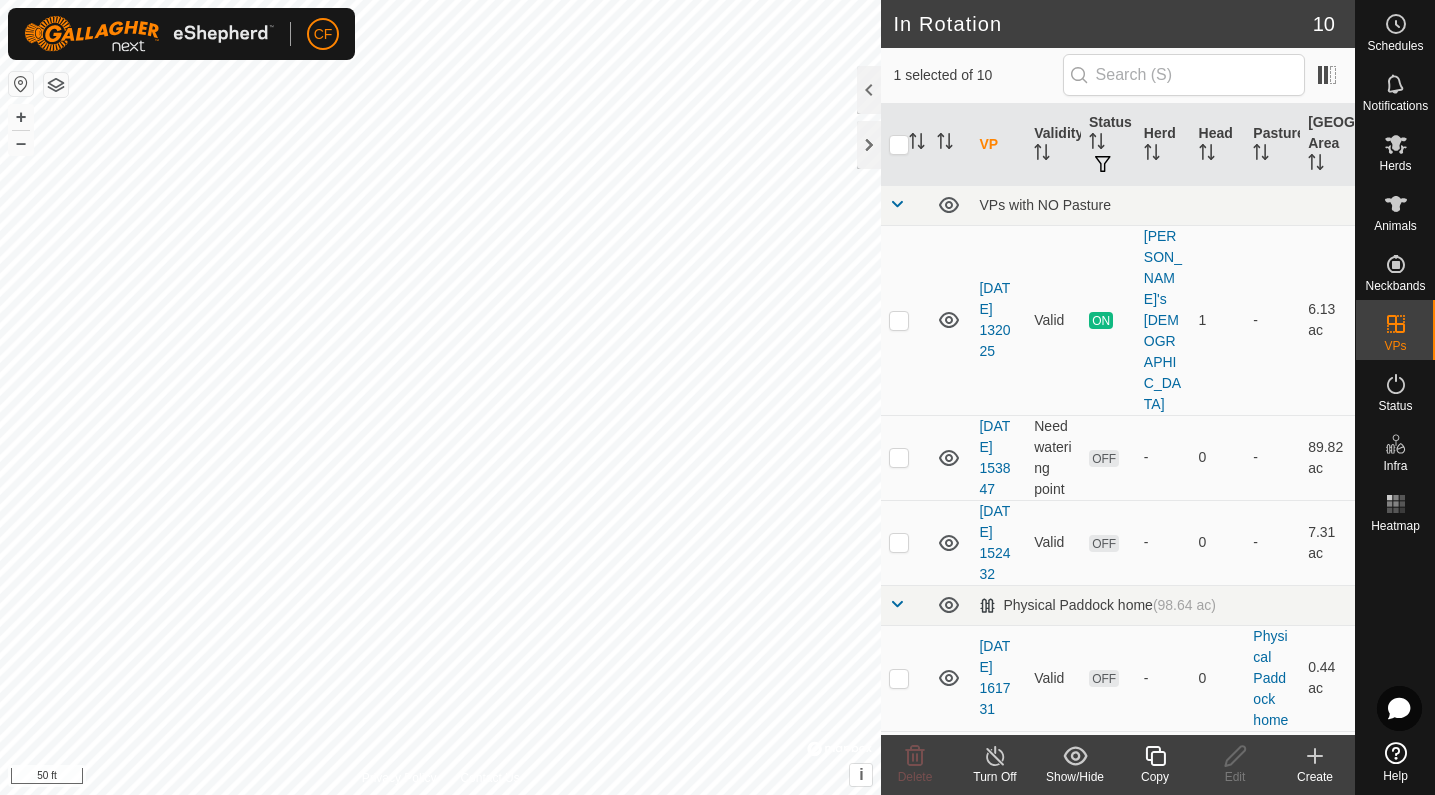 checkbox on "true" 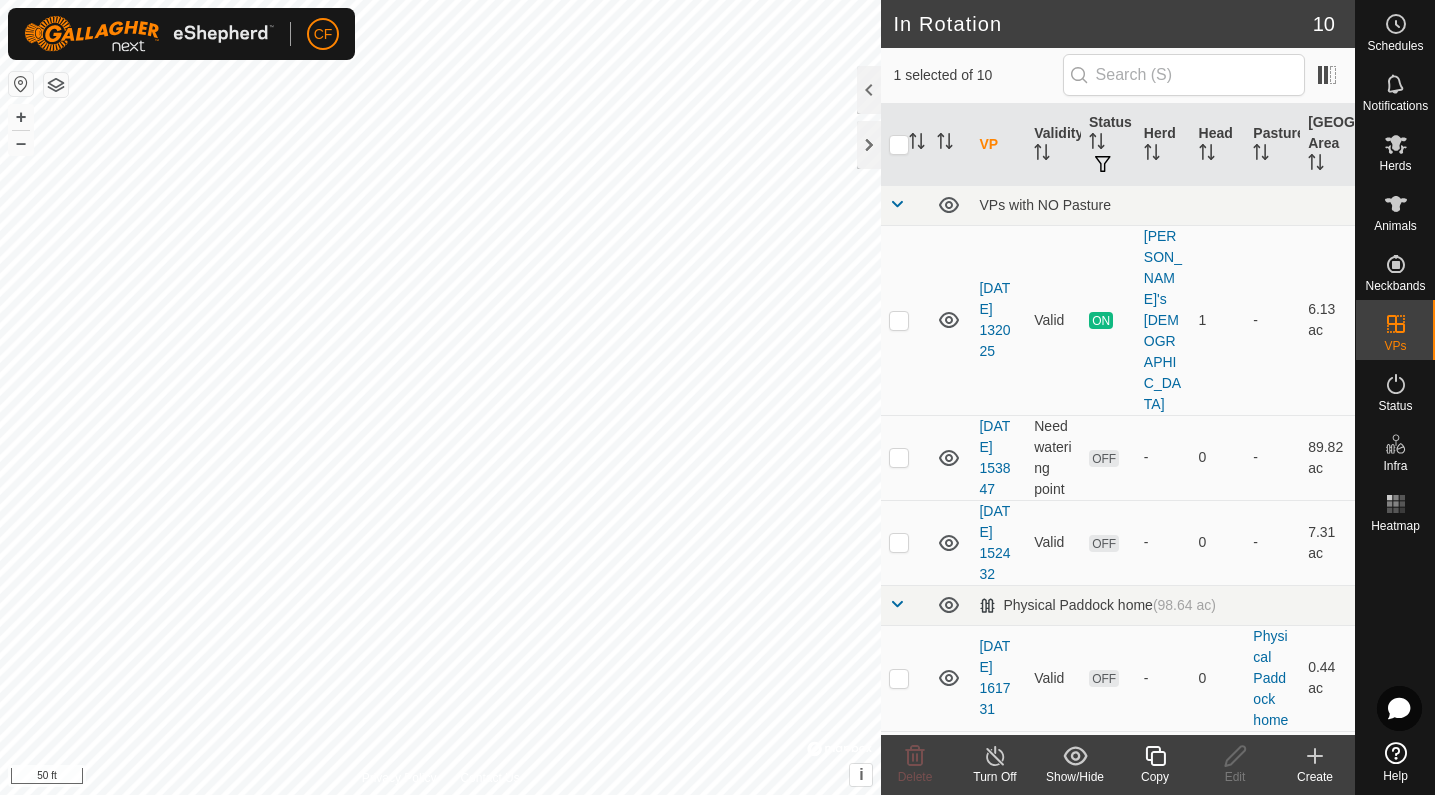 checkbox on "false" 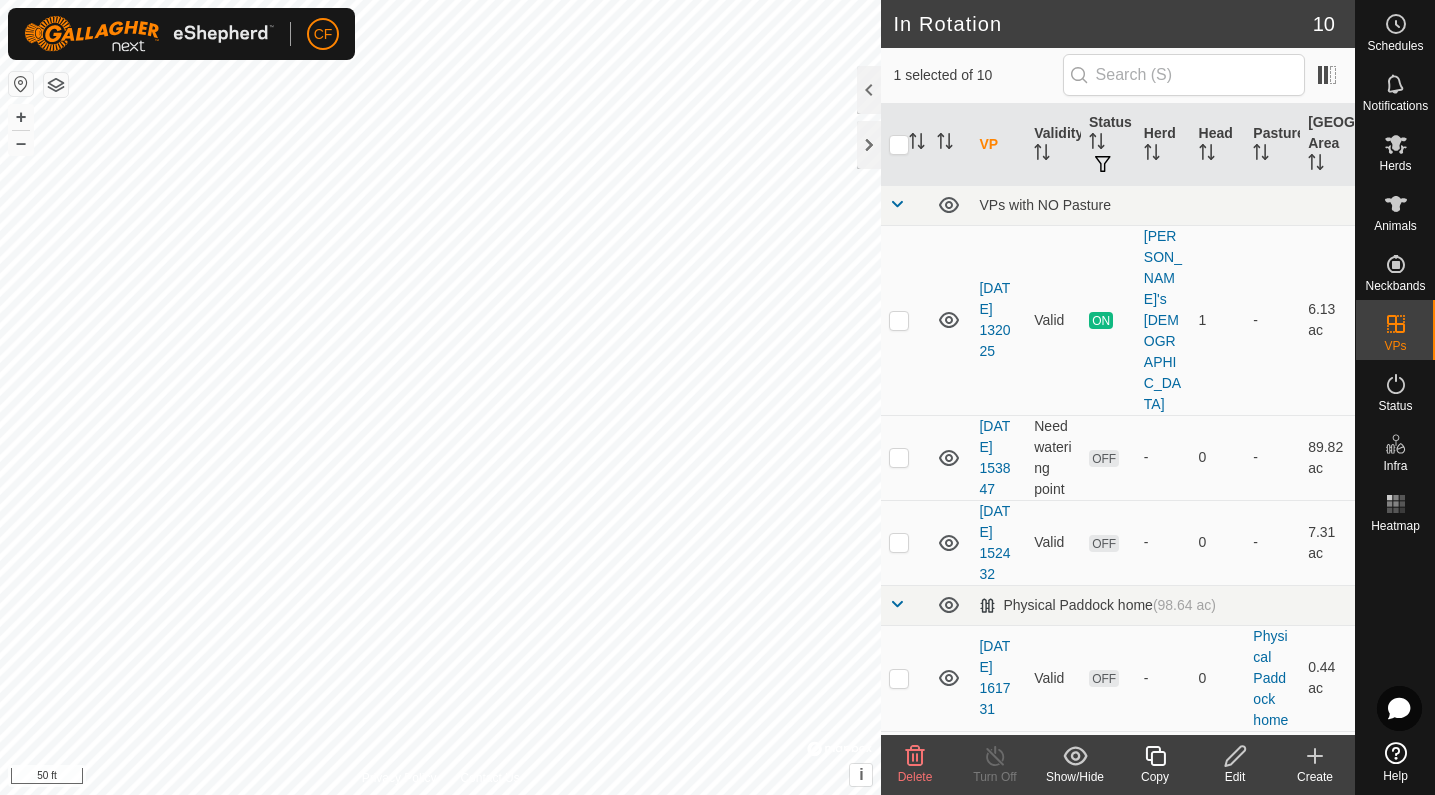 click 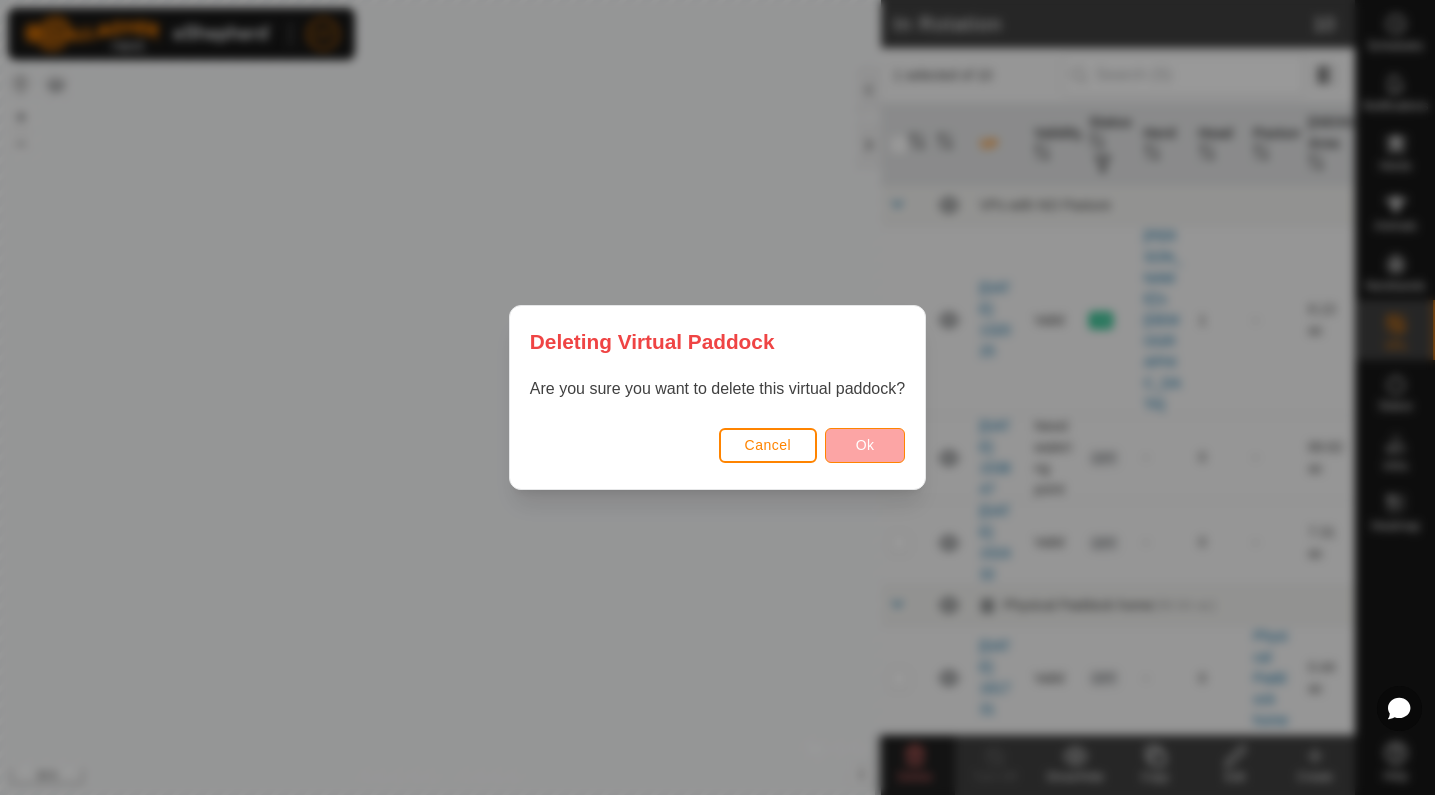 click on "Ok" at bounding box center [865, 445] 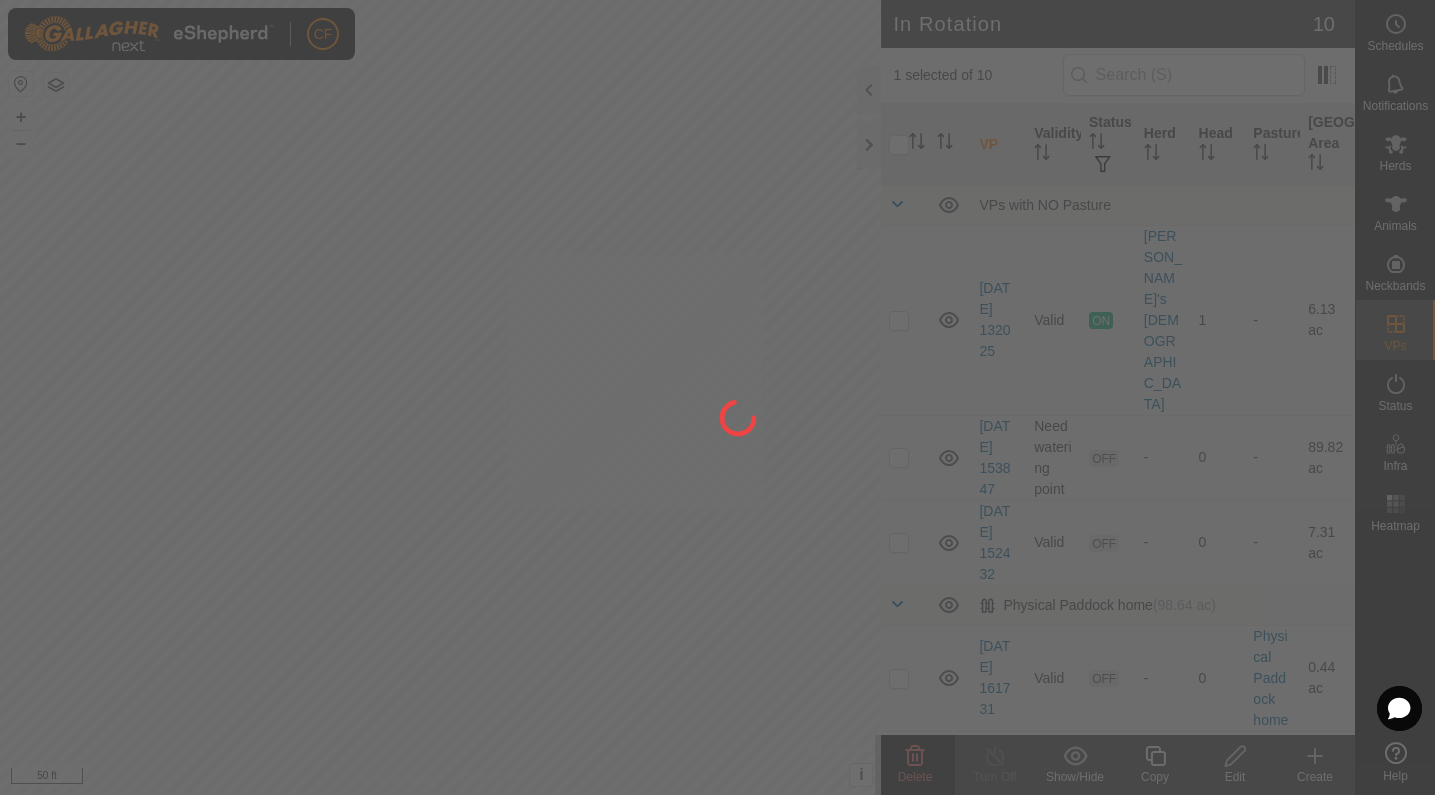 checkbox on "false" 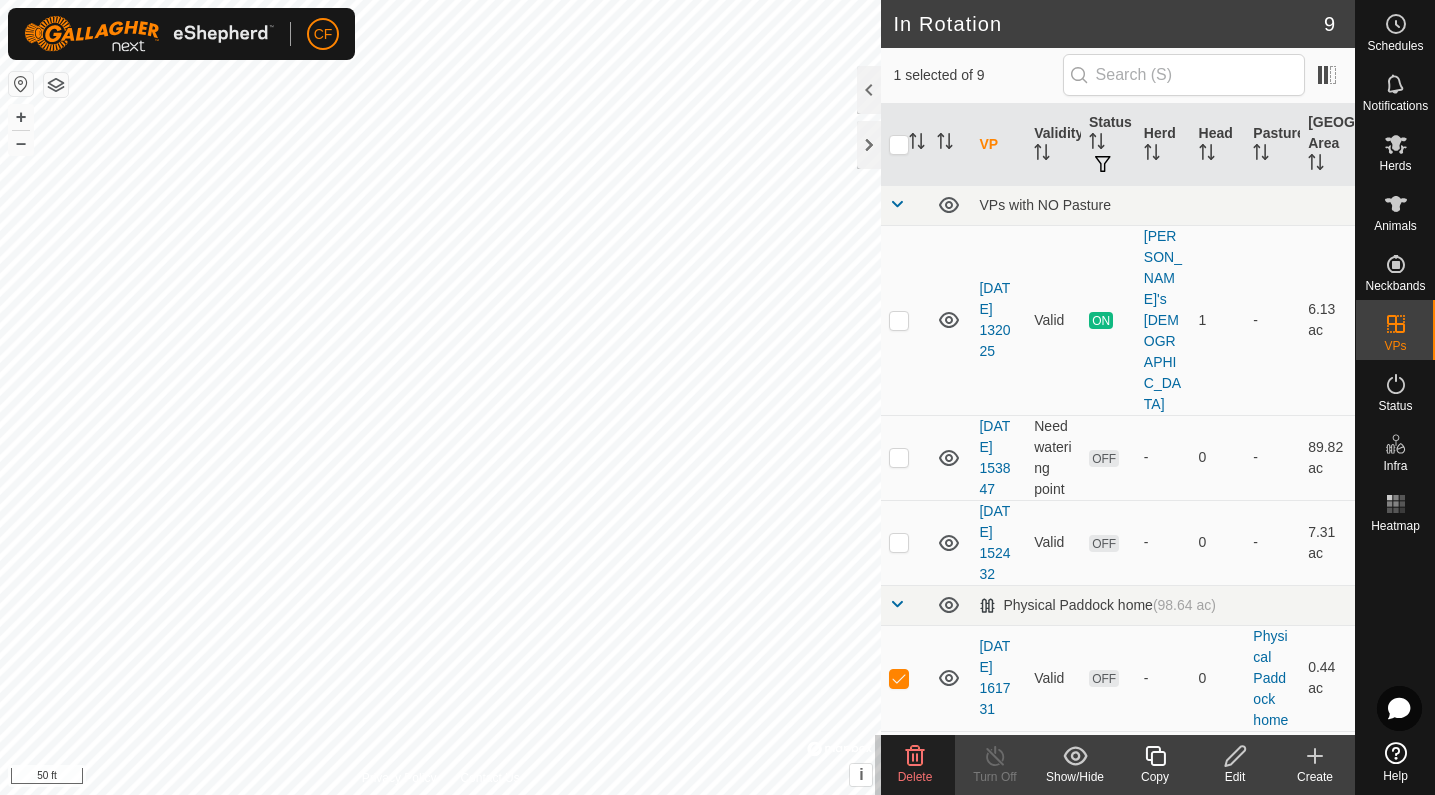 click 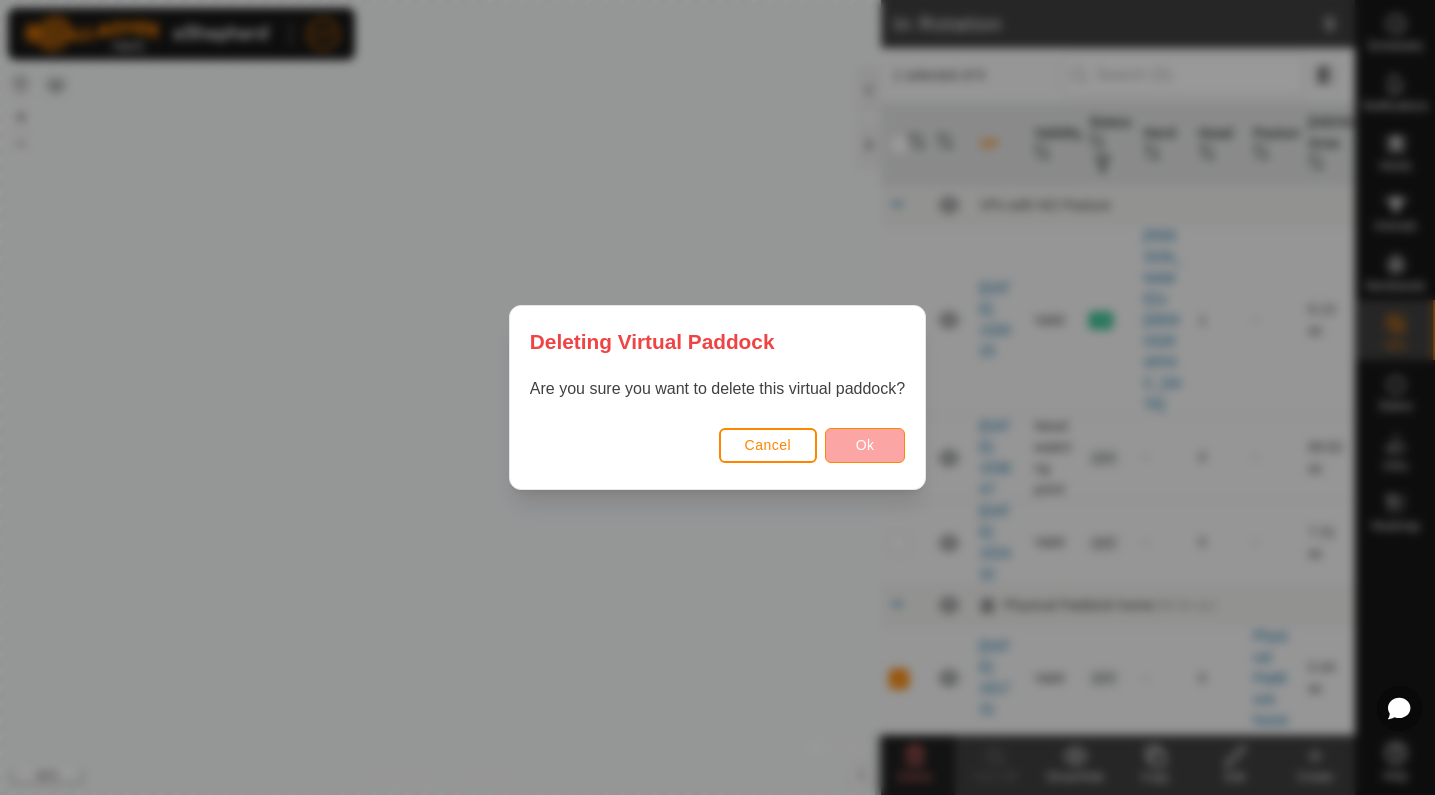 click on "Ok" at bounding box center [865, 445] 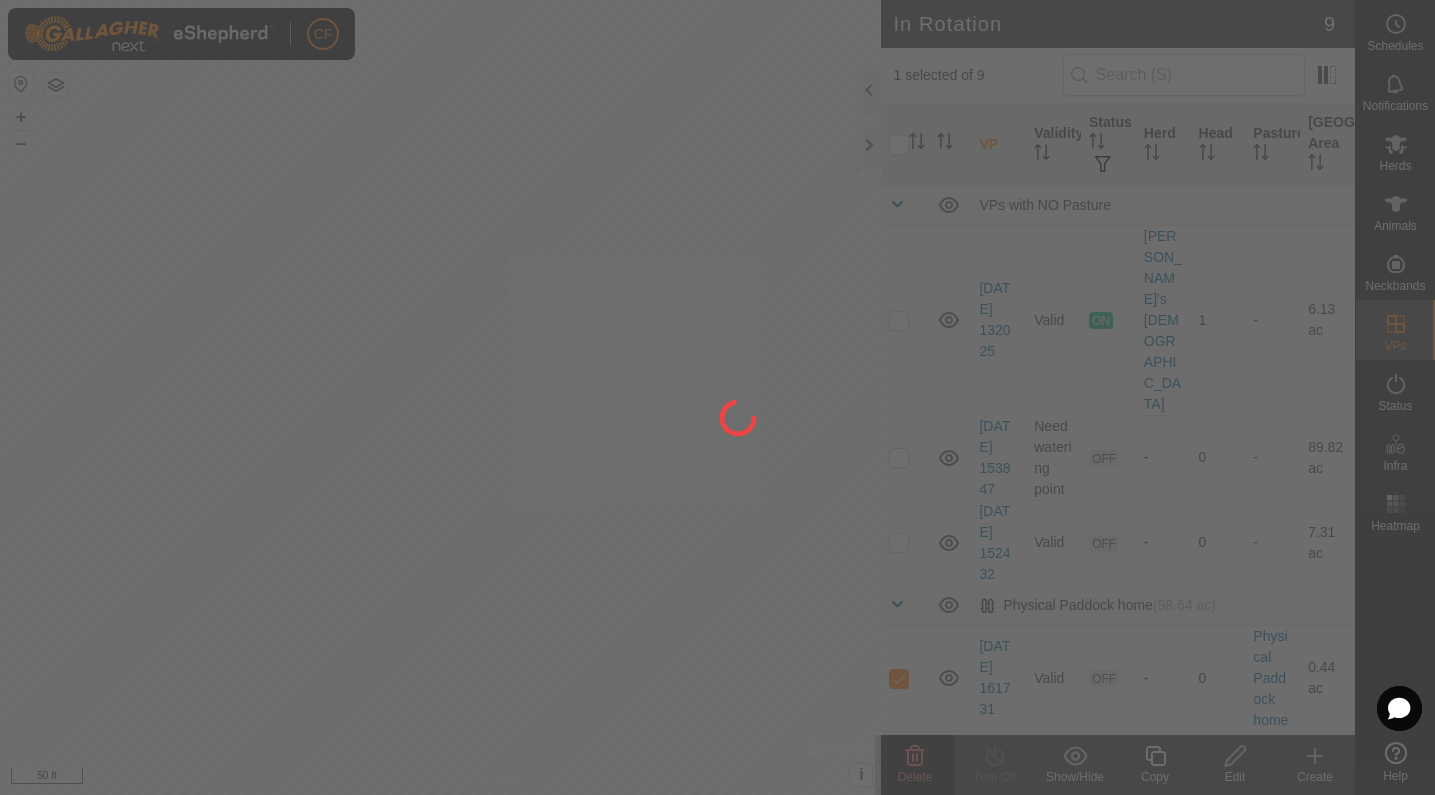checkbox on "false" 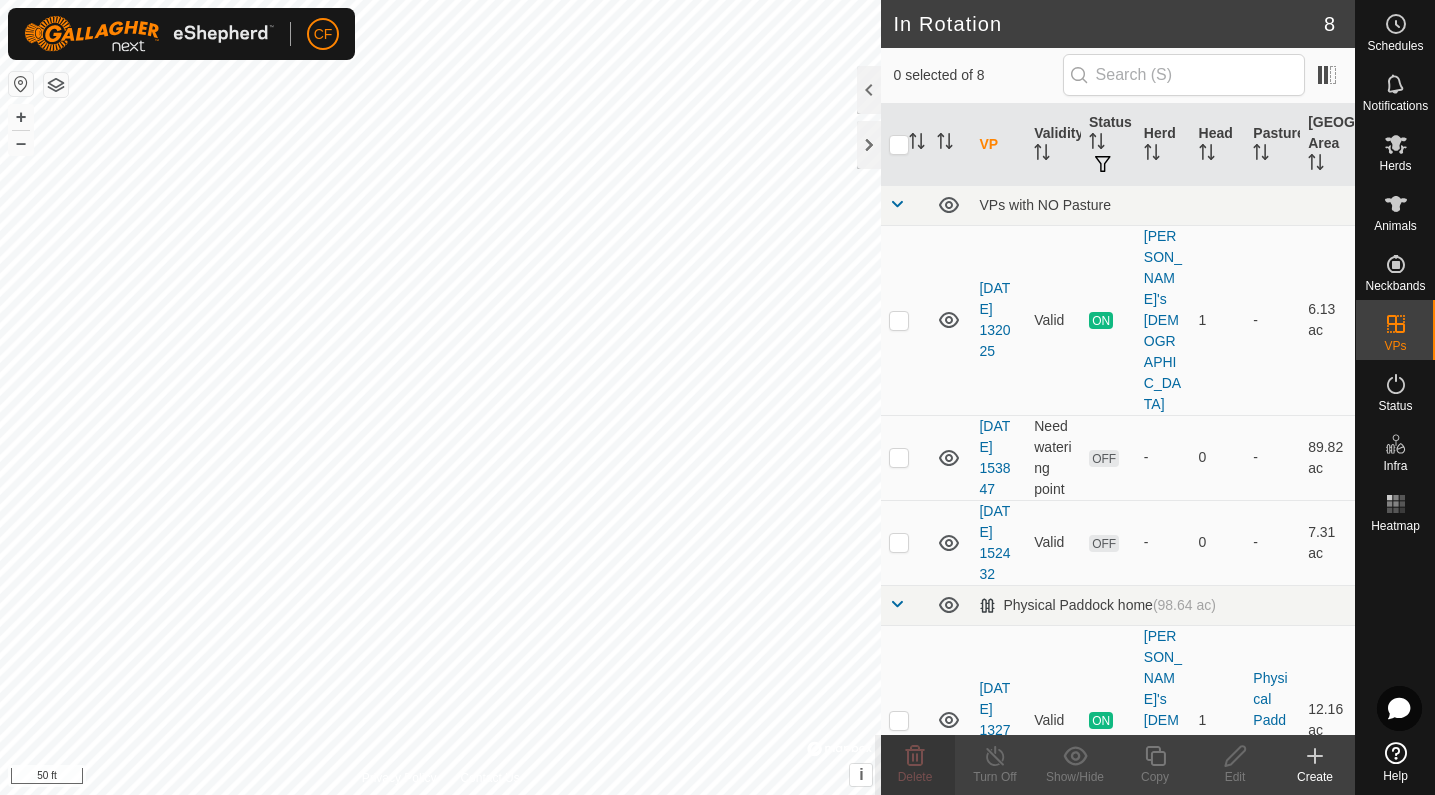 checkbox on "true" 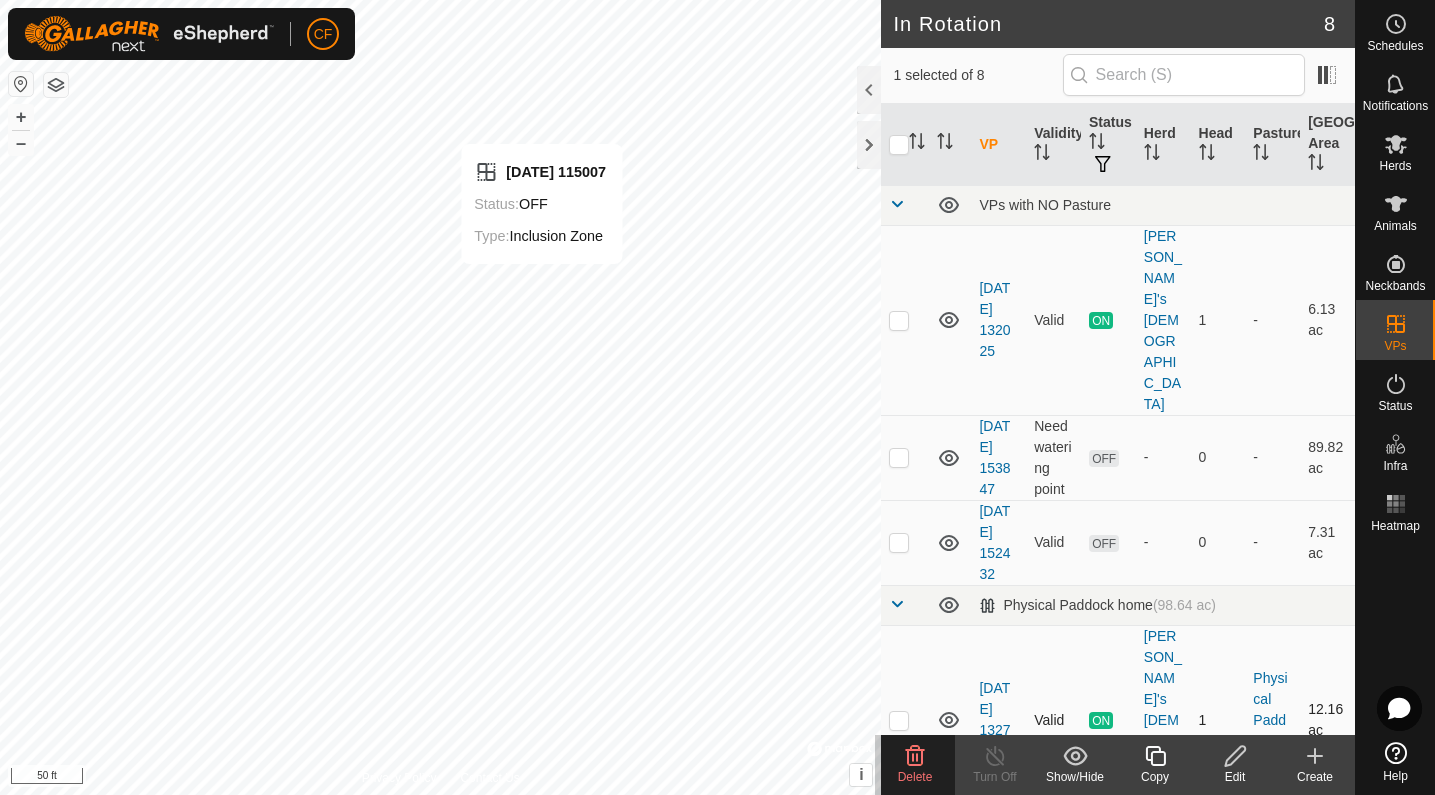 checkbox on "true" 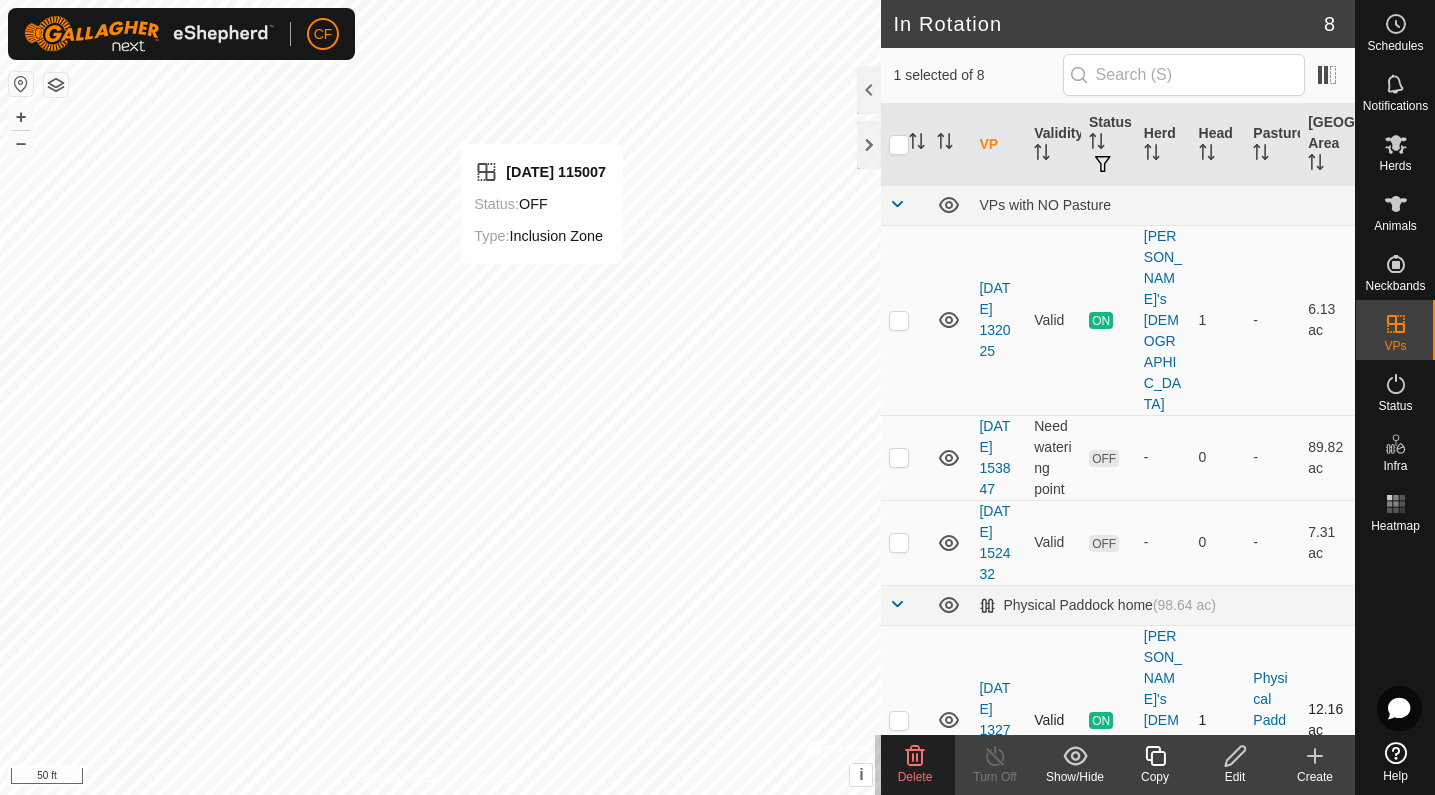 checkbox on "false" 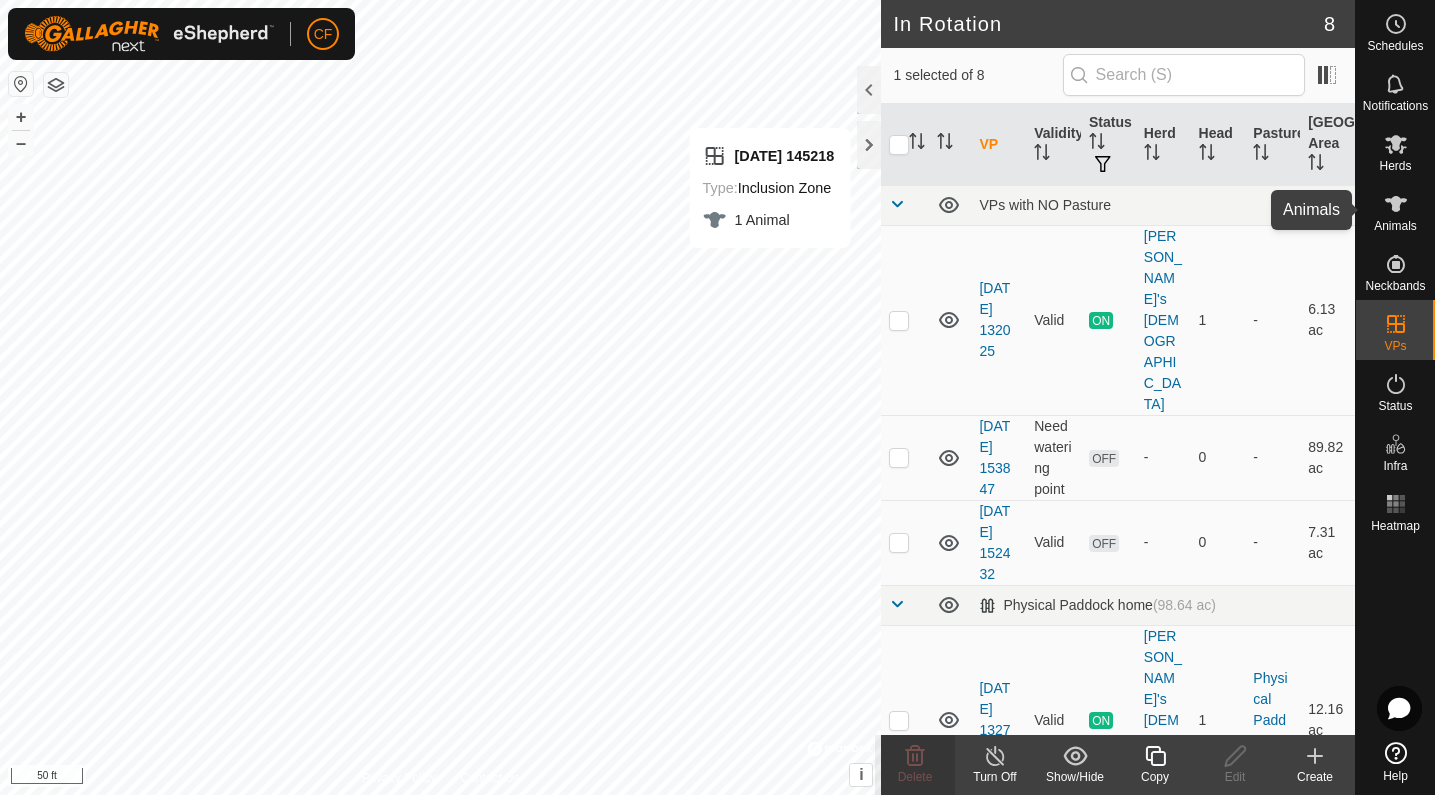 click 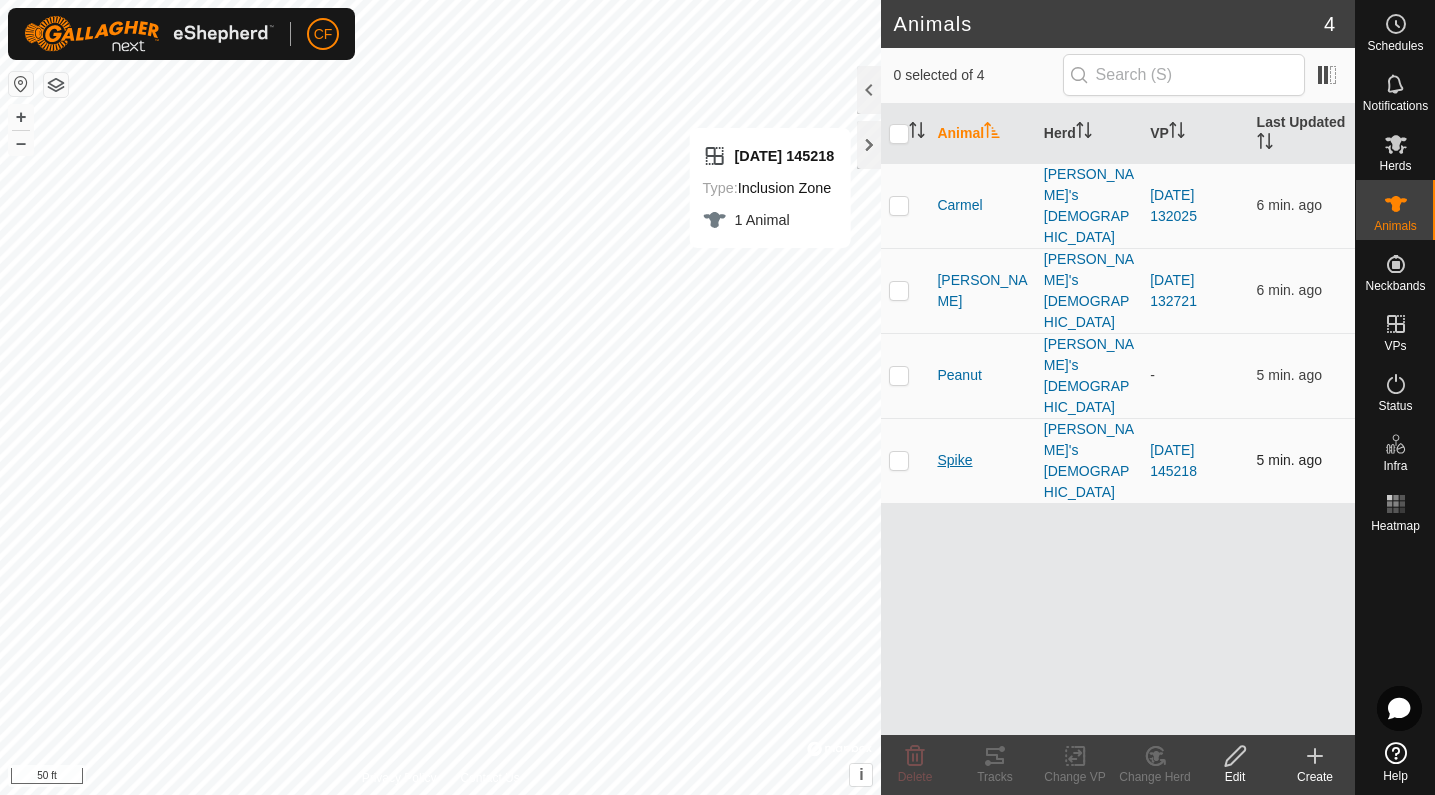 click on "Spike" at bounding box center (954, 460) 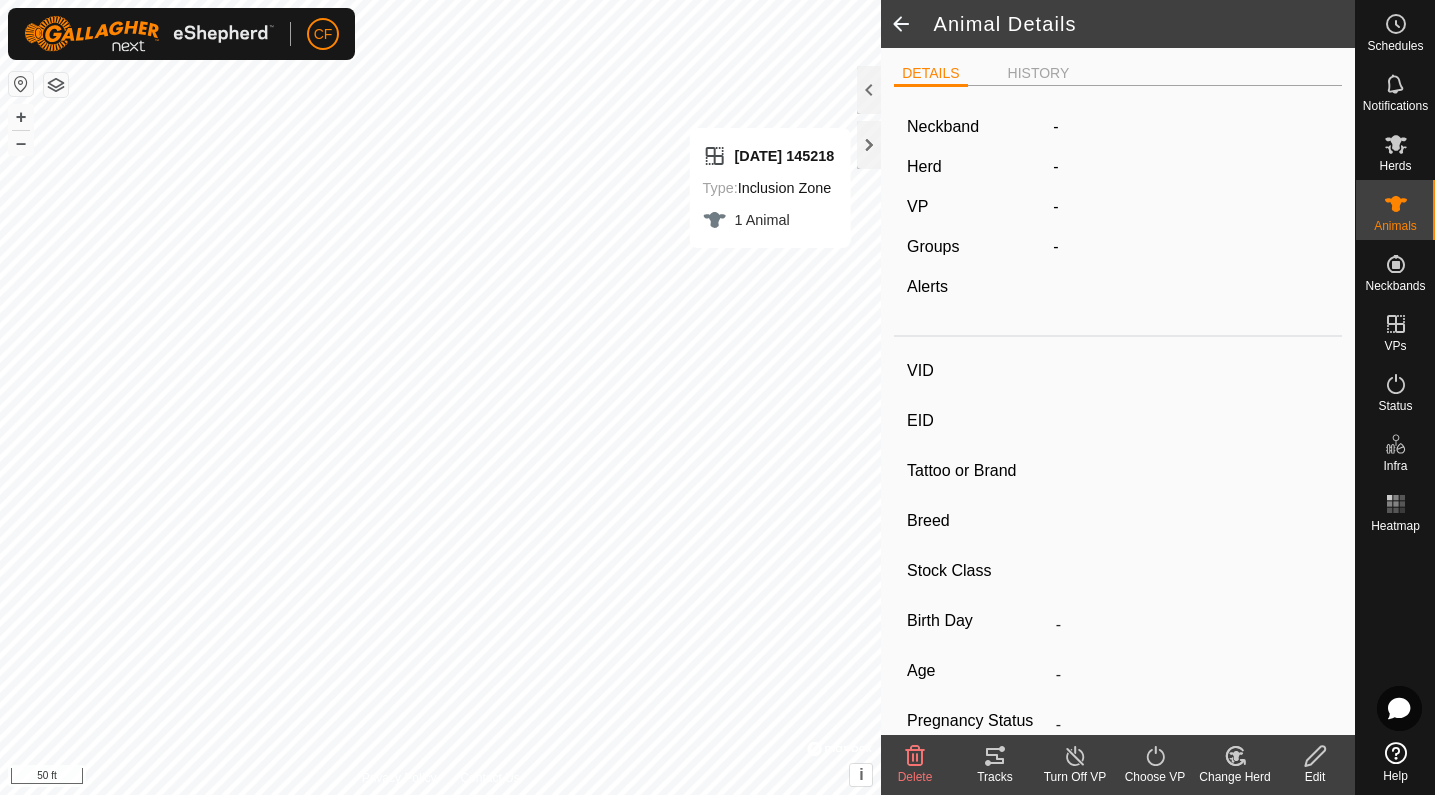 type on "Spike" 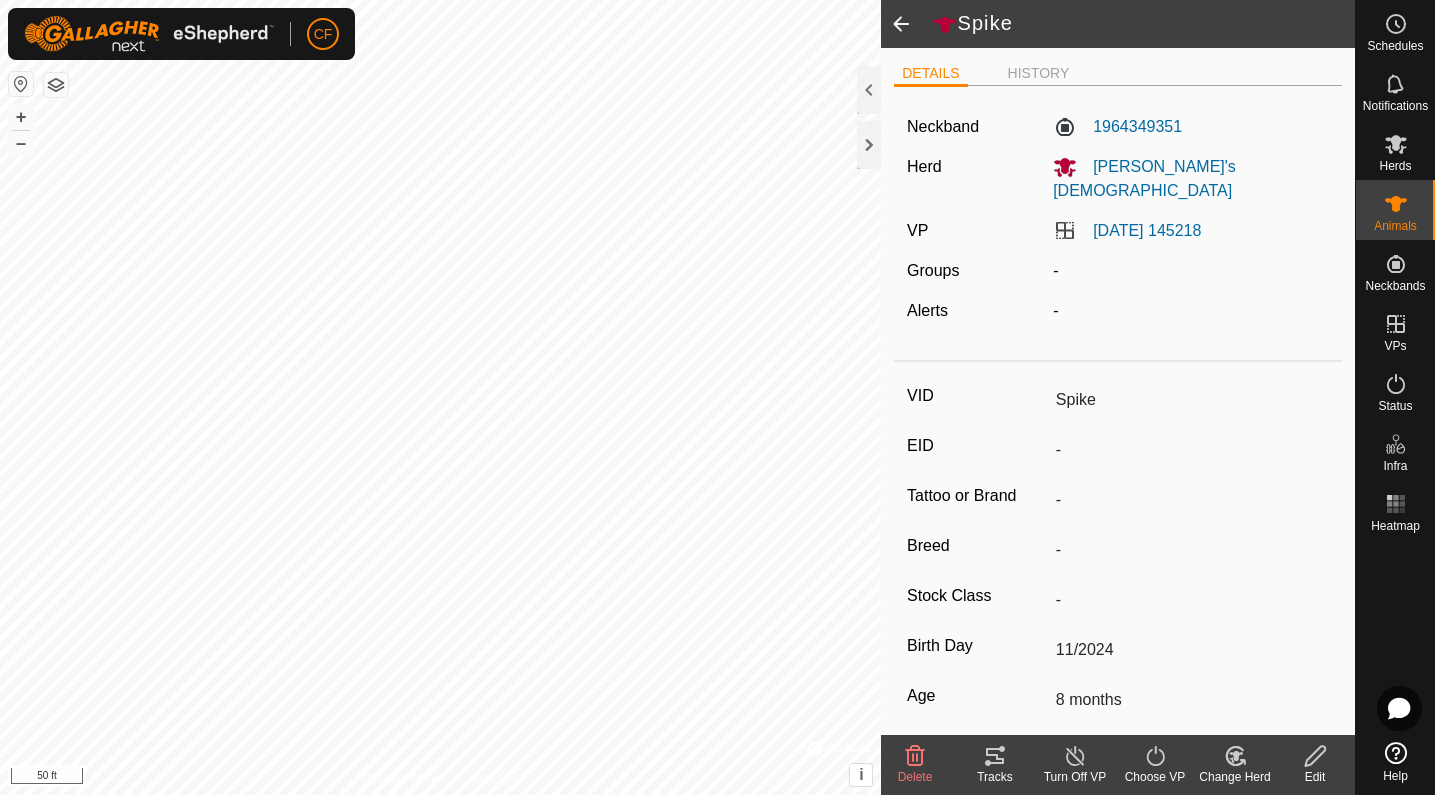 click 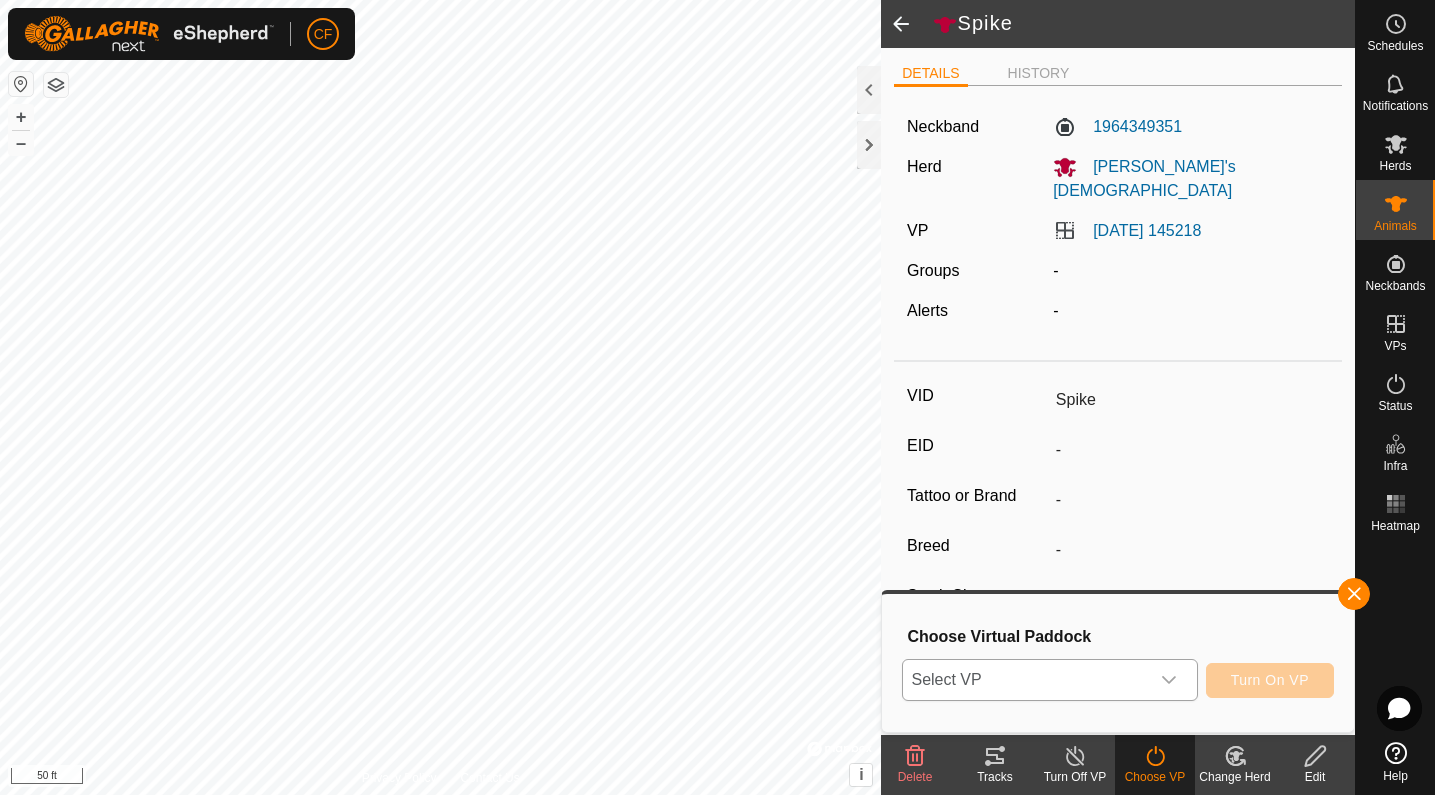 click at bounding box center (1169, 680) 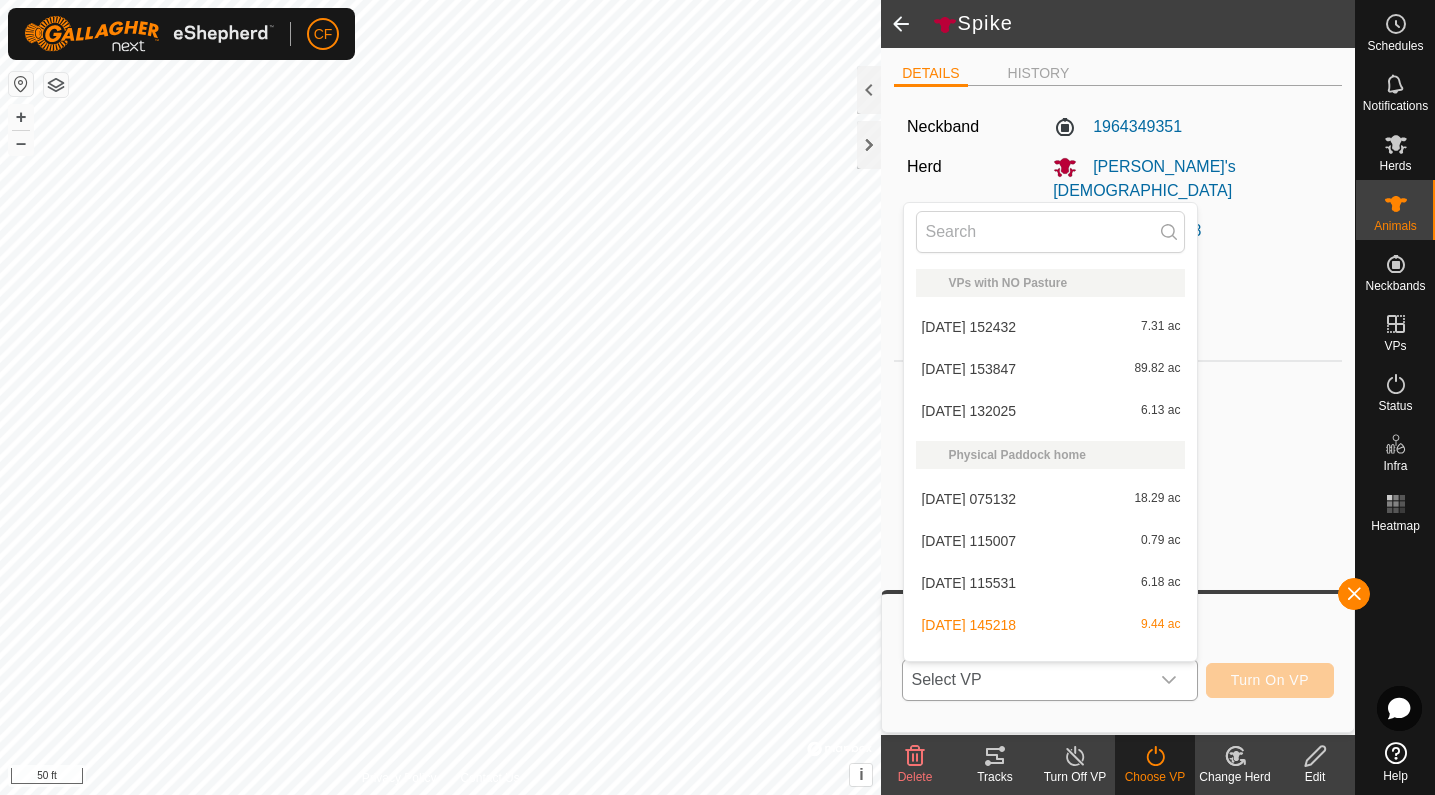 scroll, scrollTop: 26, scrollLeft: 0, axis: vertical 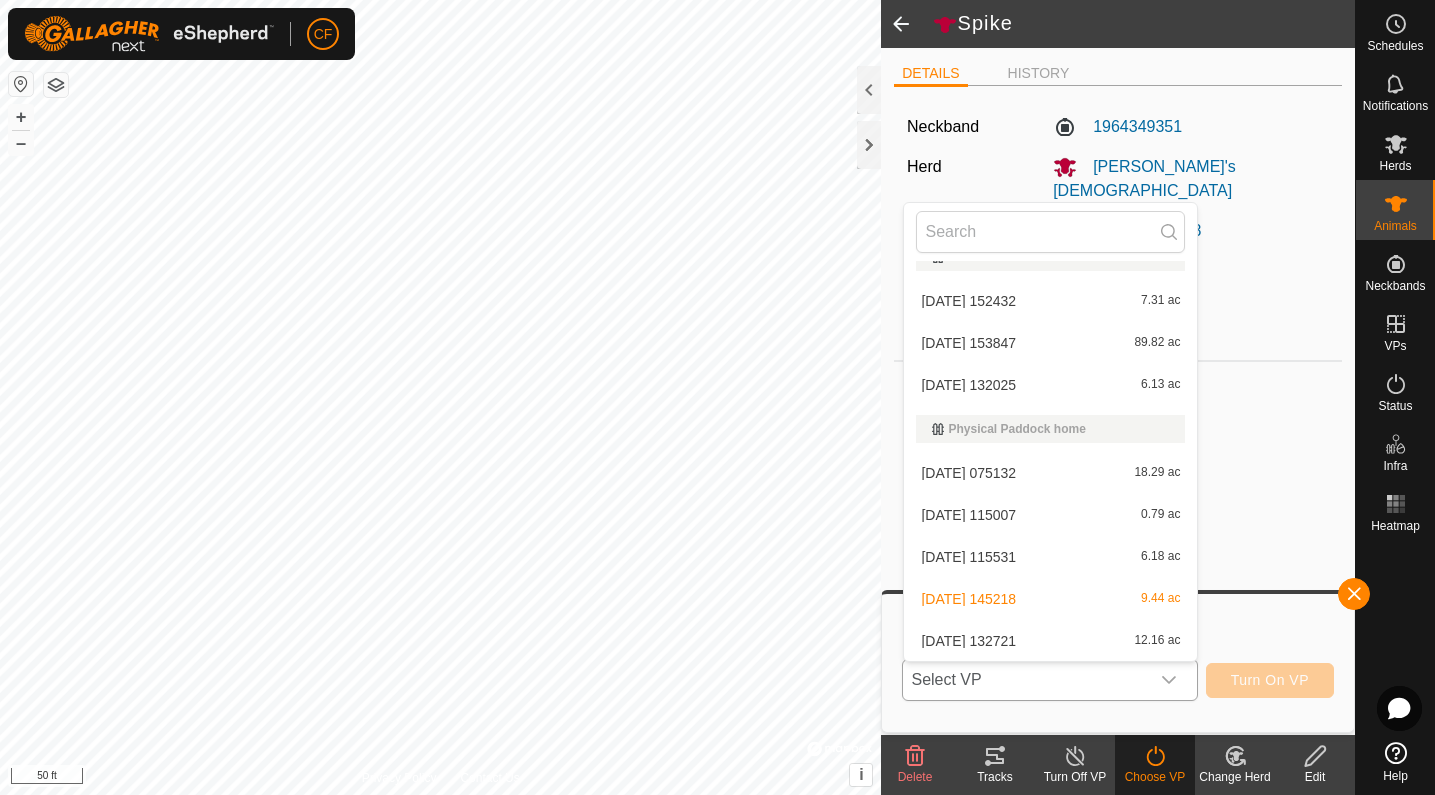 click on "2025-07-19 115007  0.79 ac" at bounding box center [1050, 515] 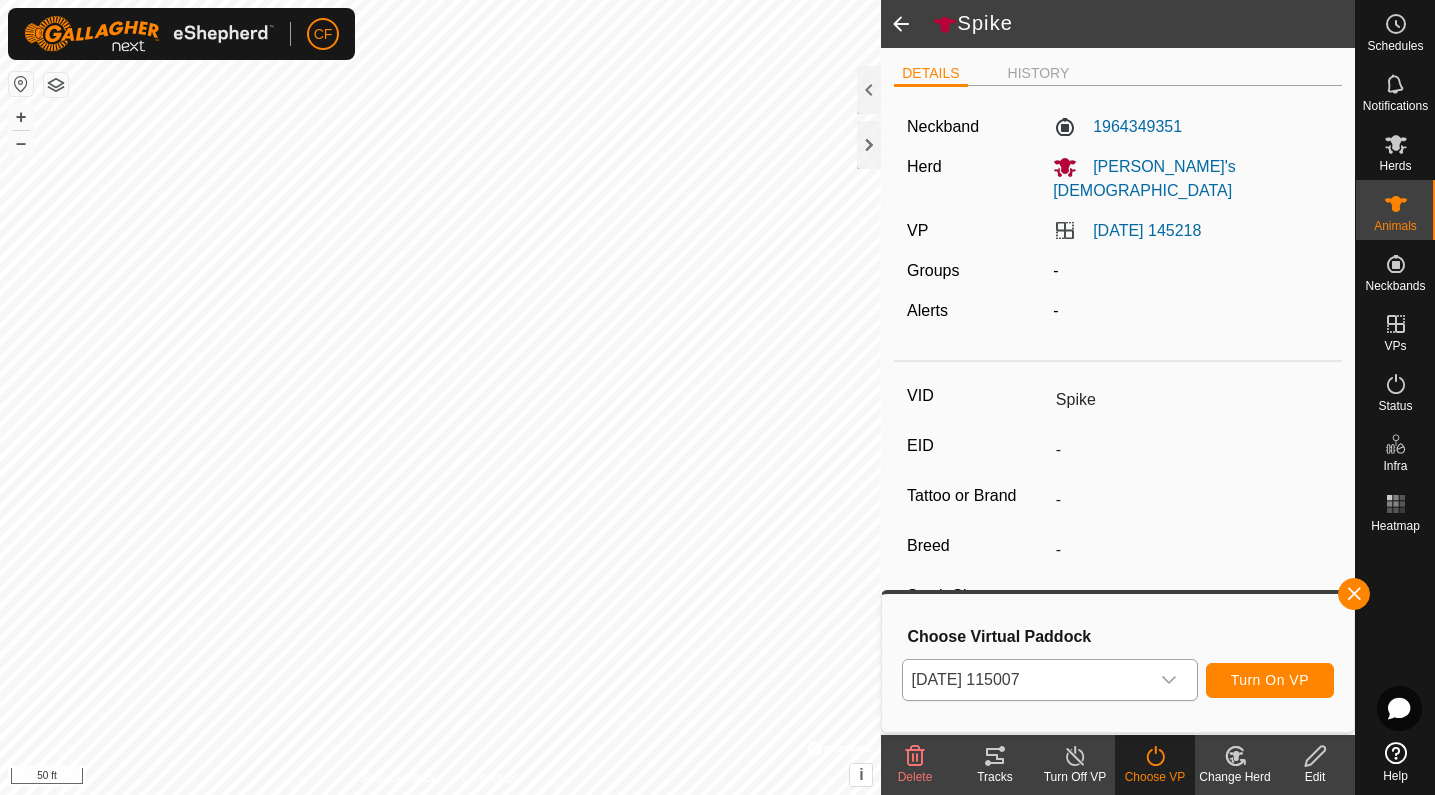 click on "Turn On VP" at bounding box center [1270, 680] 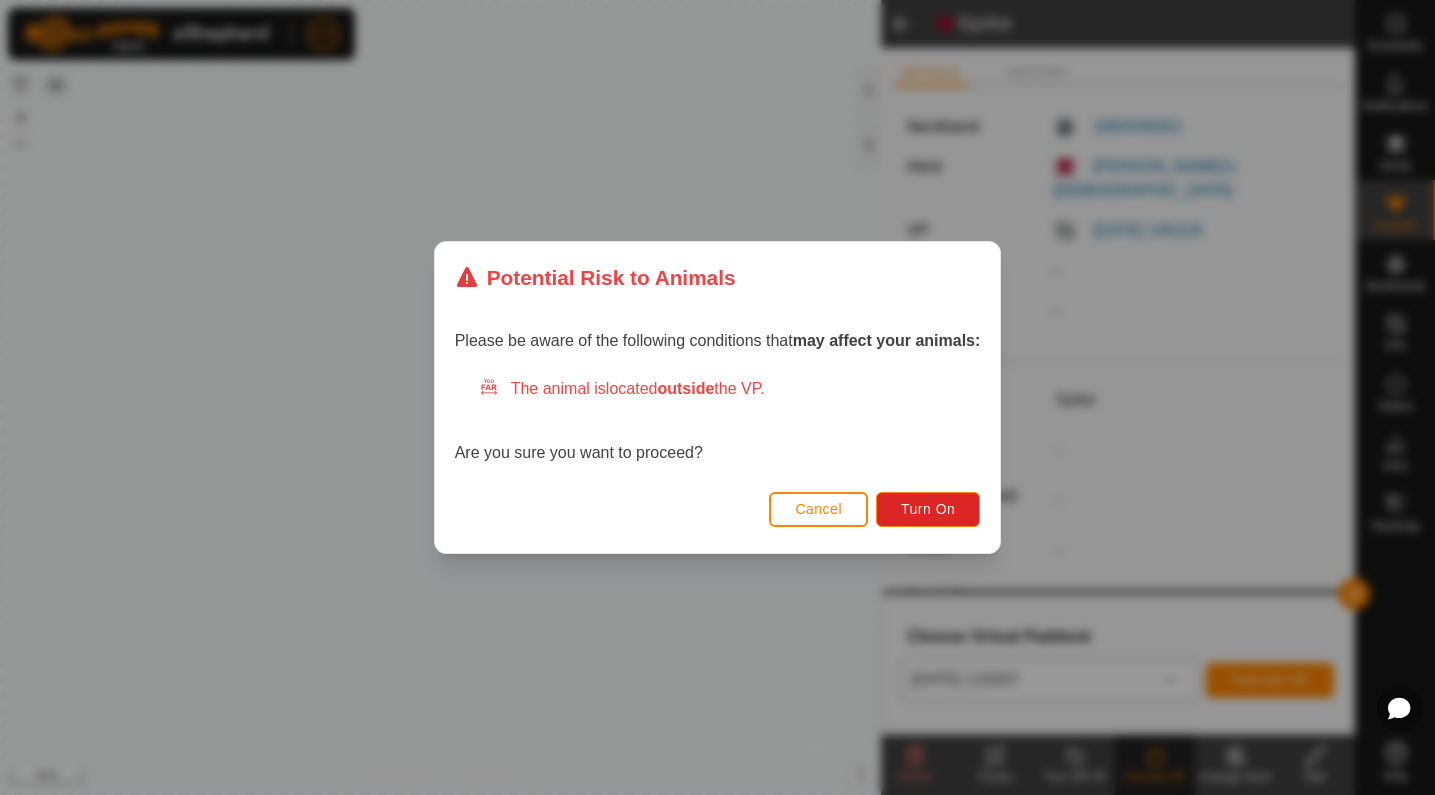 click on "Cancel" at bounding box center (818, 509) 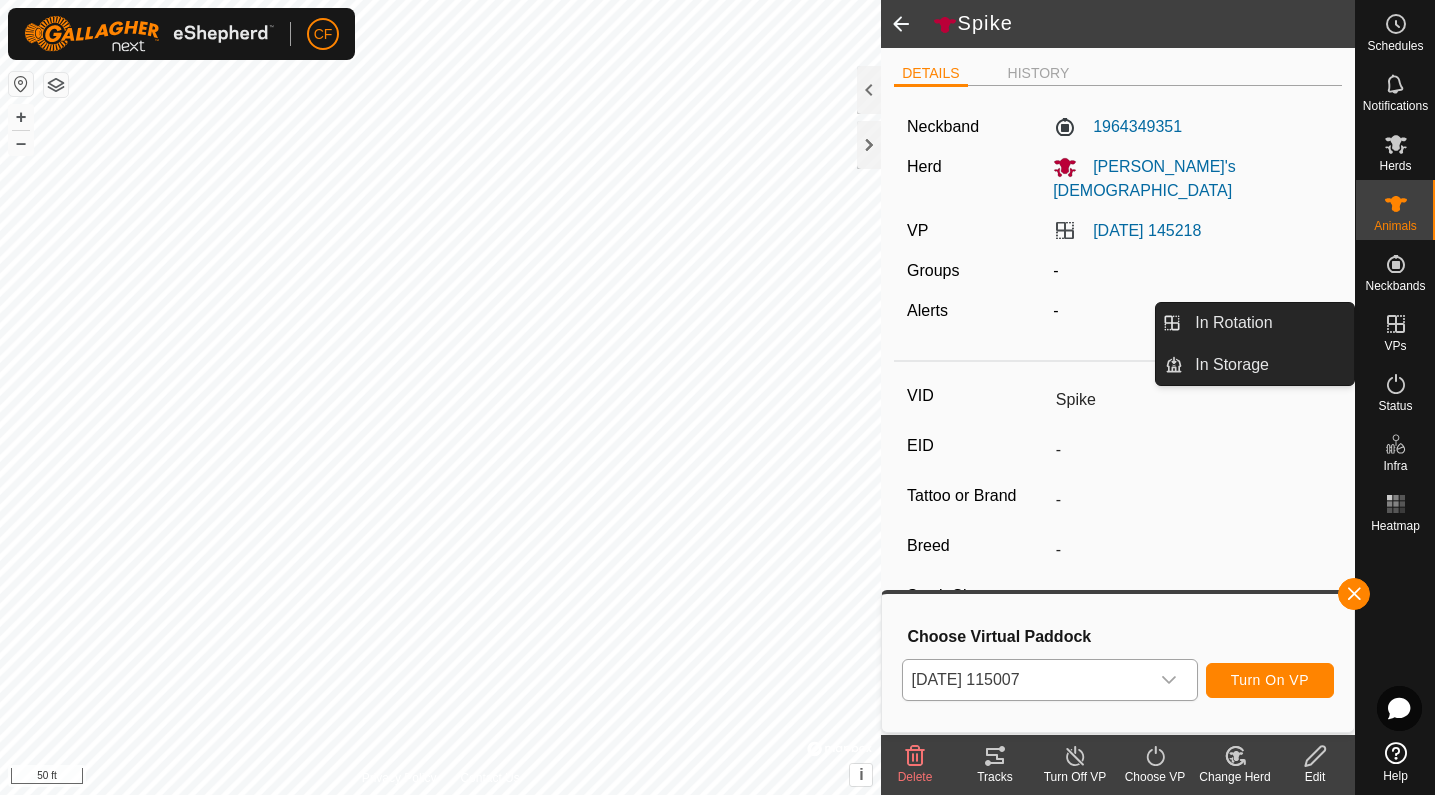 click 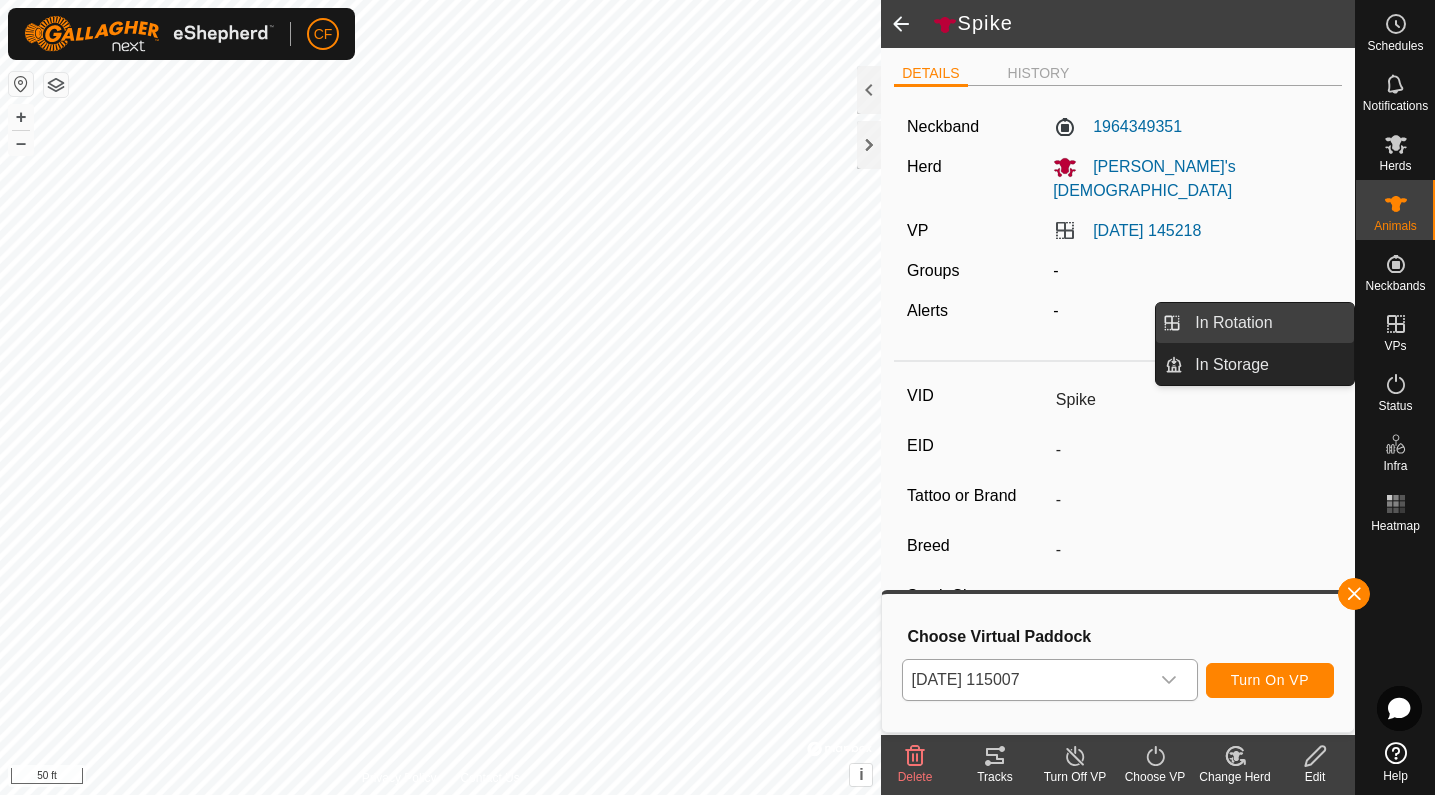 click on "In Rotation" at bounding box center [1268, 323] 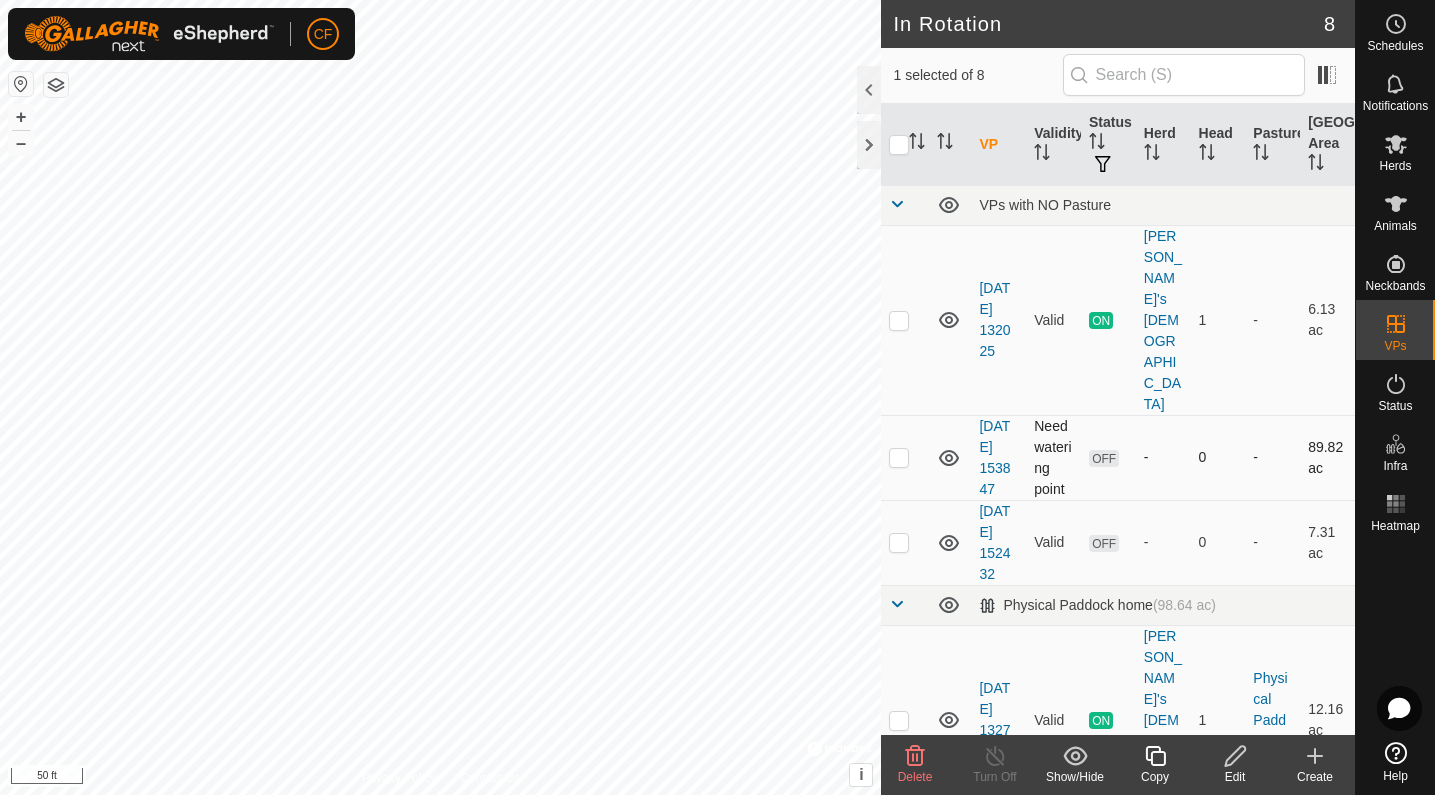 checkbox on "true" 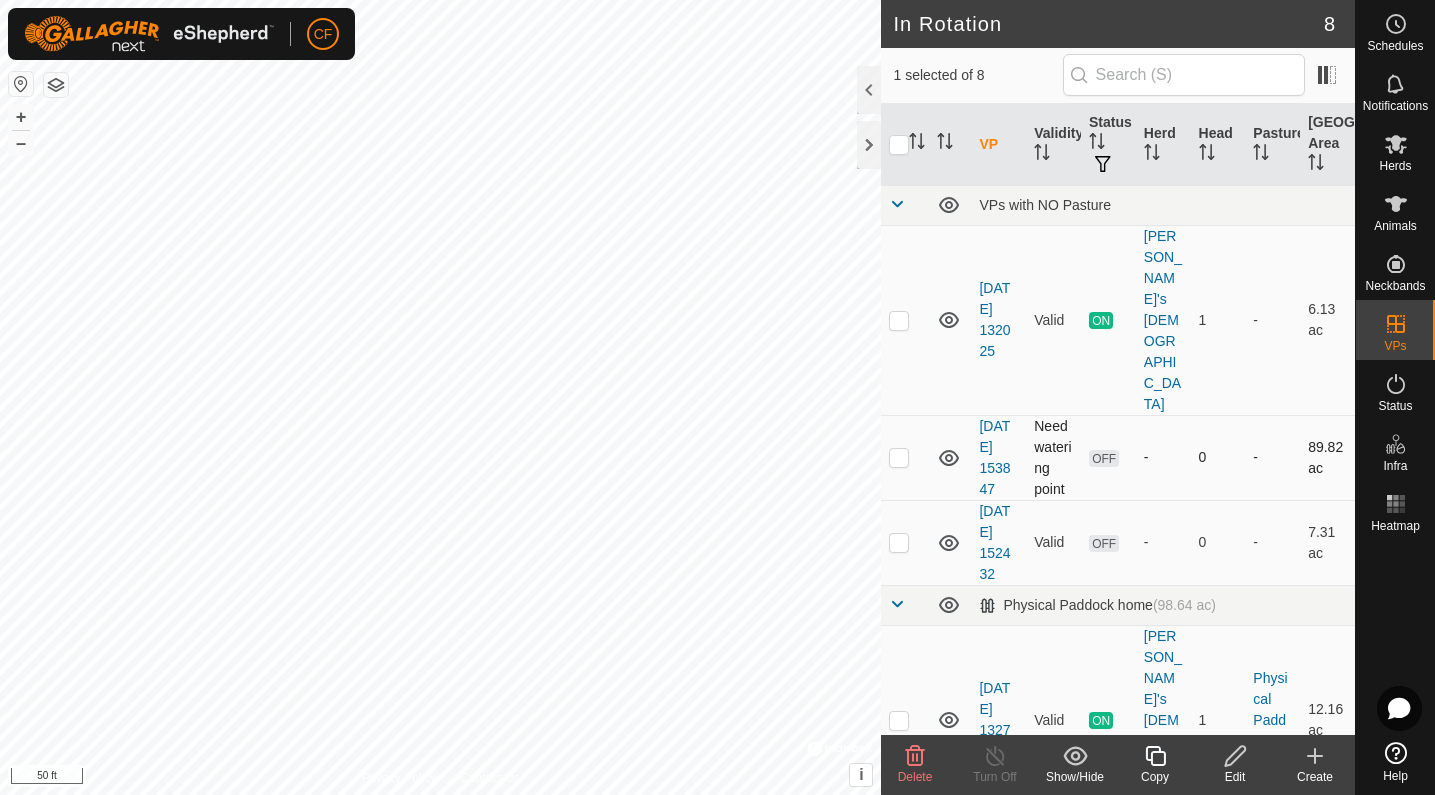 checkbox on "false" 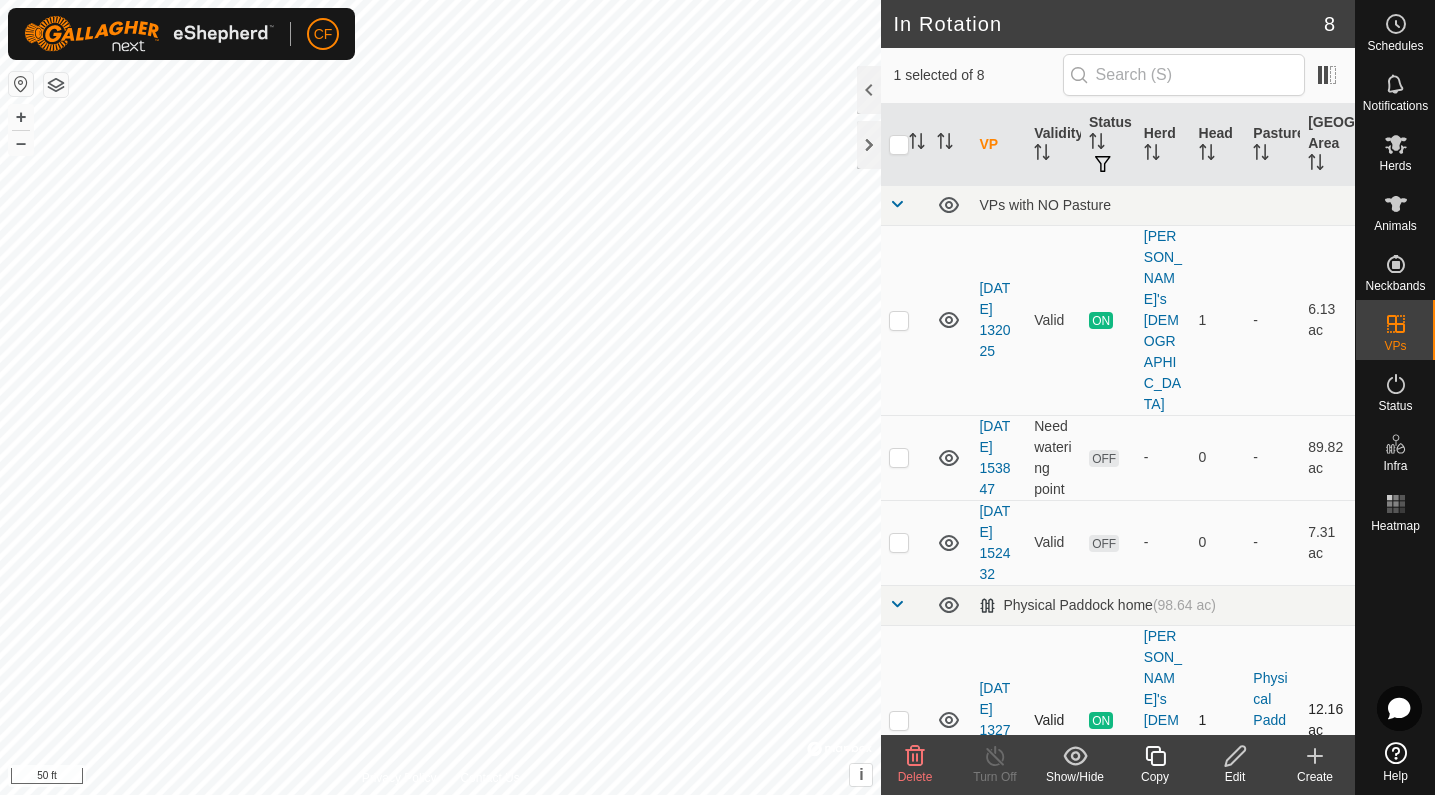 checkbox on "false" 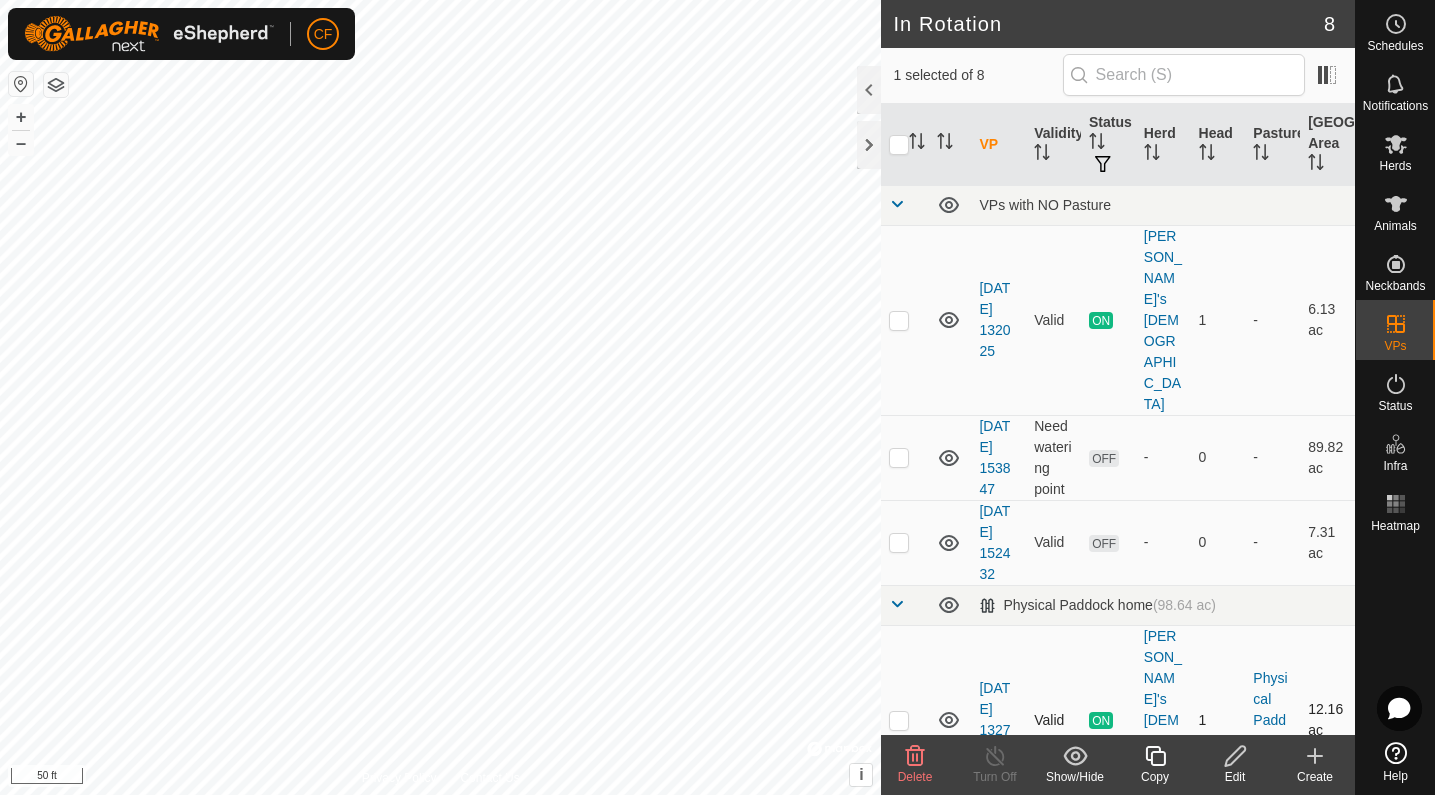checkbox on "true" 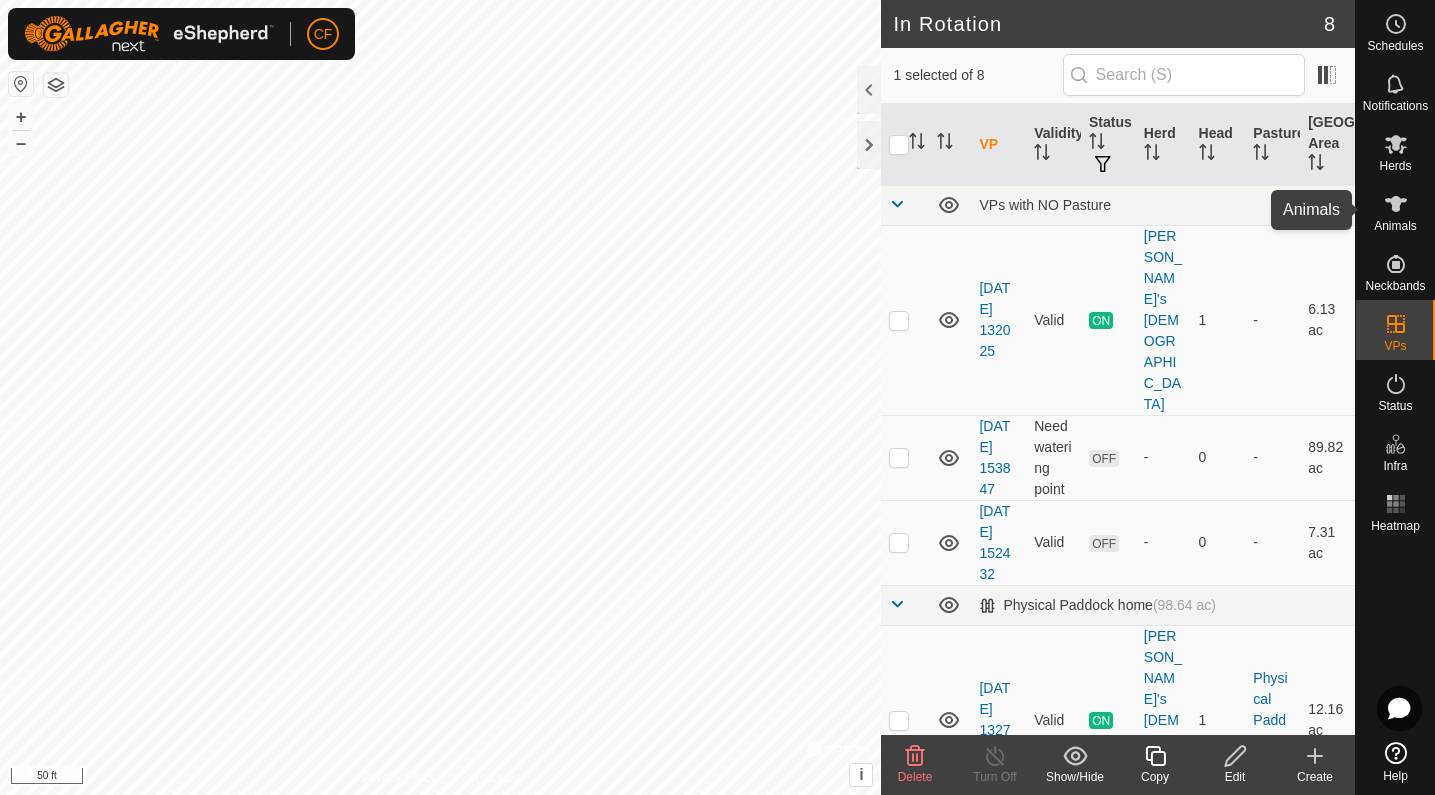 click at bounding box center [1396, 204] 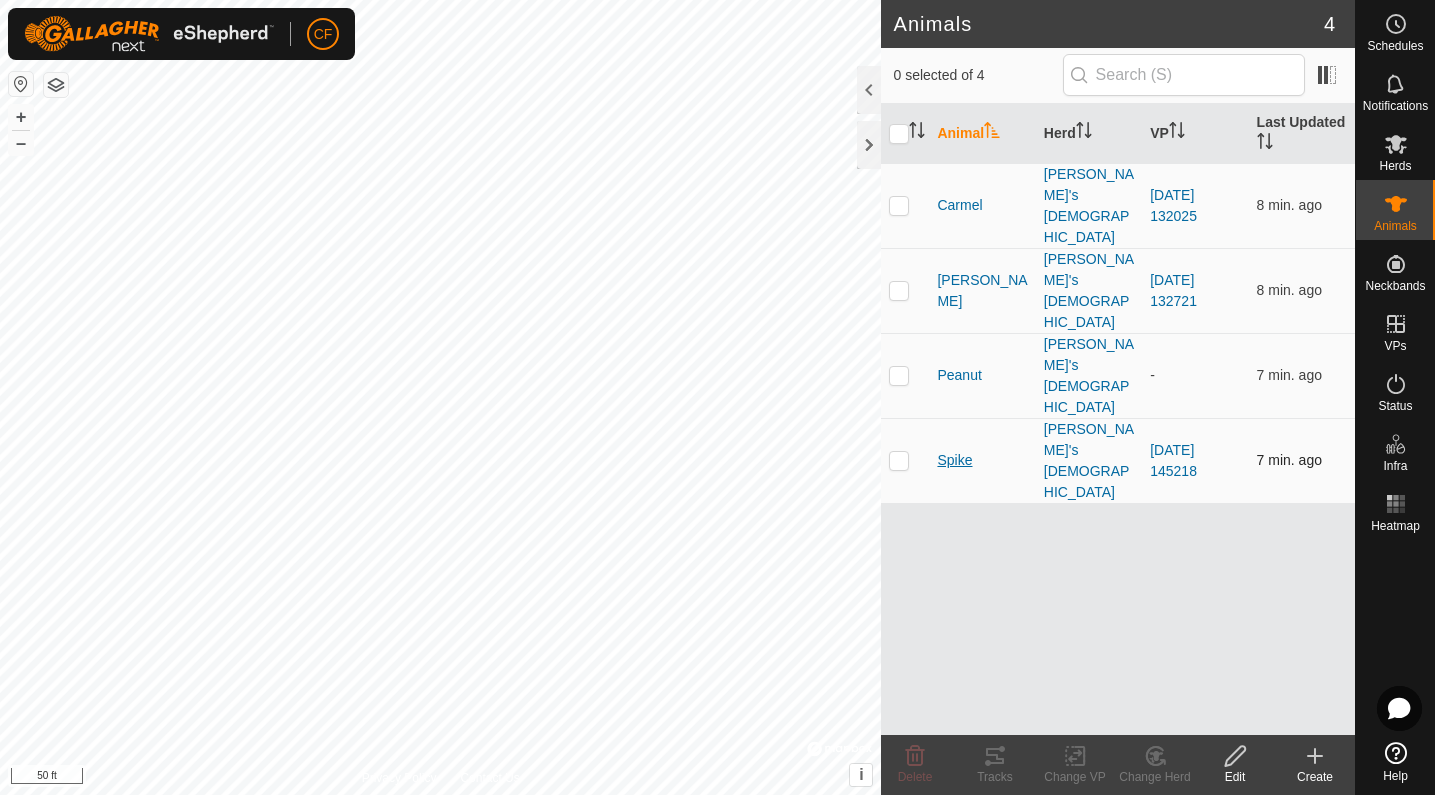 click on "Spike" at bounding box center [954, 460] 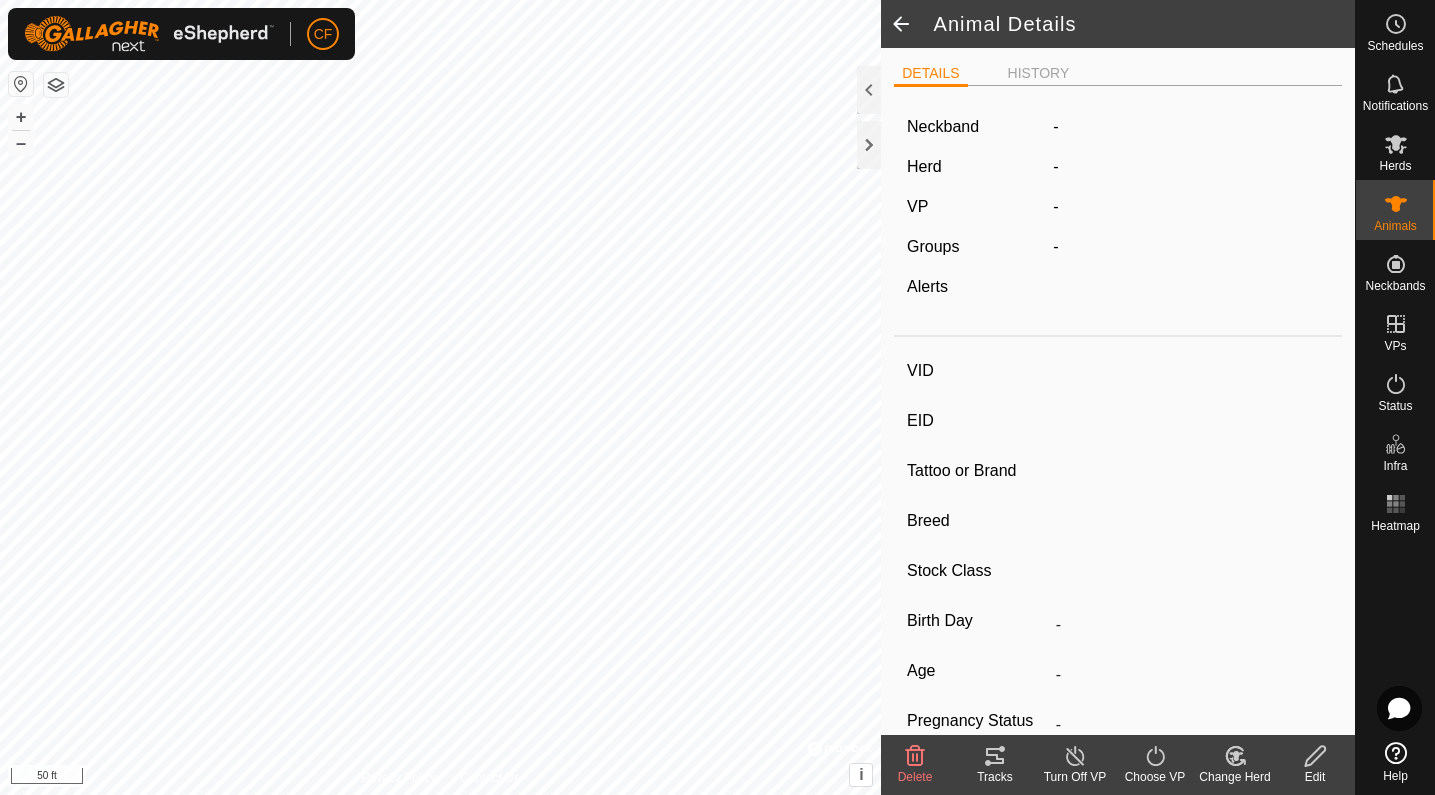 type on "Spike" 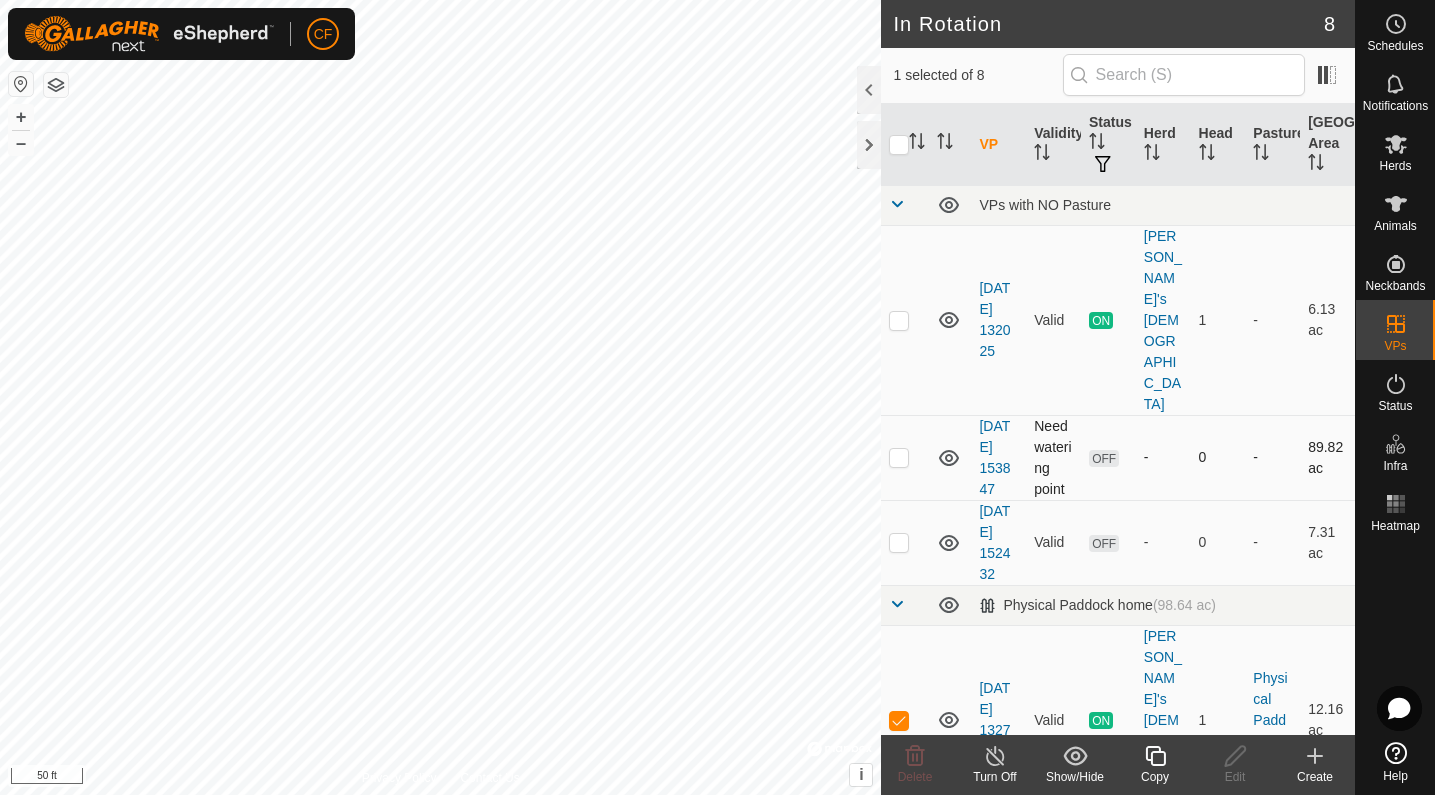 checkbox on "false" 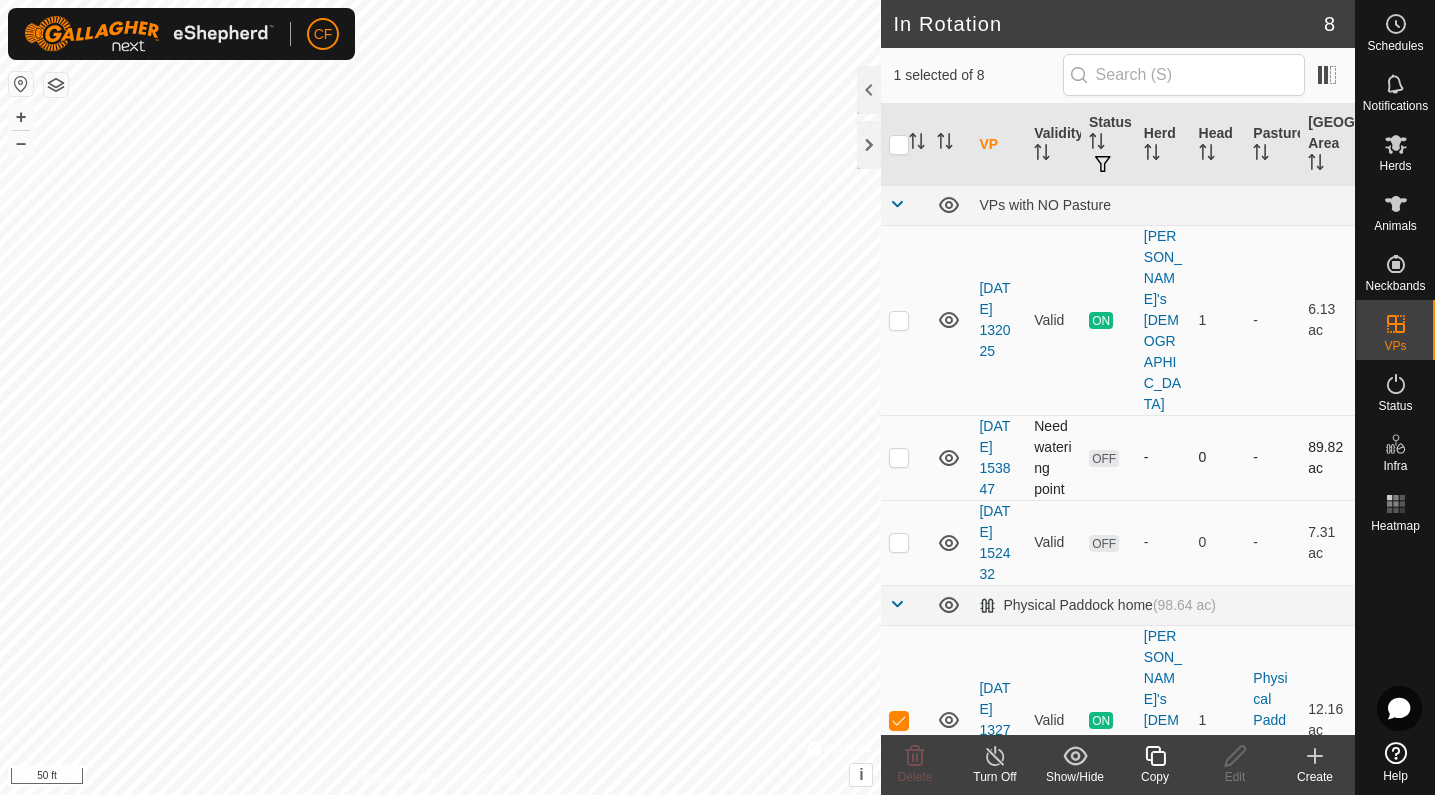 checkbox on "true" 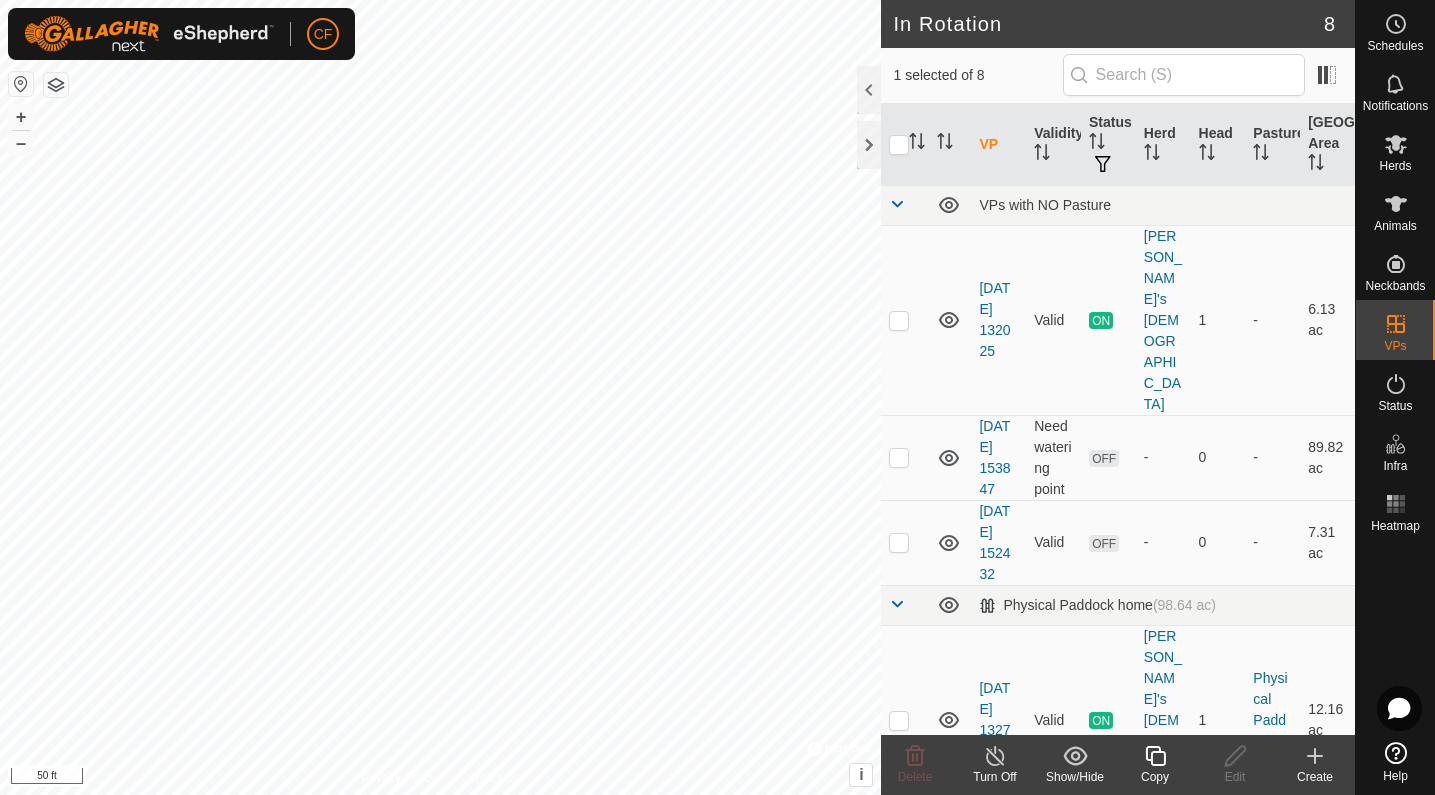 click 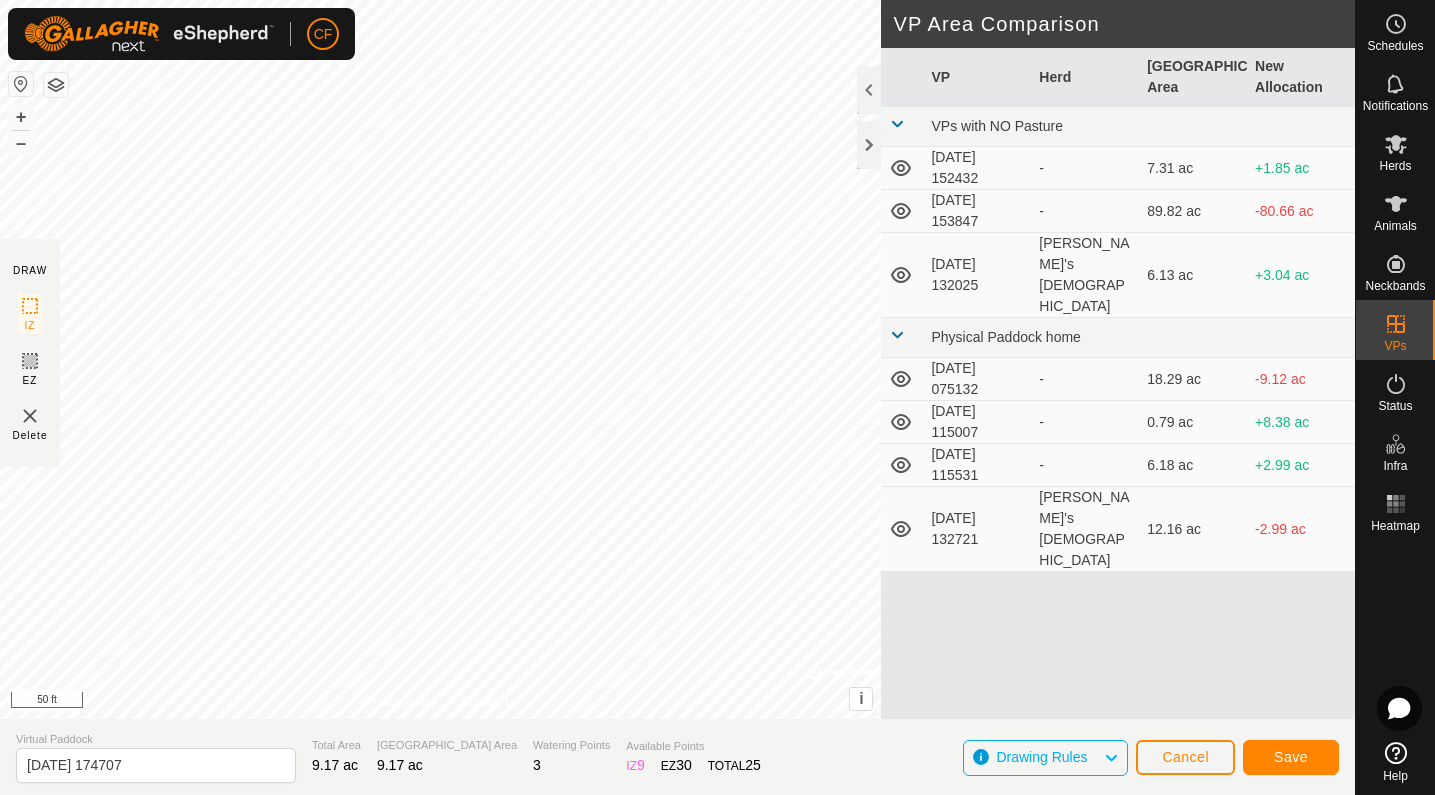 click on "Save" 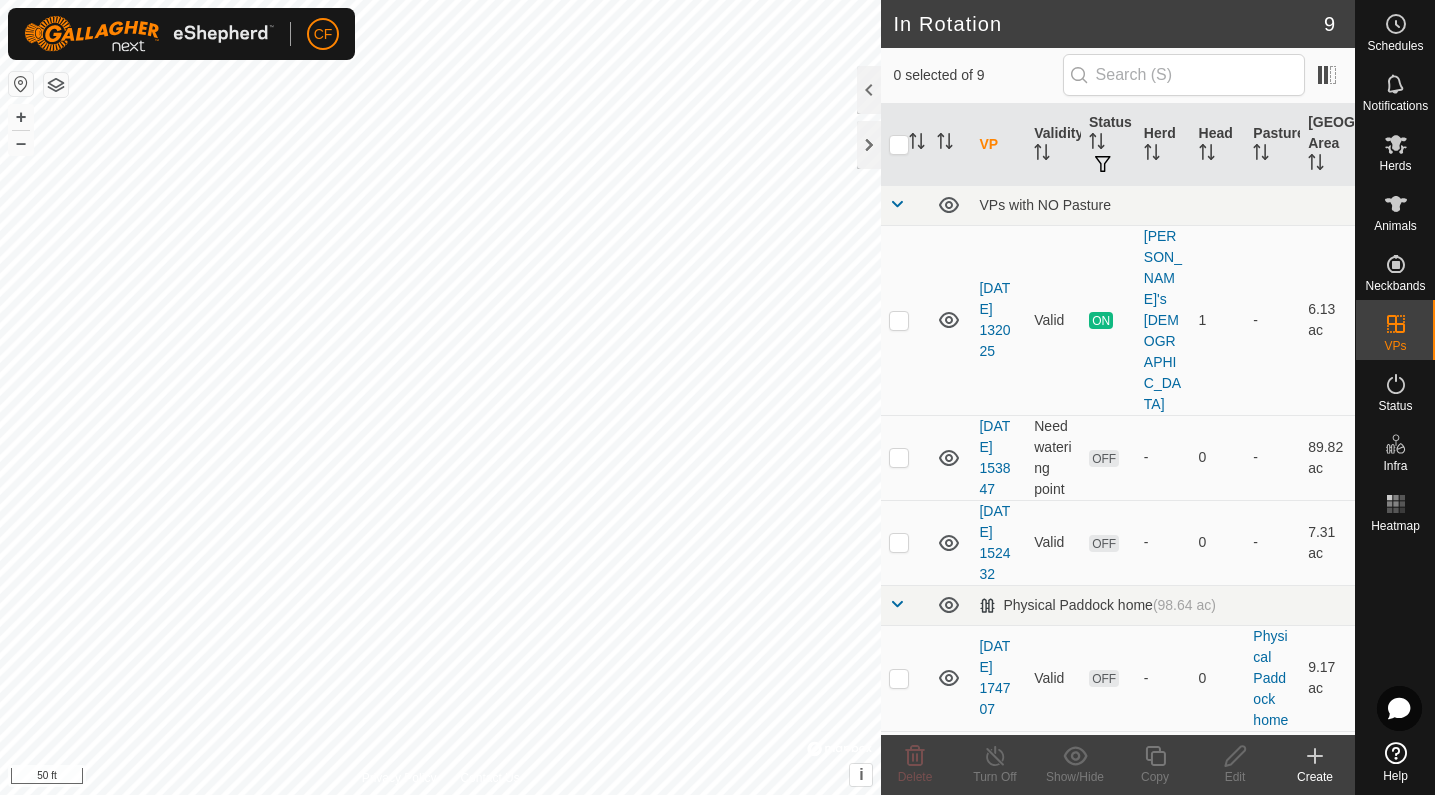 checkbox on "true" 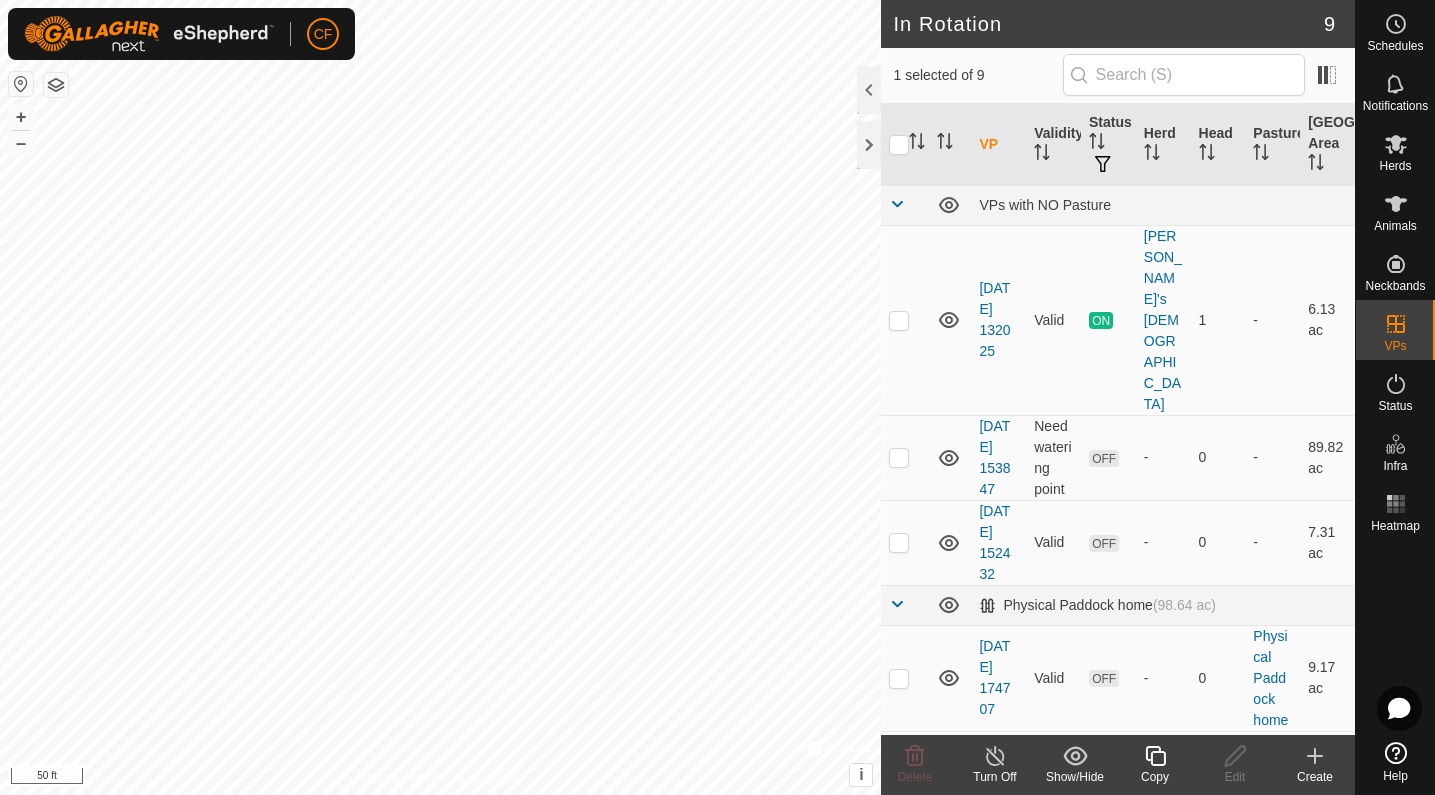 checkbox on "true" 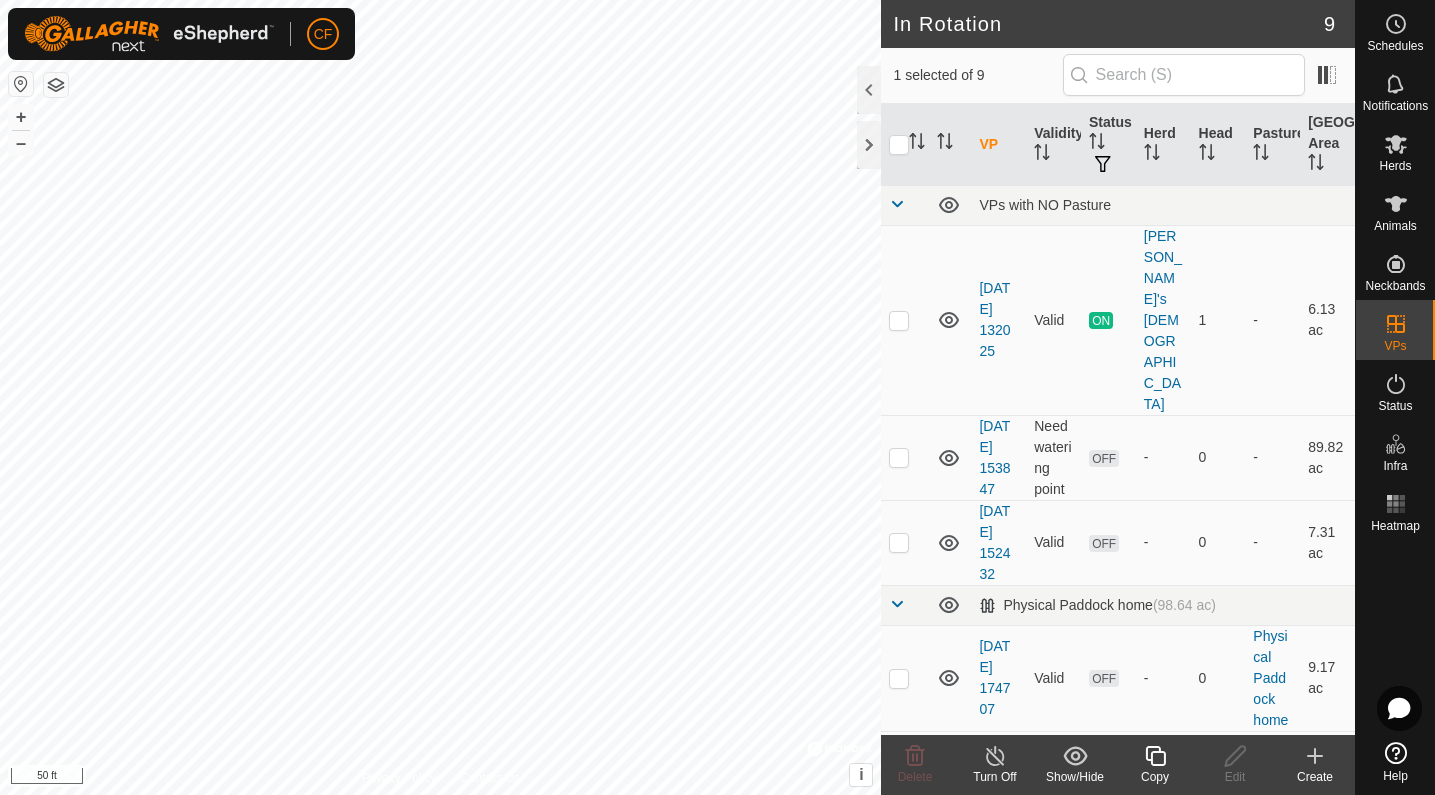 checkbox on "false" 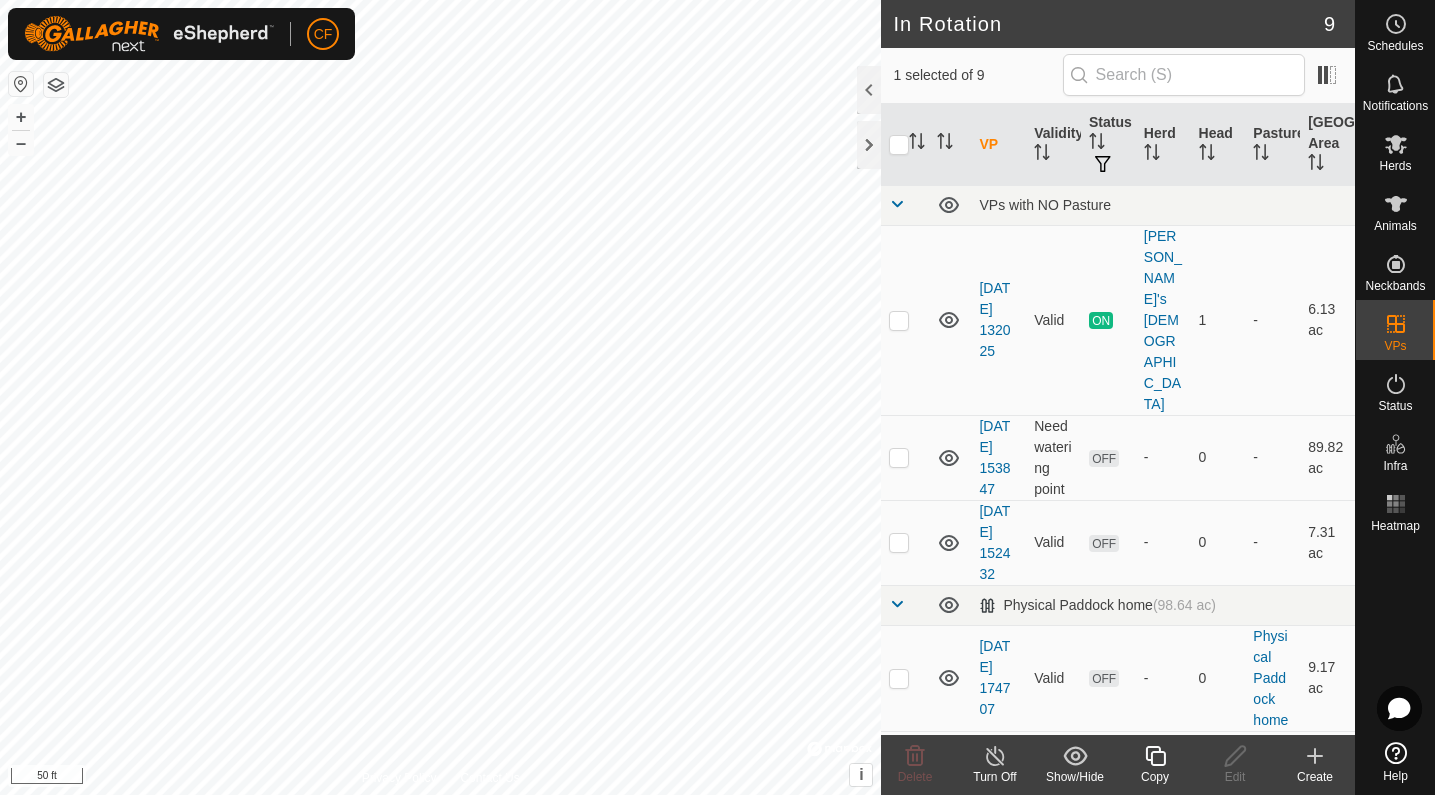 checkbox on "false" 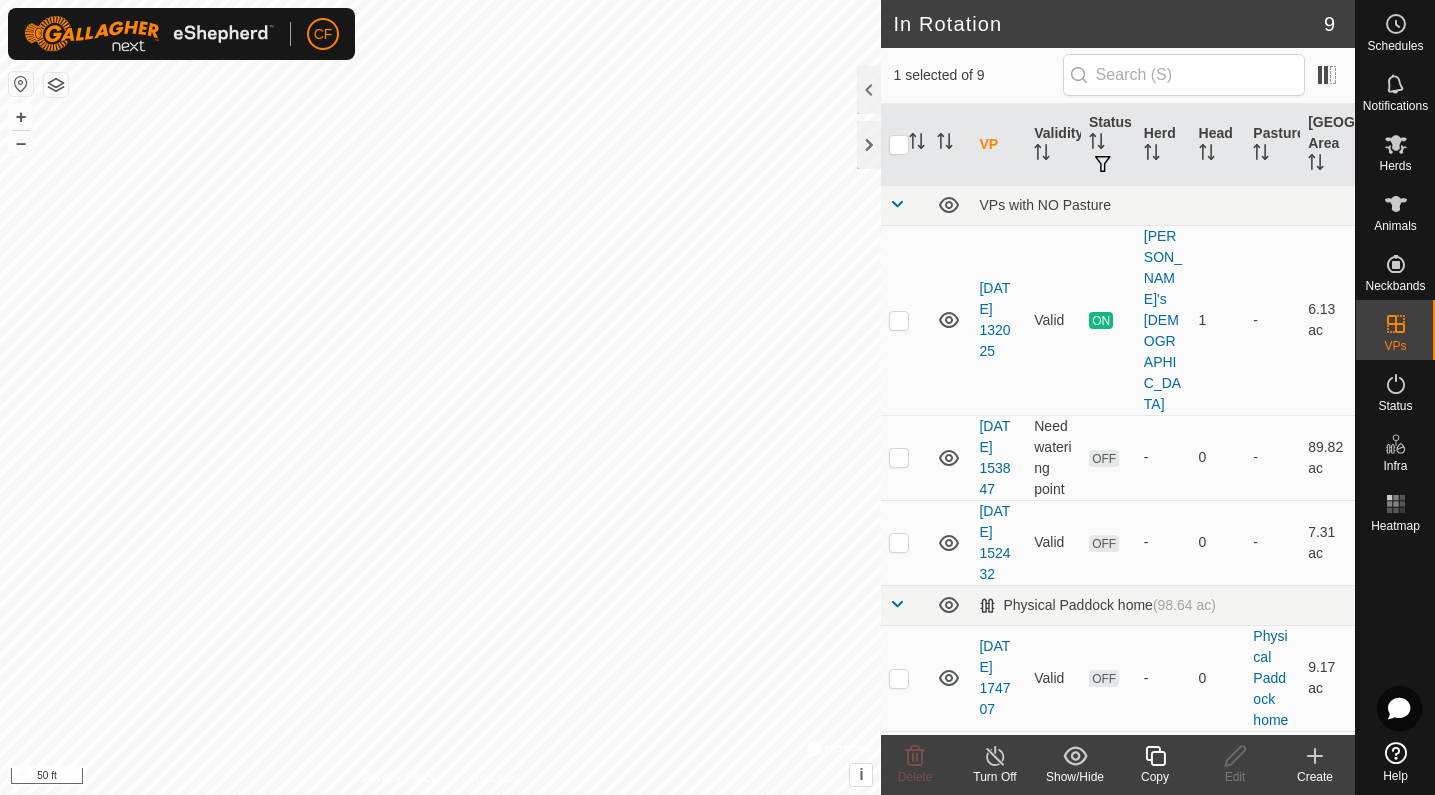 checkbox on "true" 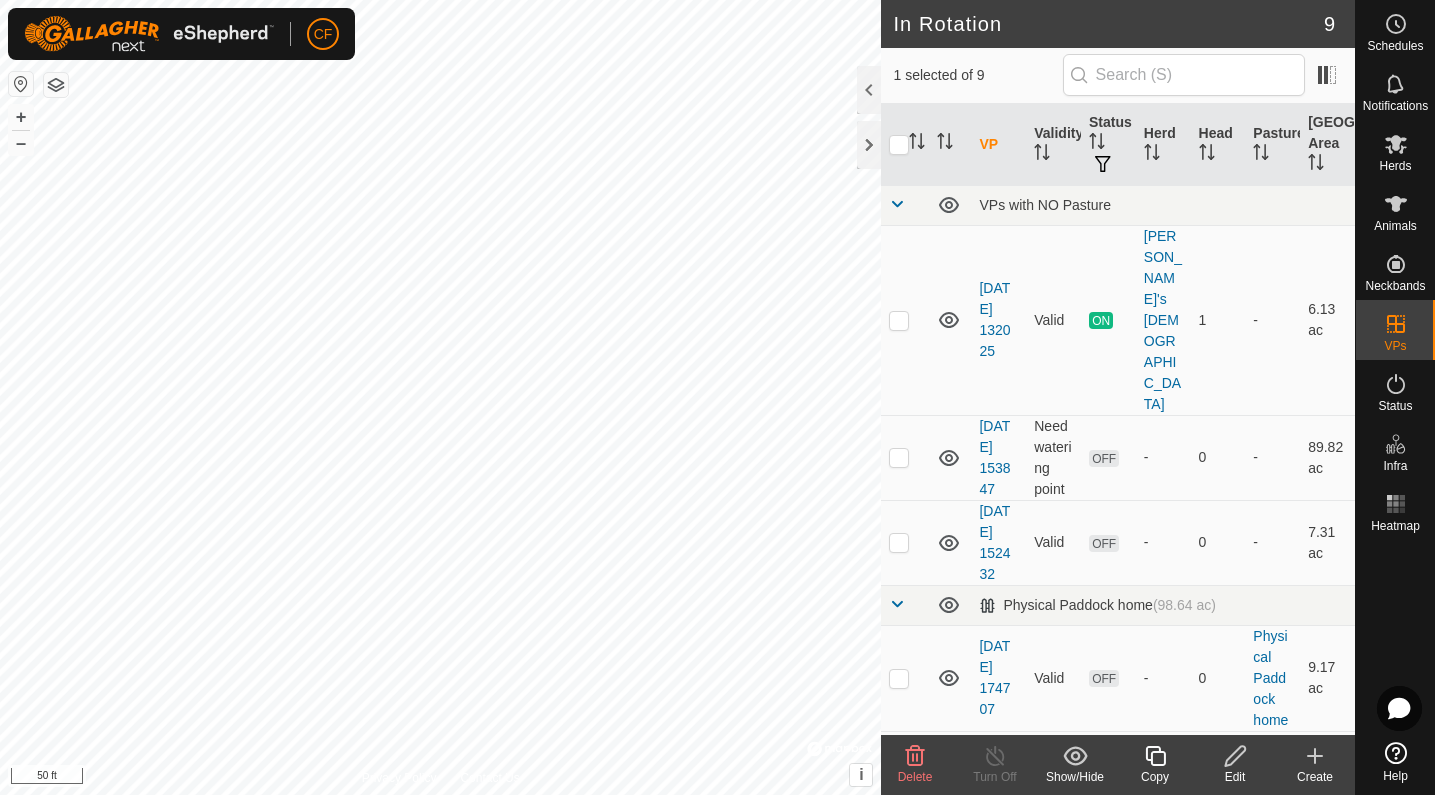 checkbox on "true" 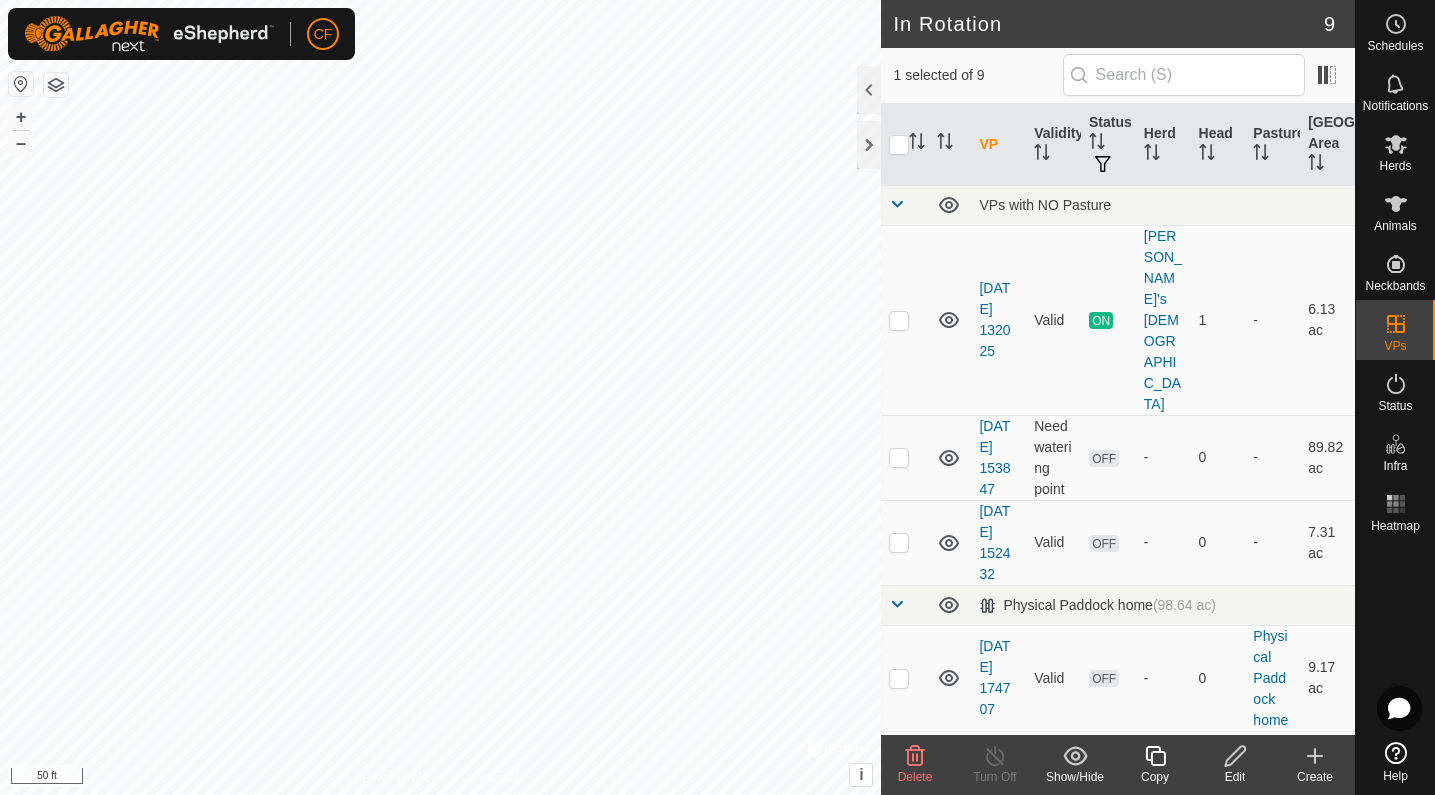 checkbox on "false" 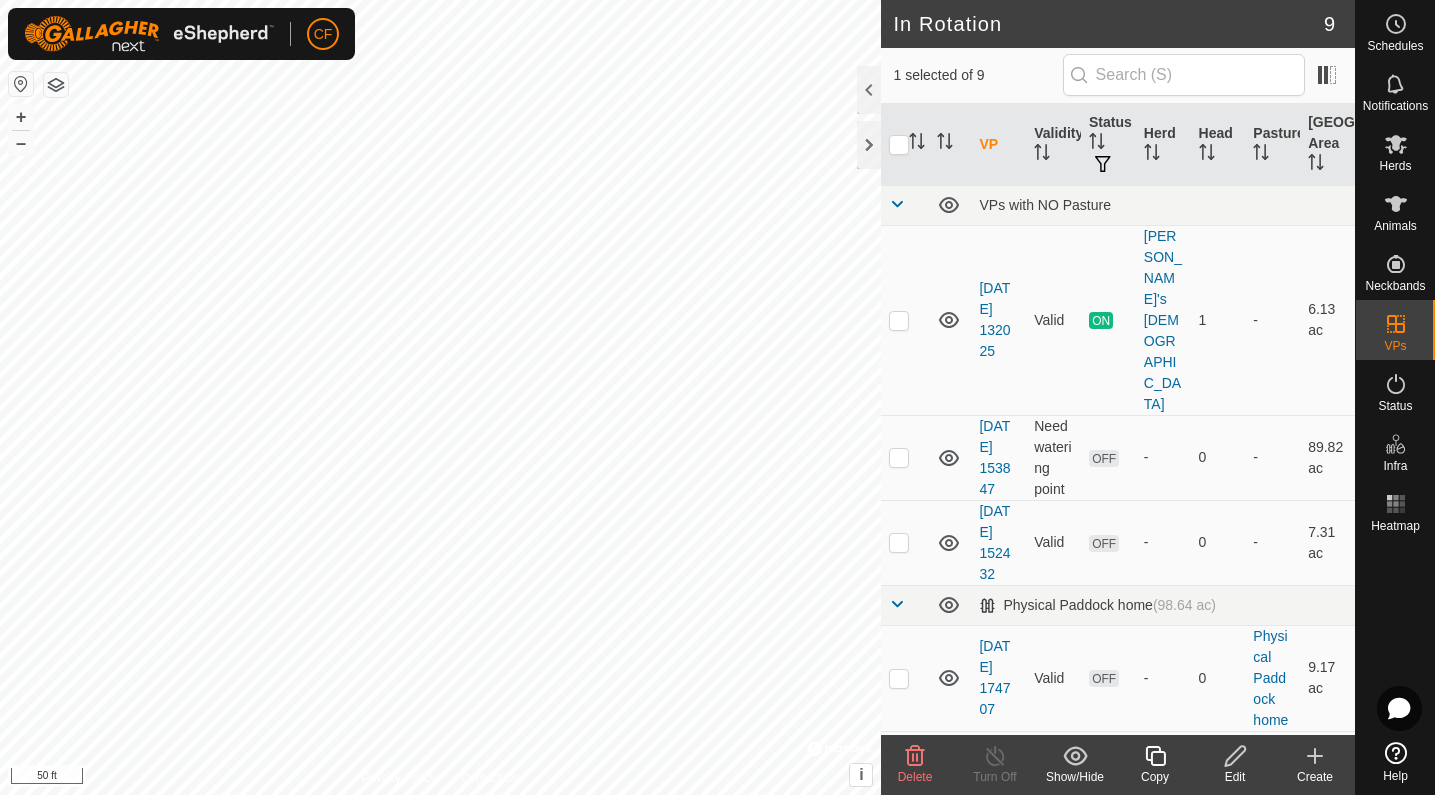 checkbox on "true" 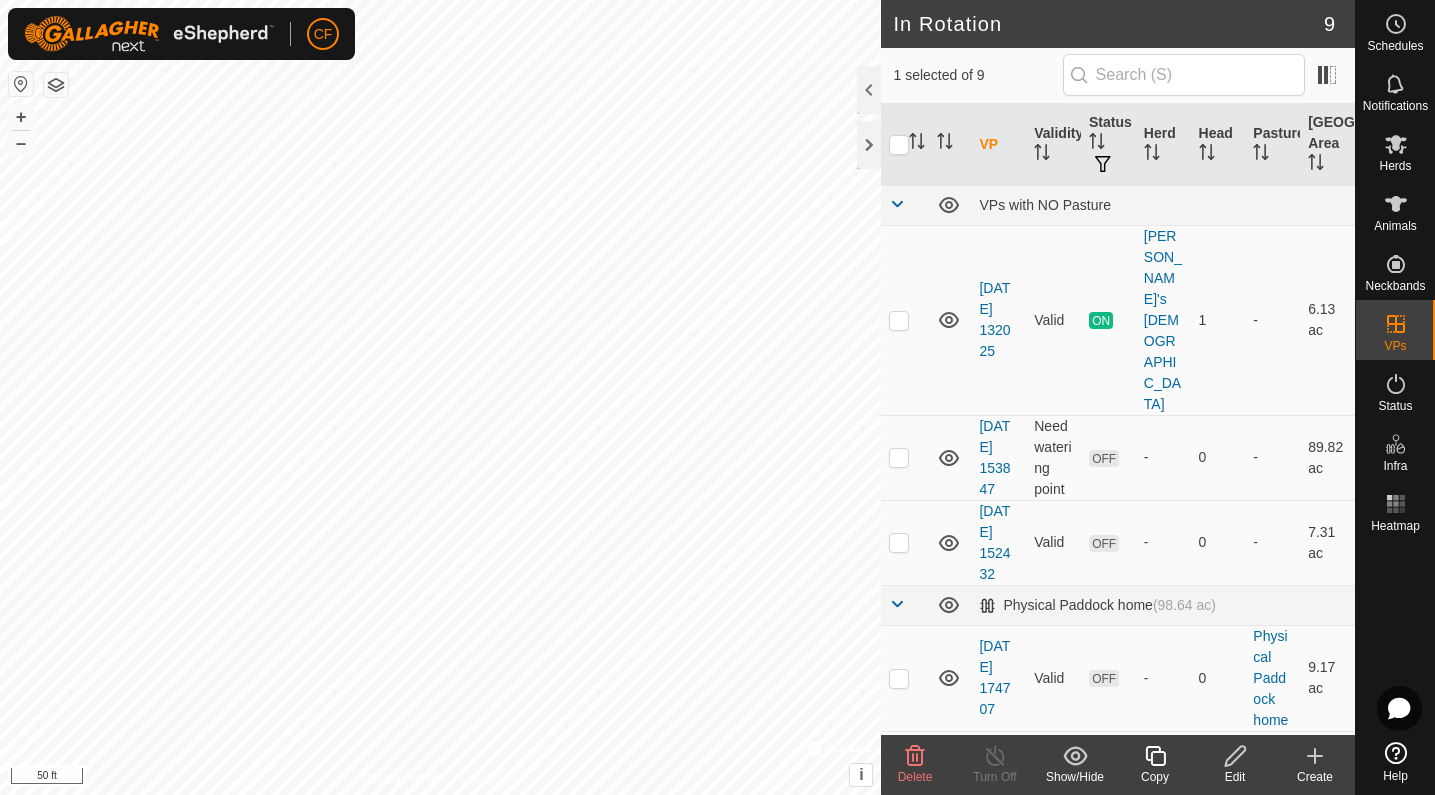 checkbox on "false" 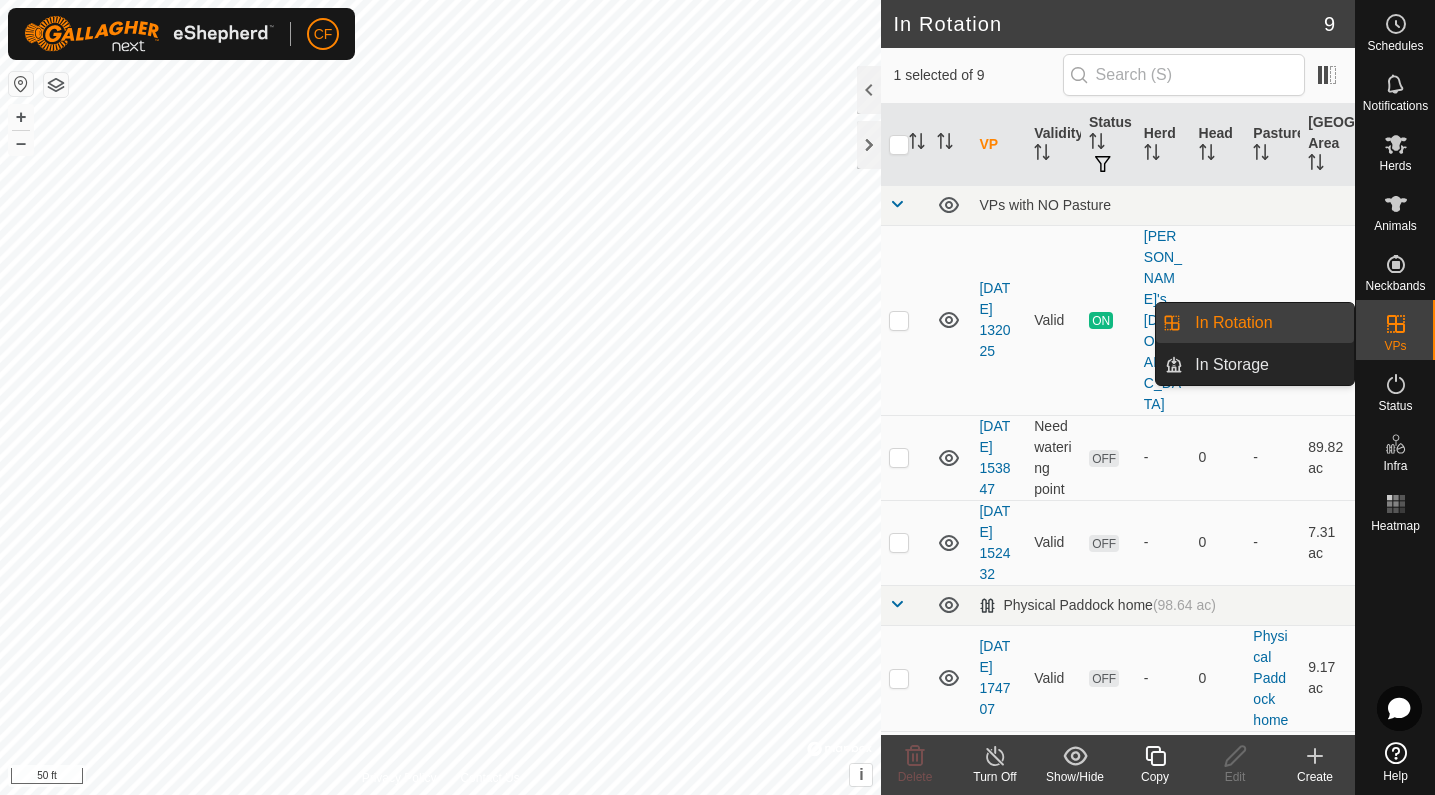 click on "In Rotation" at bounding box center (1268, 323) 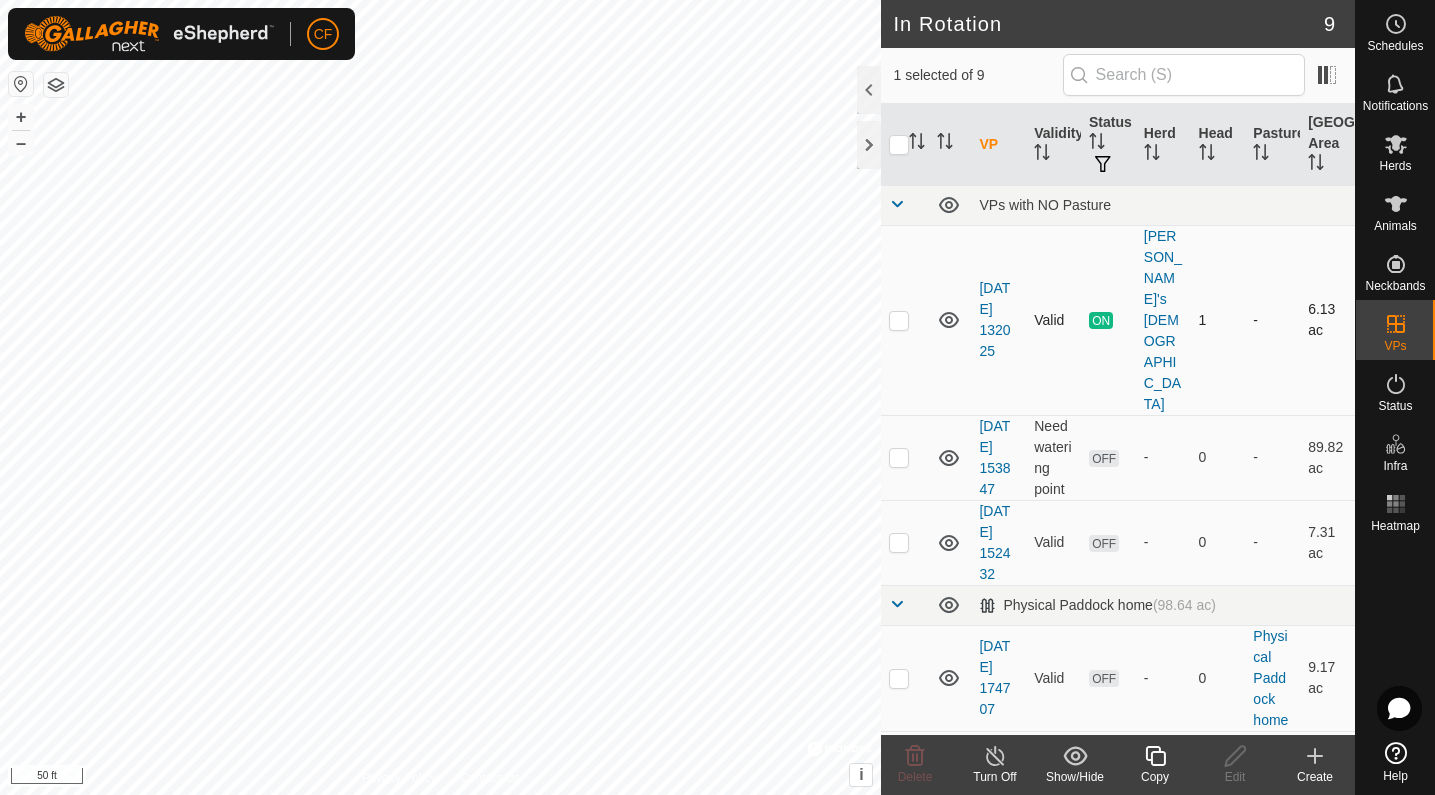 click at bounding box center (899, 320) 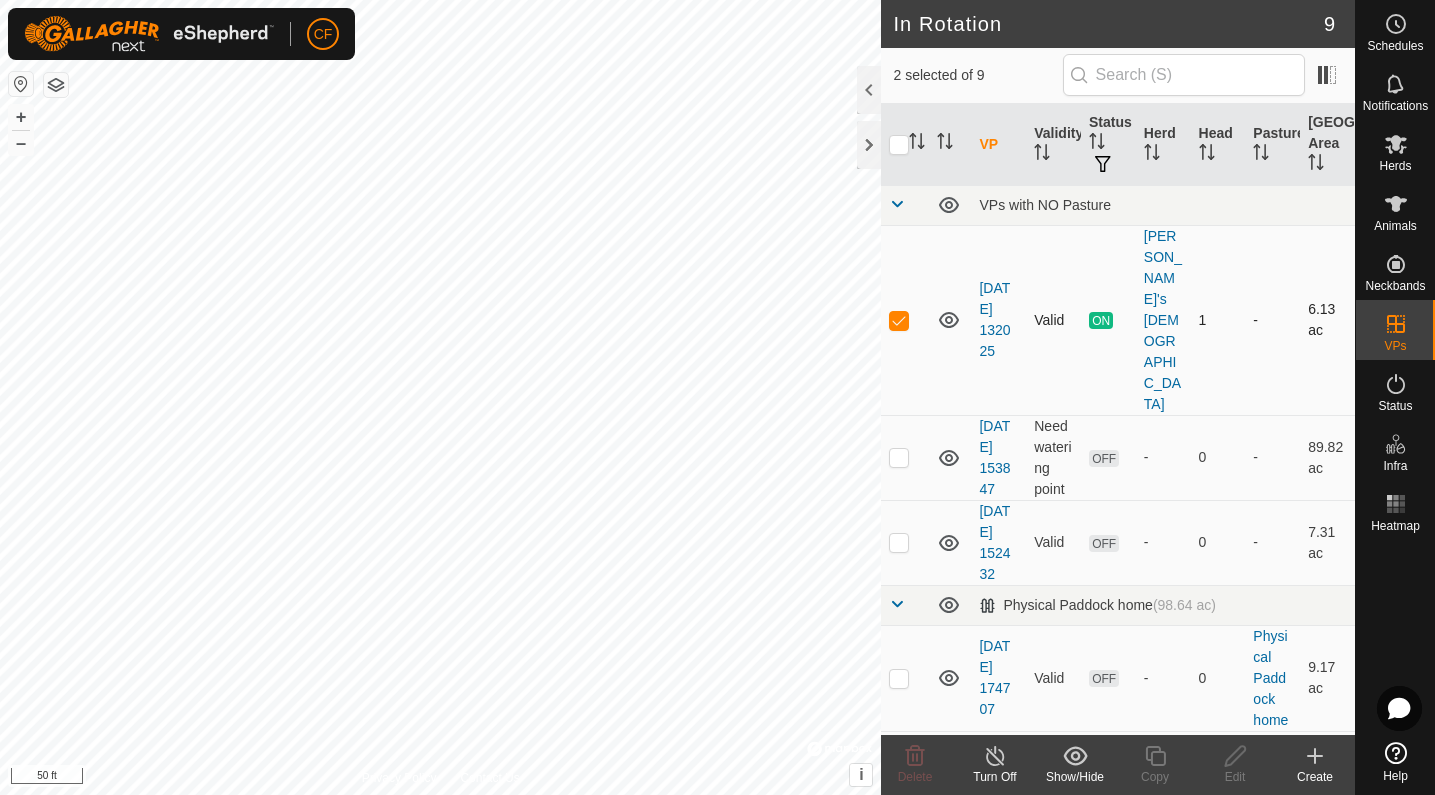 click at bounding box center (899, 320) 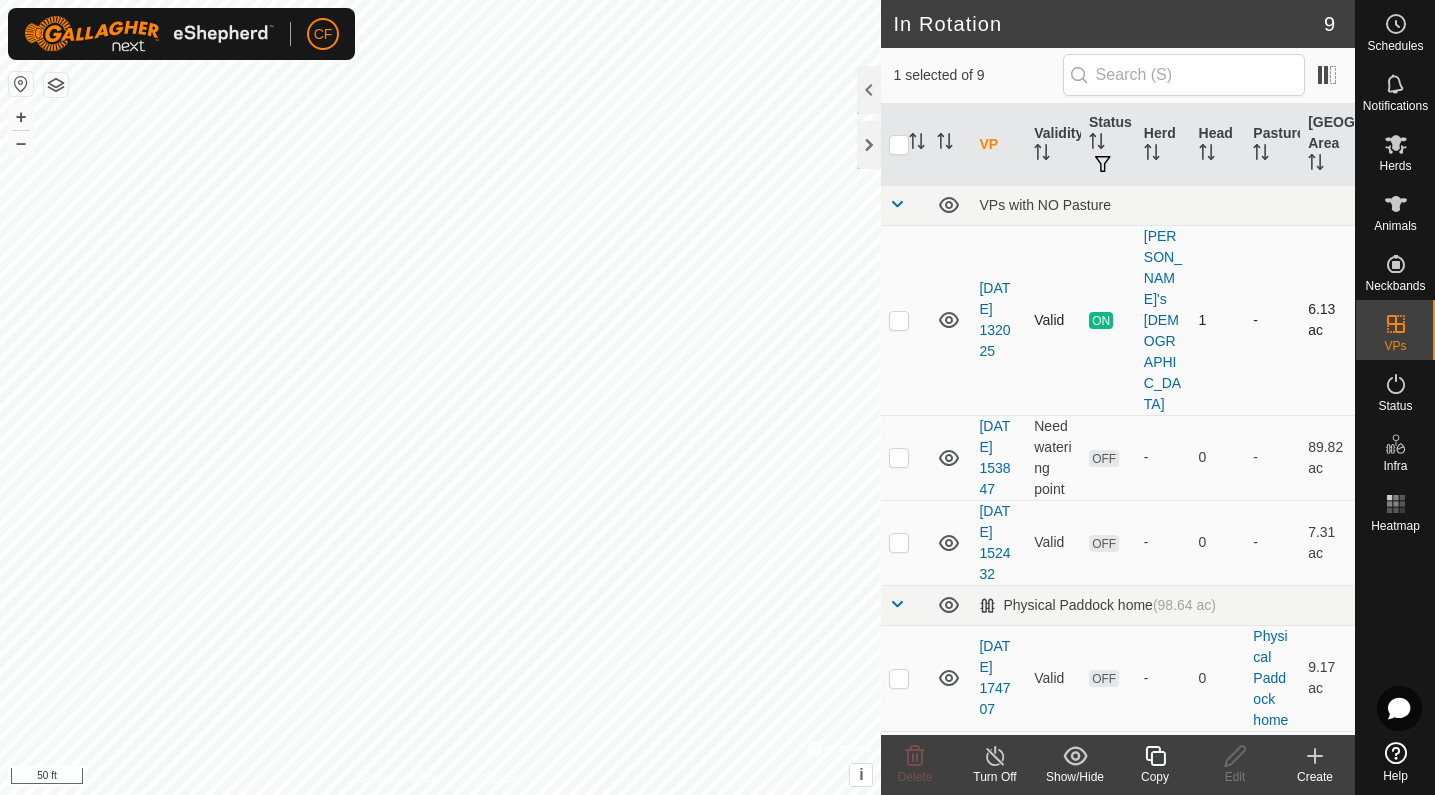 checkbox on "false" 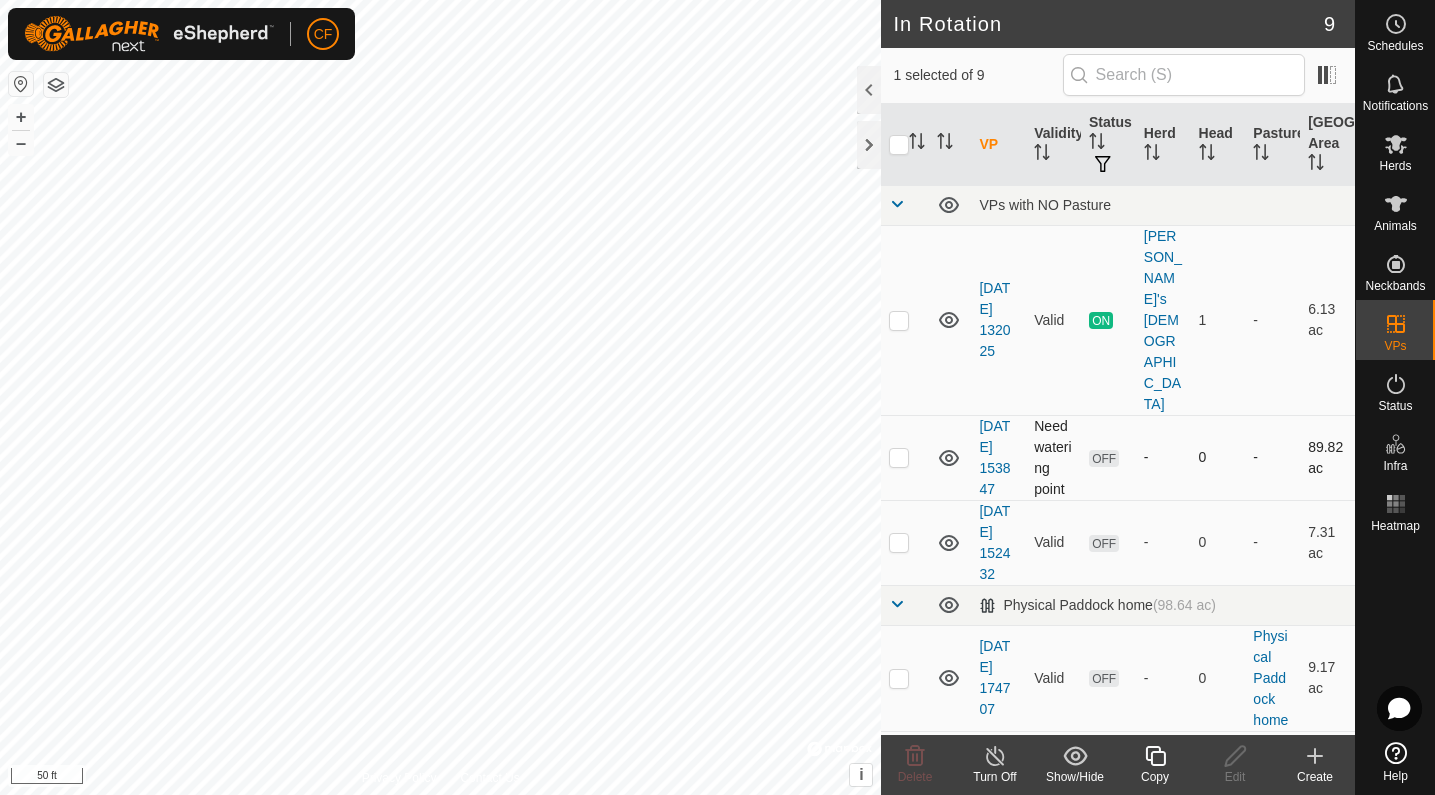 click at bounding box center (899, 457) 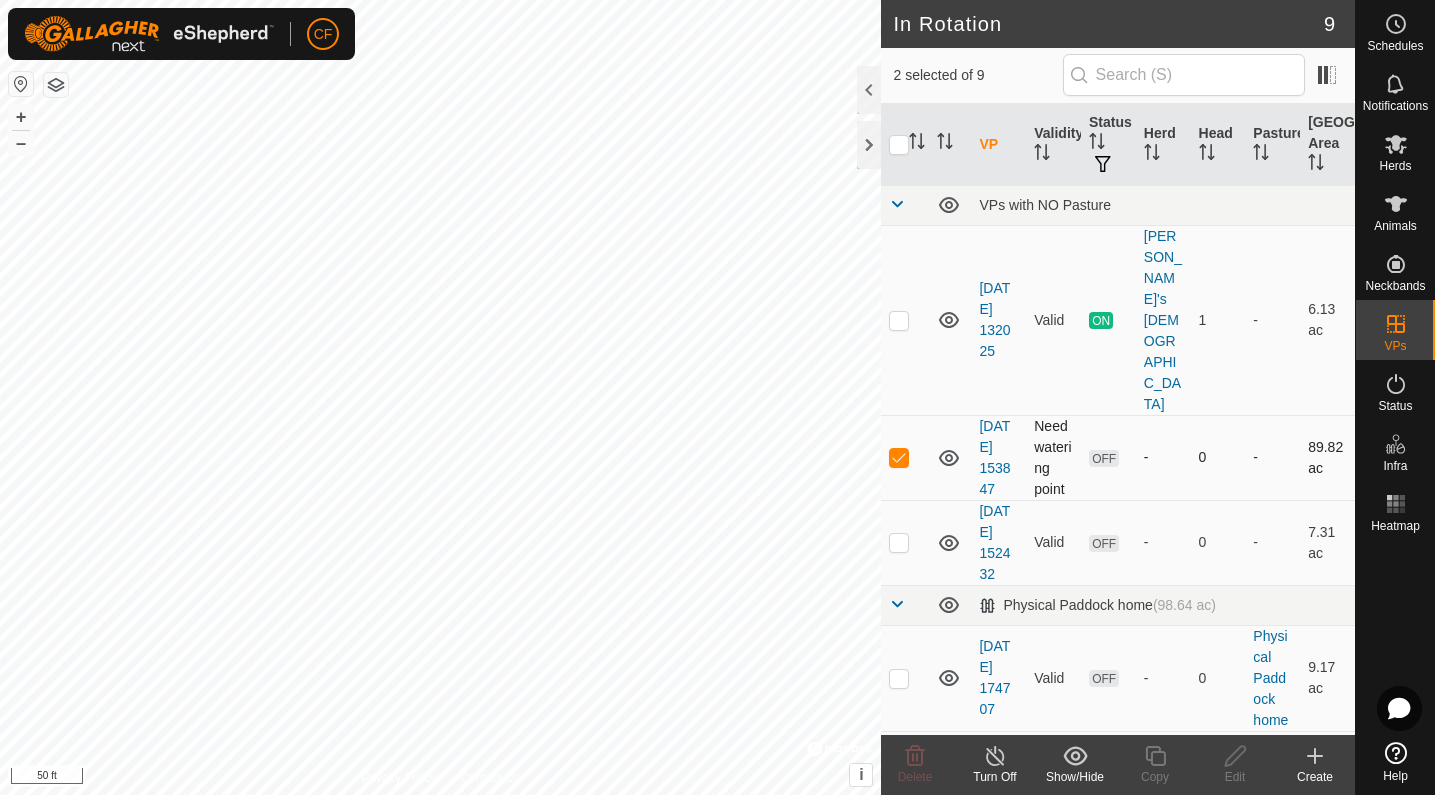 click at bounding box center [899, 457] 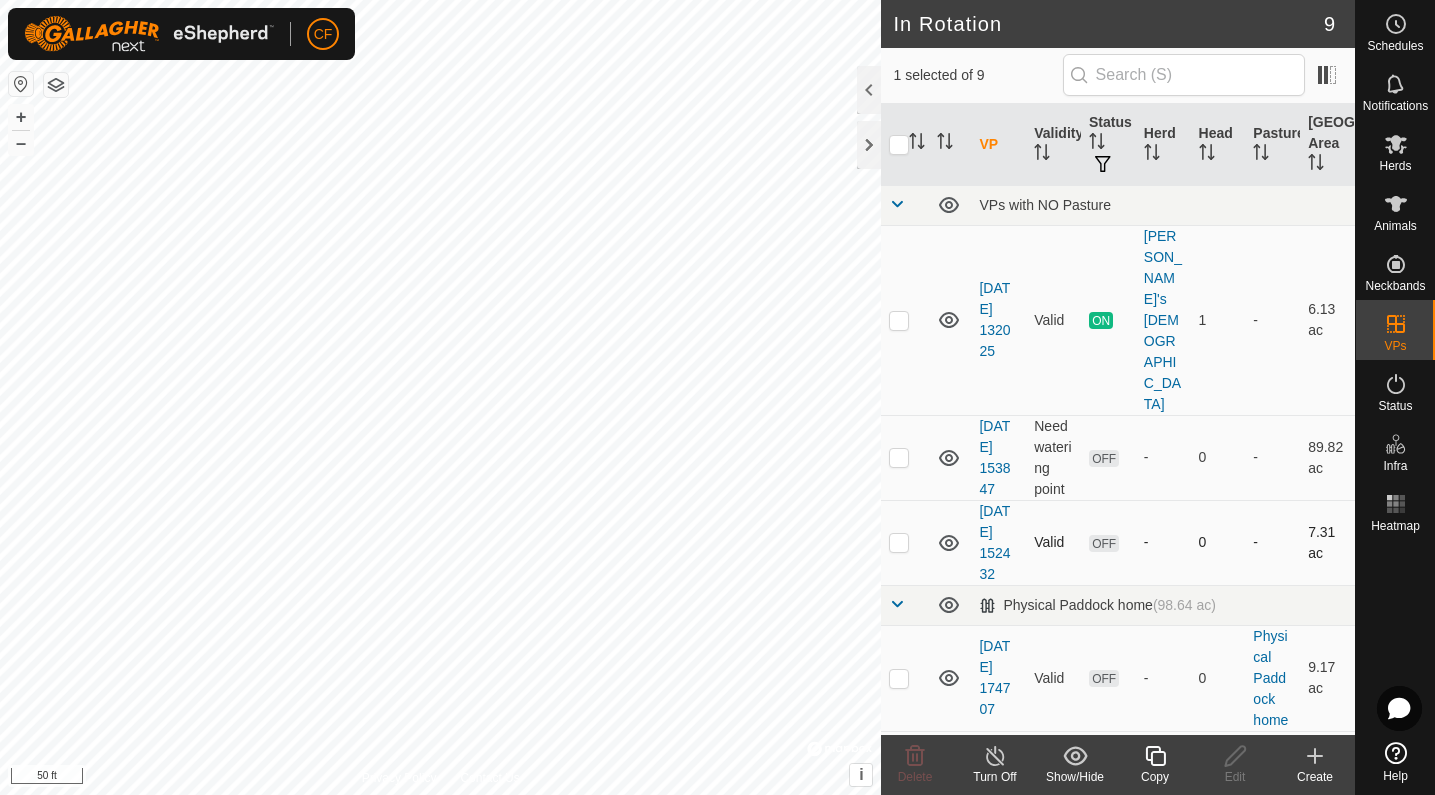 click at bounding box center (905, 542) 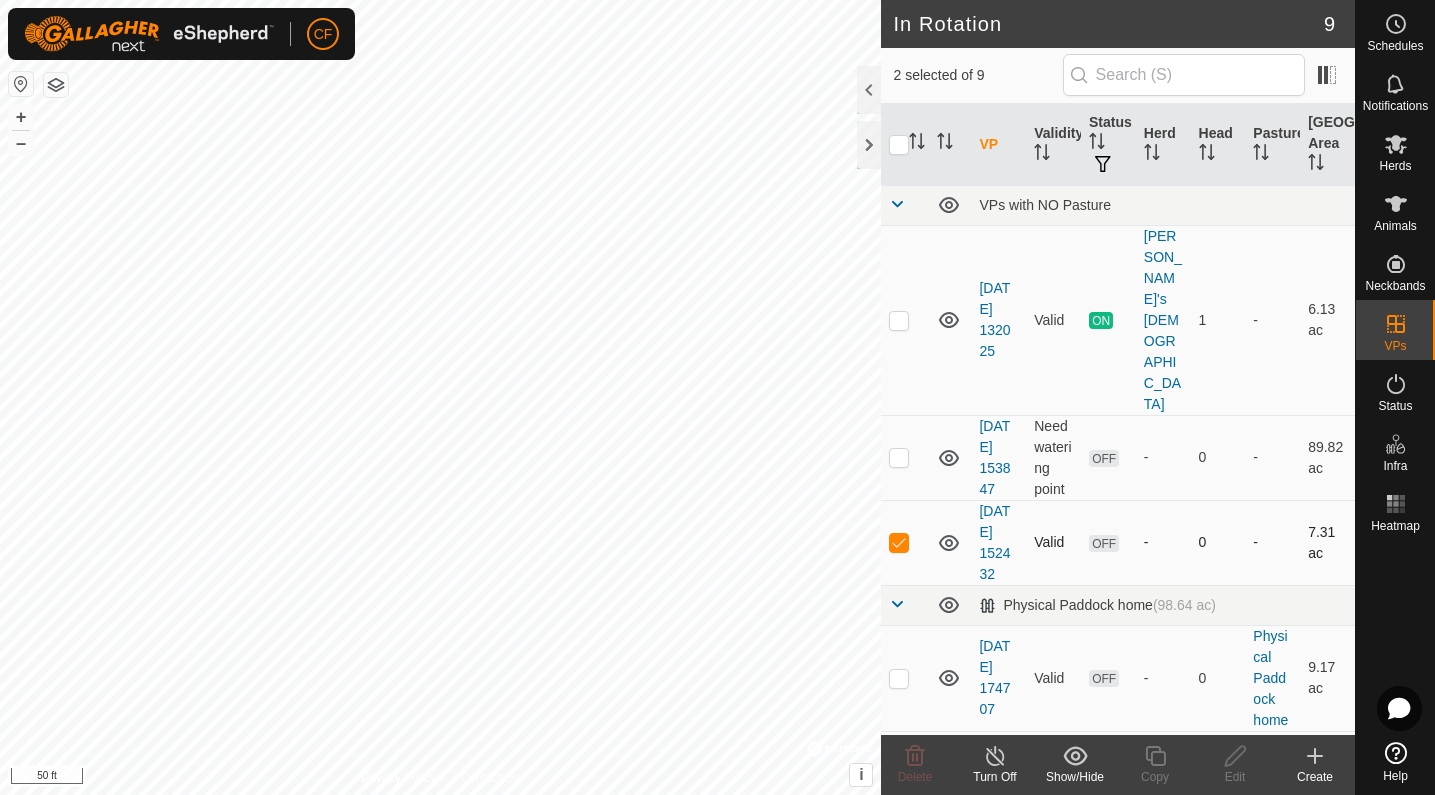 click at bounding box center [899, 542] 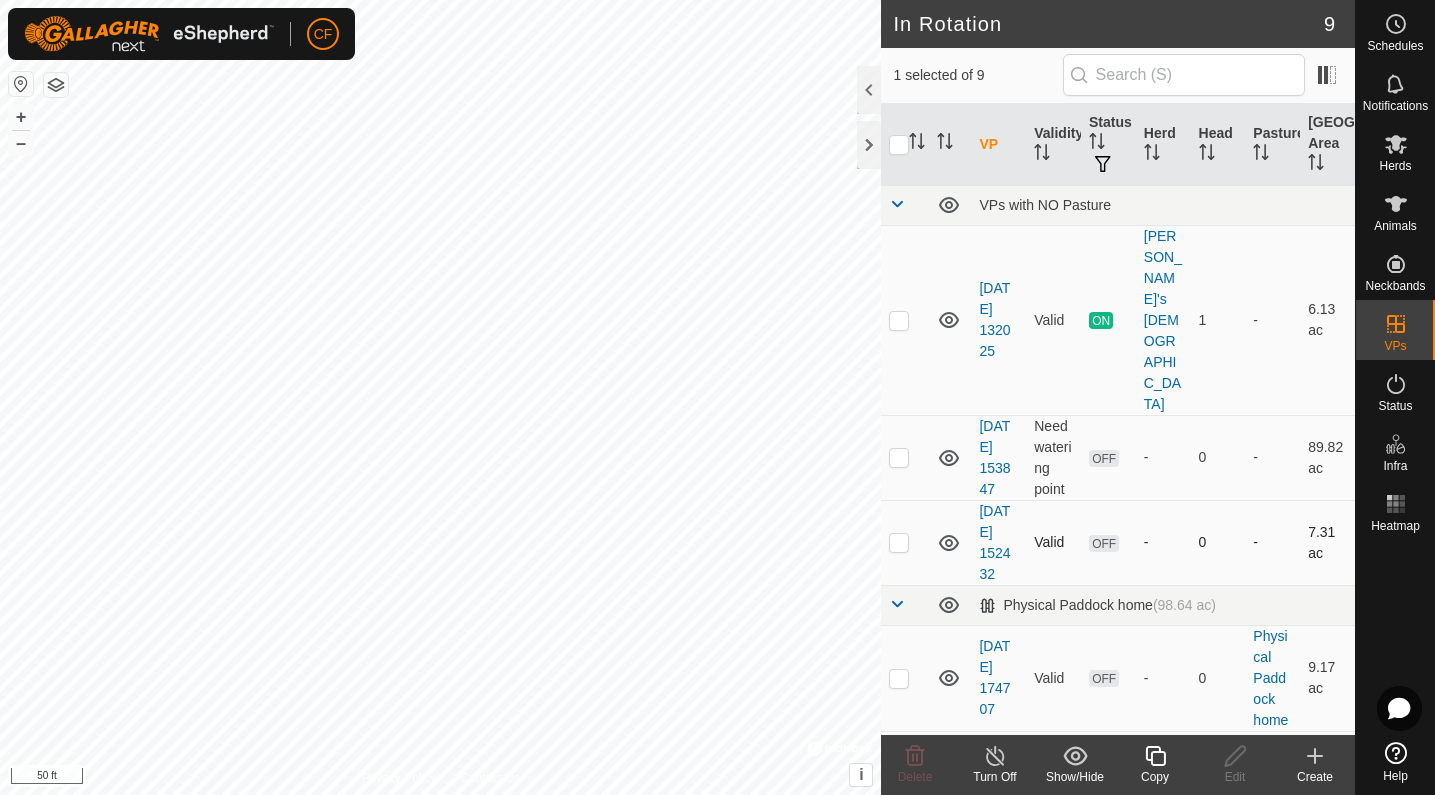 click 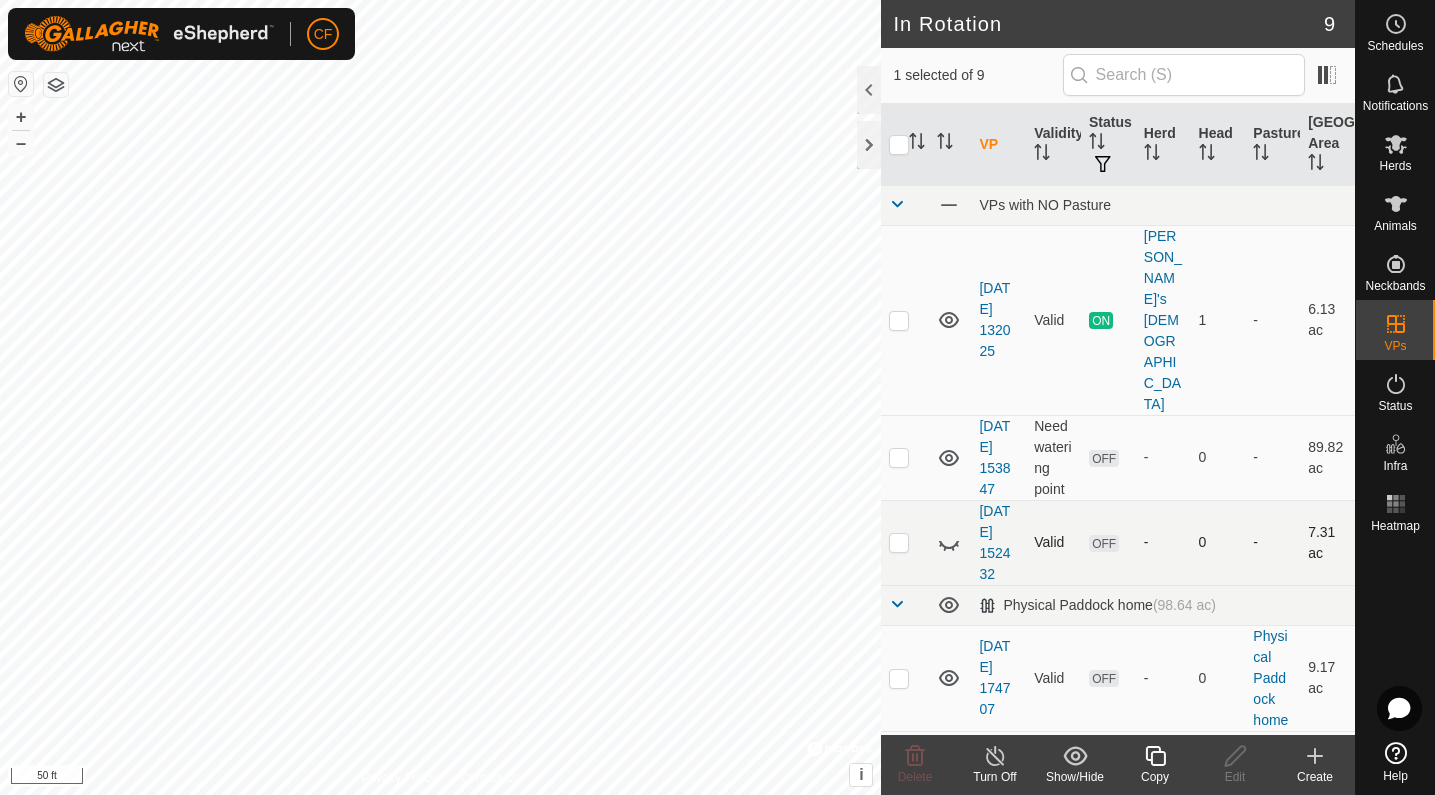 click at bounding box center (950, 542) 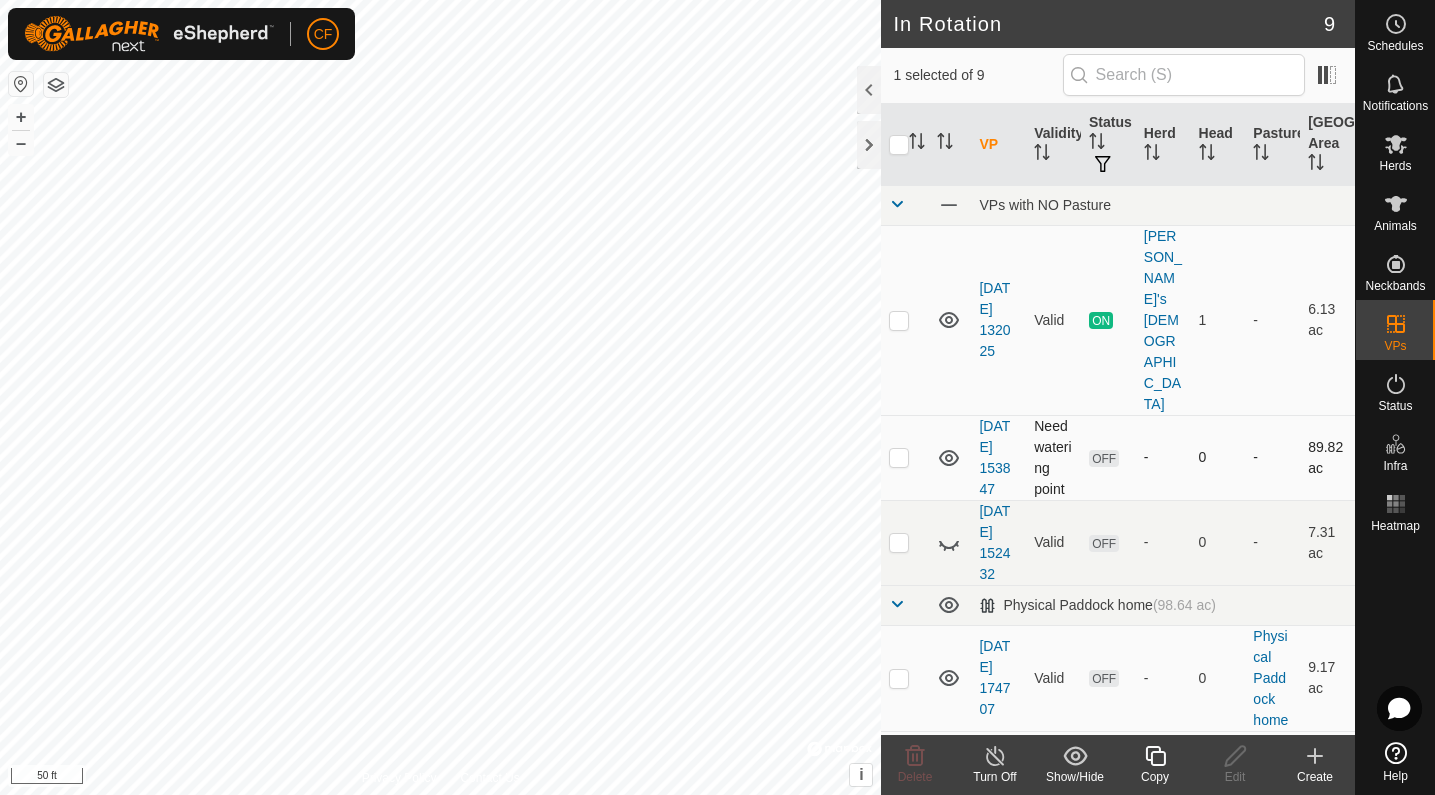 click 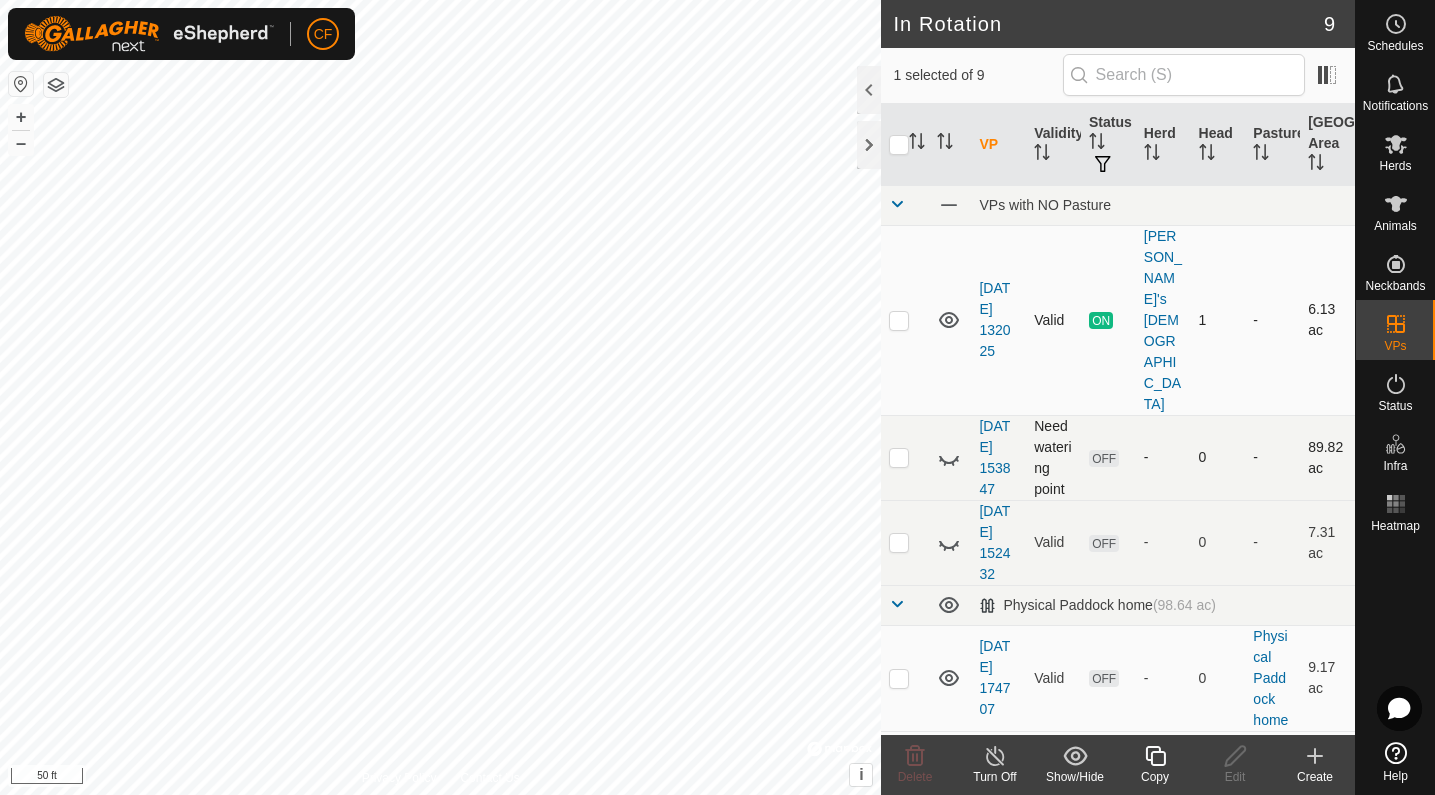 click 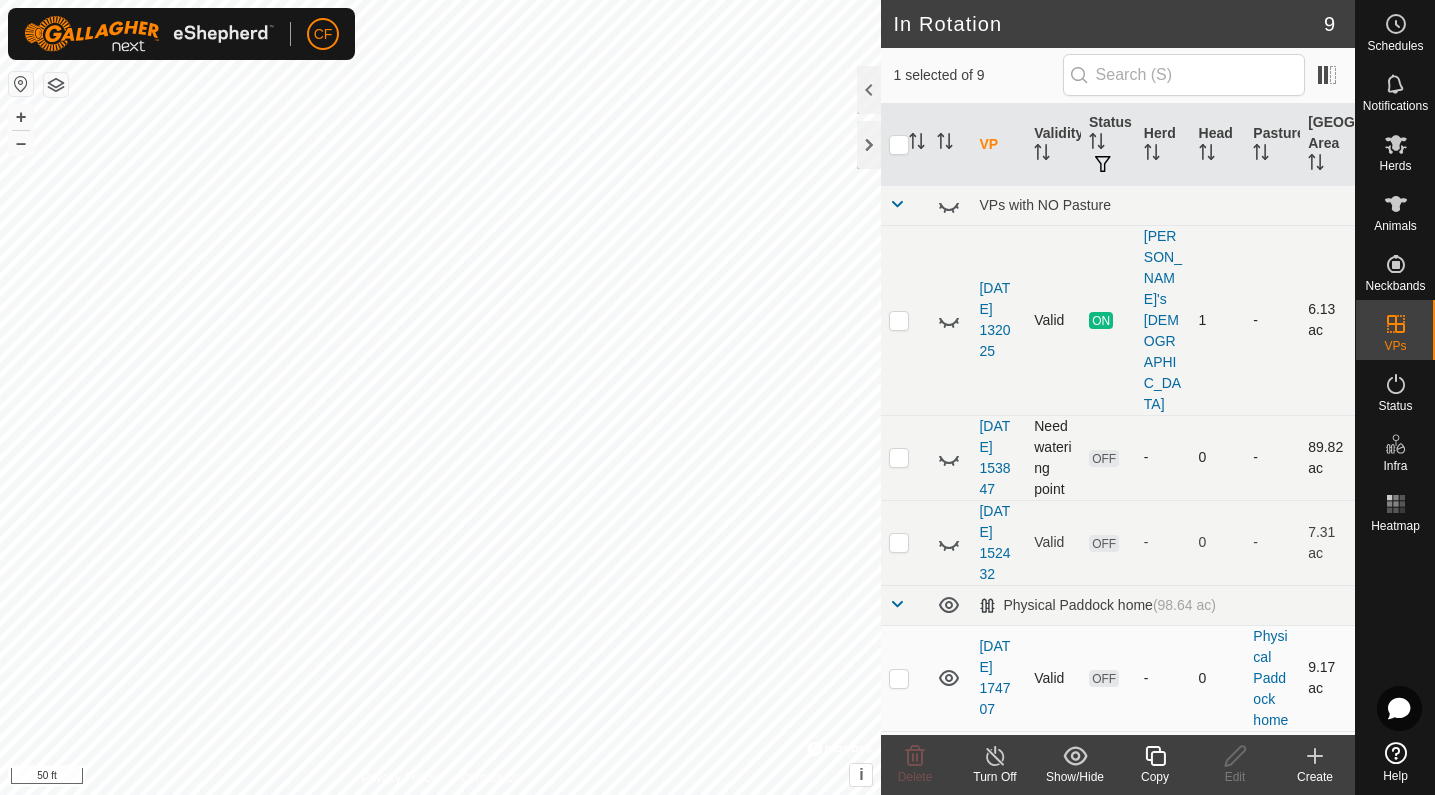 click 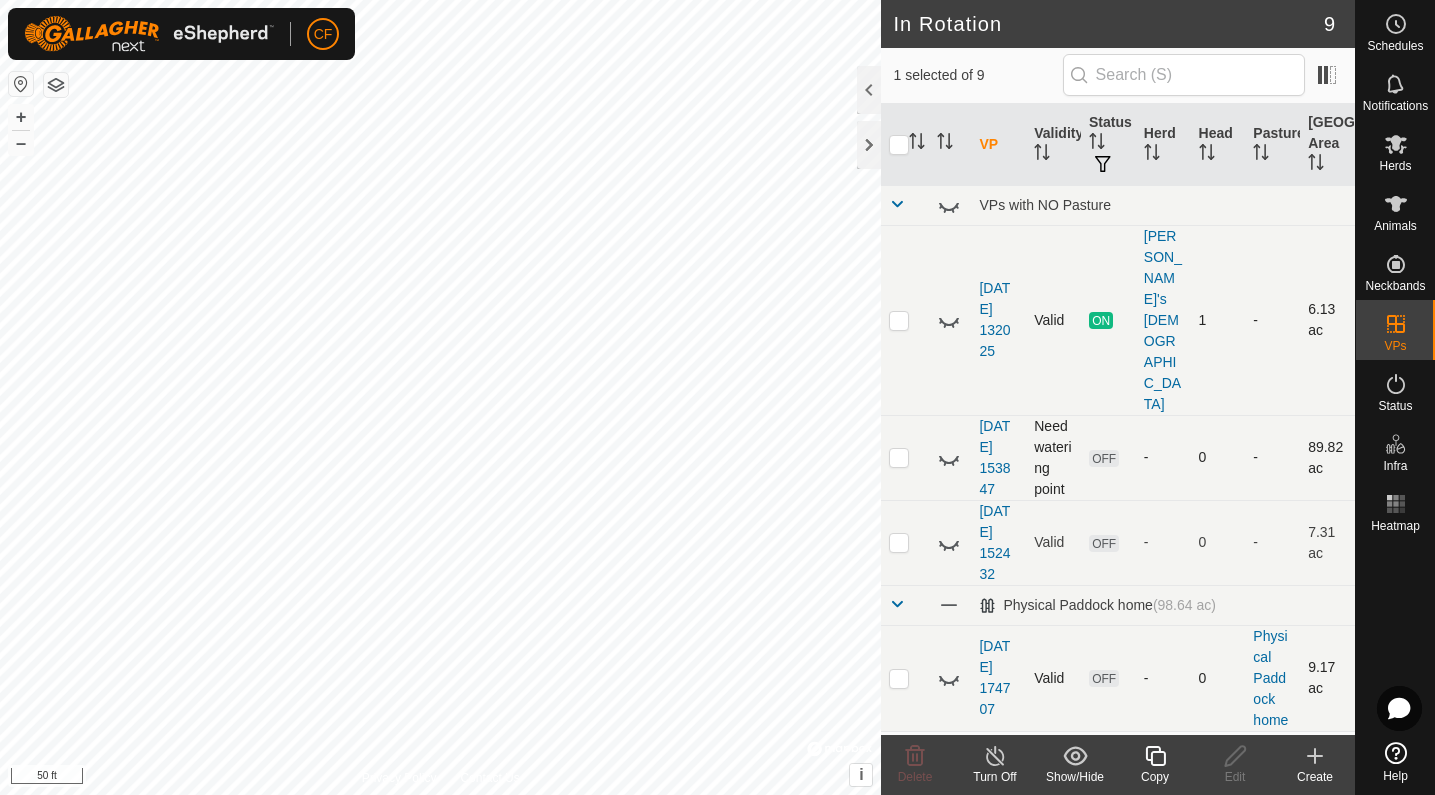 click 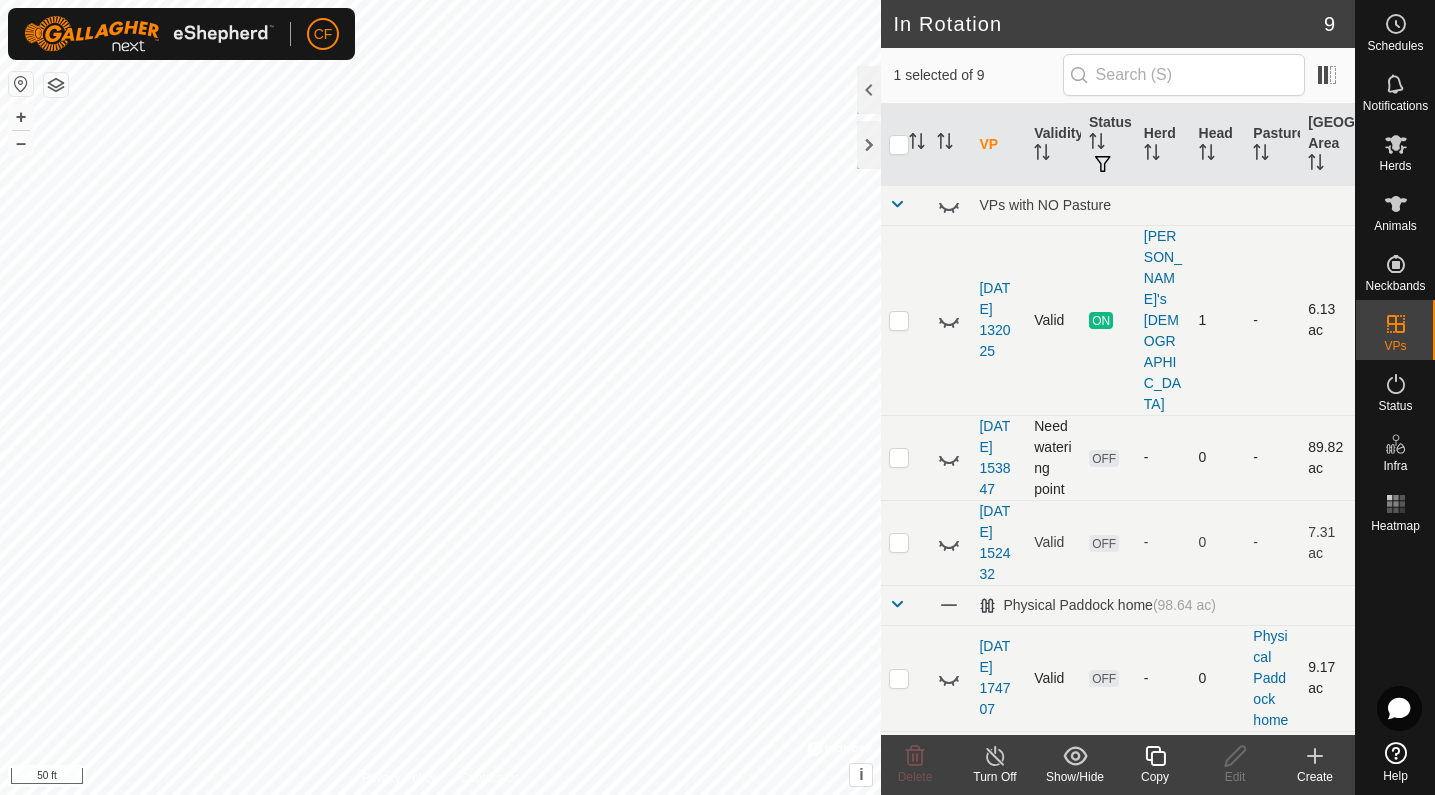 click 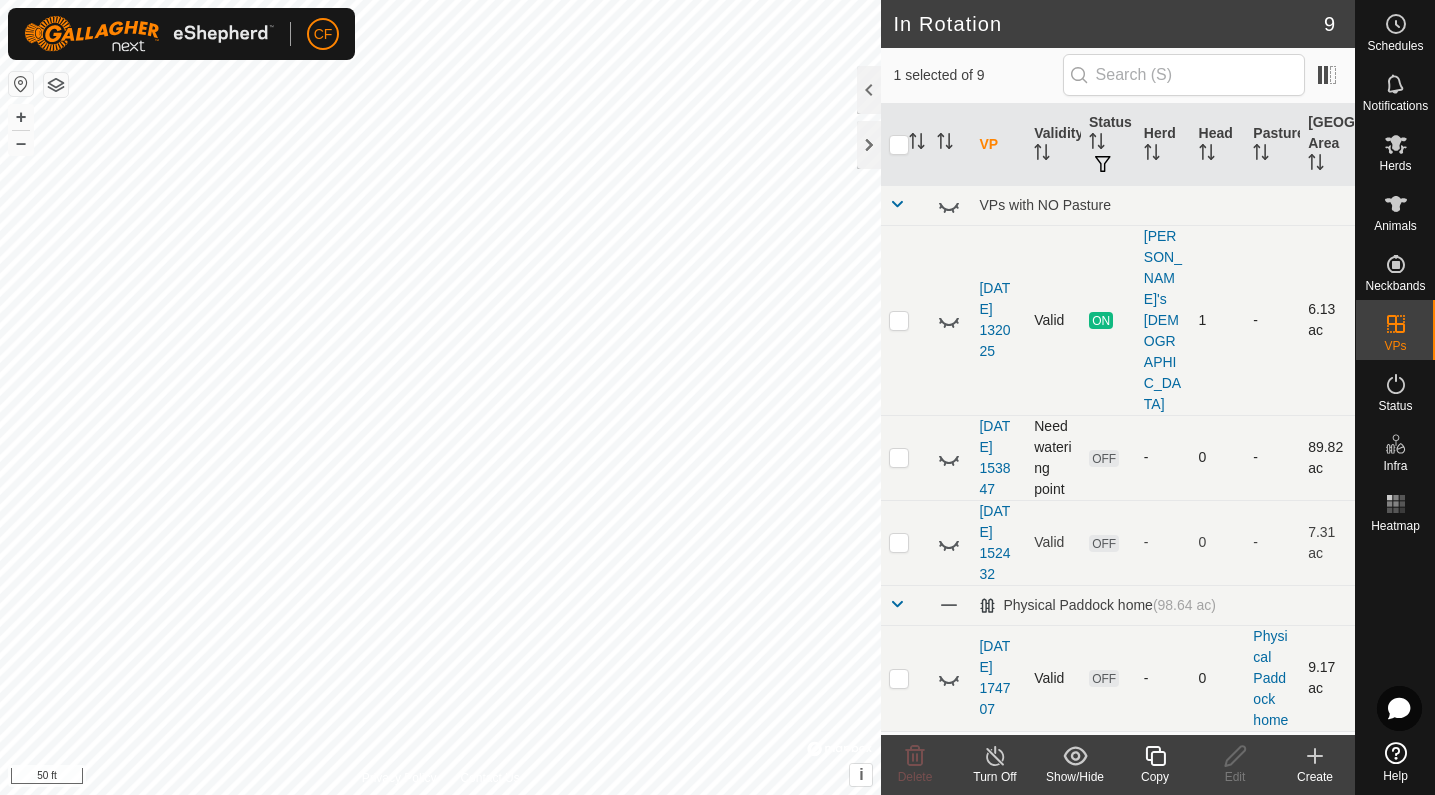 click 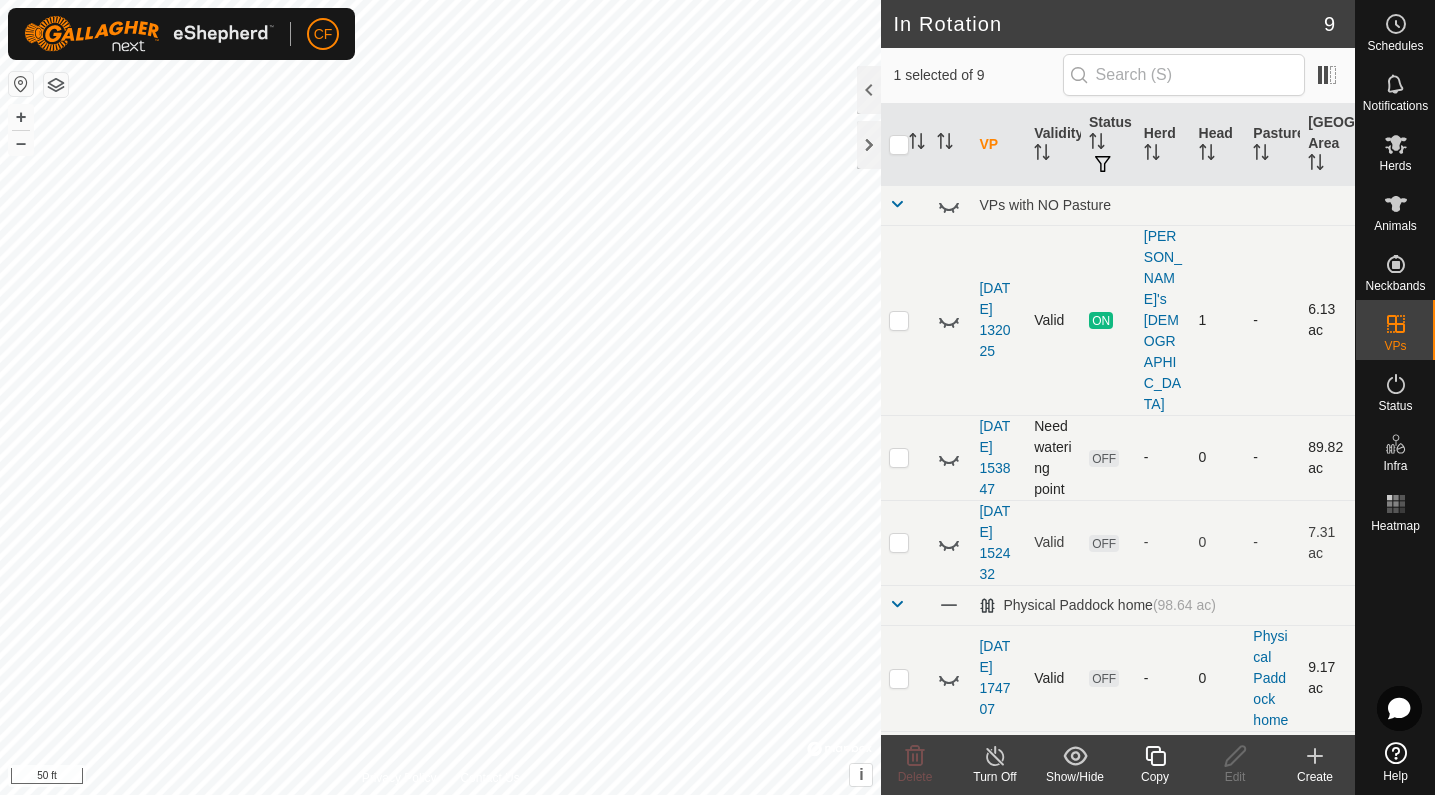 click 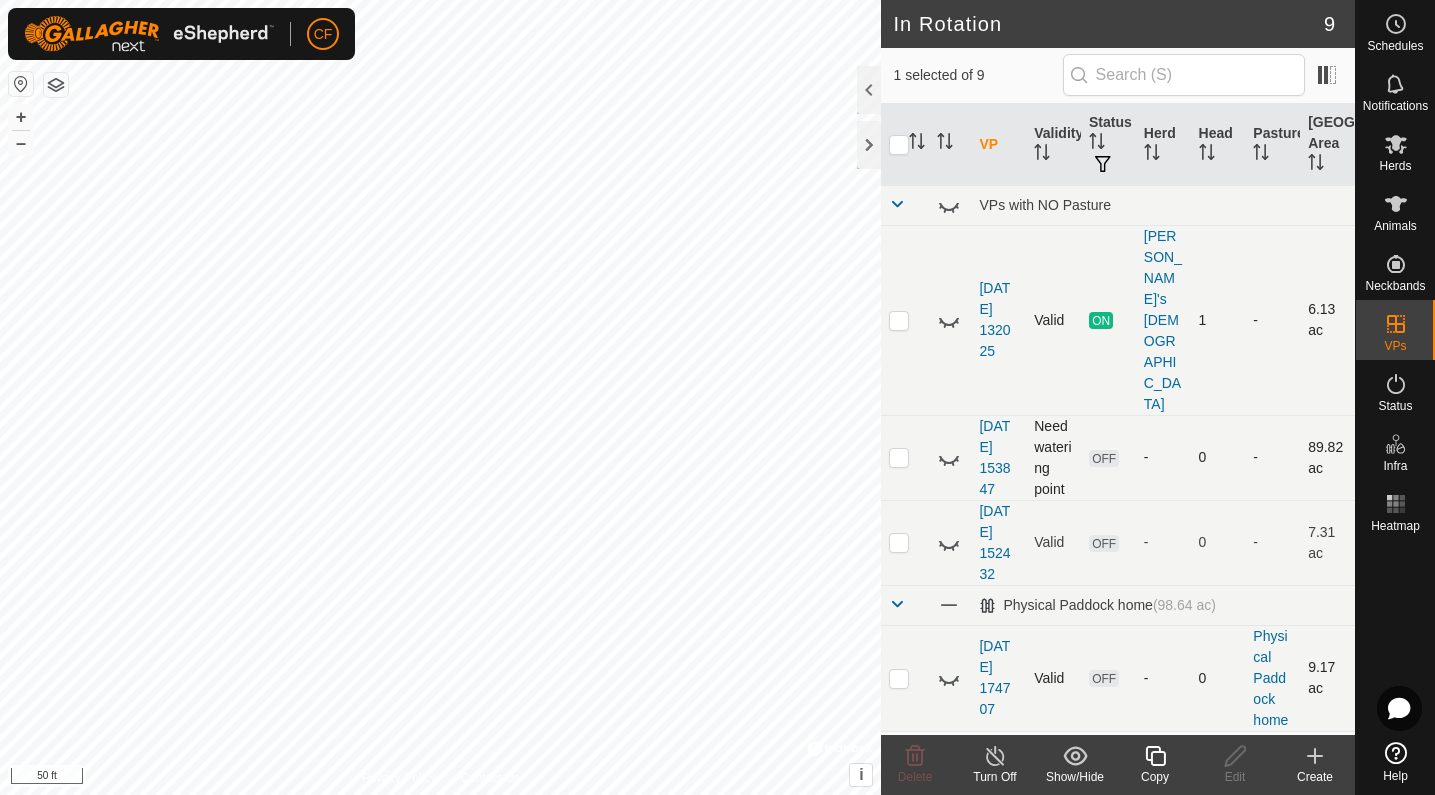 click 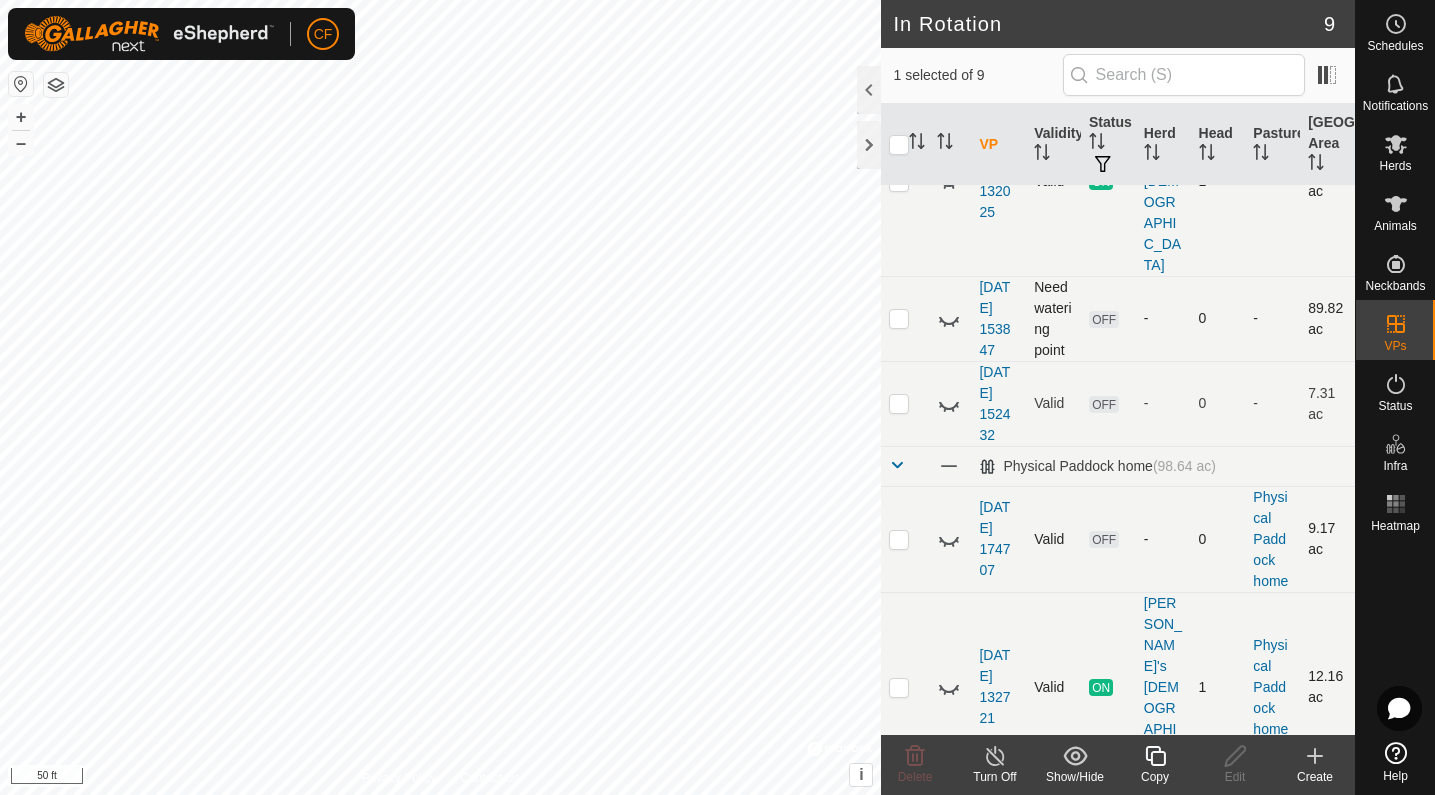 scroll, scrollTop: 206, scrollLeft: 0, axis: vertical 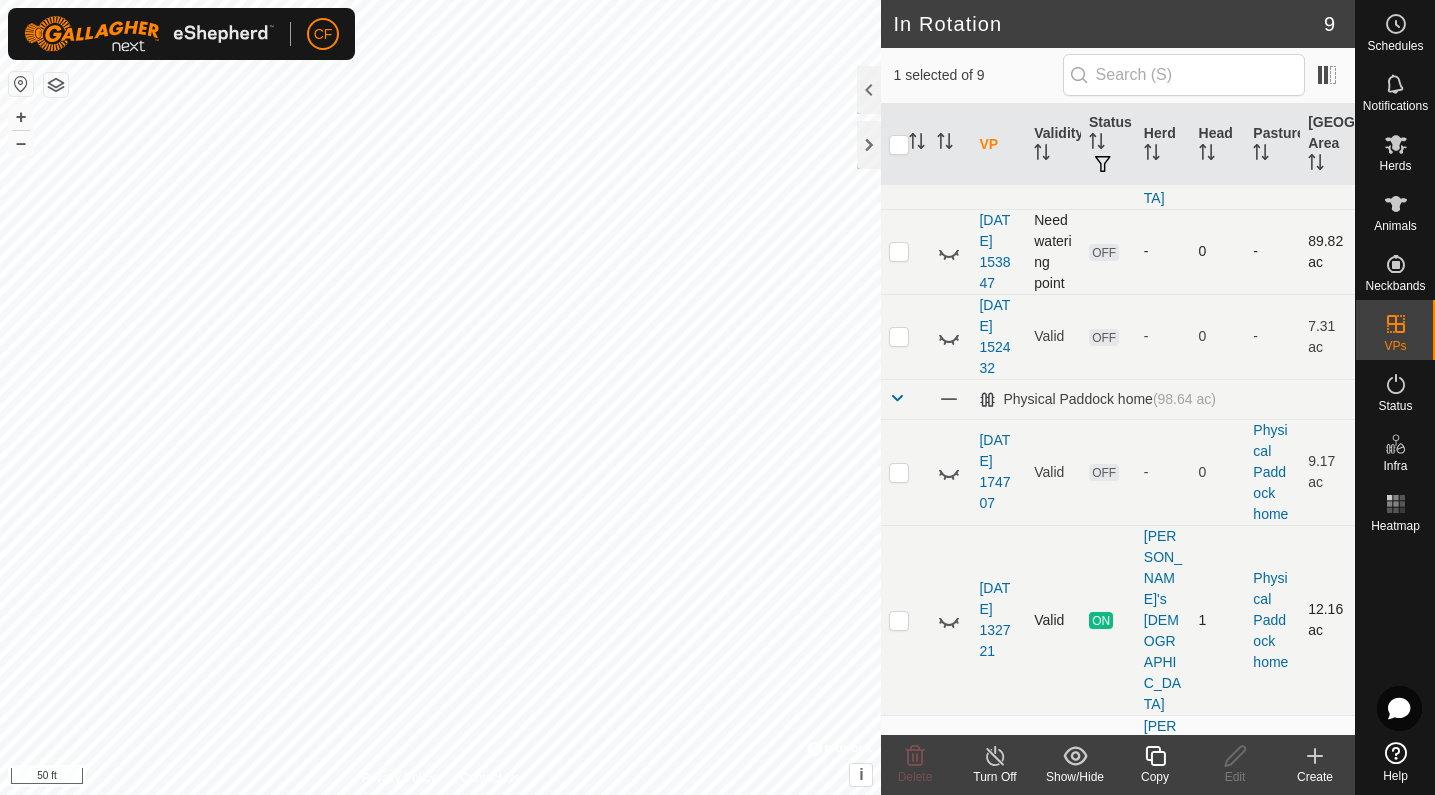 click 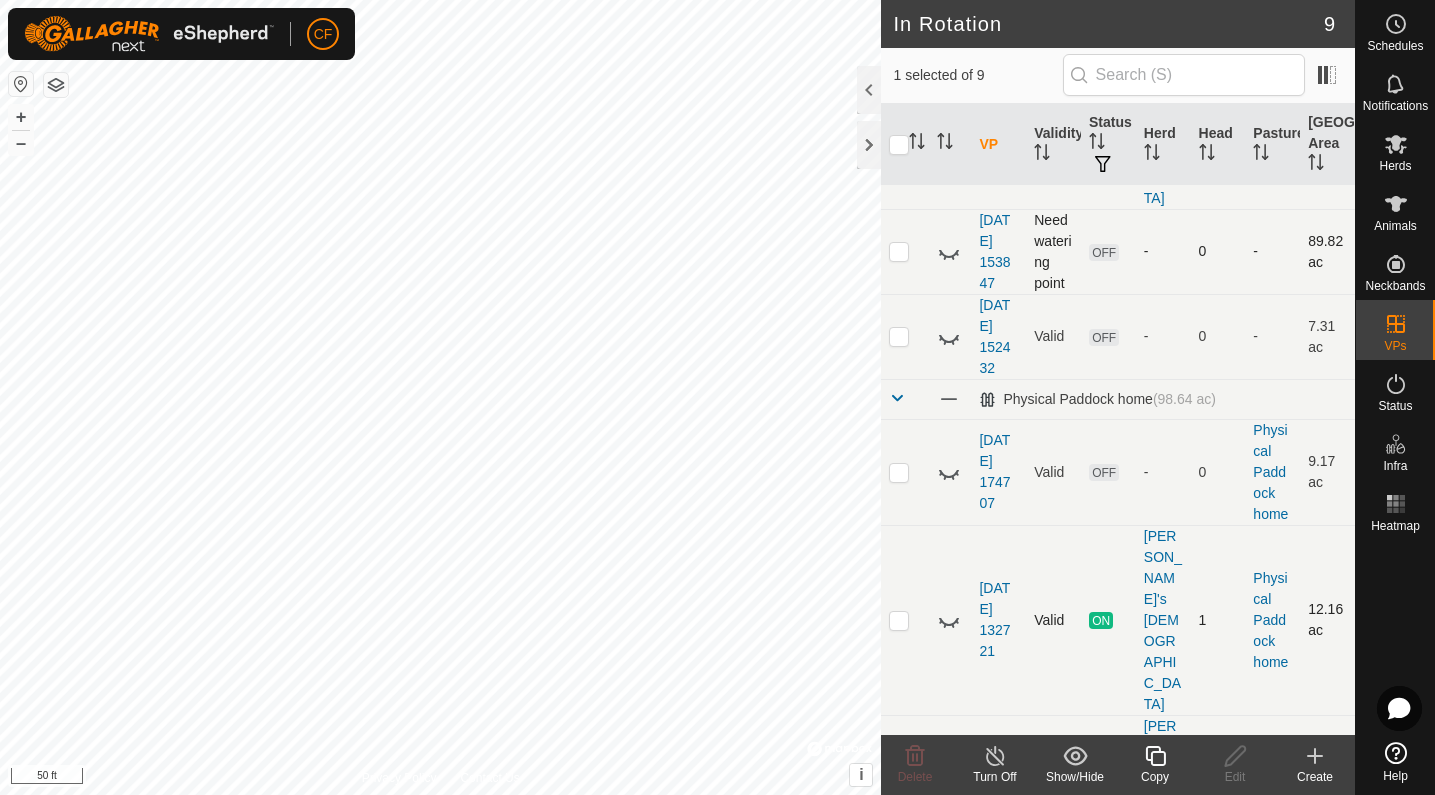 click 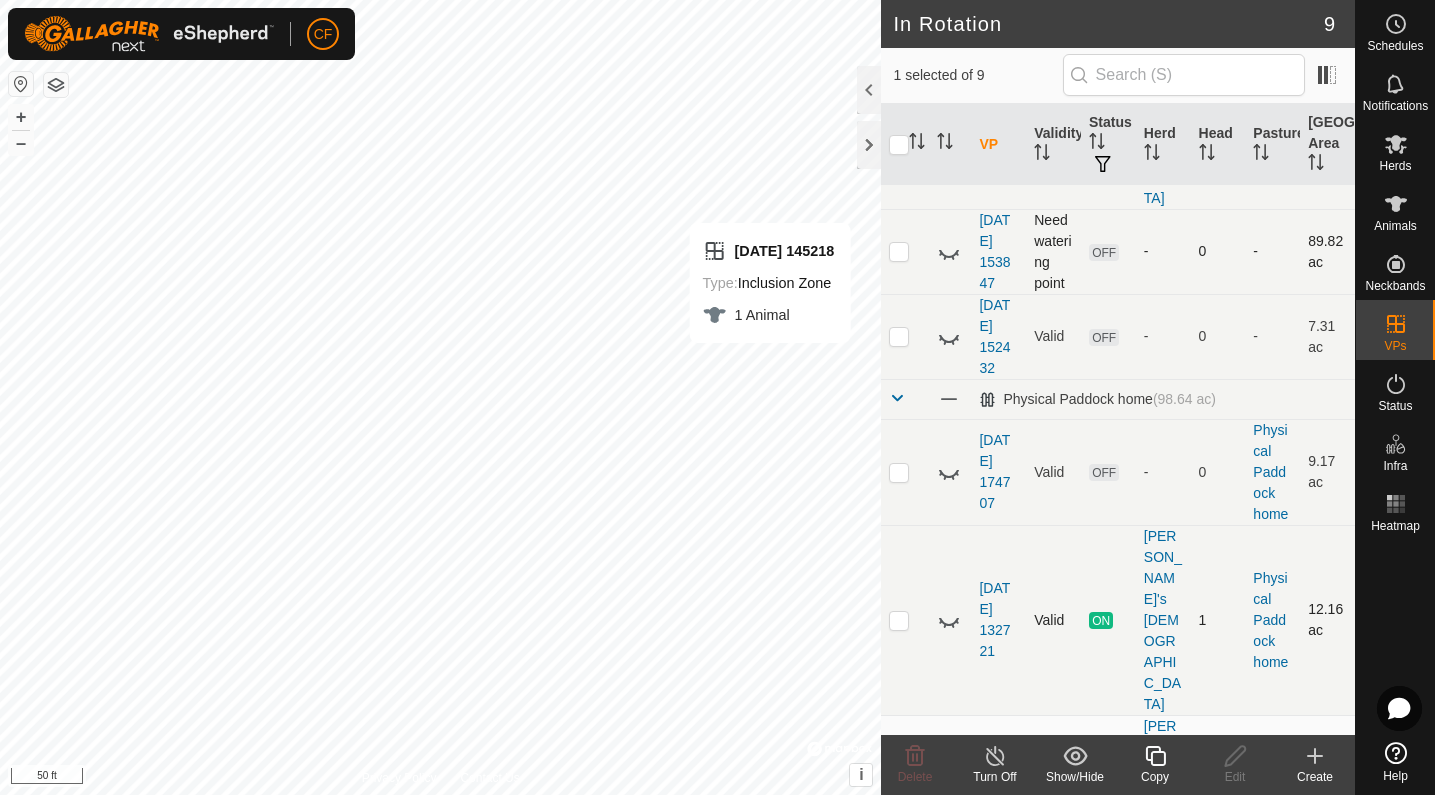 click 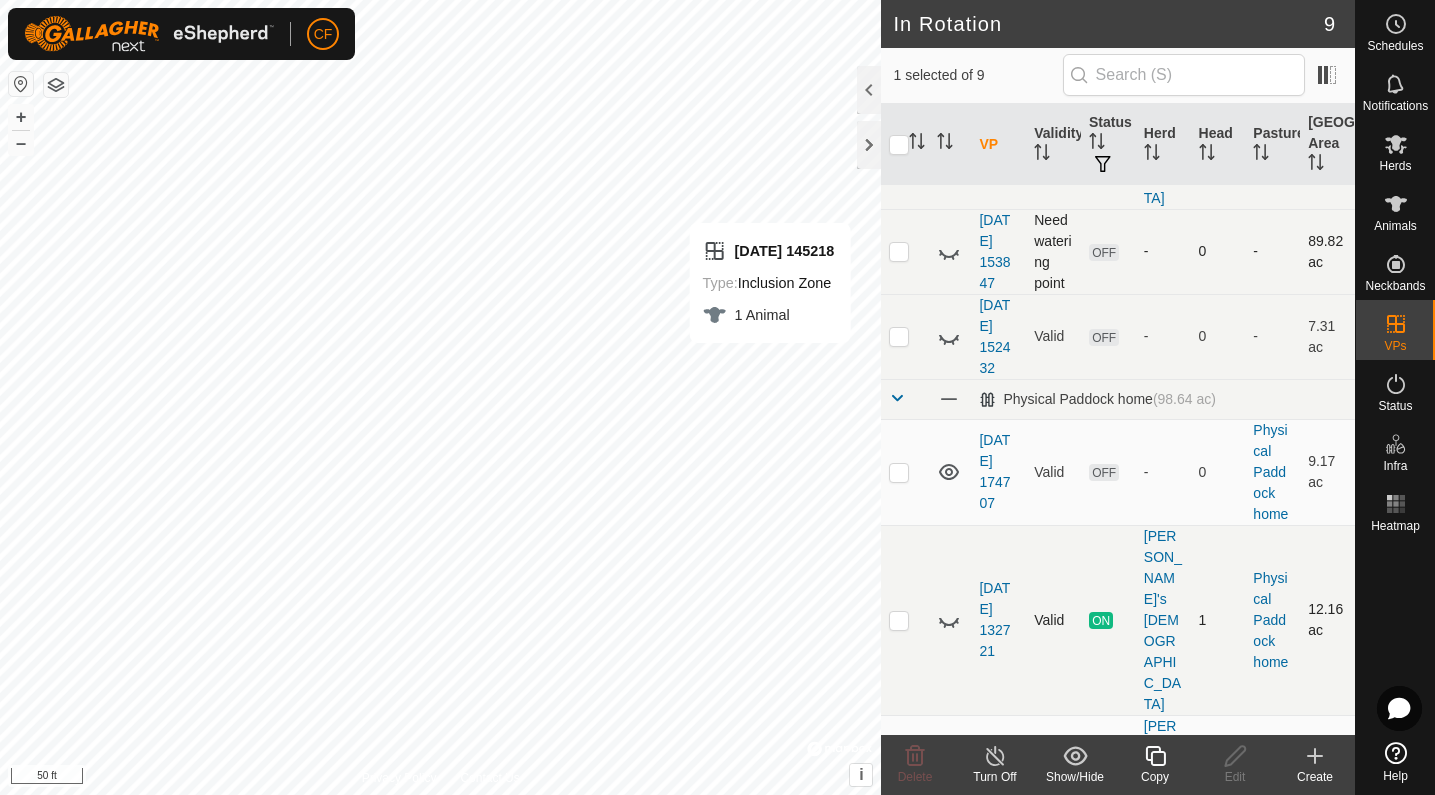 click 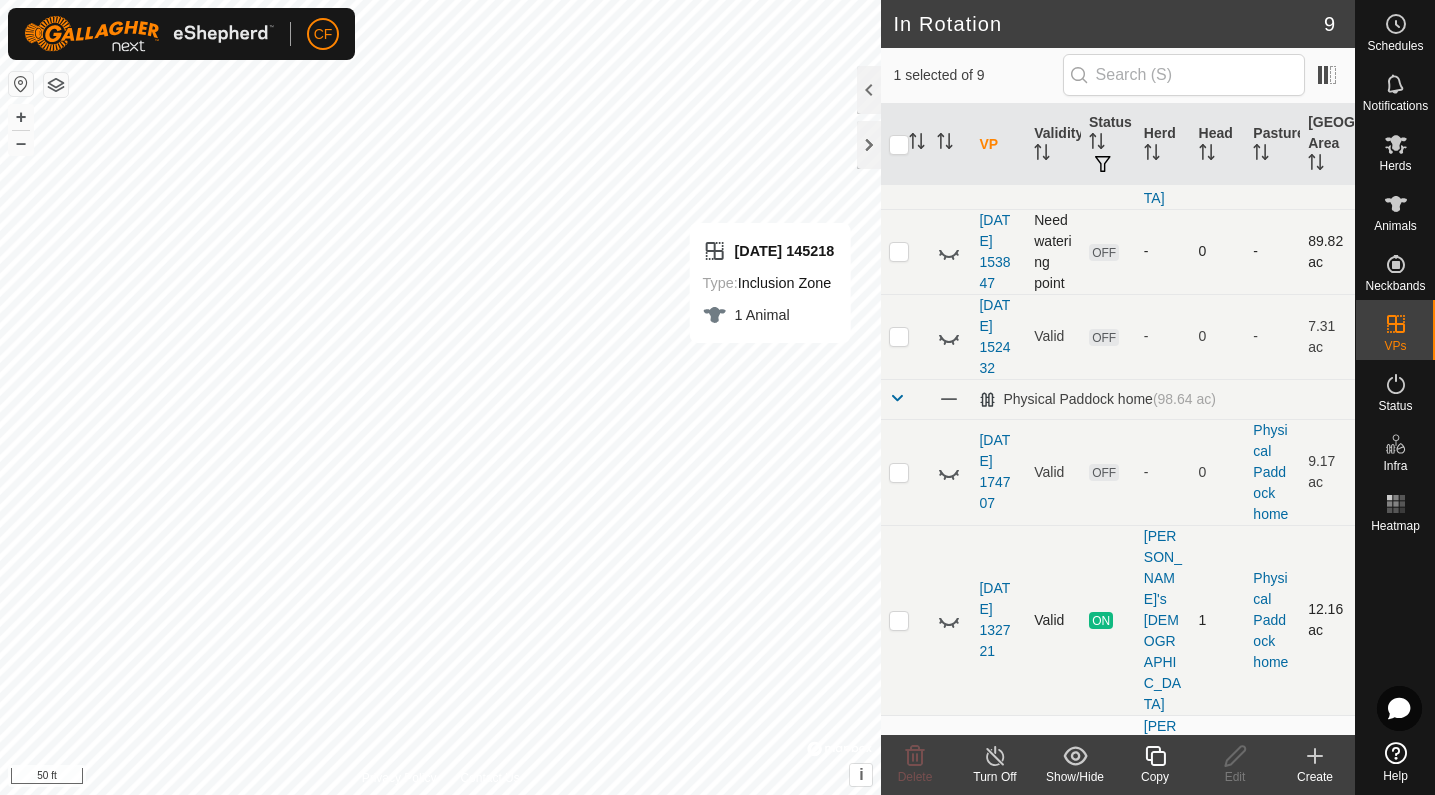 click 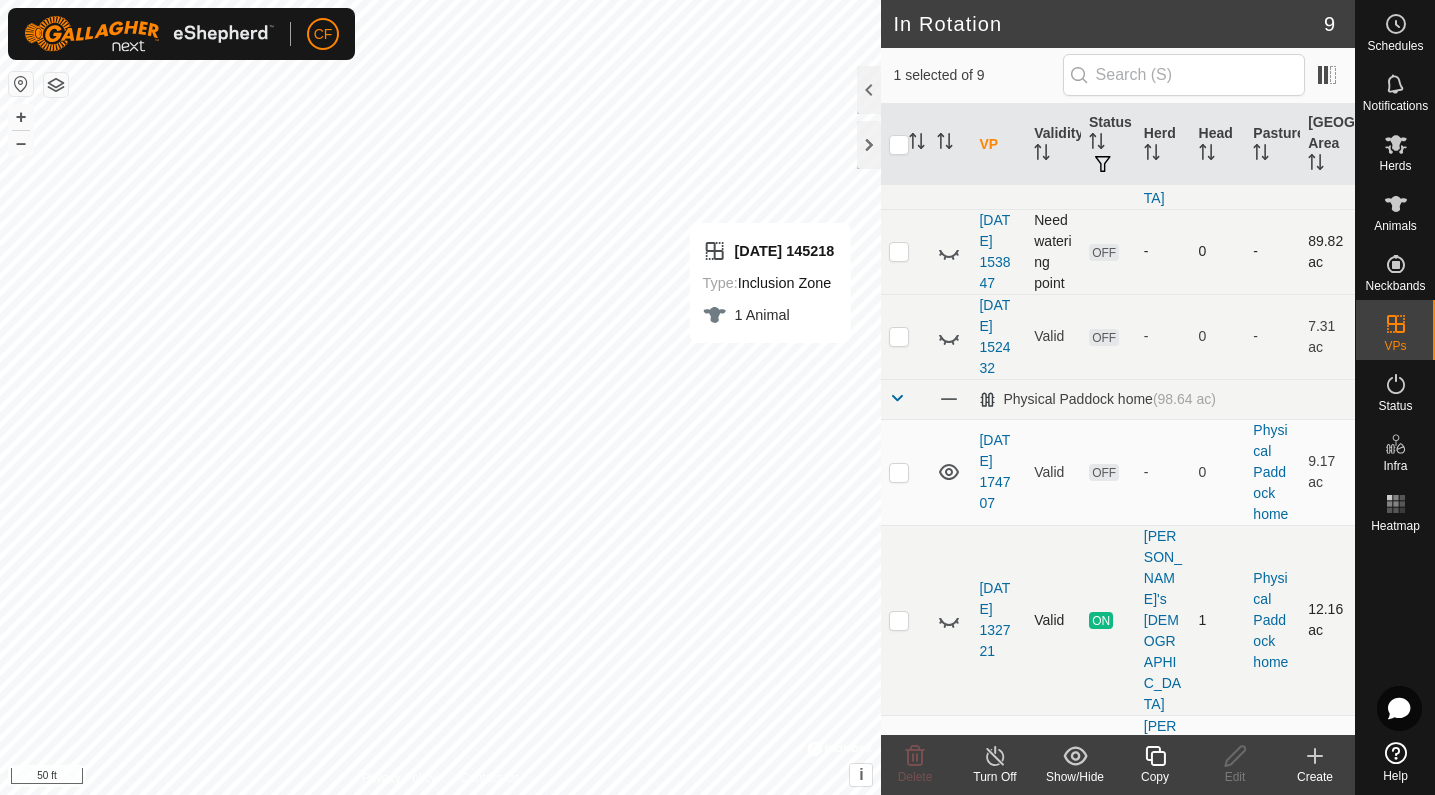 click 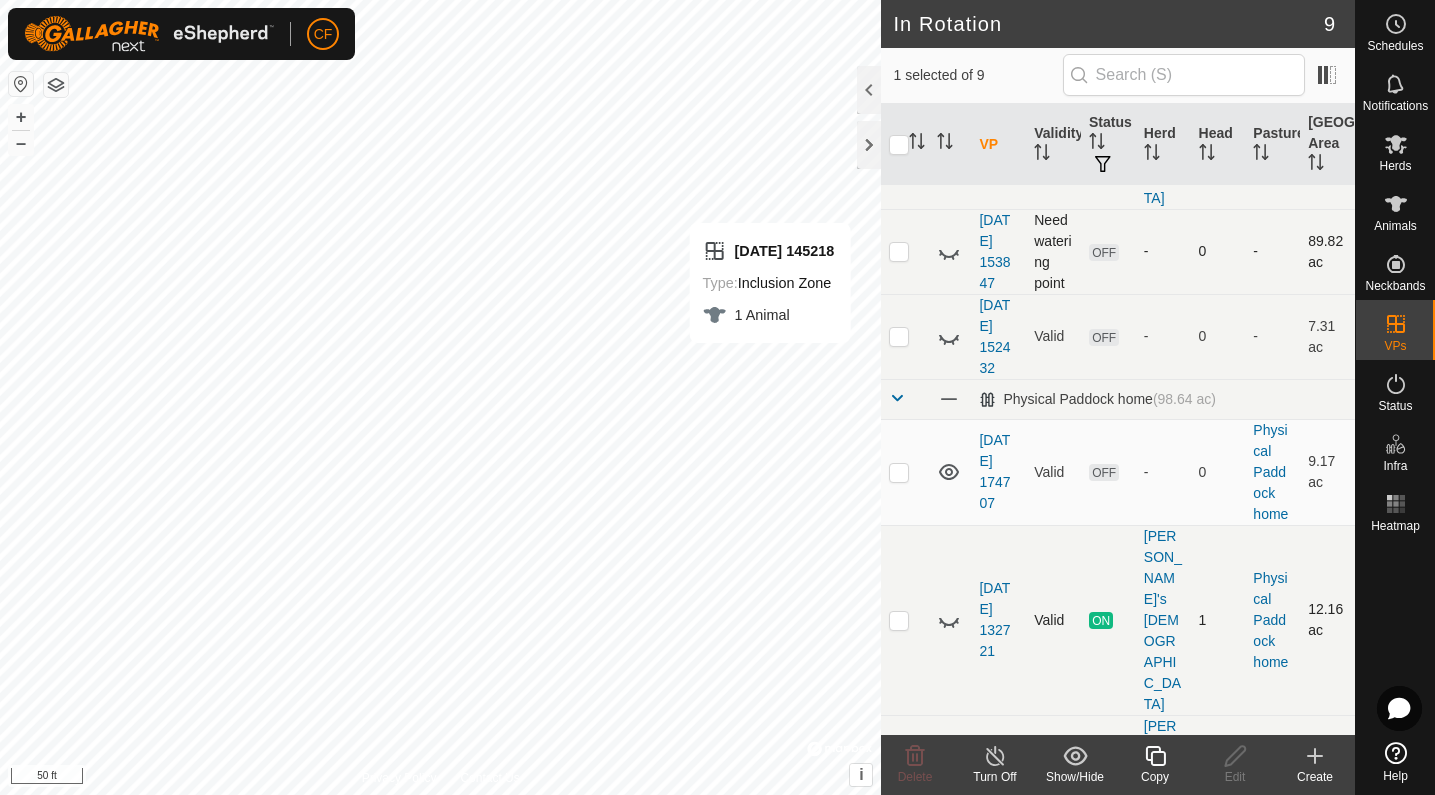 click 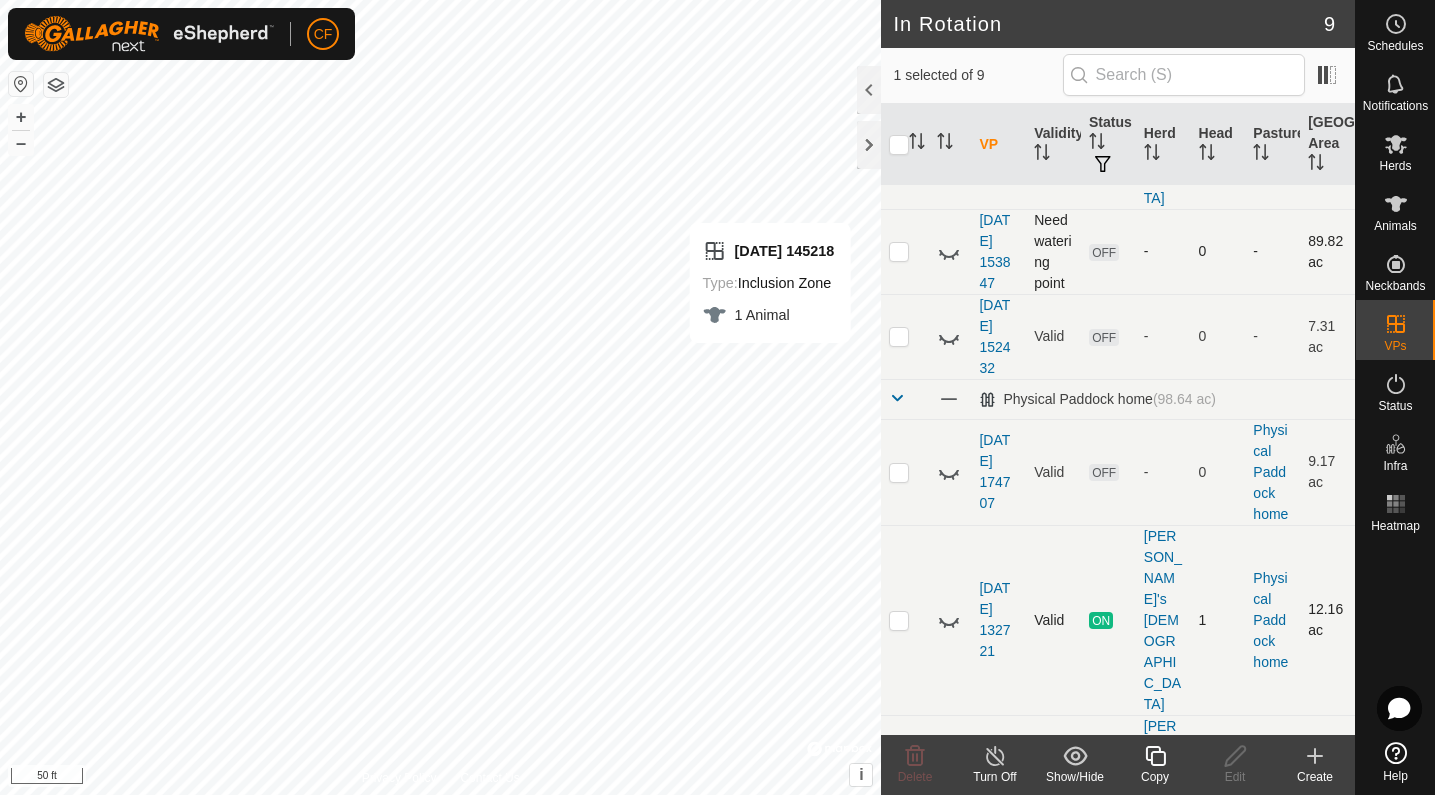 click 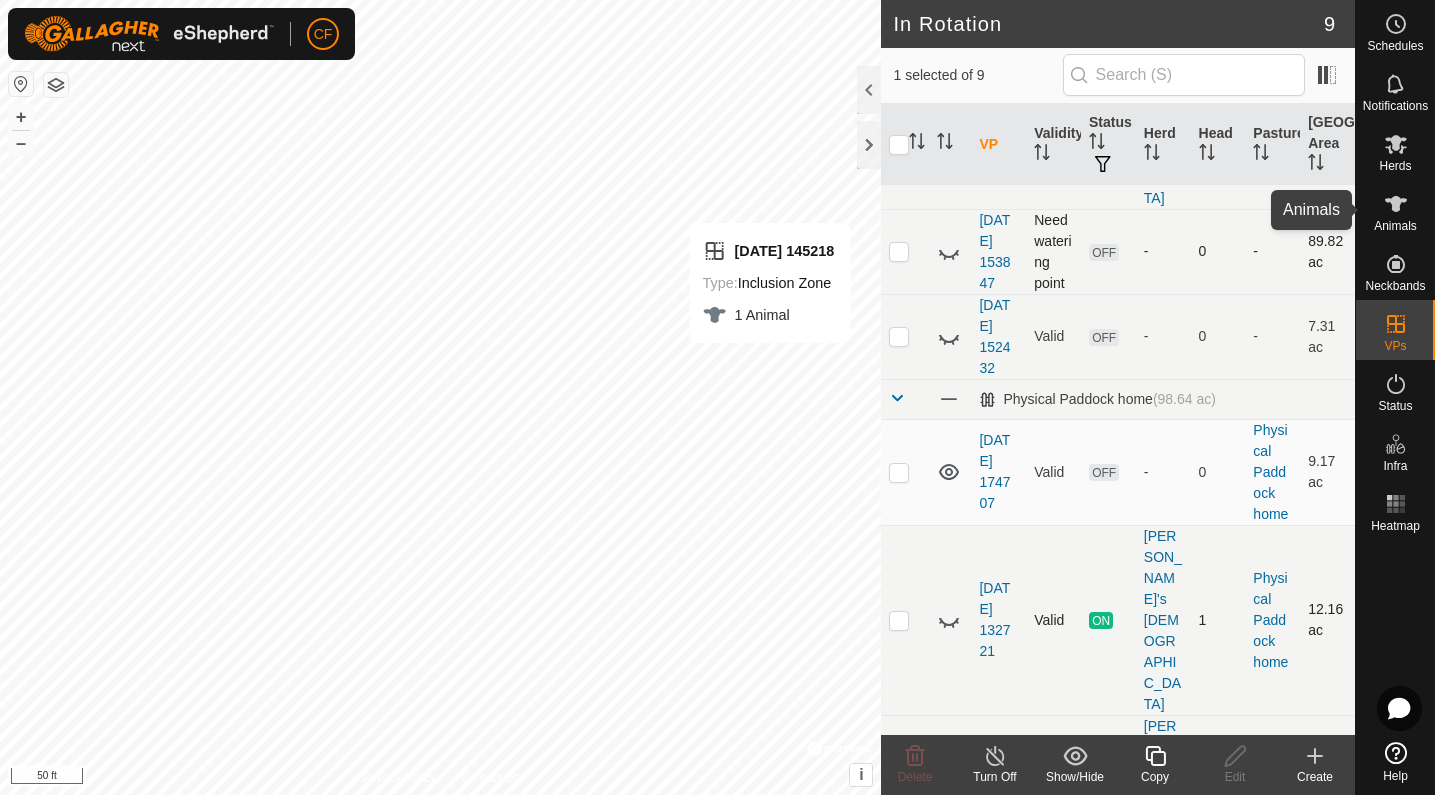 click at bounding box center (1396, 204) 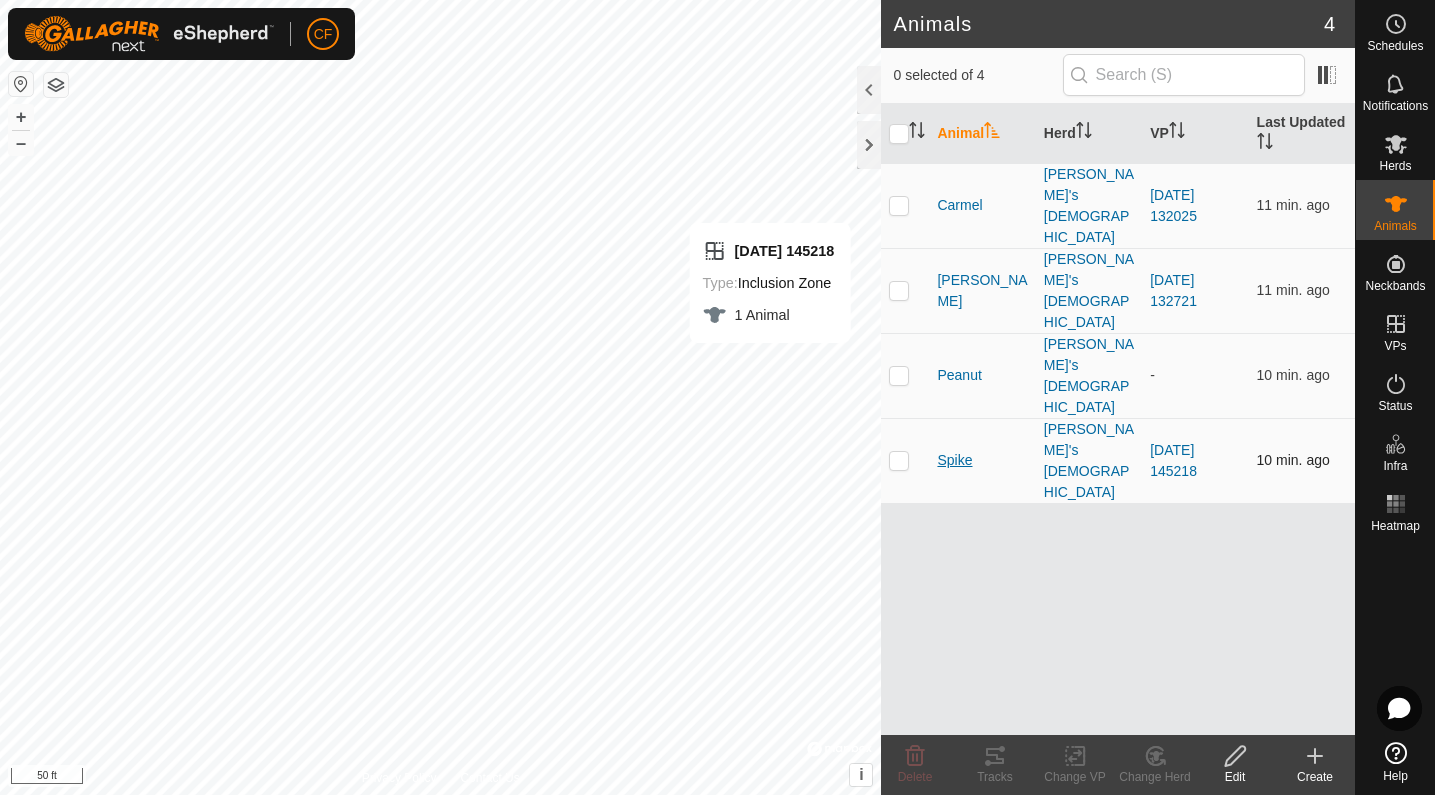 click on "Spike" at bounding box center (954, 460) 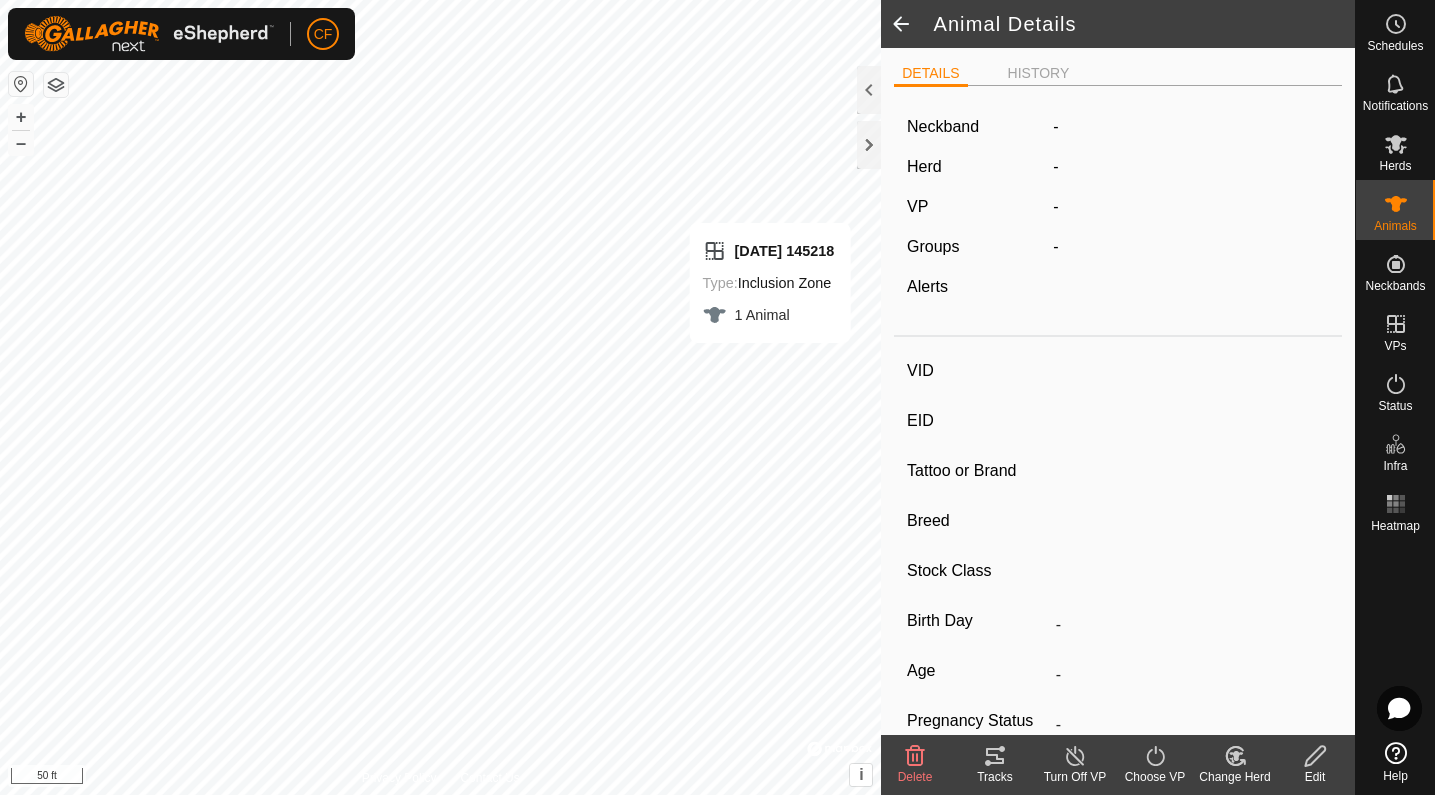 type on "Spike" 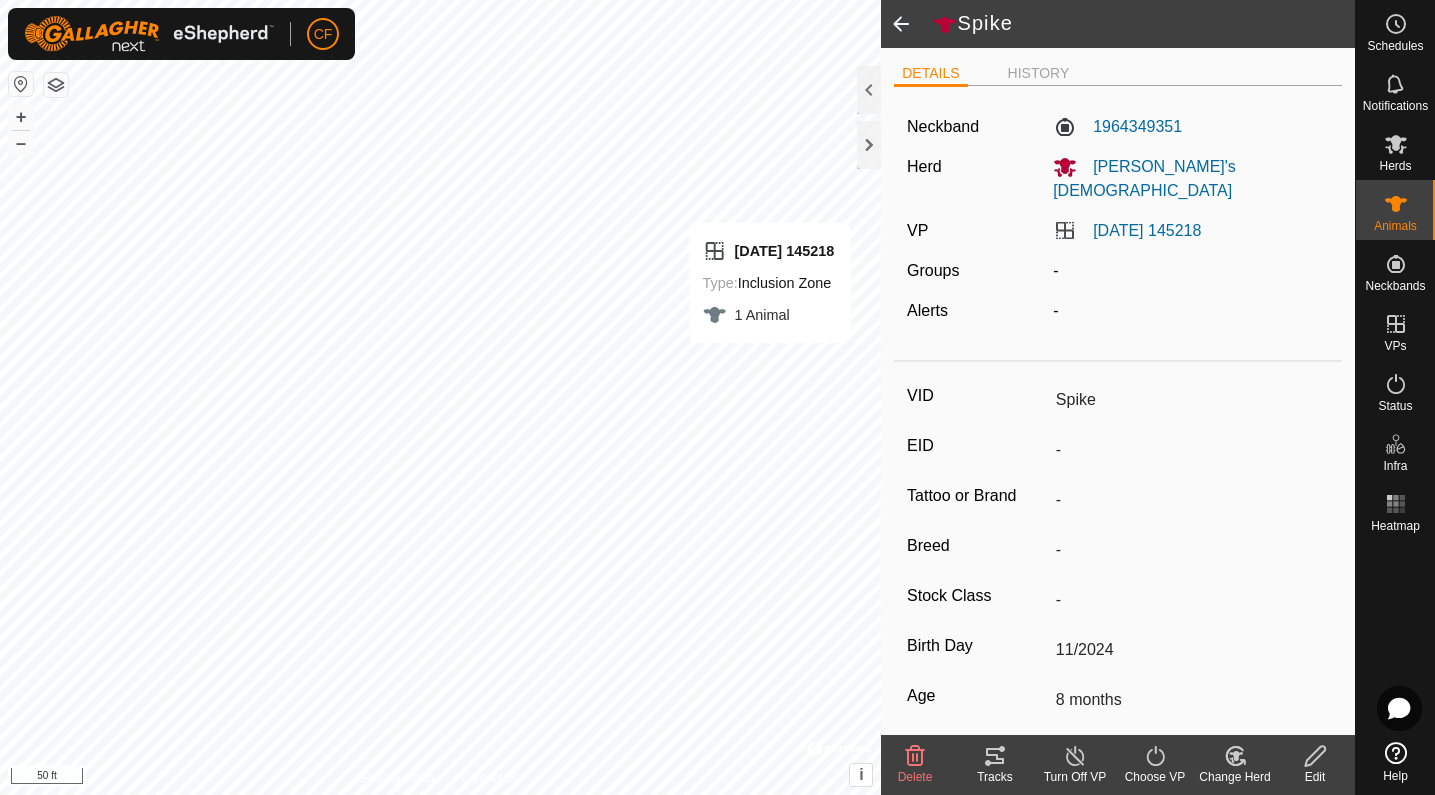 click 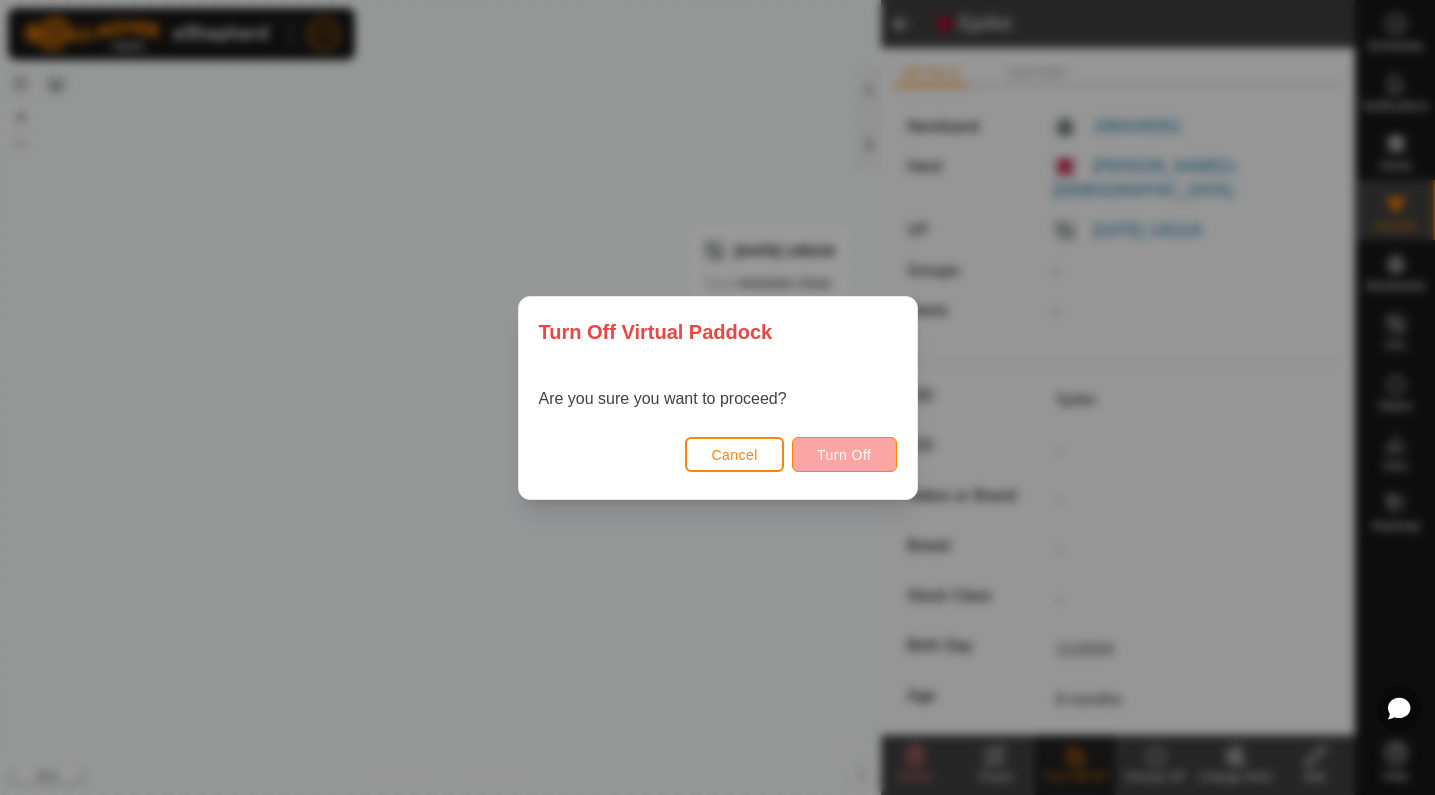 click on "Turn Off" at bounding box center [844, 454] 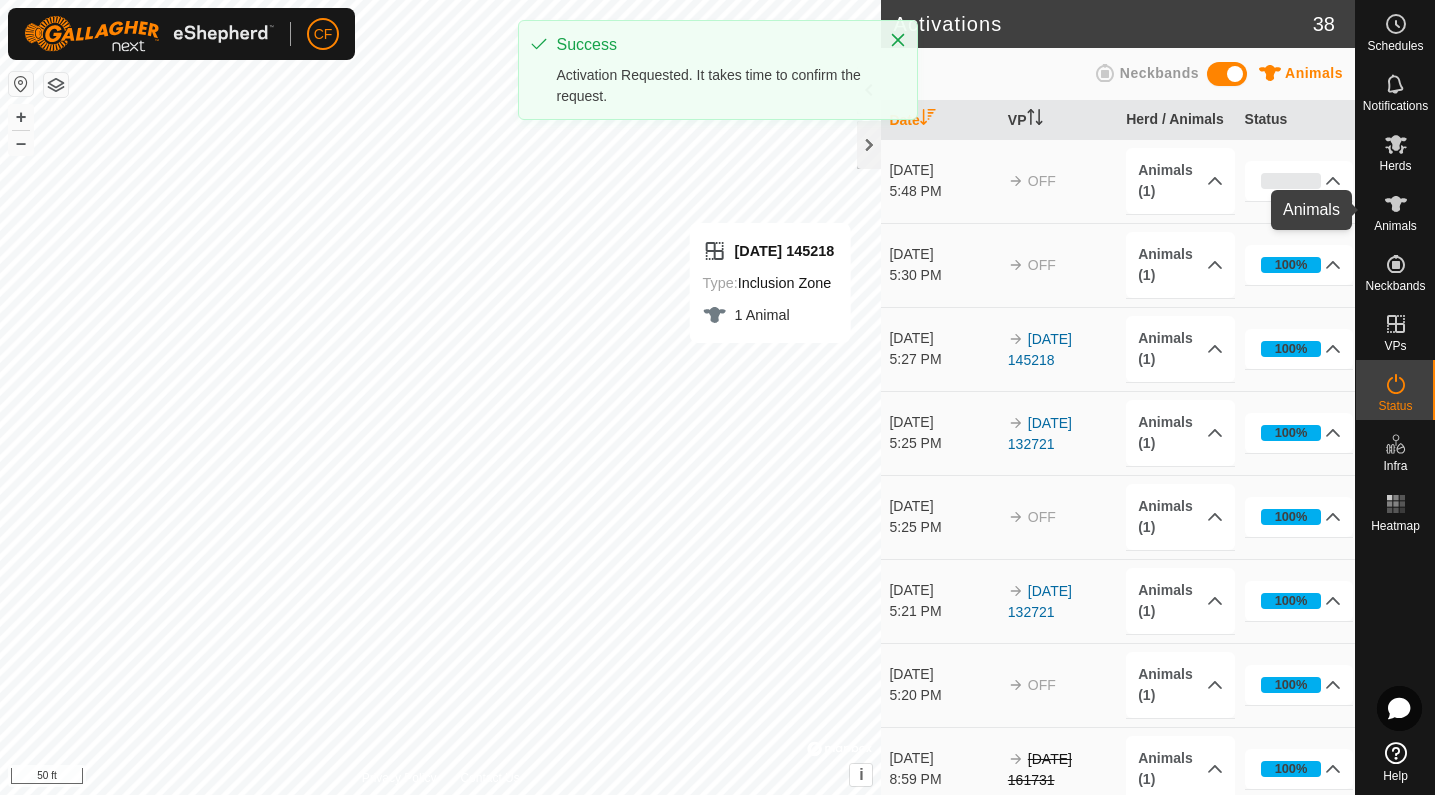 click 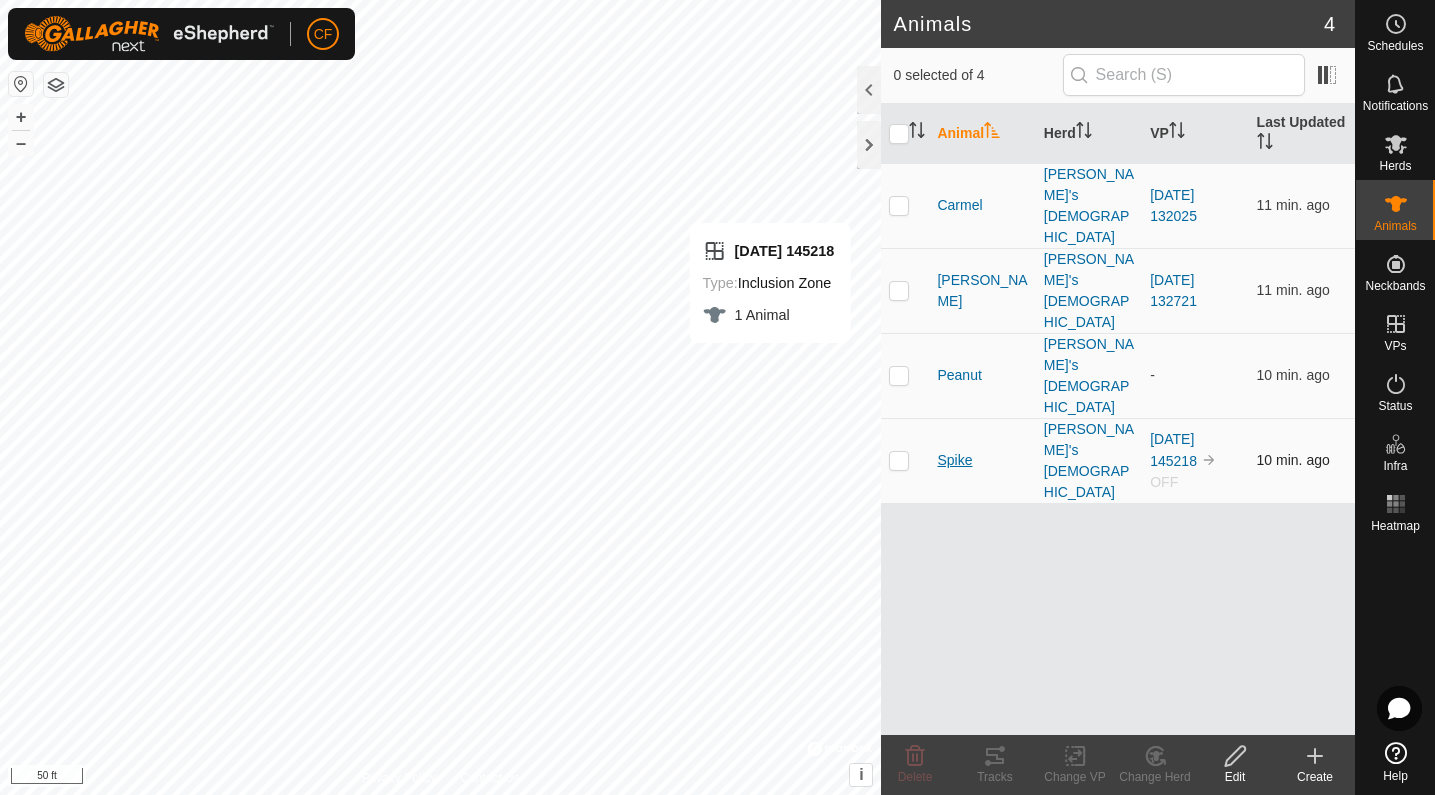 click on "Spike" at bounding box center [954, 460] 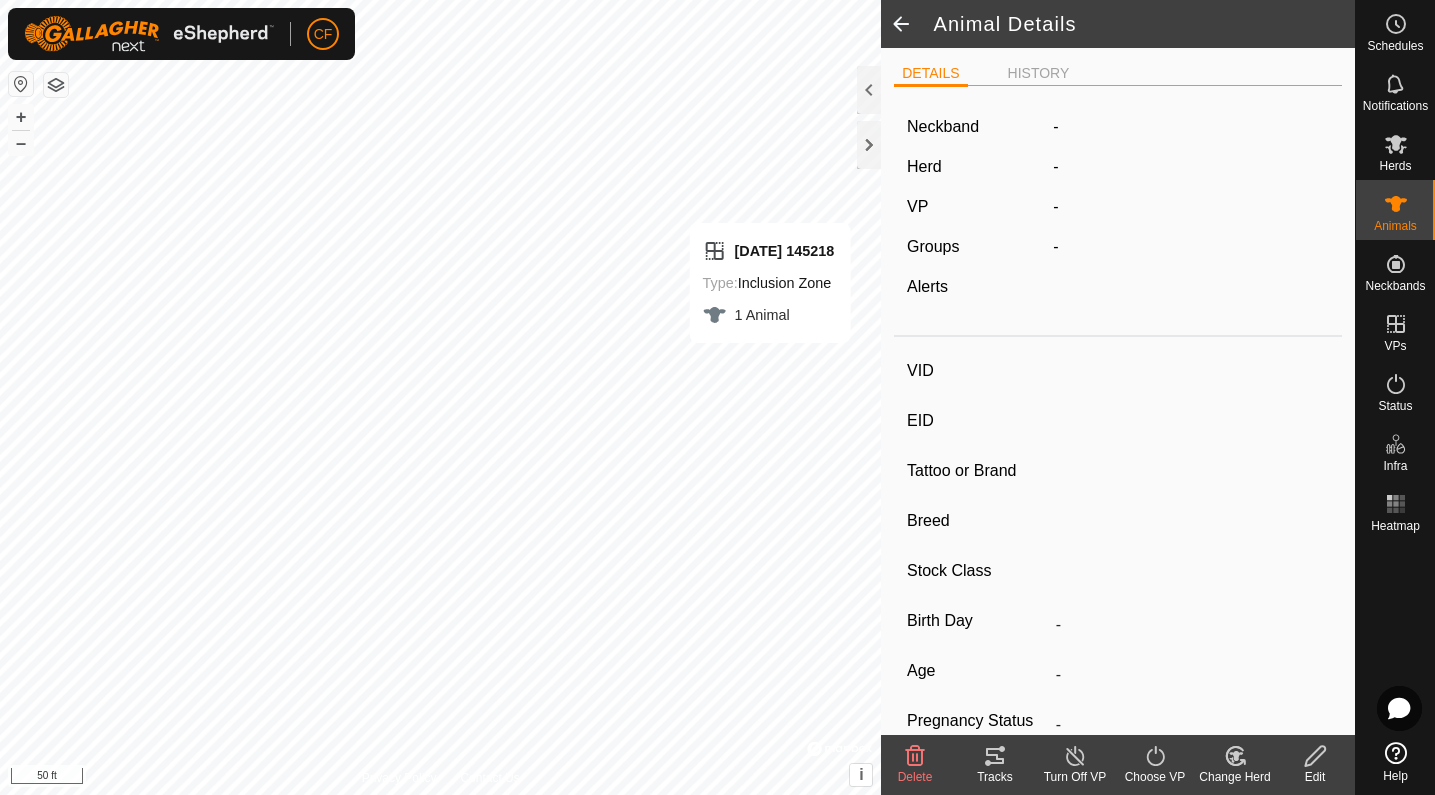 type on "Spike" 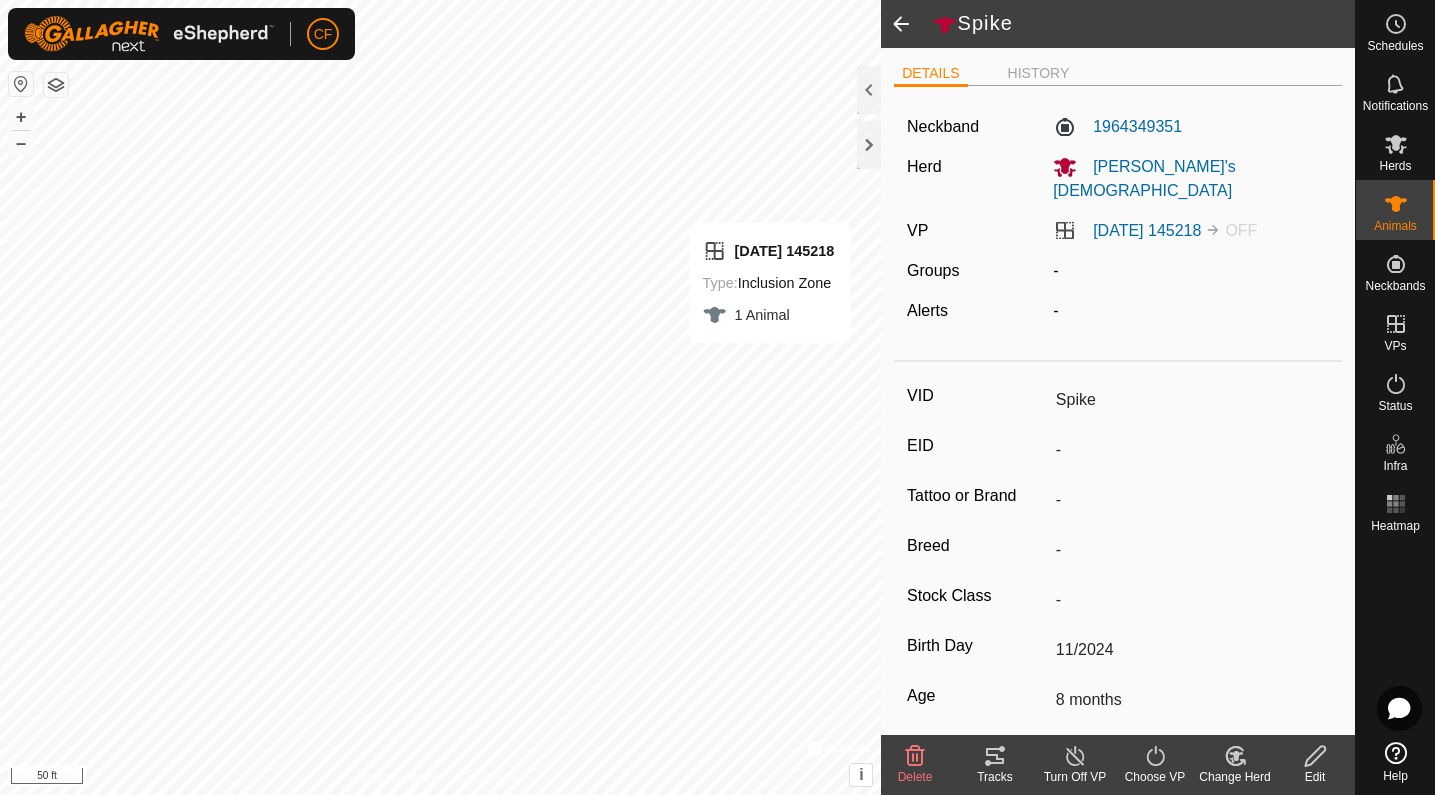 click 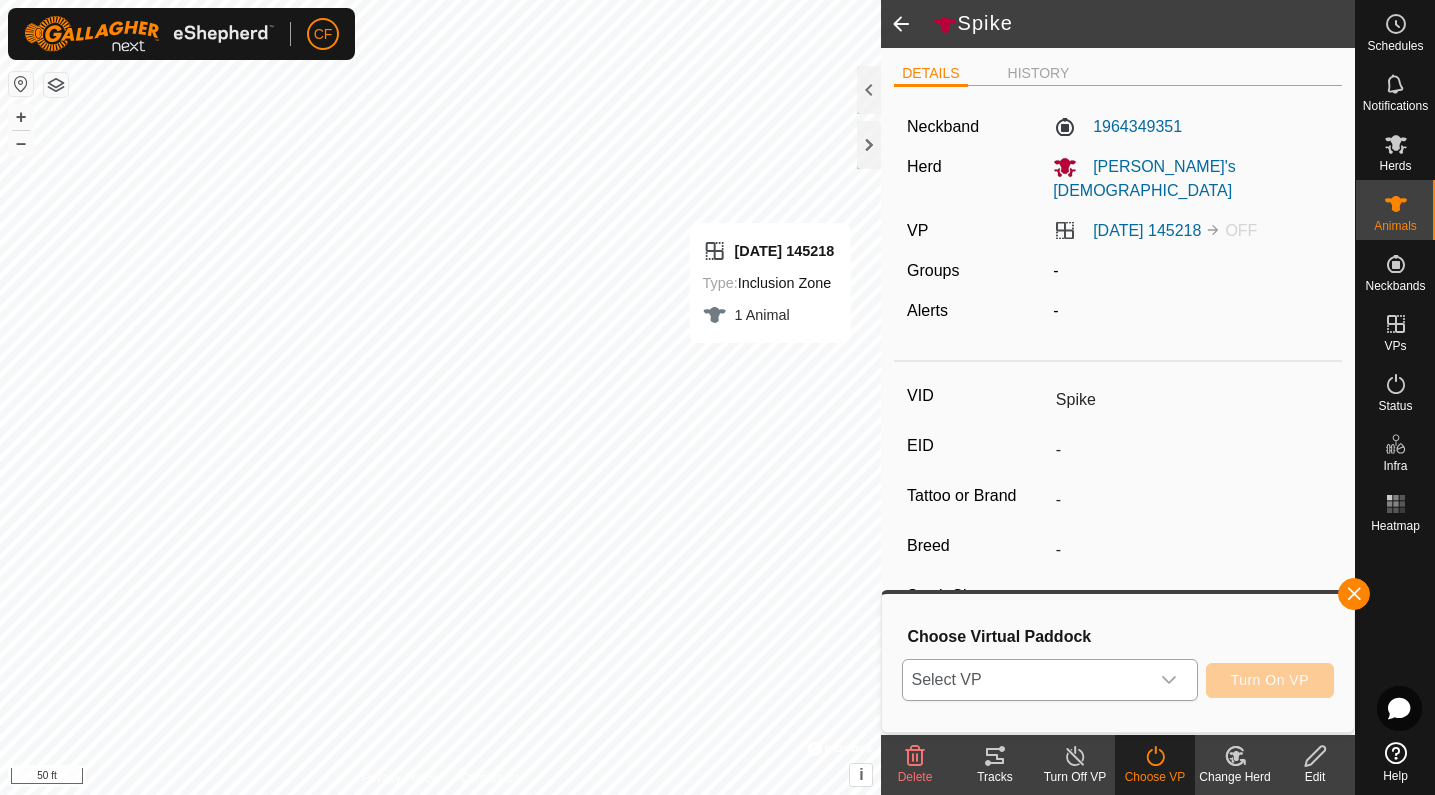 click on "Select VP" at bounding box center [1025, 680] 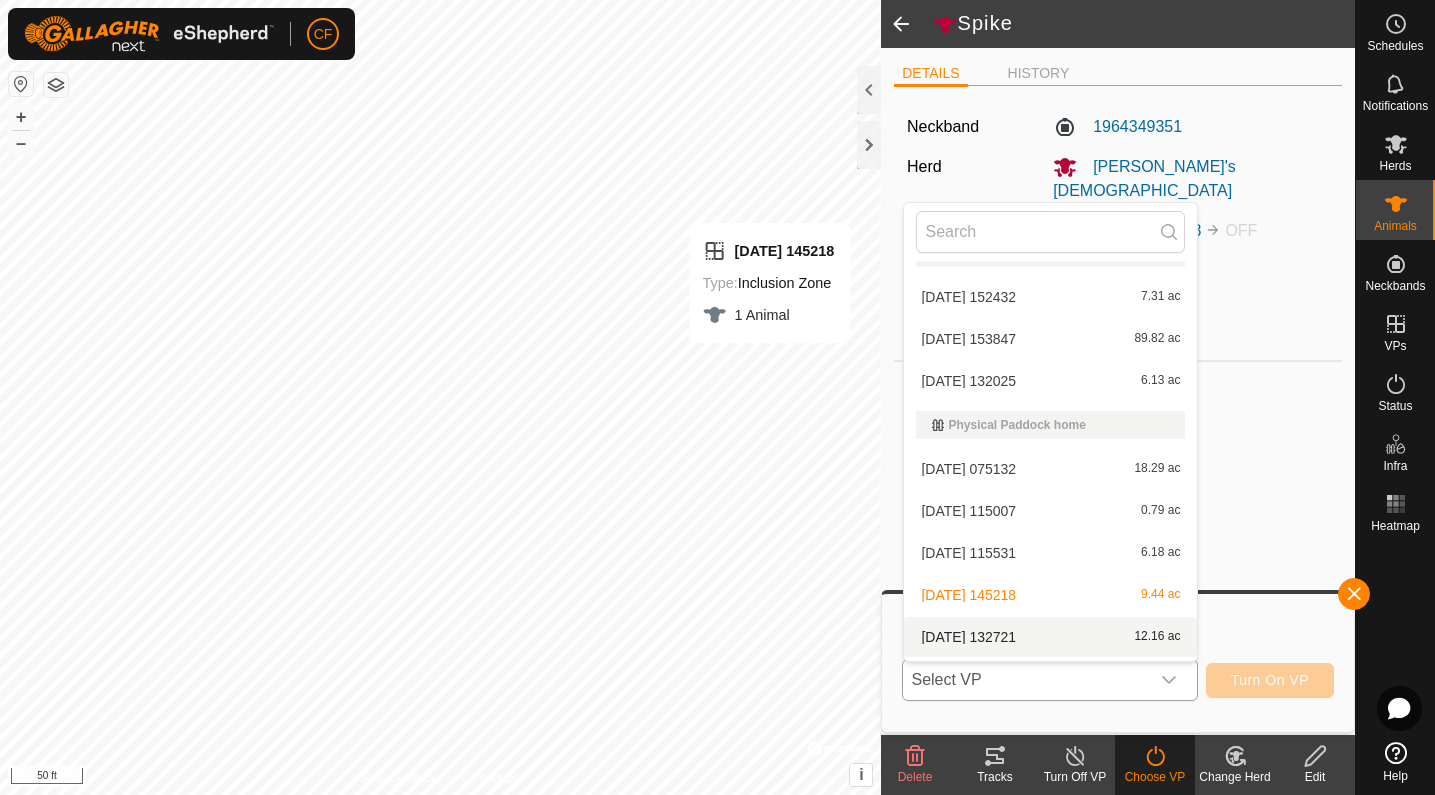 scroll, scrollTop: 68, scrollLeft: 0, axis: vertical 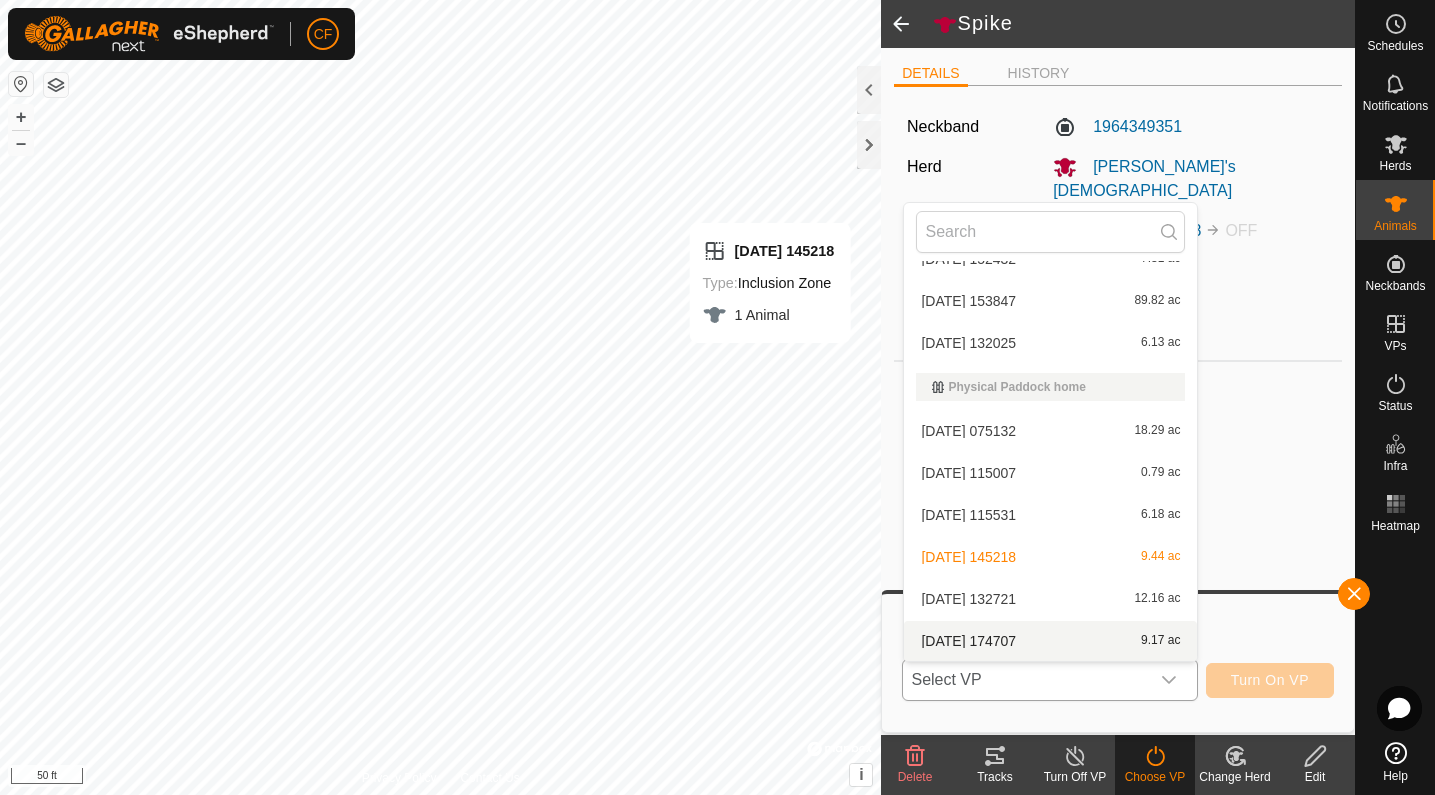 click on "2025-07-28 174707  9.17 ac" at bounding box center [1050, 641] 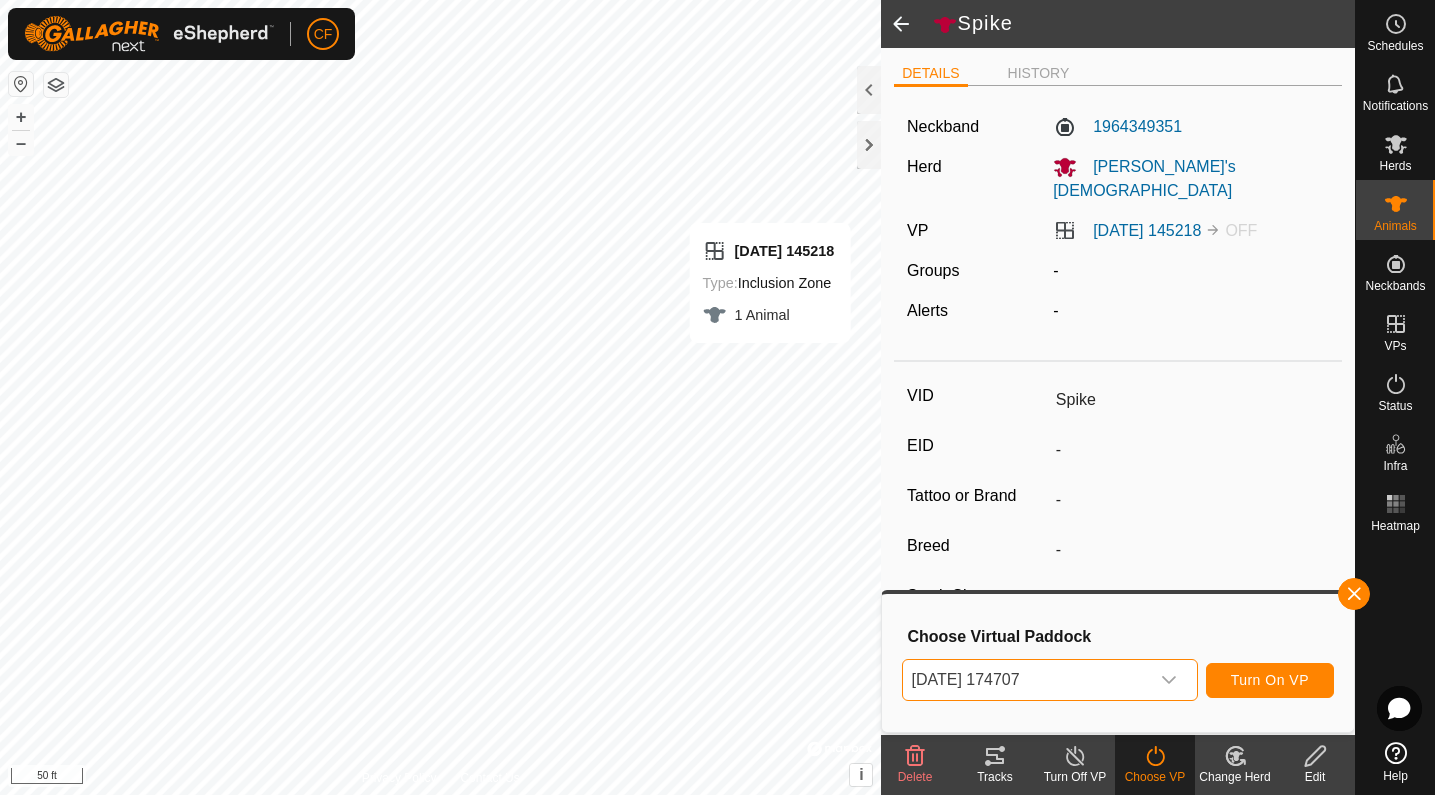 click on "Turn On VP" at bounding box center (1270, 680) 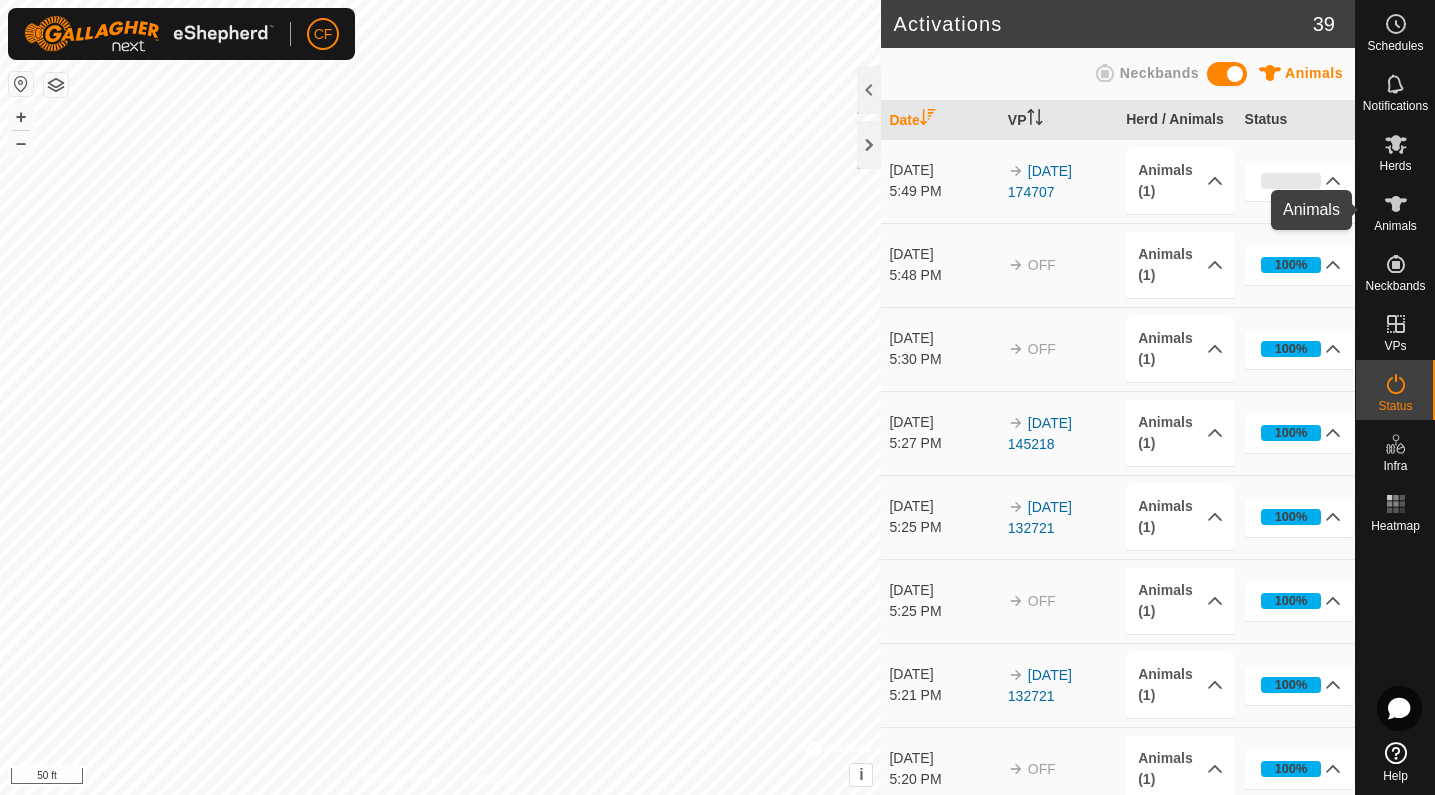 click at bounding box center (1396, 204) 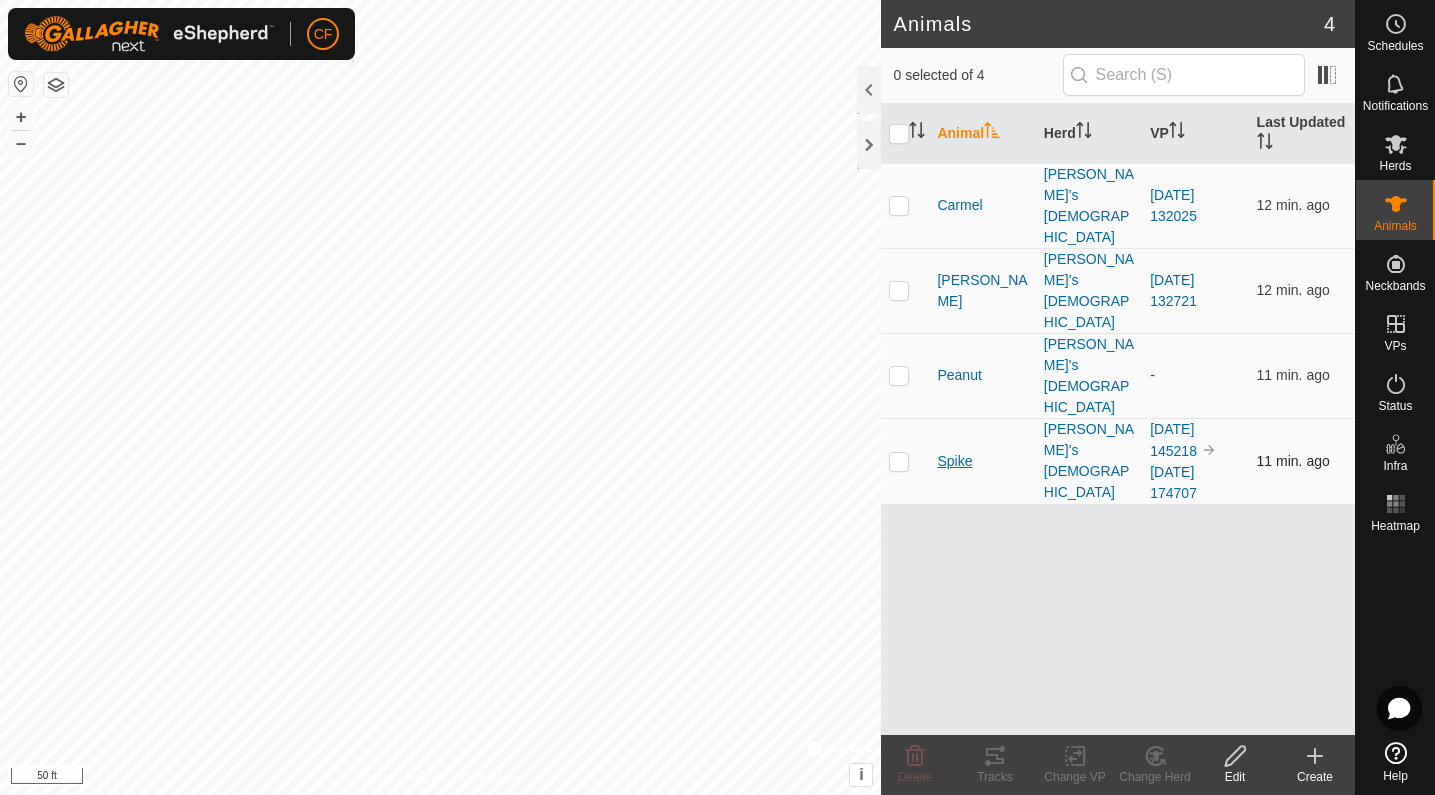 click on "Spike" at bounding box center [954, 461] 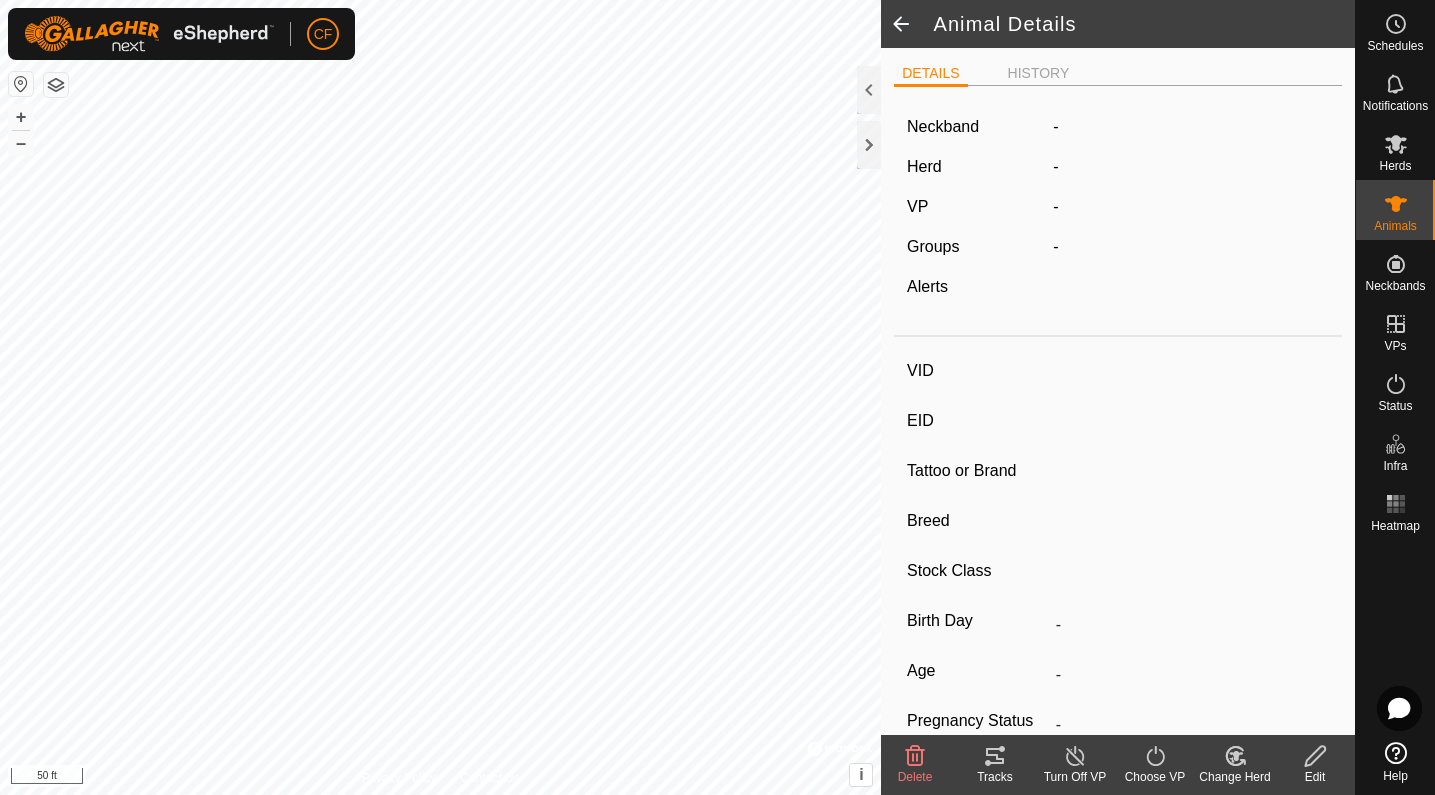 type on "Spike" 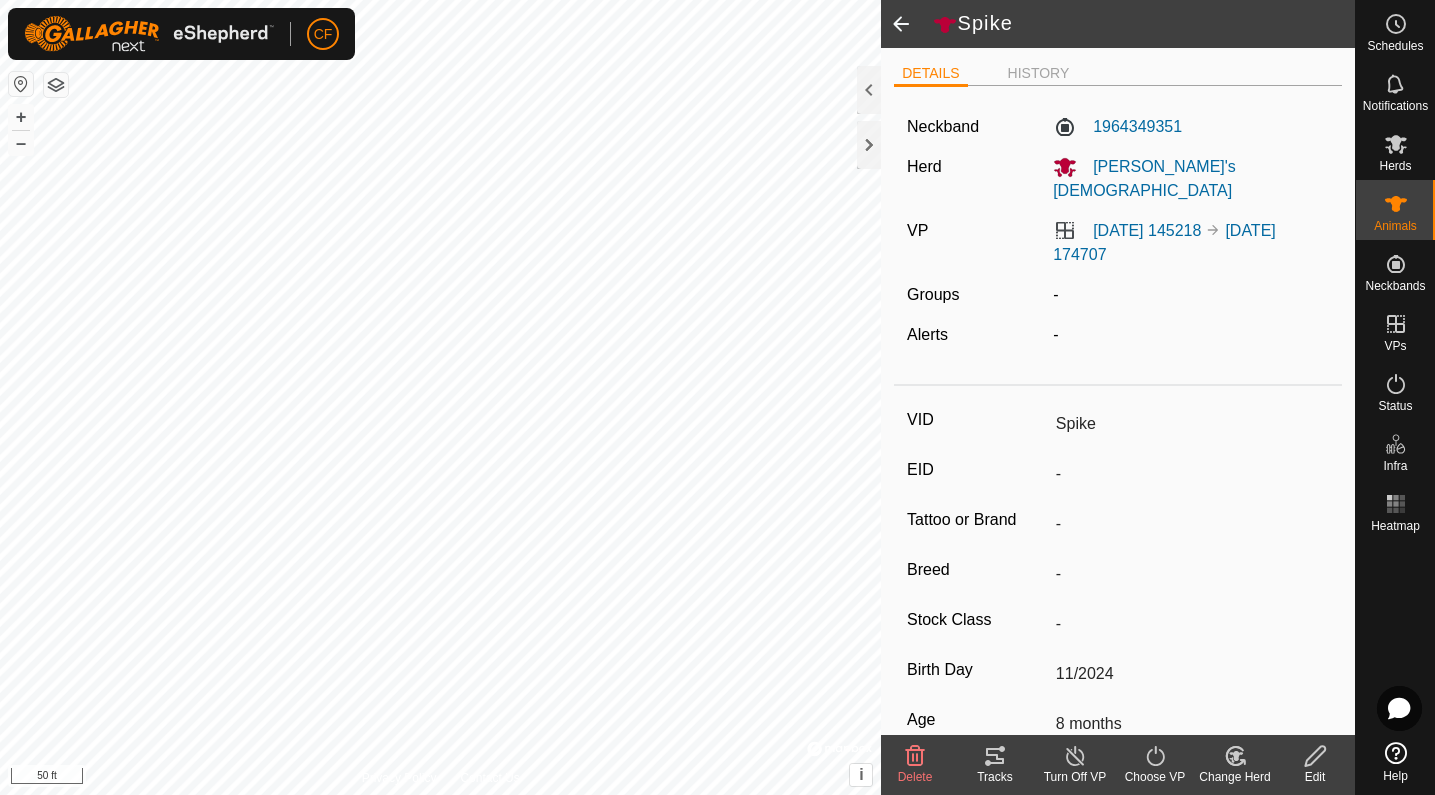 scroll, scrollTop: 198, scrollLeft: 0, axis: vertical 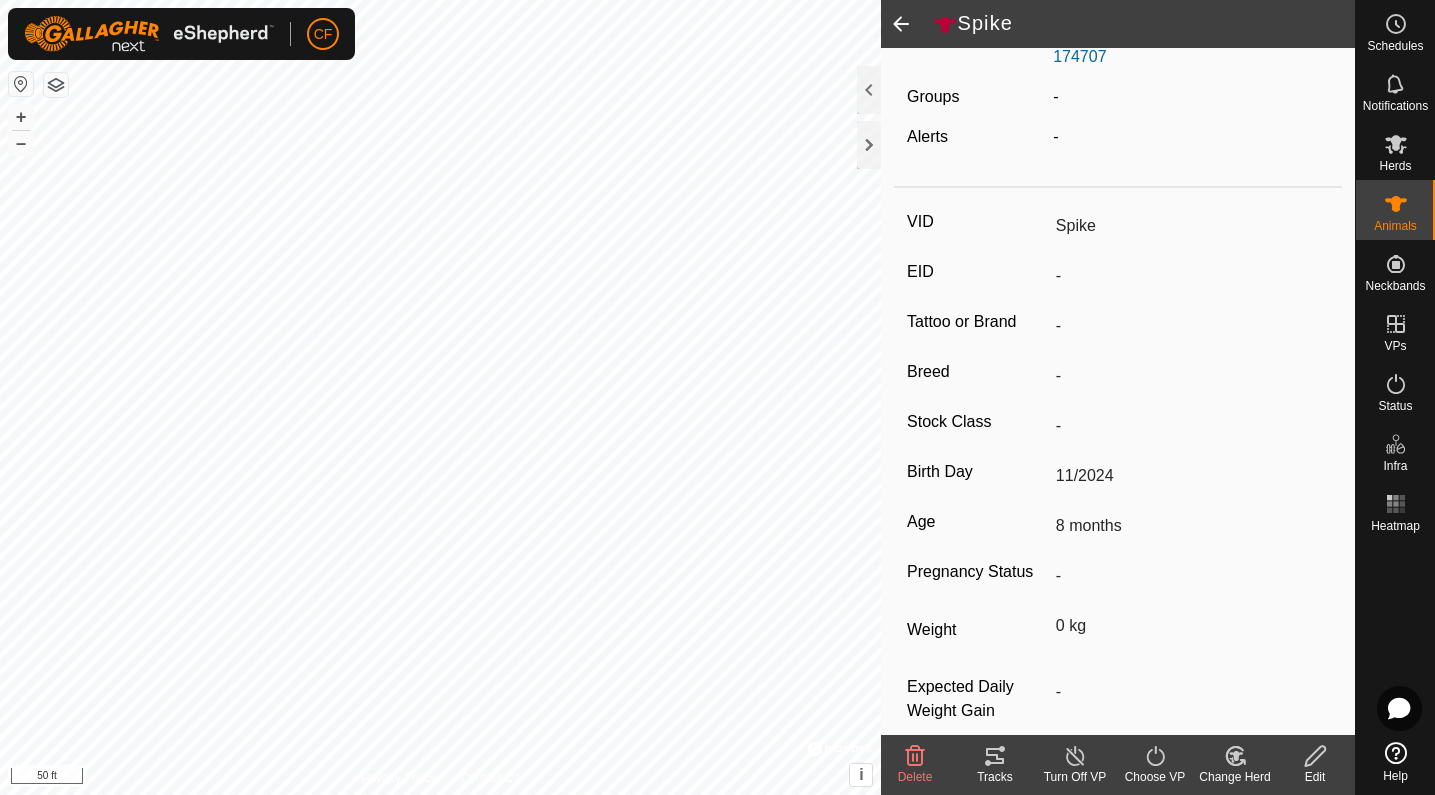 click 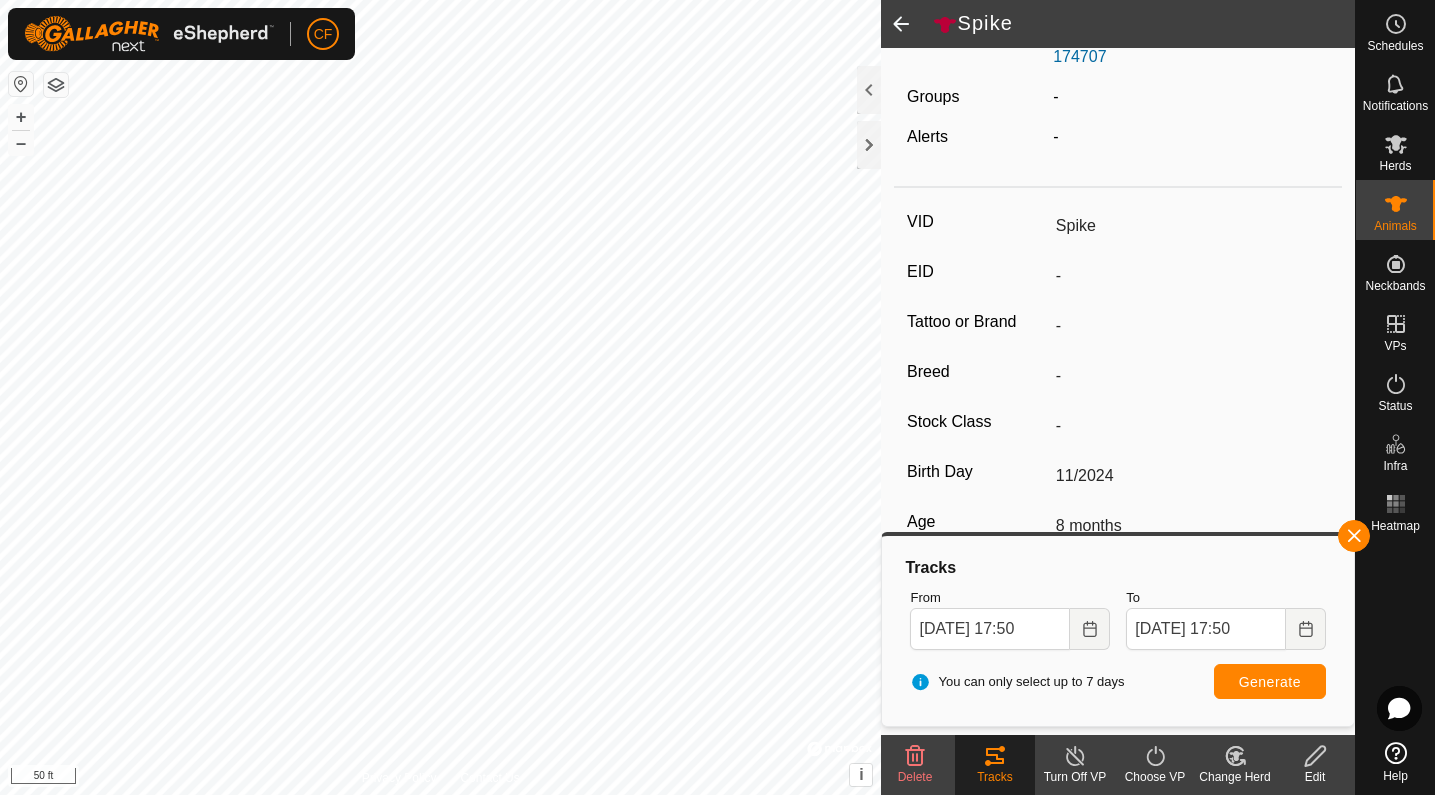 click on "Privacy Policy Contact Us
Spike
1964349351
Chelsey's Ladies
2025-07-19 145218 + – ⇧ i ©  Mapbox , ©  OpenStreetMap ,  Improve this map 50 ft" at bounding box center (440, 397) 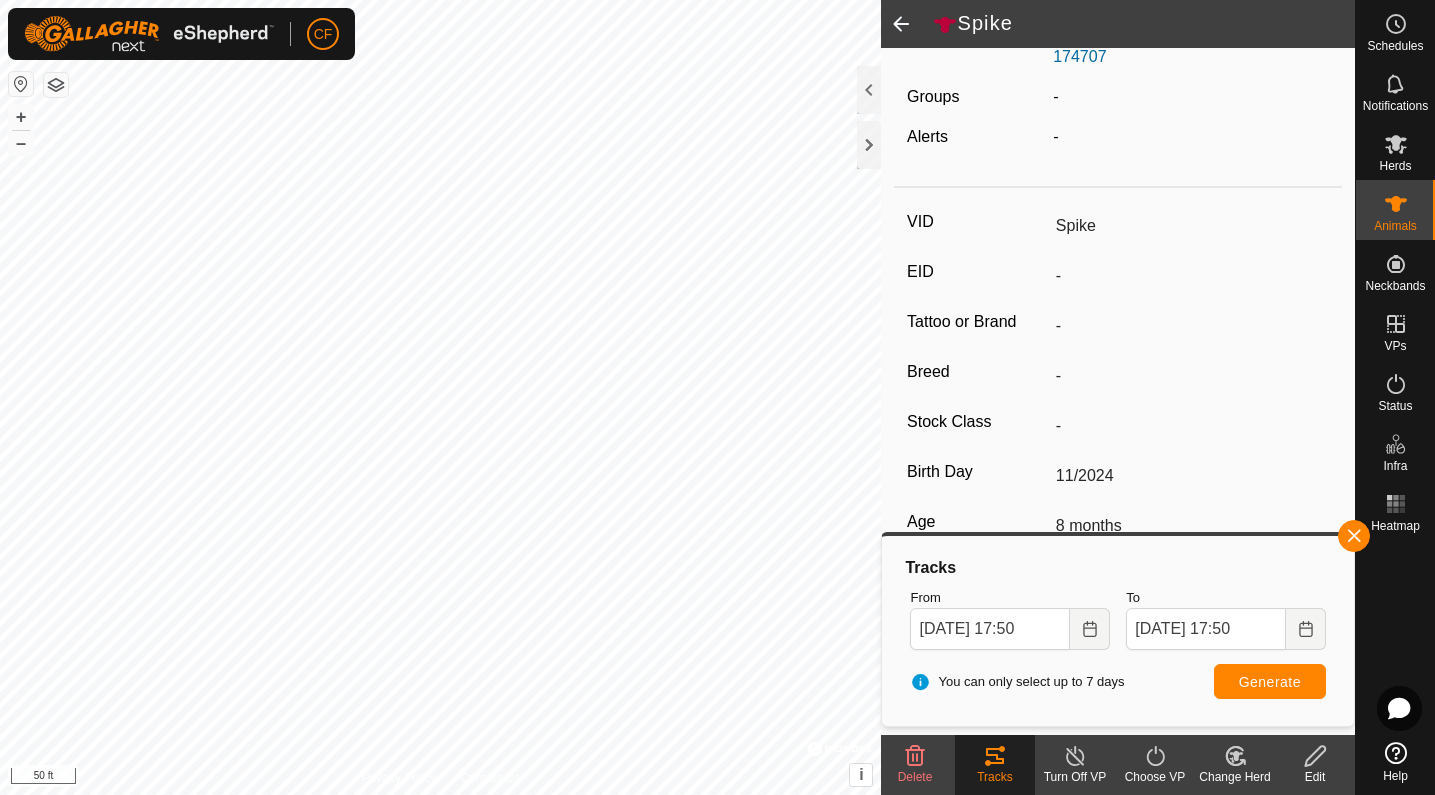 click on "Spike   DETAILS   HISTORY  Neckband 1964349351 Herd Chelsey's Ladies  VP 2025-07-19 145218 2025-07-28 174707 Groups  -  Alerts  -  VID Spike EID - Tattoo or Brand - Breed - Stock Class - Birth Day 11/2024 Age 8 months Pregnancy Status - Weight 0 kg Expected Daily Weight Gain - Delete  Tracks   Turn Off VP   Choose VP   Change Herd   Edit  Privacy Policy Contact Us
Spike
1964349351
Chelsey's Ladies
2025-07-19 145218 + – ⇧ i ©  Mapbox , ©  OpenStreetMap ,  Improve this map 50 ft" 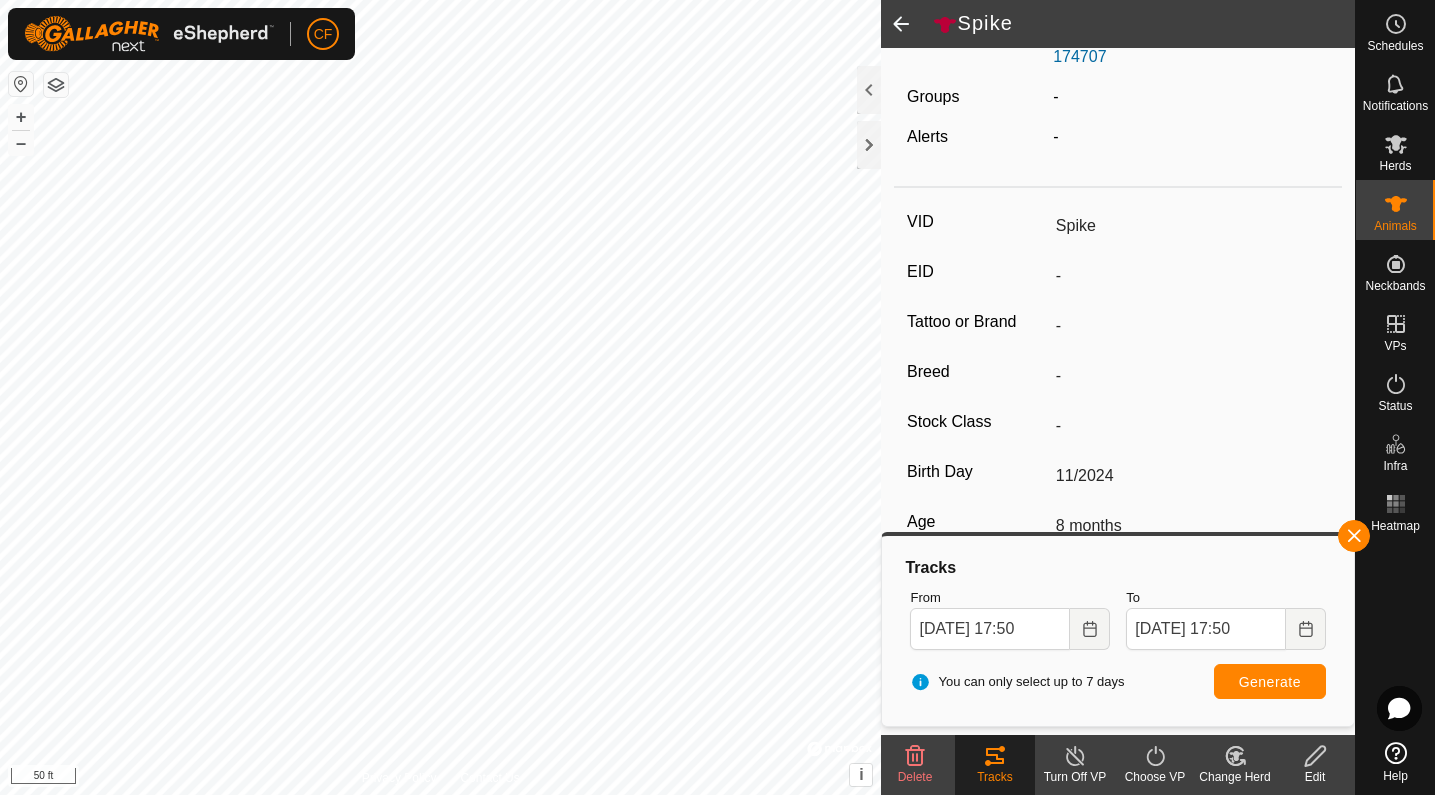click on "CF Schedules Notifications Herds Animals Neckbands VPs Status Infra Heatmap Help  Spike   DETAILS   HISTORY  Neckband 1964349351 Herd Chelsey's Ladies  VP 2025-07-19 145218 2025-07-28 174707 Groups  -  Alerts  -  VID Spike EID - Tattoo or Brand - Breed - Stock Class - Birth Day 11/2024 Age 8 months Pregnancy Status - Weight 0 kg Expected Daily Weight Gain - Delete  Tracks   Turn Off VP   Choose VP   Change Herd   Edit  Privacy Policy Contact Us
Spike
1964349351
Chelsey's Ladies
2025-07-19 145218 + – ⇧ i ©  Mapbox , ©  OpenStreetMap ,  Improve this map 50 ft
Tracks From Jul 27, 2025 17:50 To Jul 28, 2025 17:50 You can only select up to 7 days Generate" at bounding box center (717, 397) 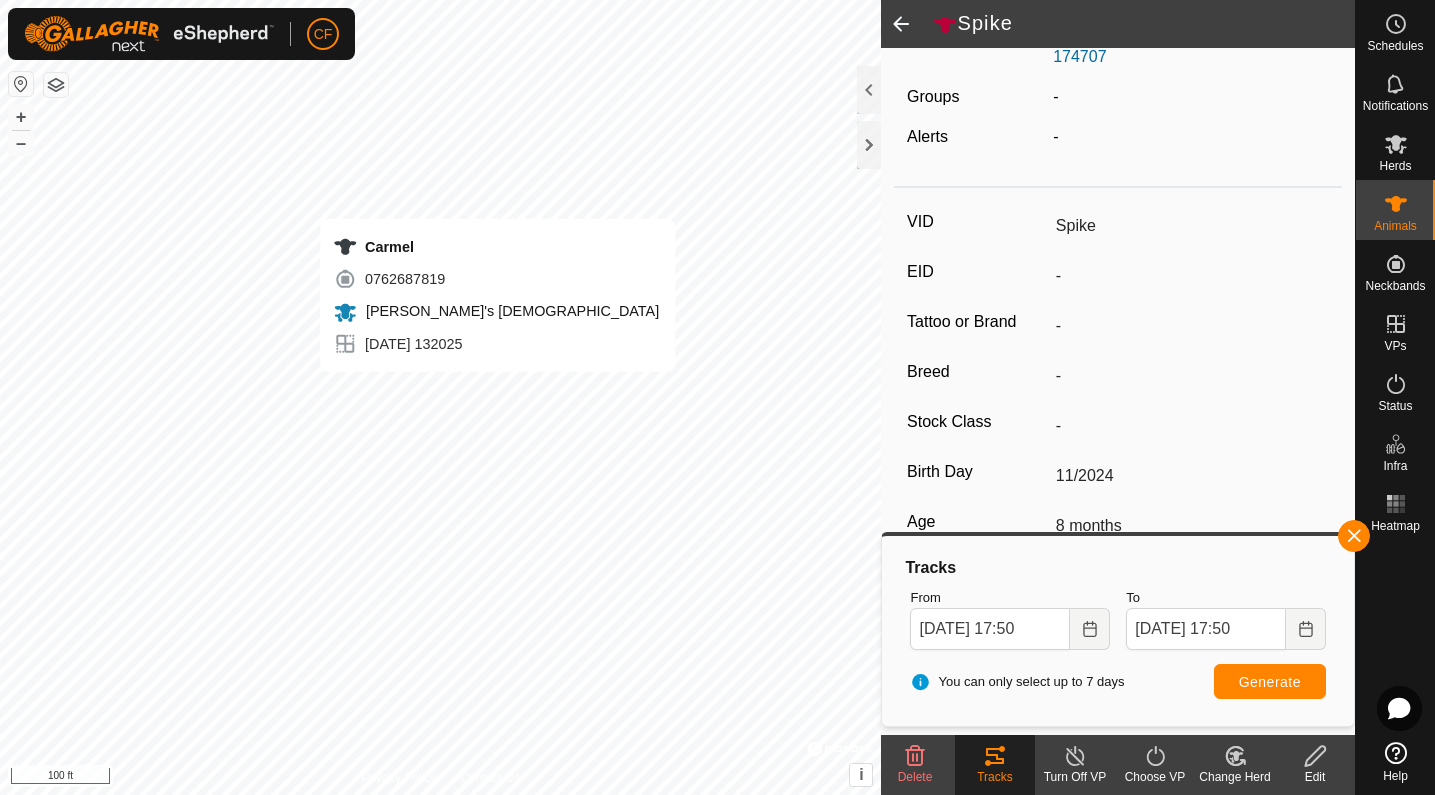 type 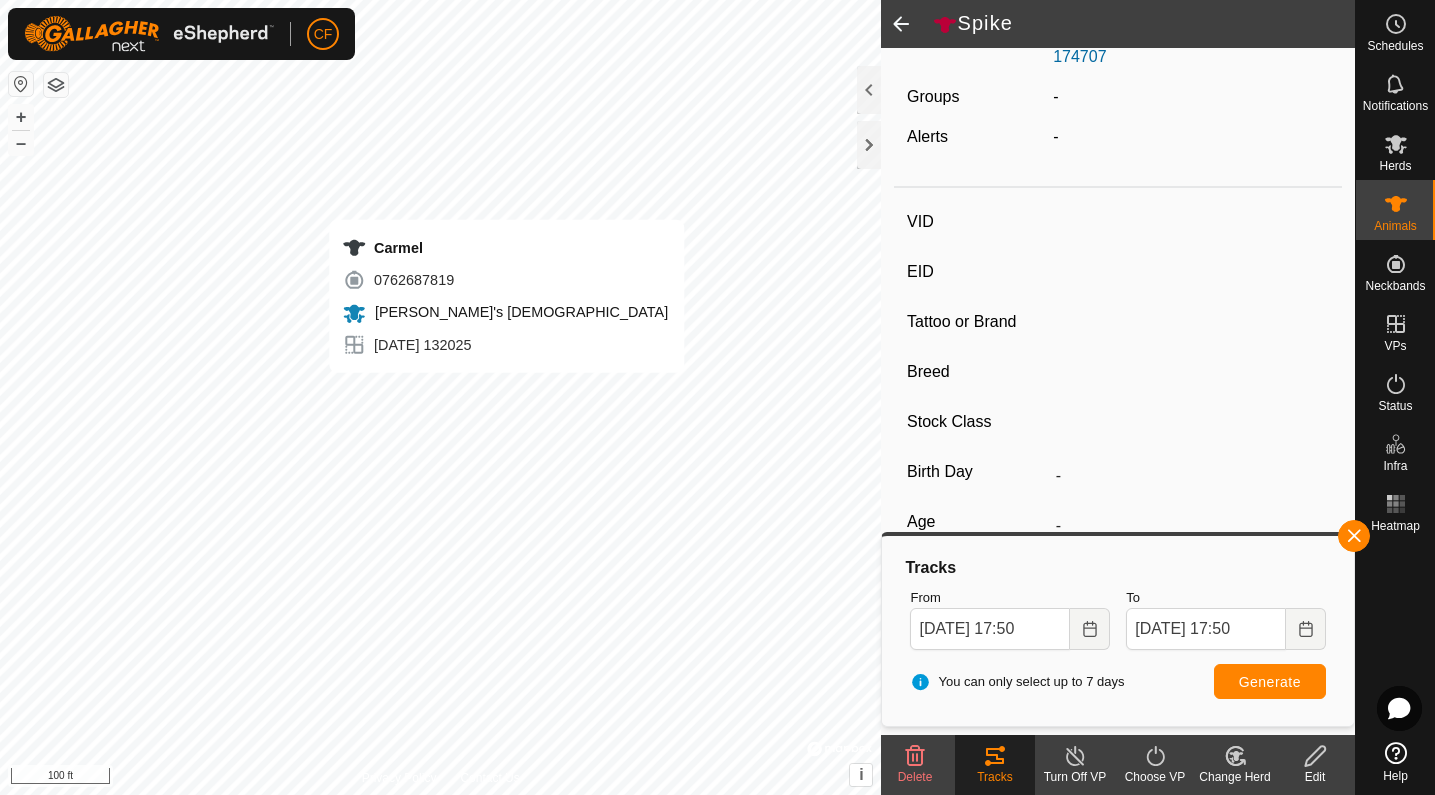 type on "Carmel" 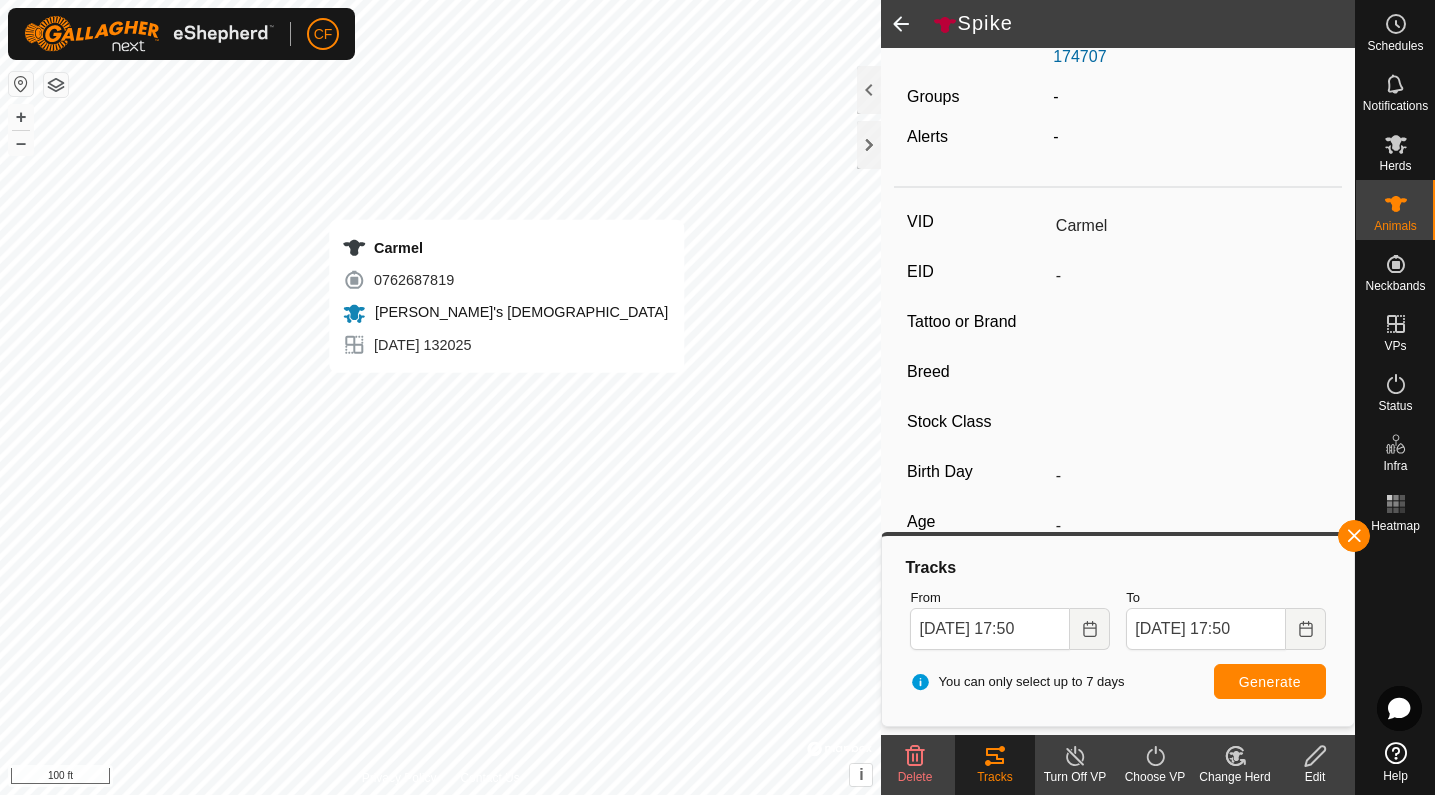 type on "-" 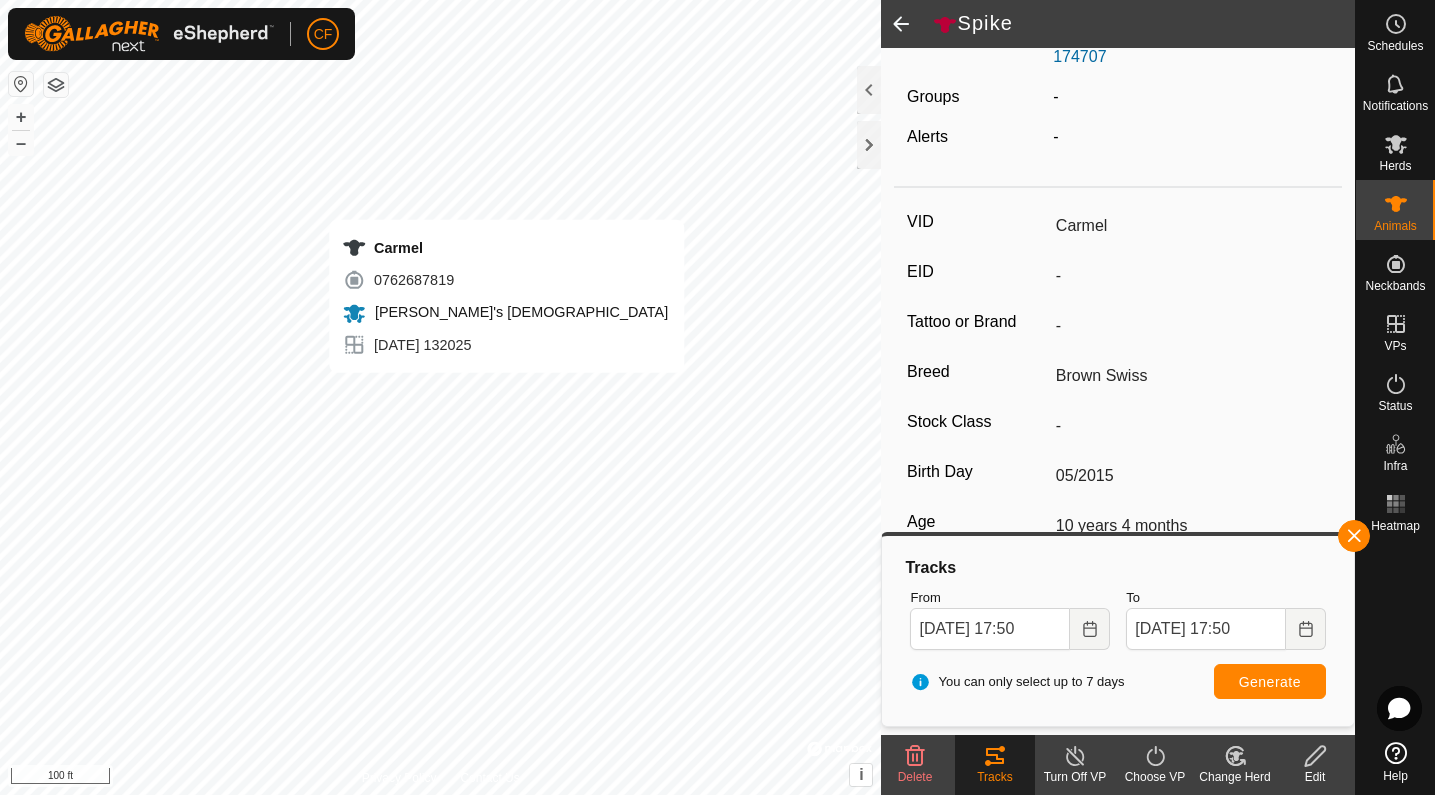 scroll, scrollTop: 181, scrollLeft: 0, axis: vertical 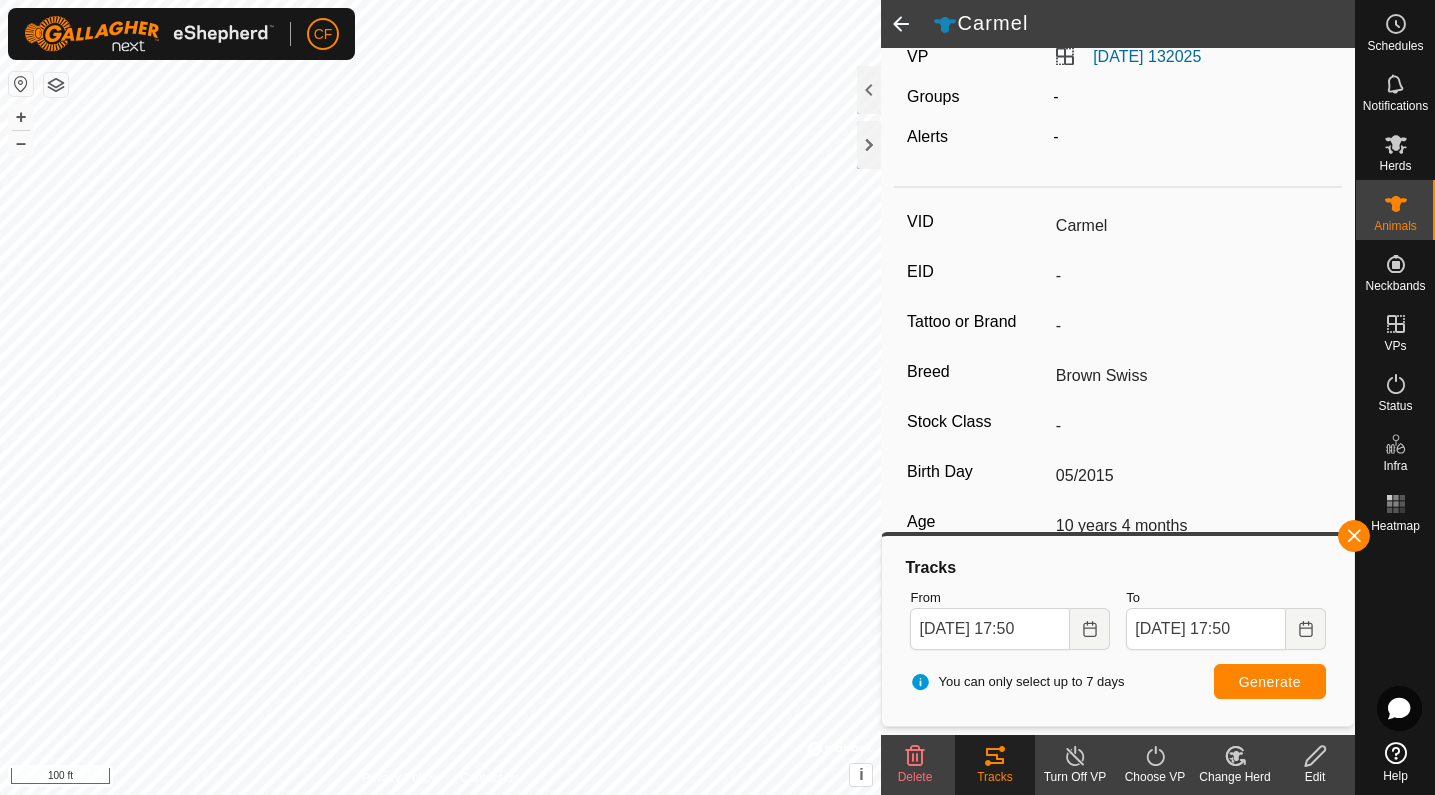 click on "Generate" at bounding box center [1270, 682] 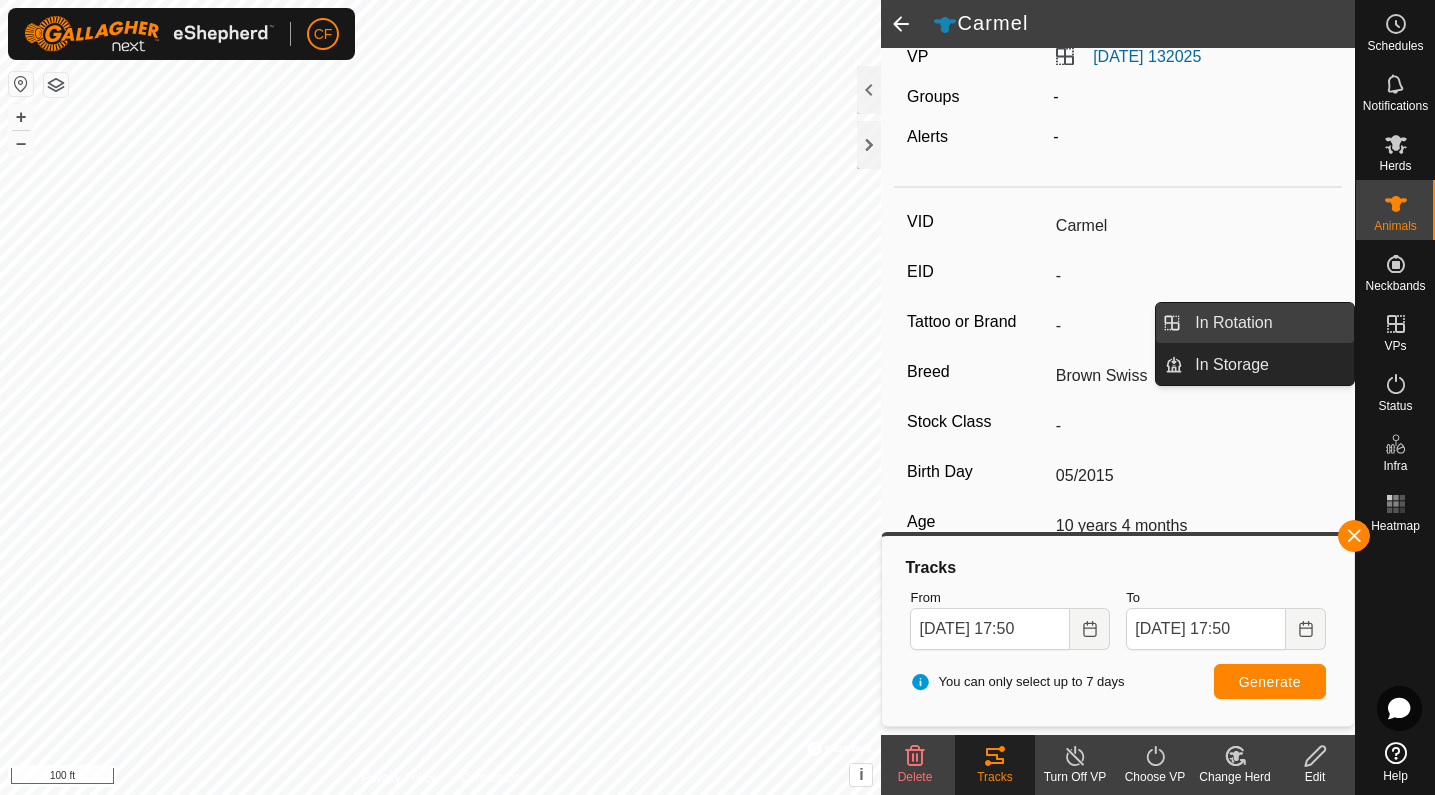 click on "In Rotation" at bounding box center (1268, 323) 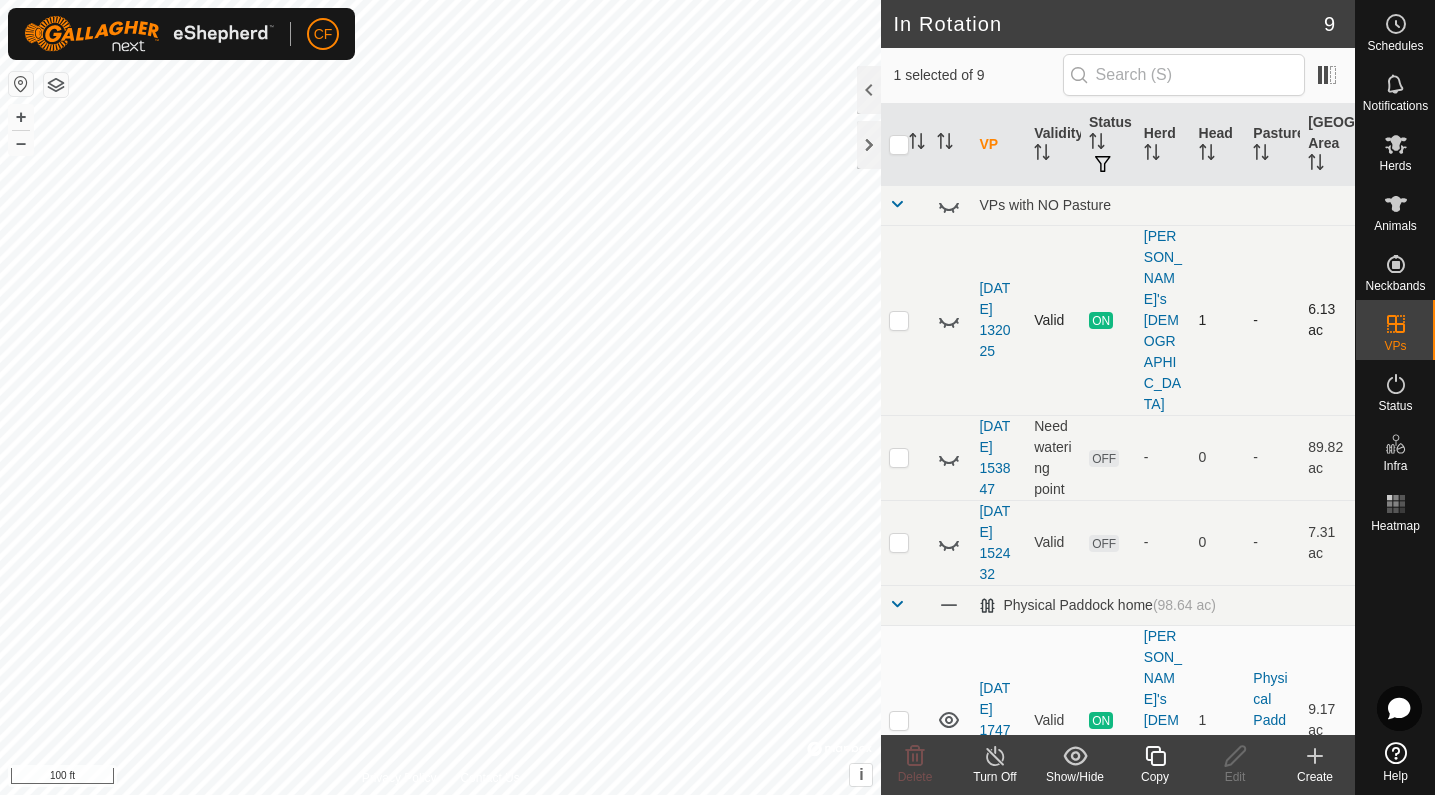 click 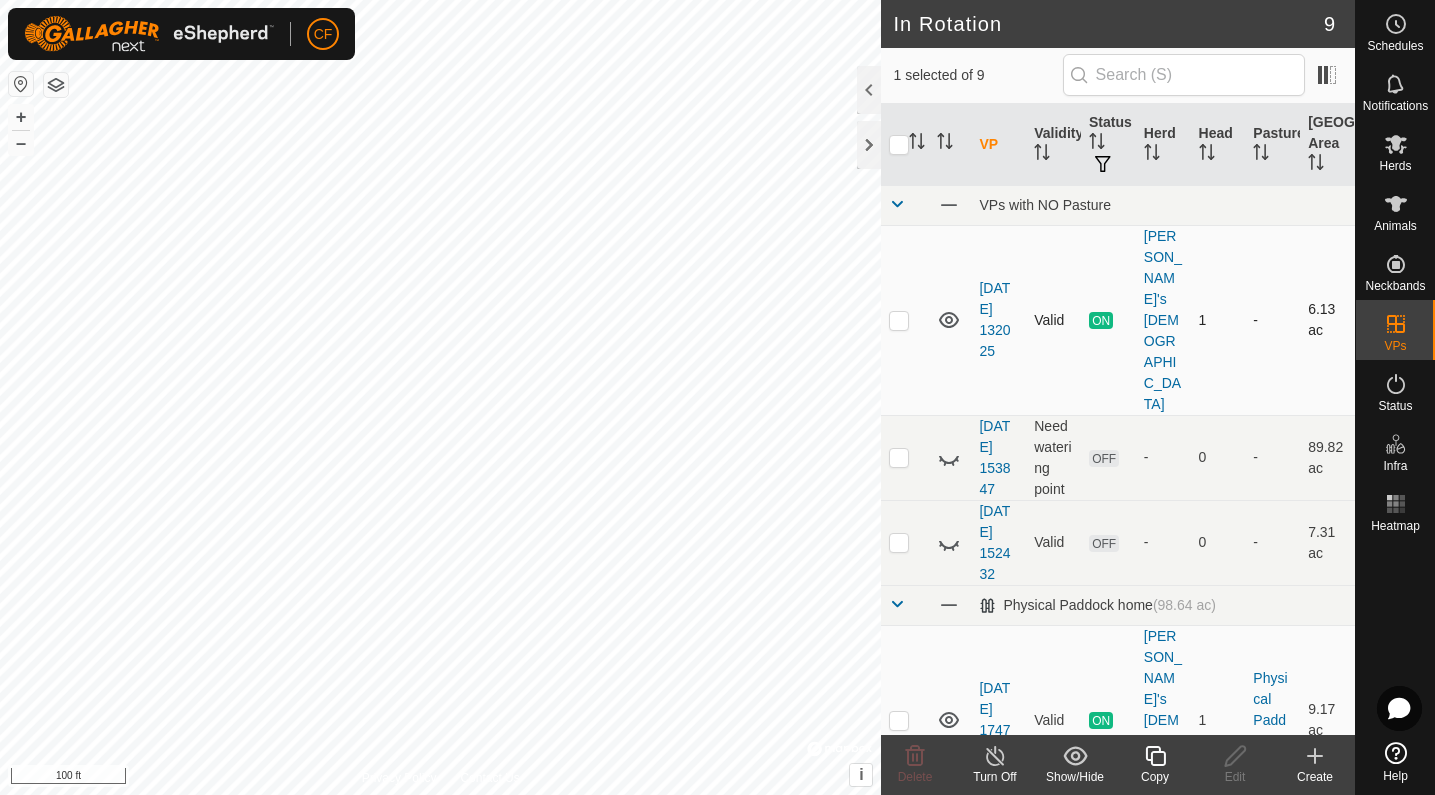 click 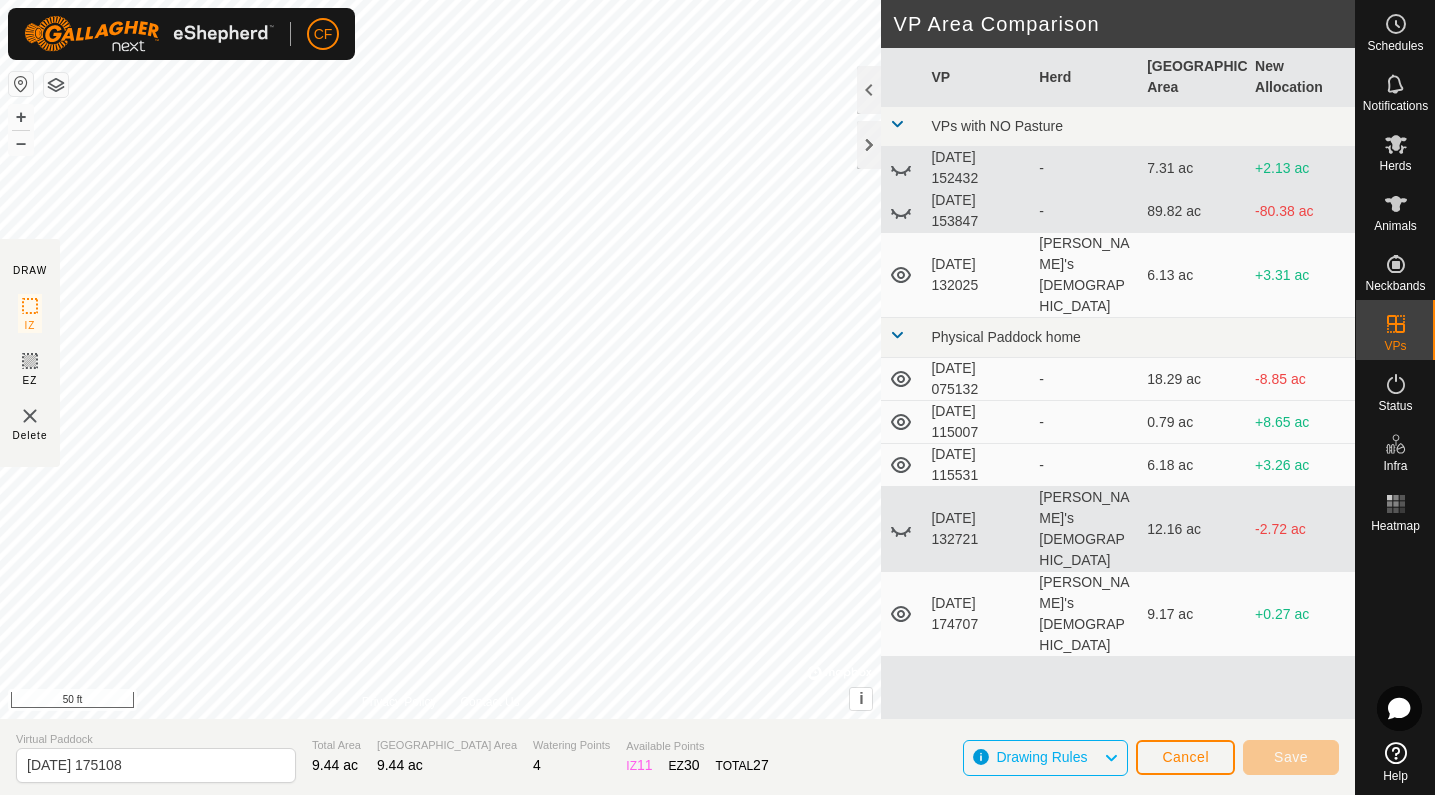 click 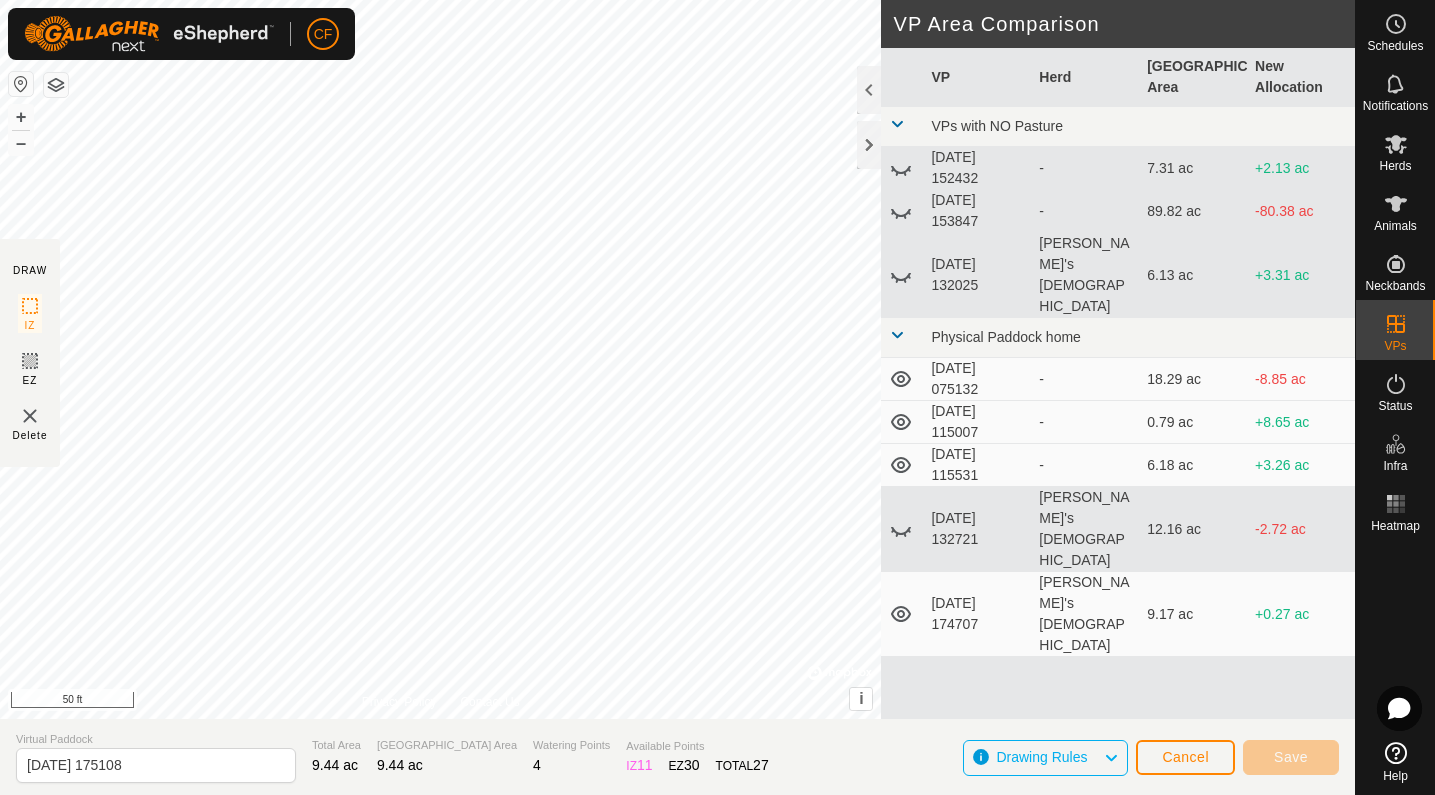 click 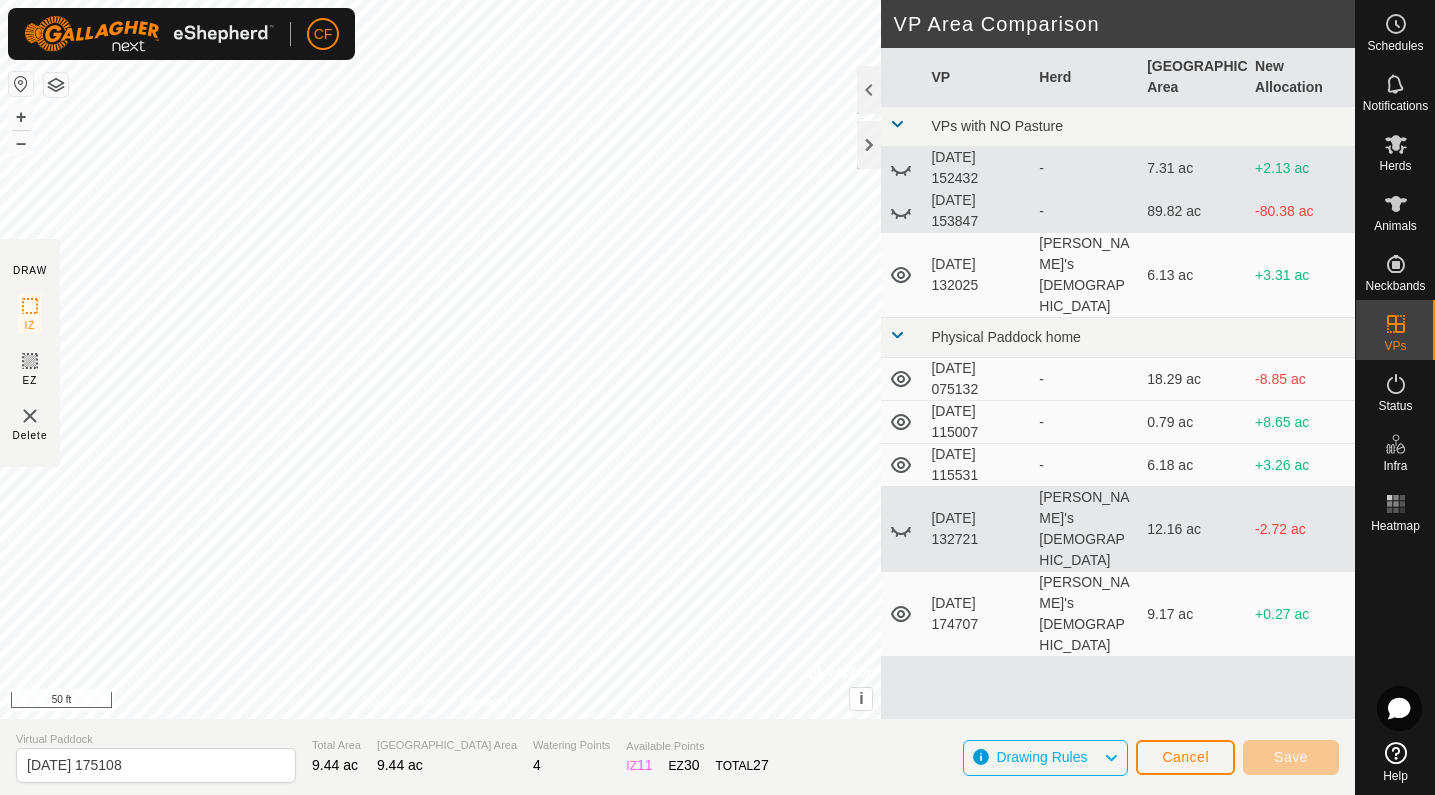 click on "Cancel" 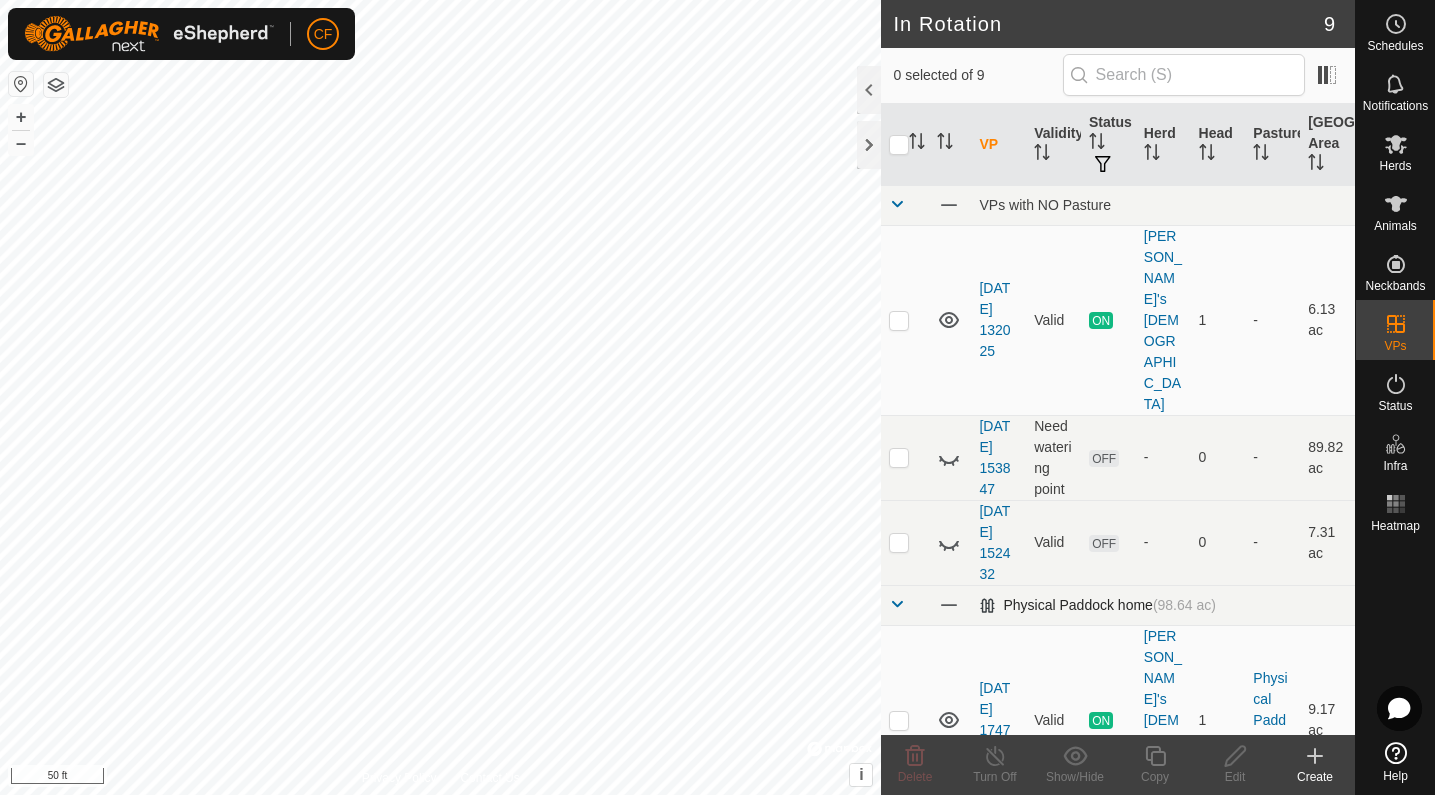 checkbox on "true" 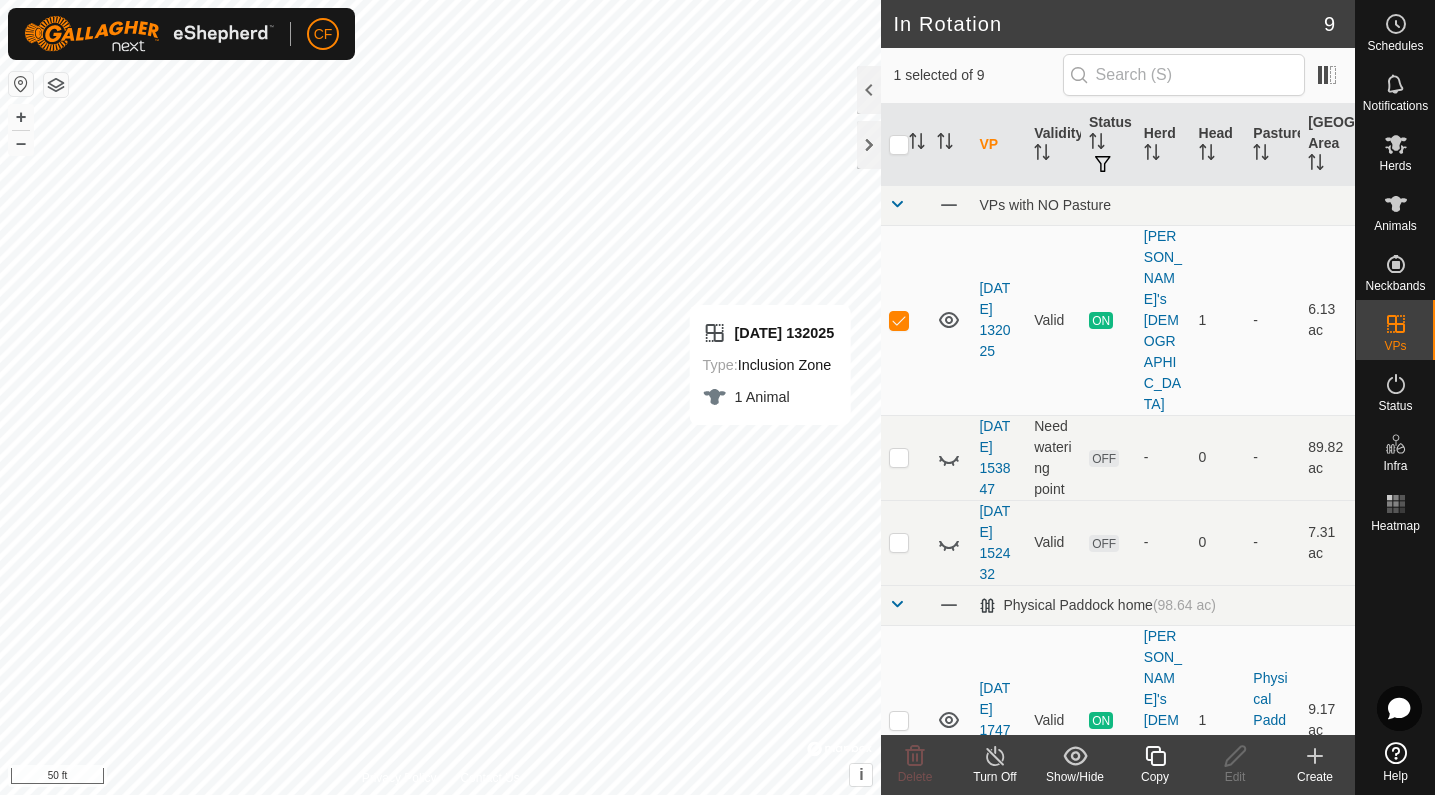 click 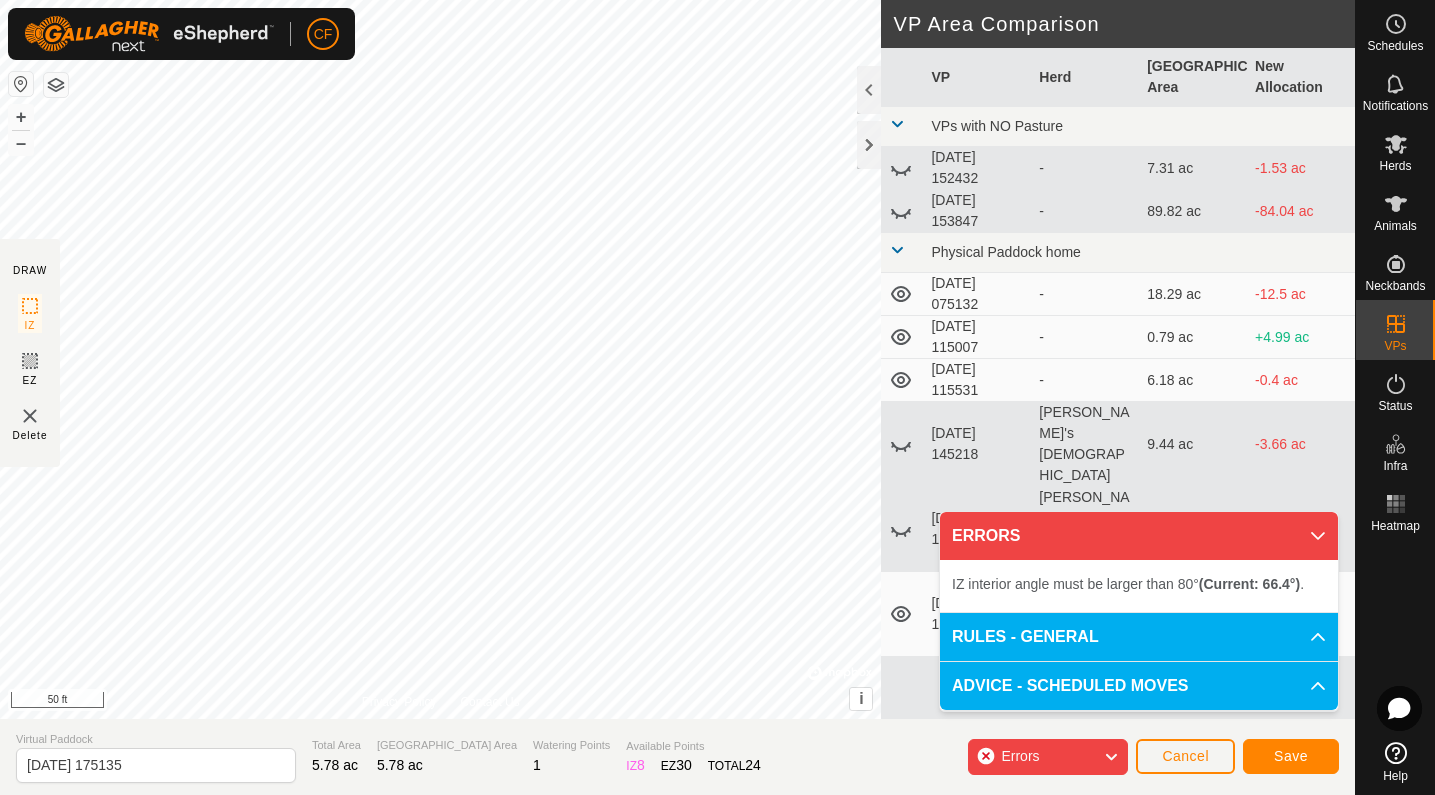 click on "IZ interior angle must be larger than 80°  (Current: 66.4°) . + – ⇧ i ©  Mapbox , ©  OpenStreetMap ,  Improve this map 50 ft" at bounding box center (440, 359) 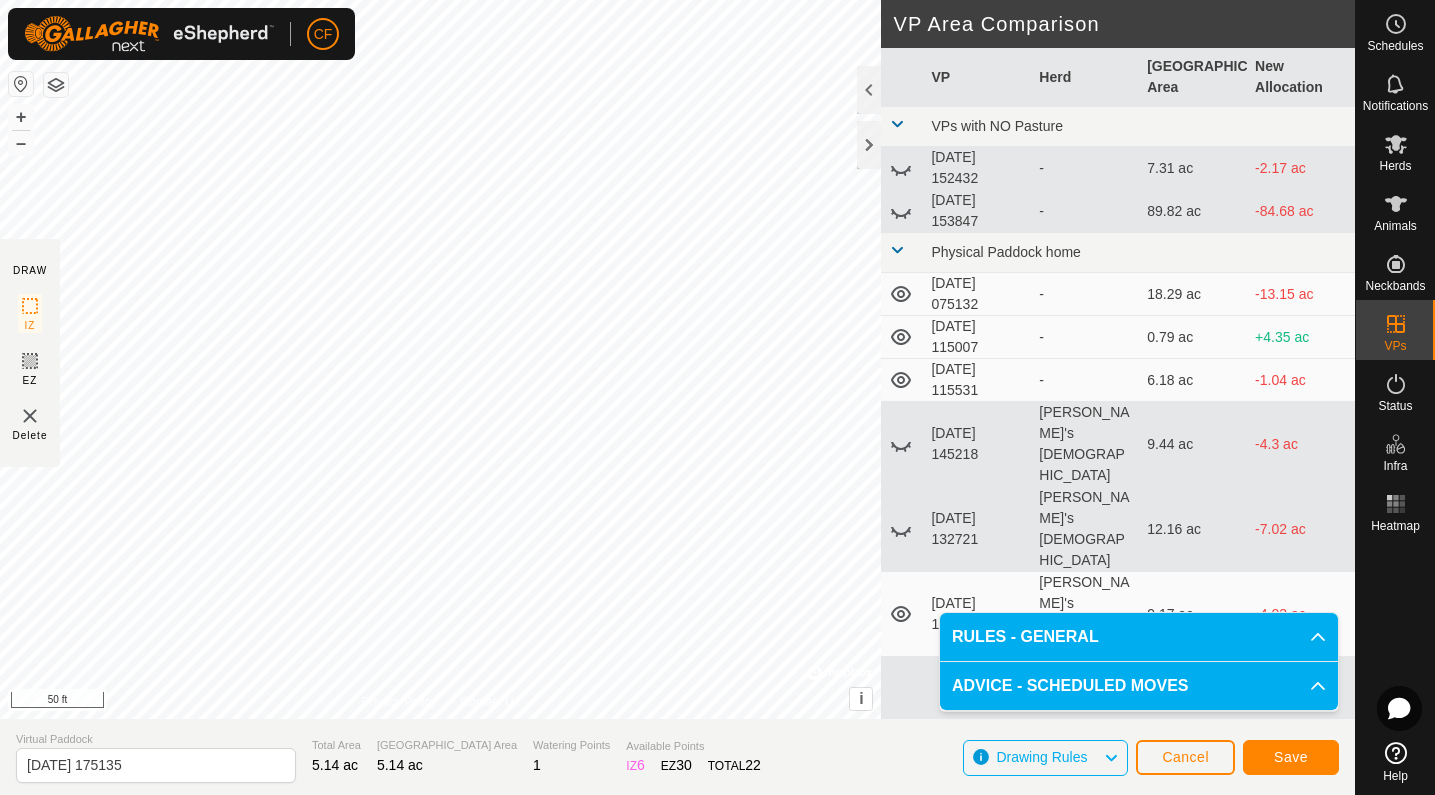 click on "Save" 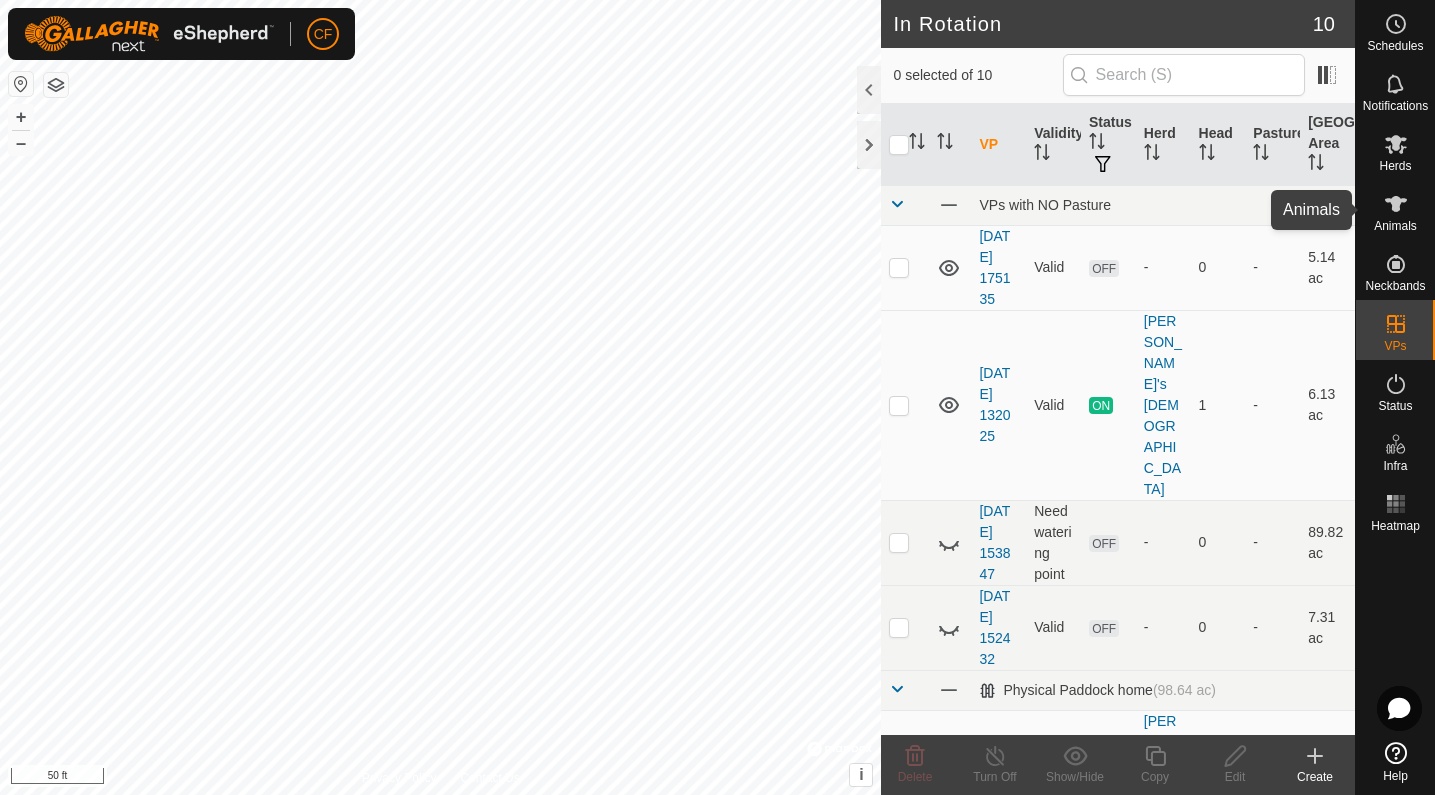 click 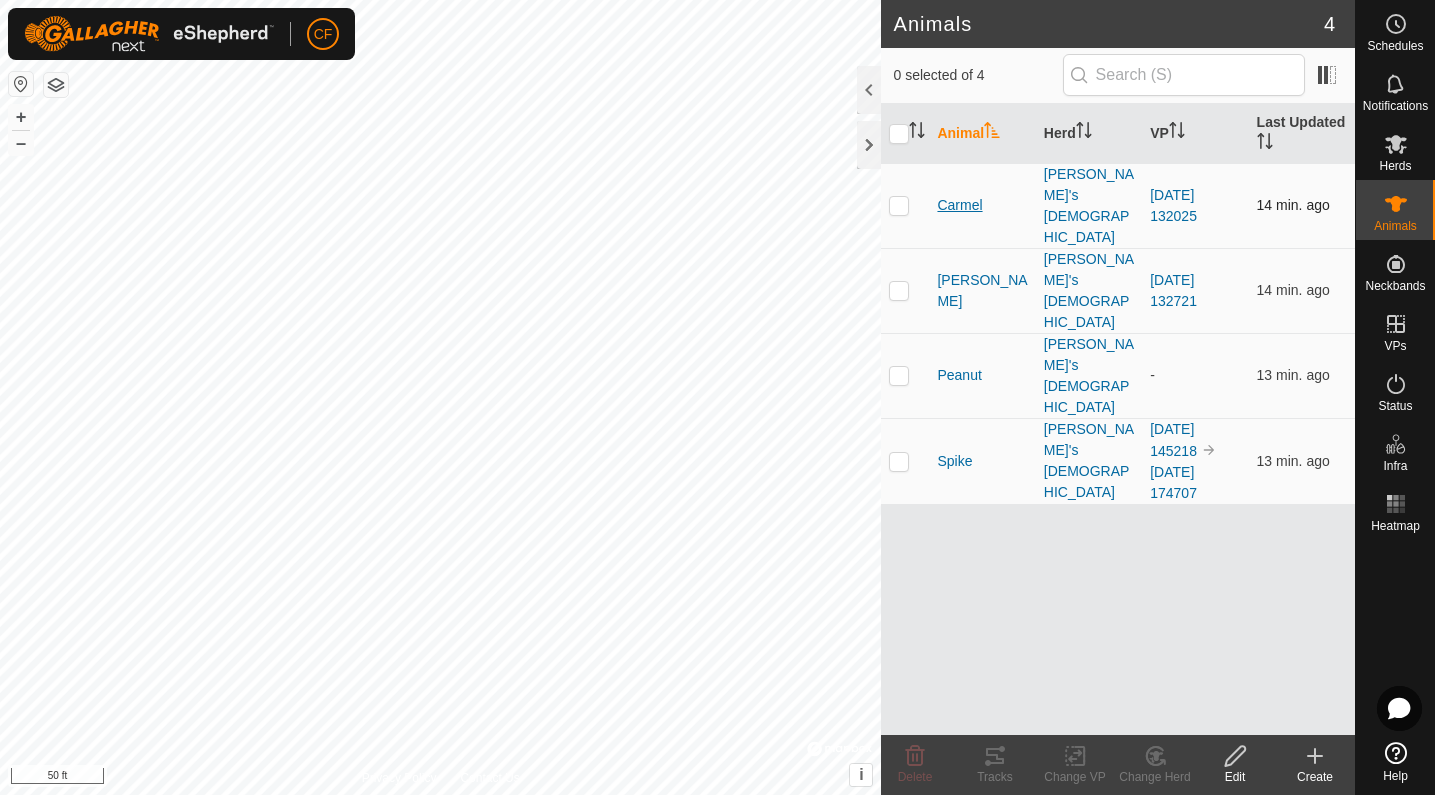 click on "Carmel" at bounding box center [959, 205] 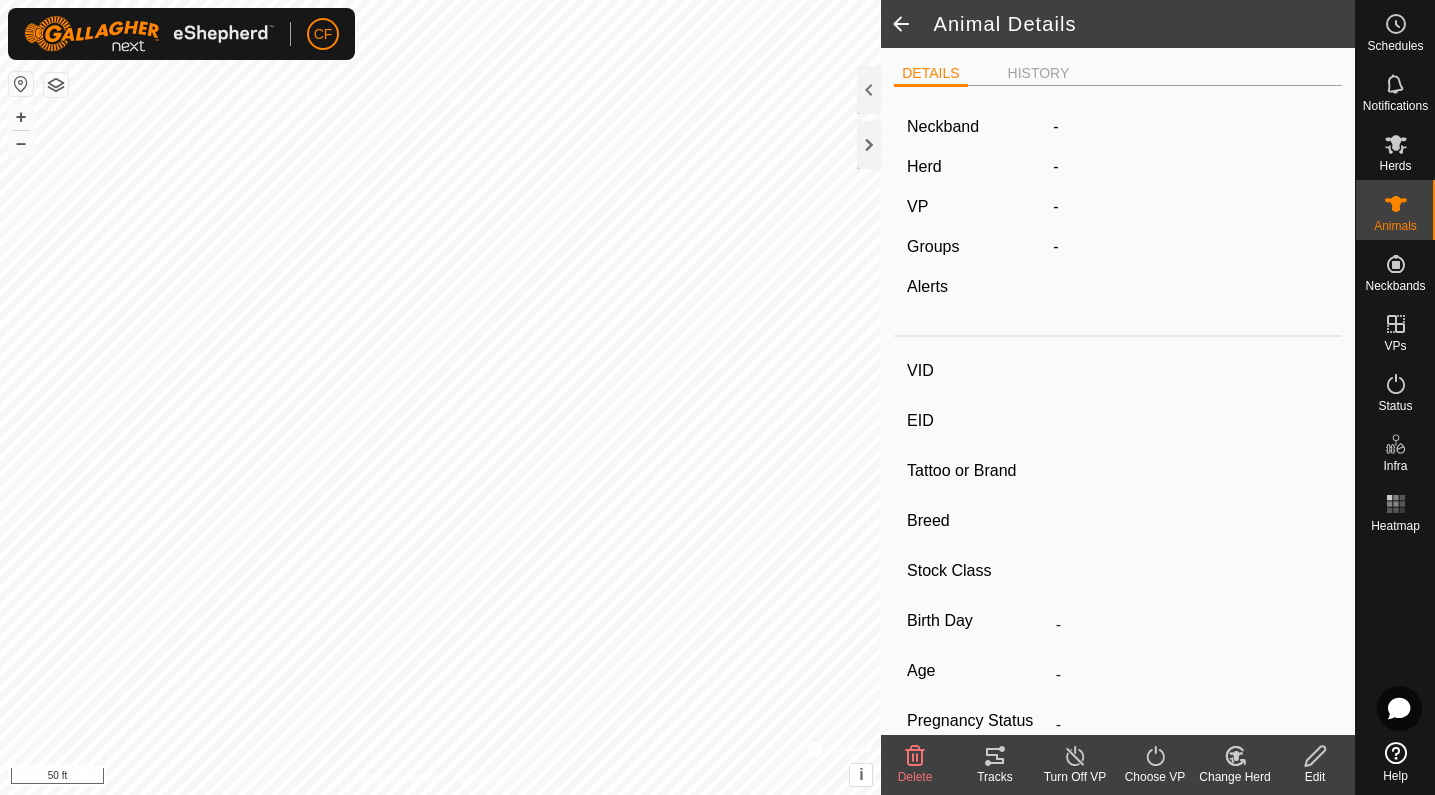 type on "Carmel" 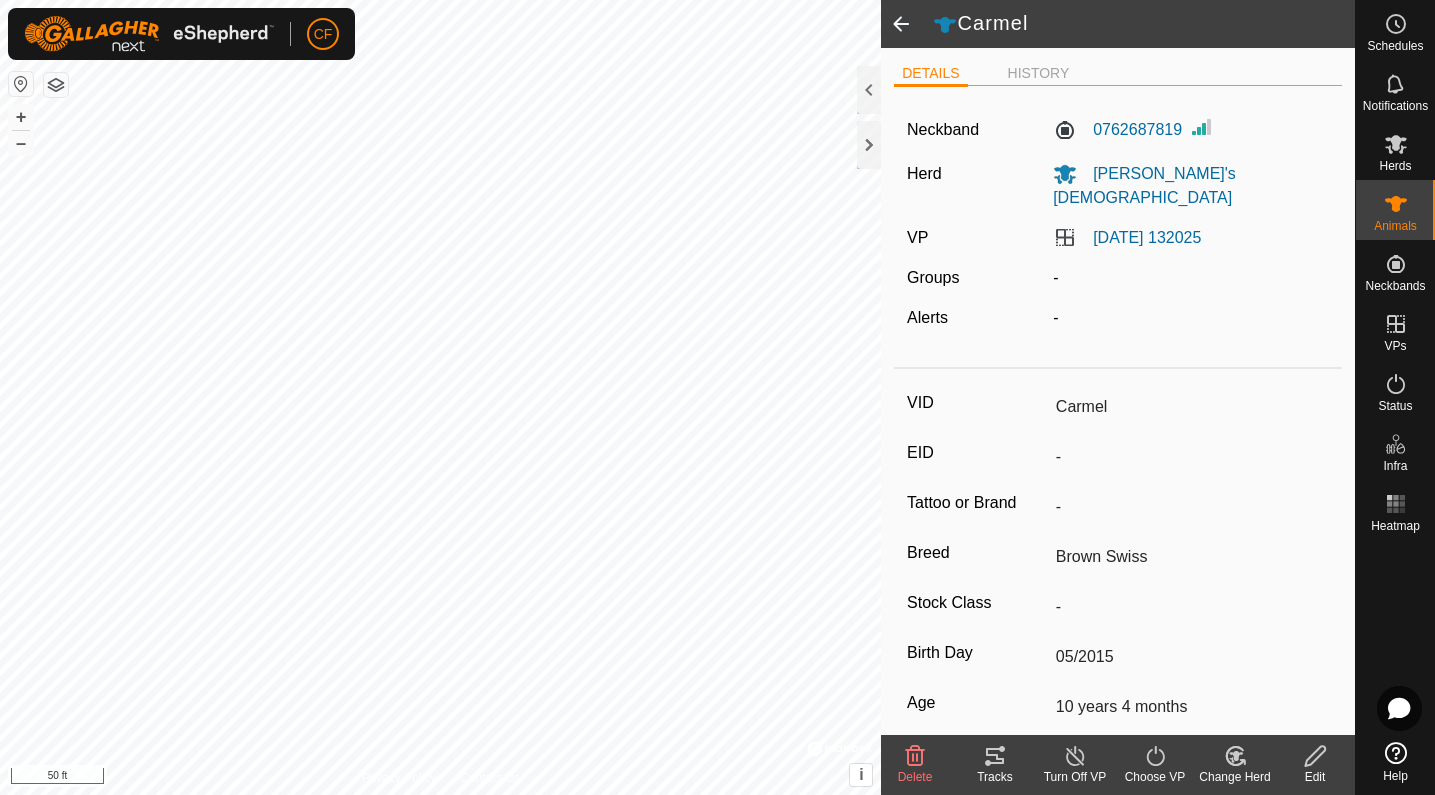 click 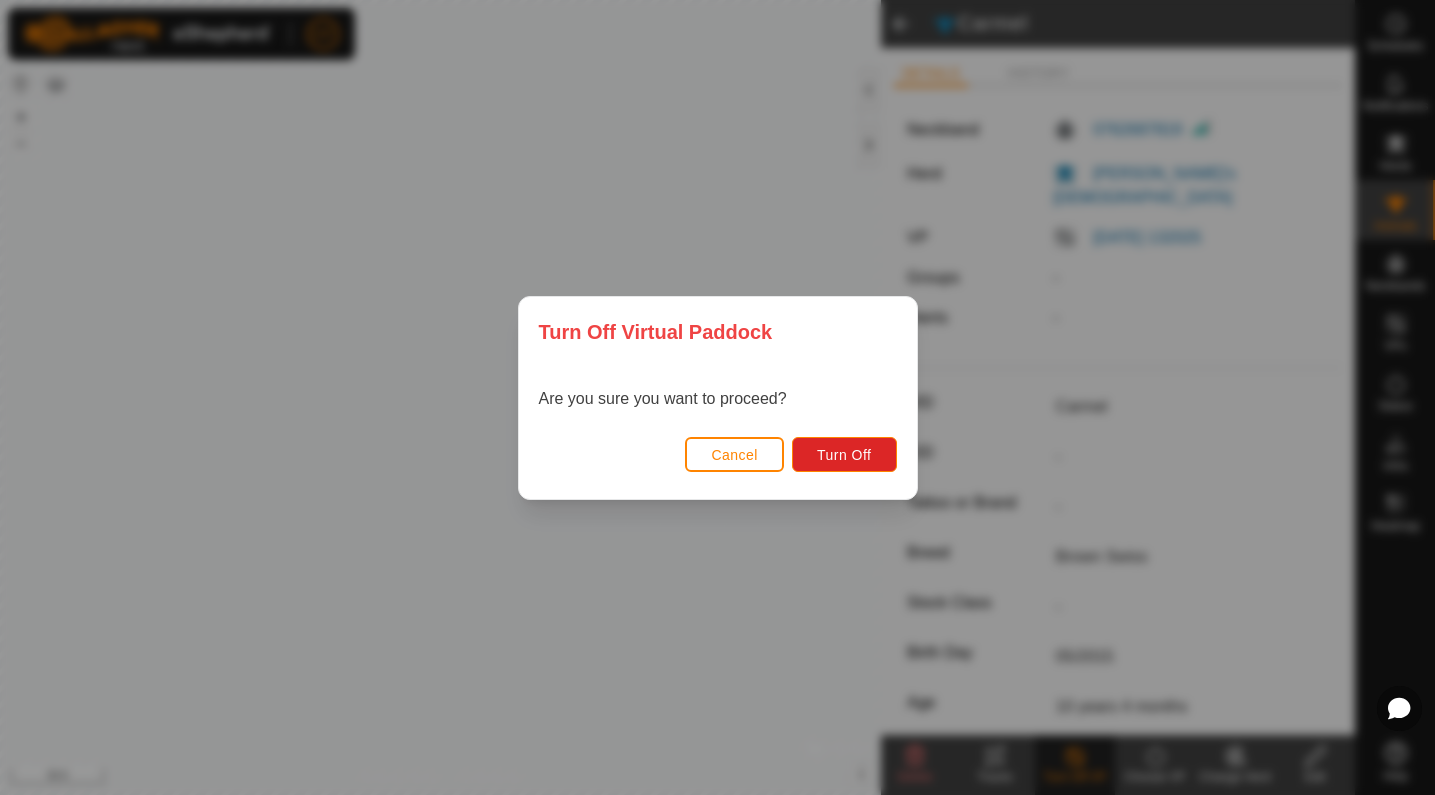 click on "Cancel" at bounding box center [734, 454] 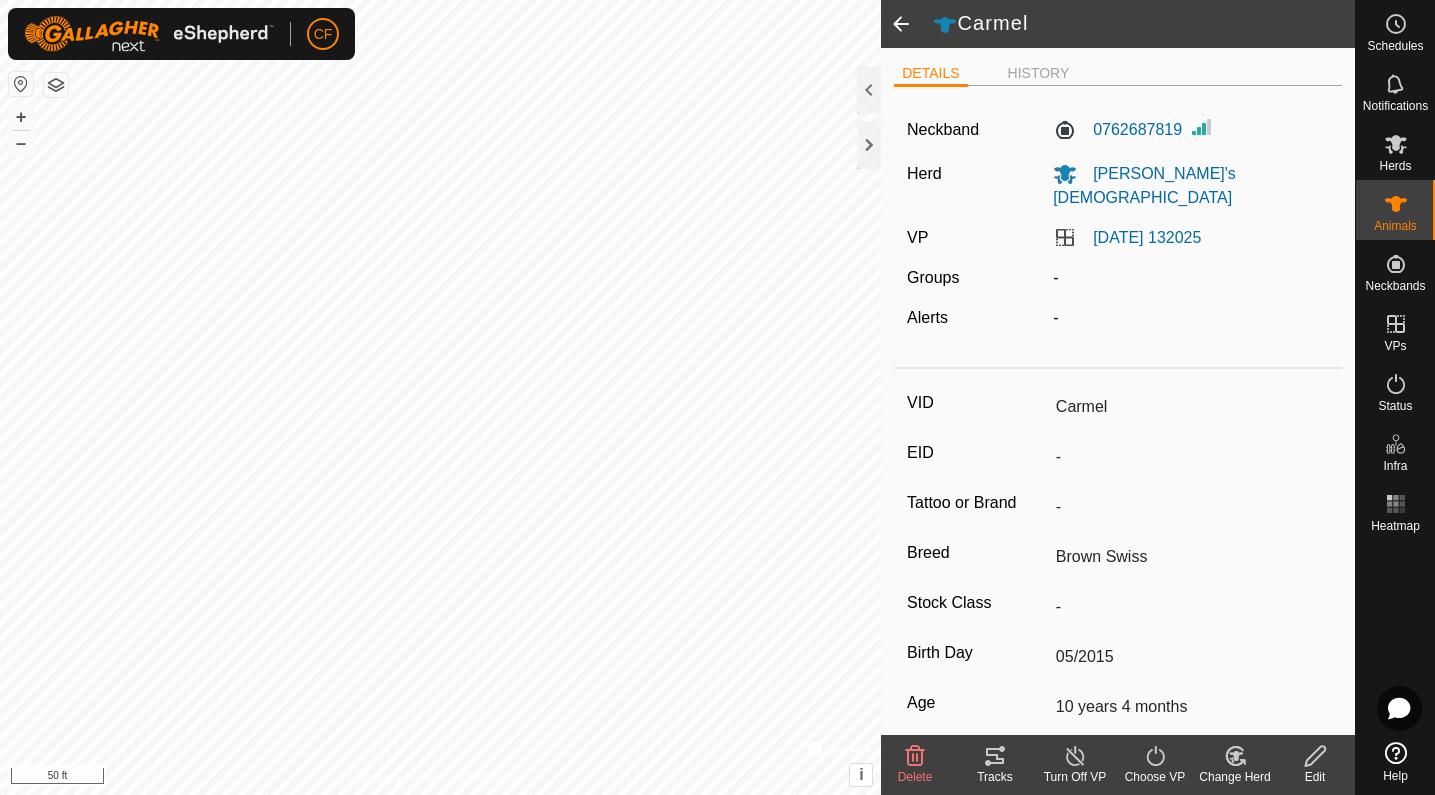 click 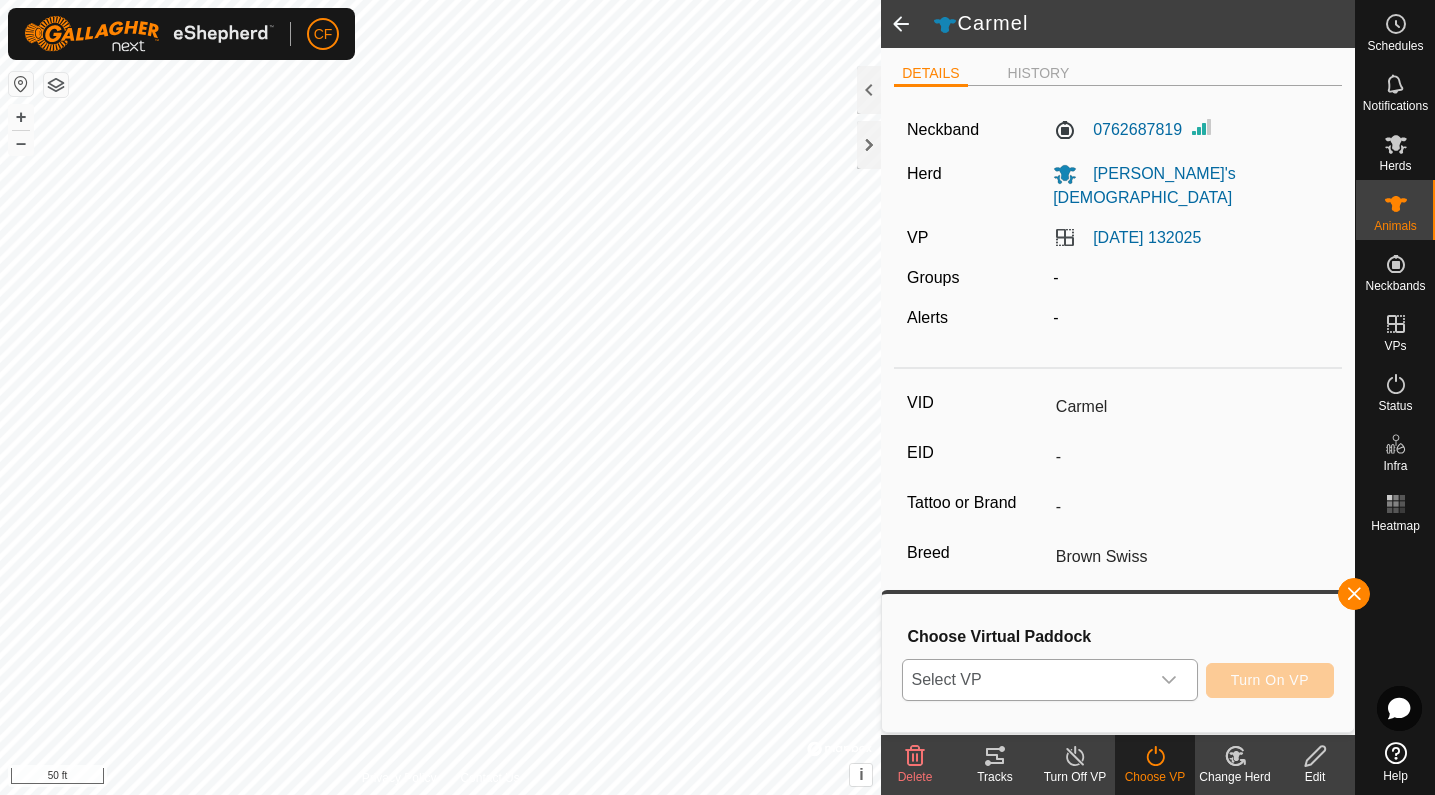 click at bounding box center (1169, 680) 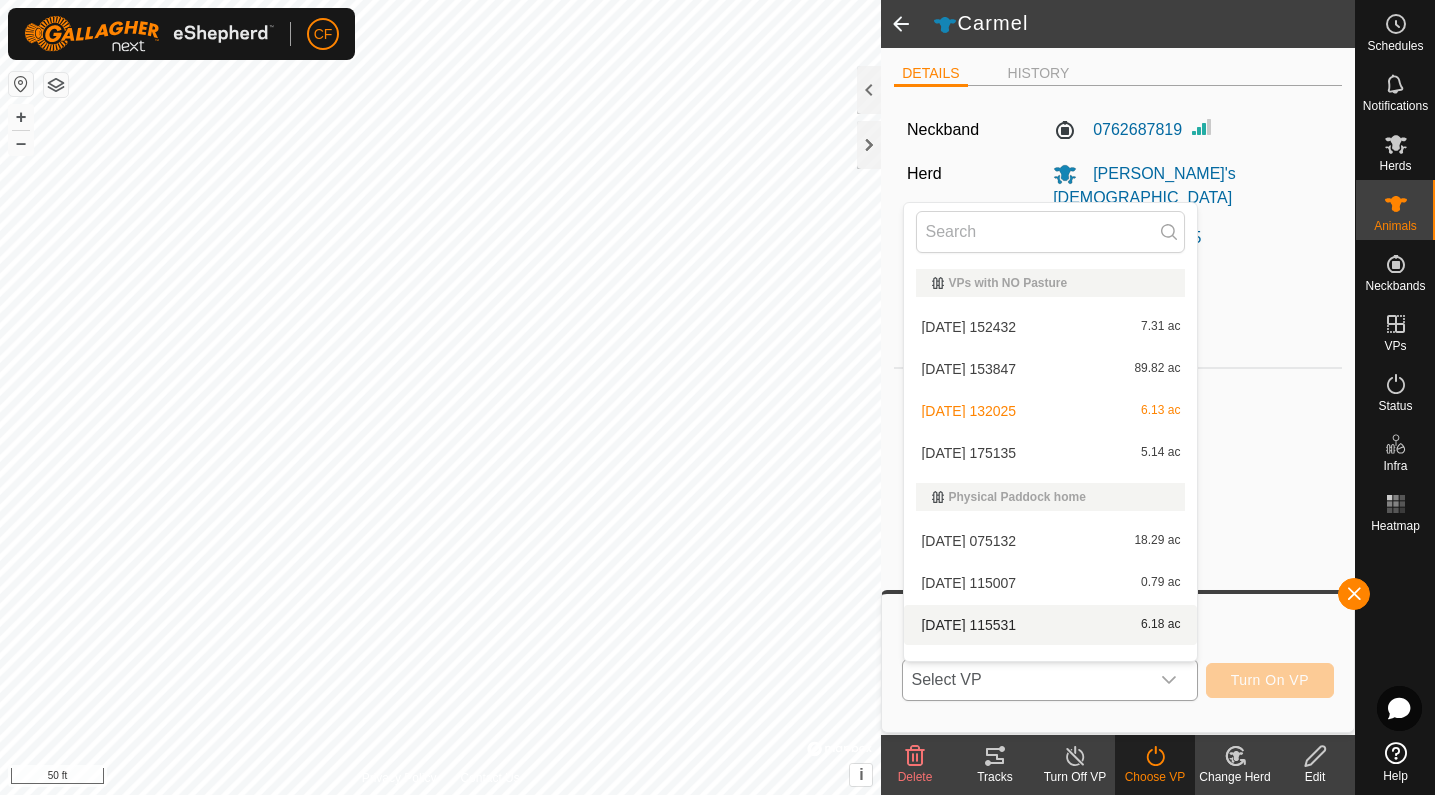 scroll, scrollTop: 26, scrollLeft: 0, axis: vertical 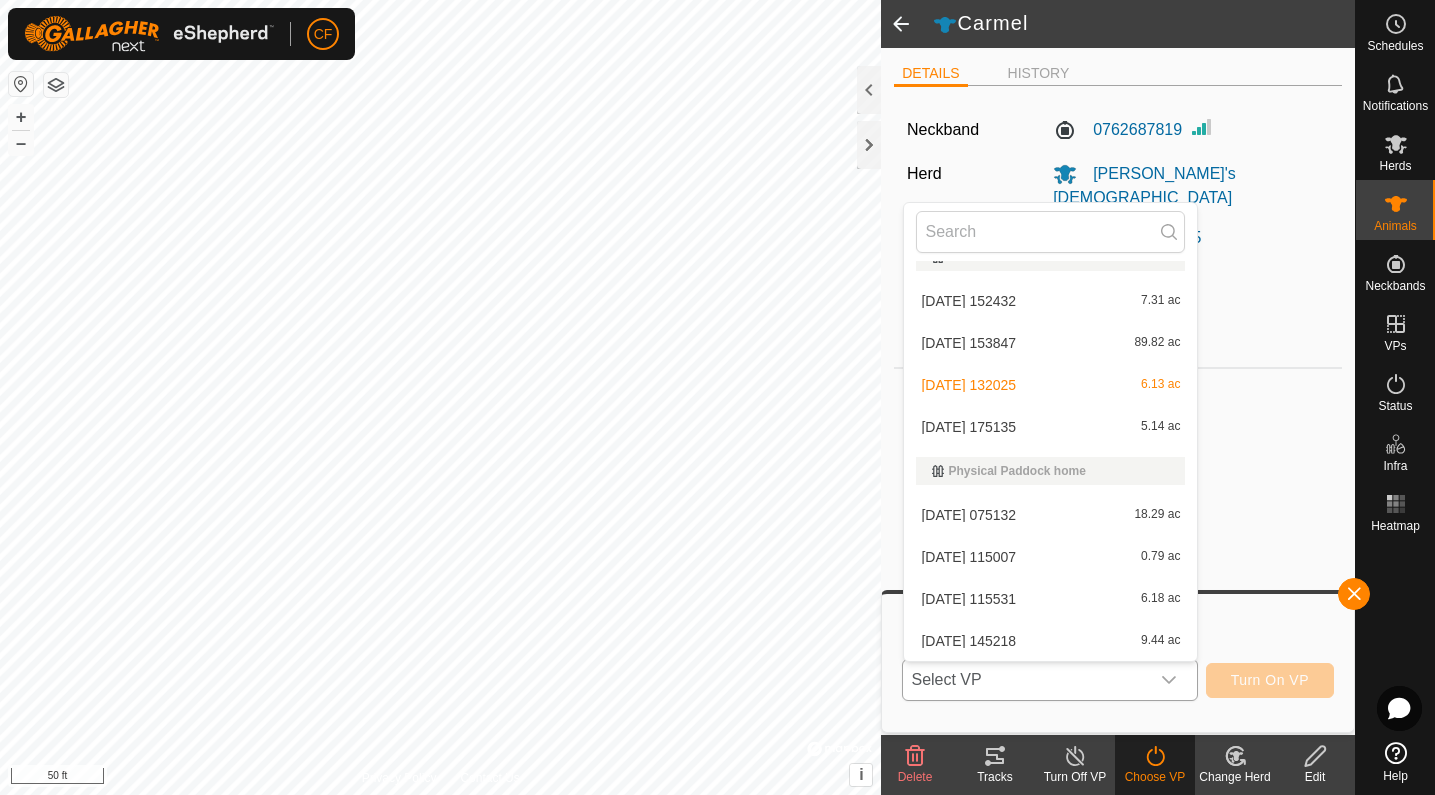 click on "2025-07-28 175135  5.14 ac" at bounding box center [1050, 427] 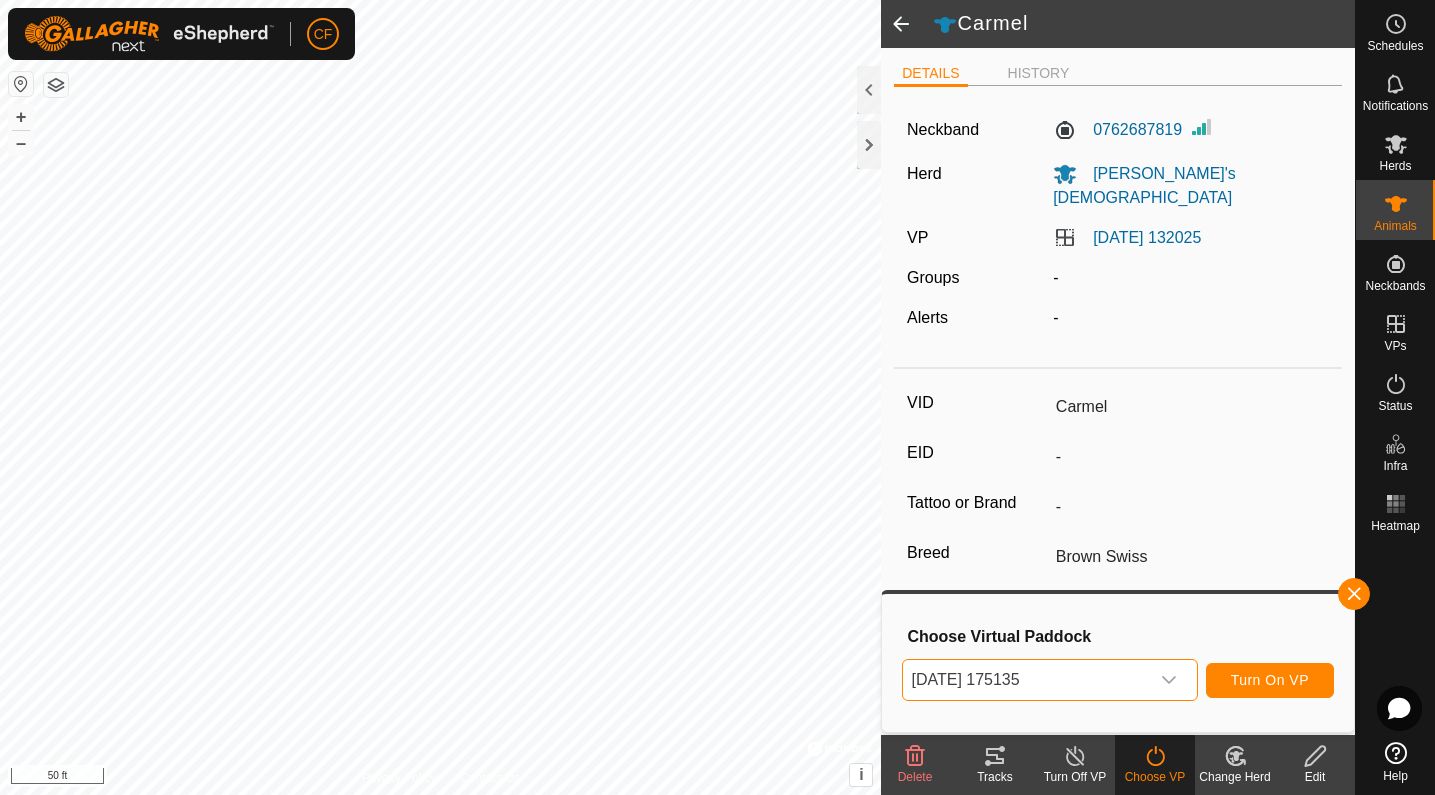 click on "Turn On VP" at bounding box center [1270, 680] 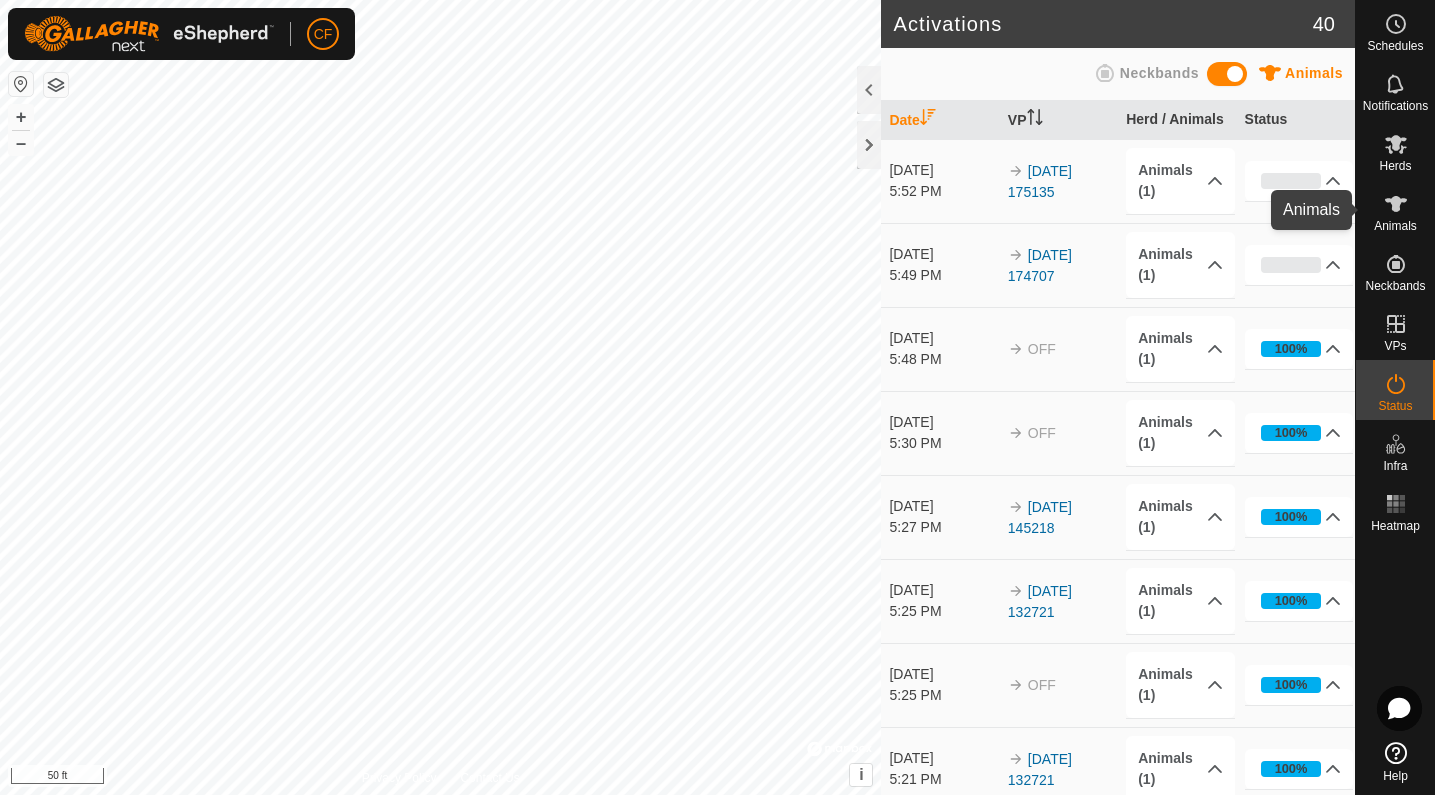 click on "Animals" at bounding box center (1395, 226) 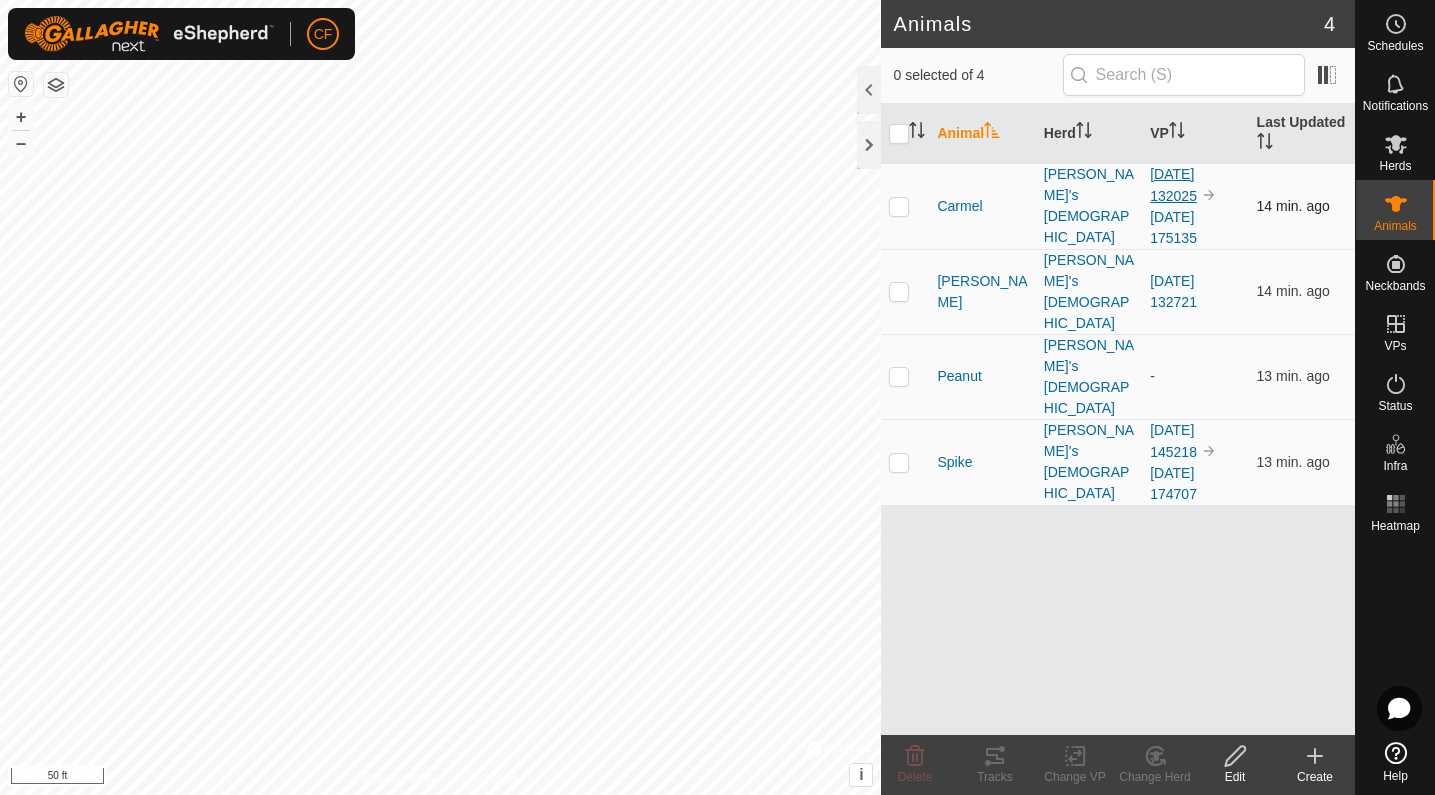 click on "[DATE] 132025" at bounding box center [1173, 185] 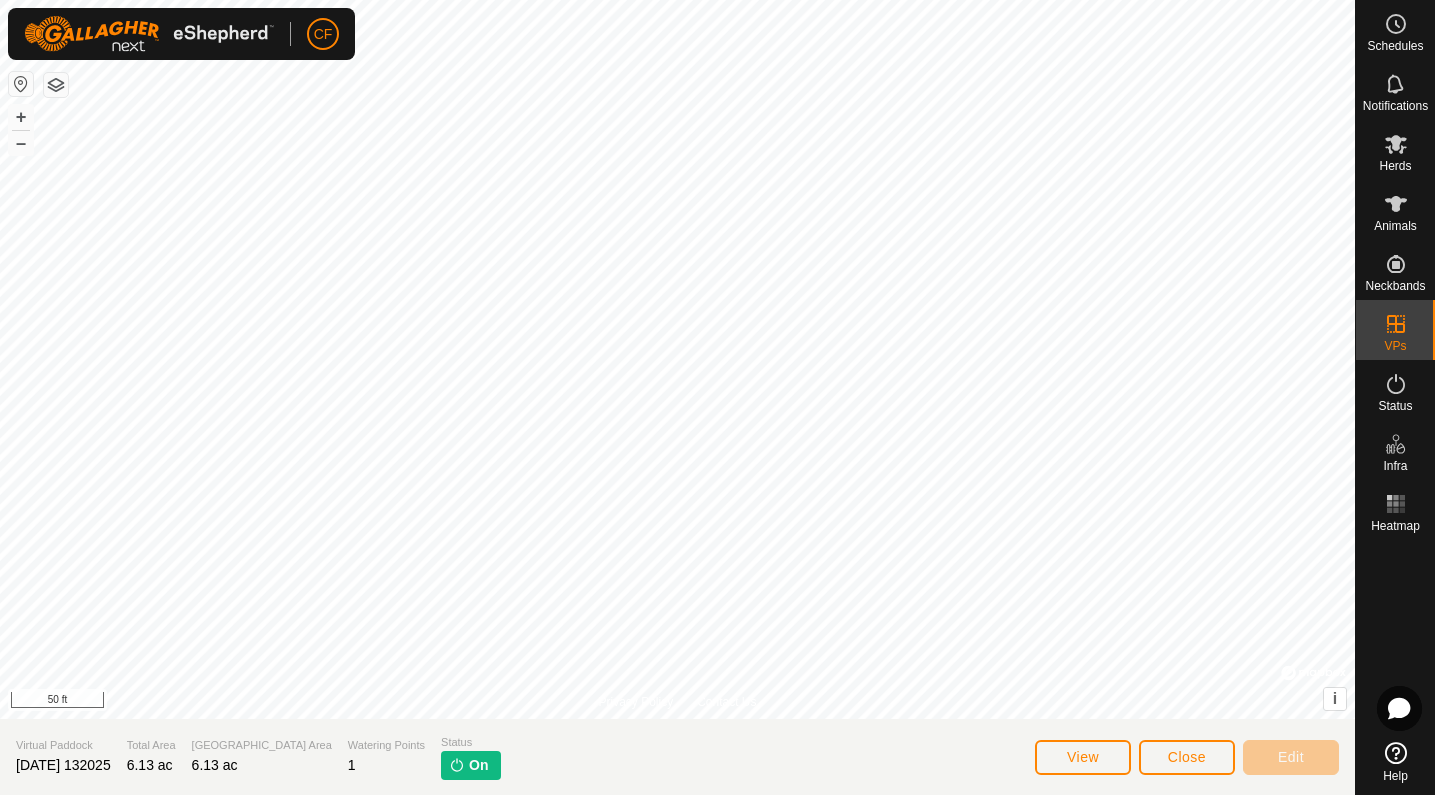 click 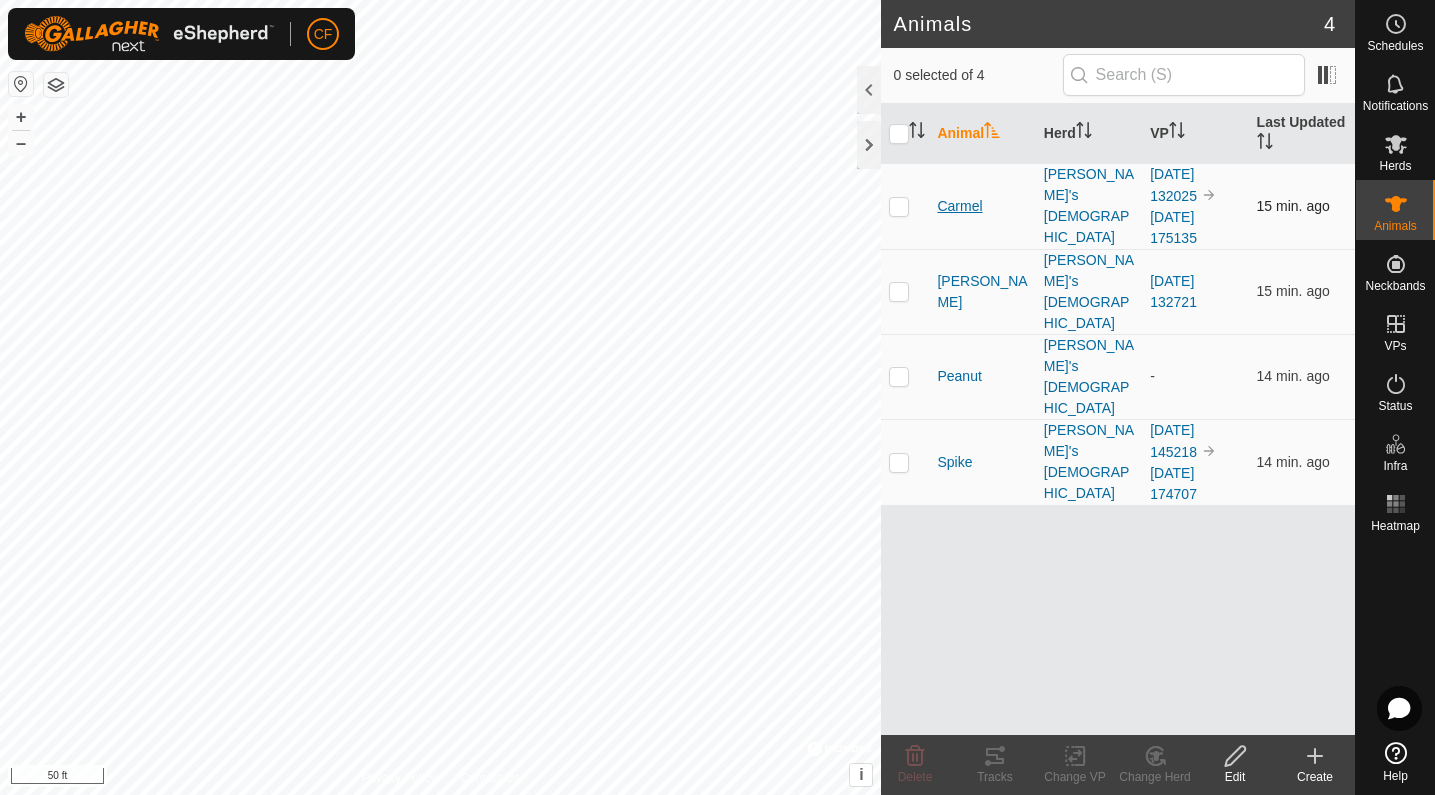 click on "Carmel" at bounding box center (959, 206) 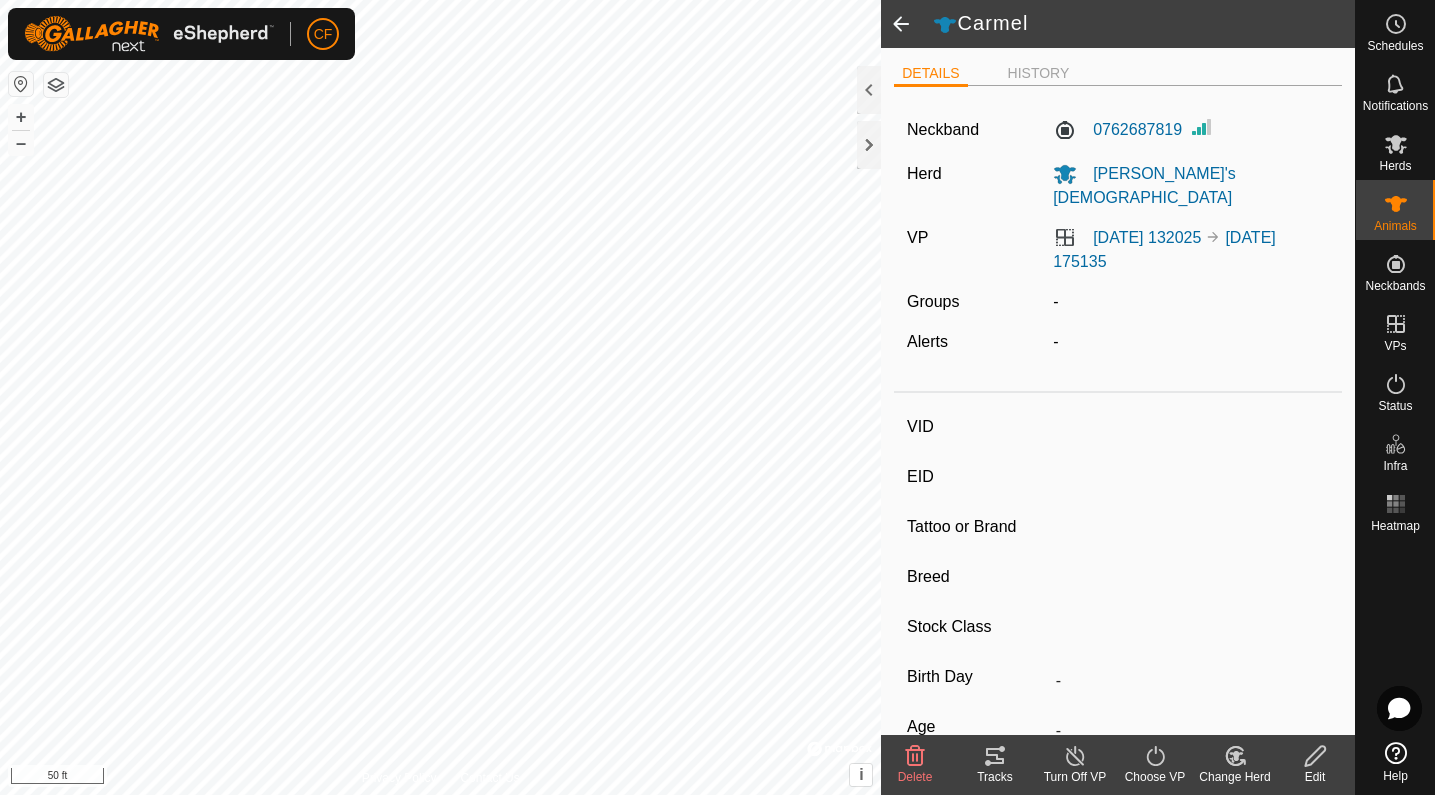 type on "Carmel" 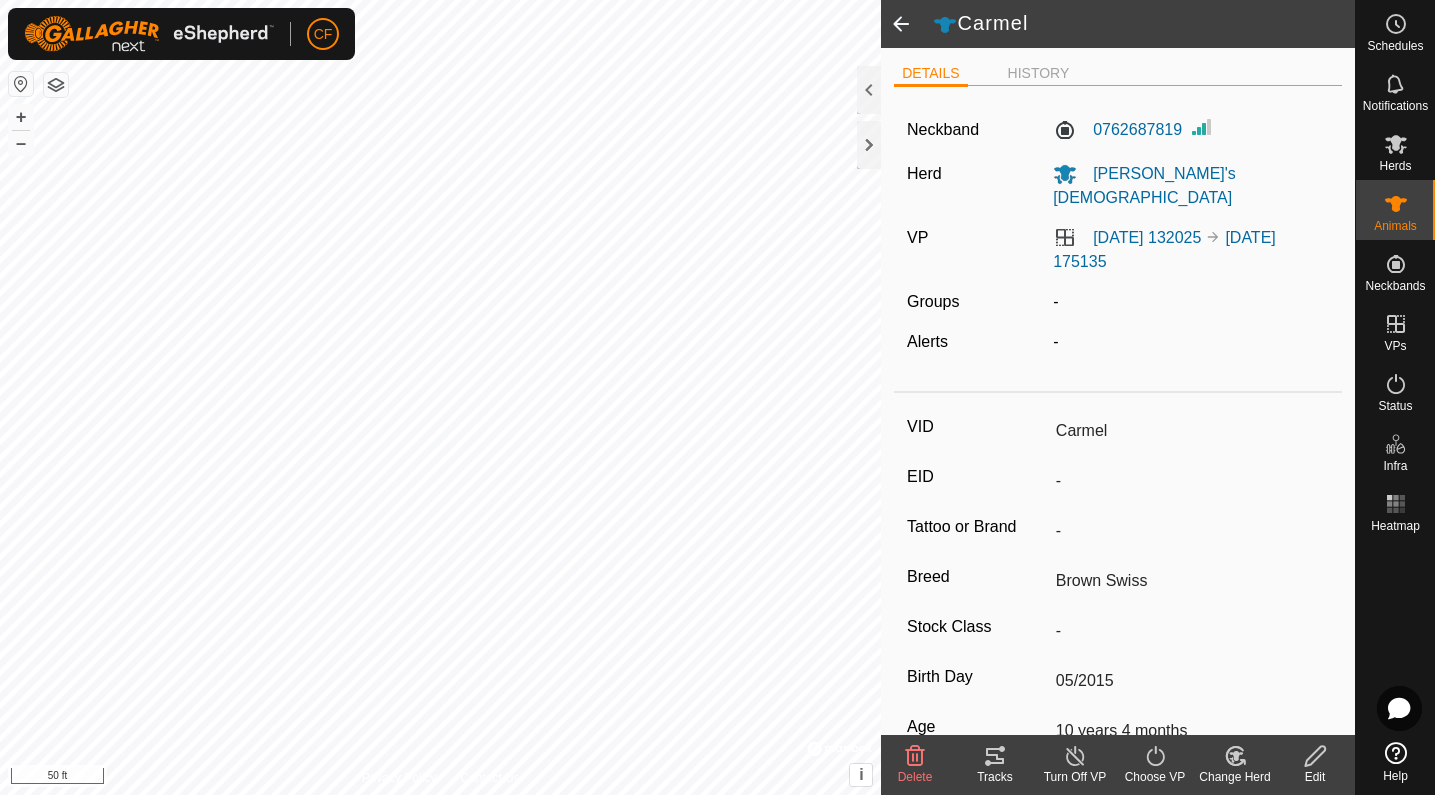 click 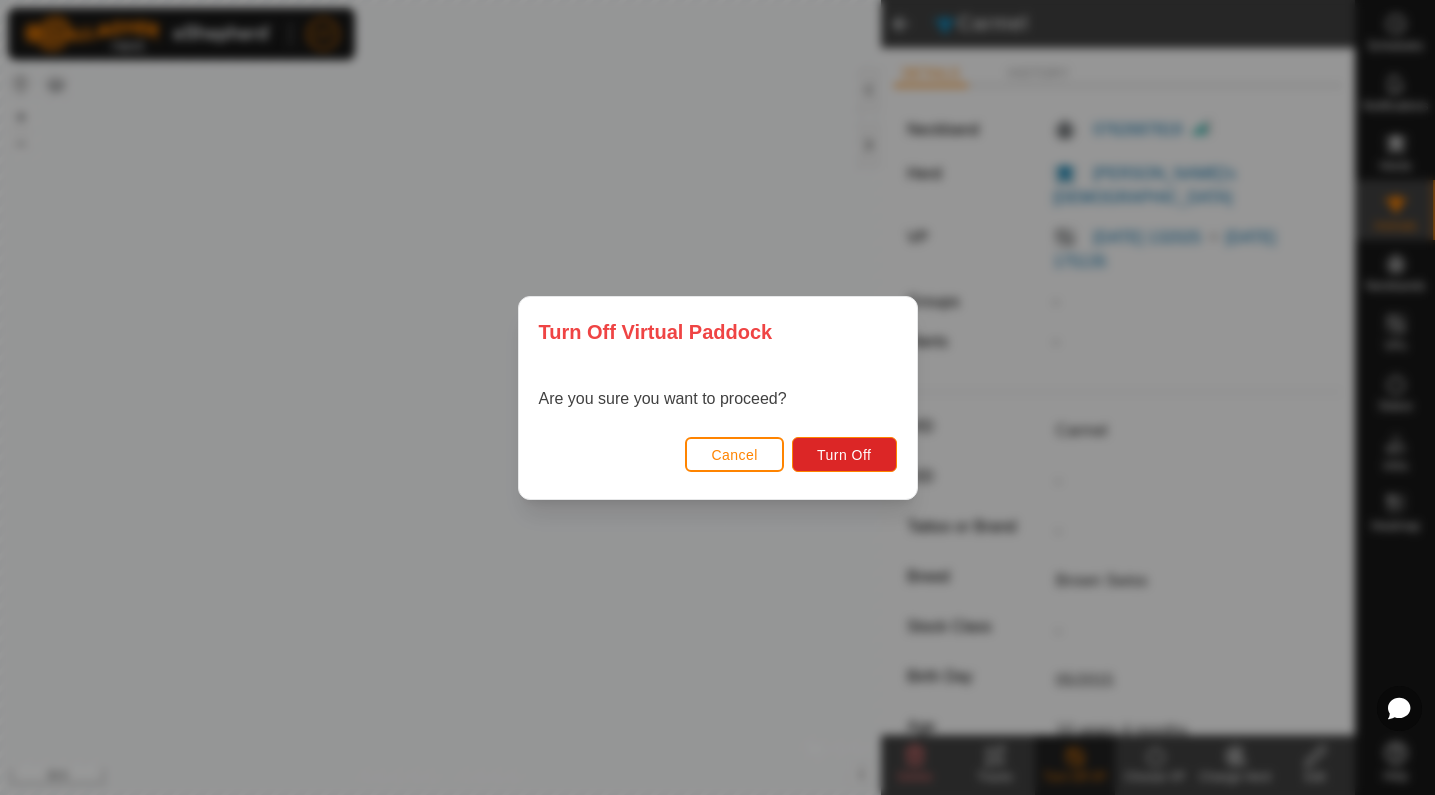 click on "Turn Off Virtual Paddock Are you sure you want to proceed? Cancel Turn Off" at bounding box center (717, 397) 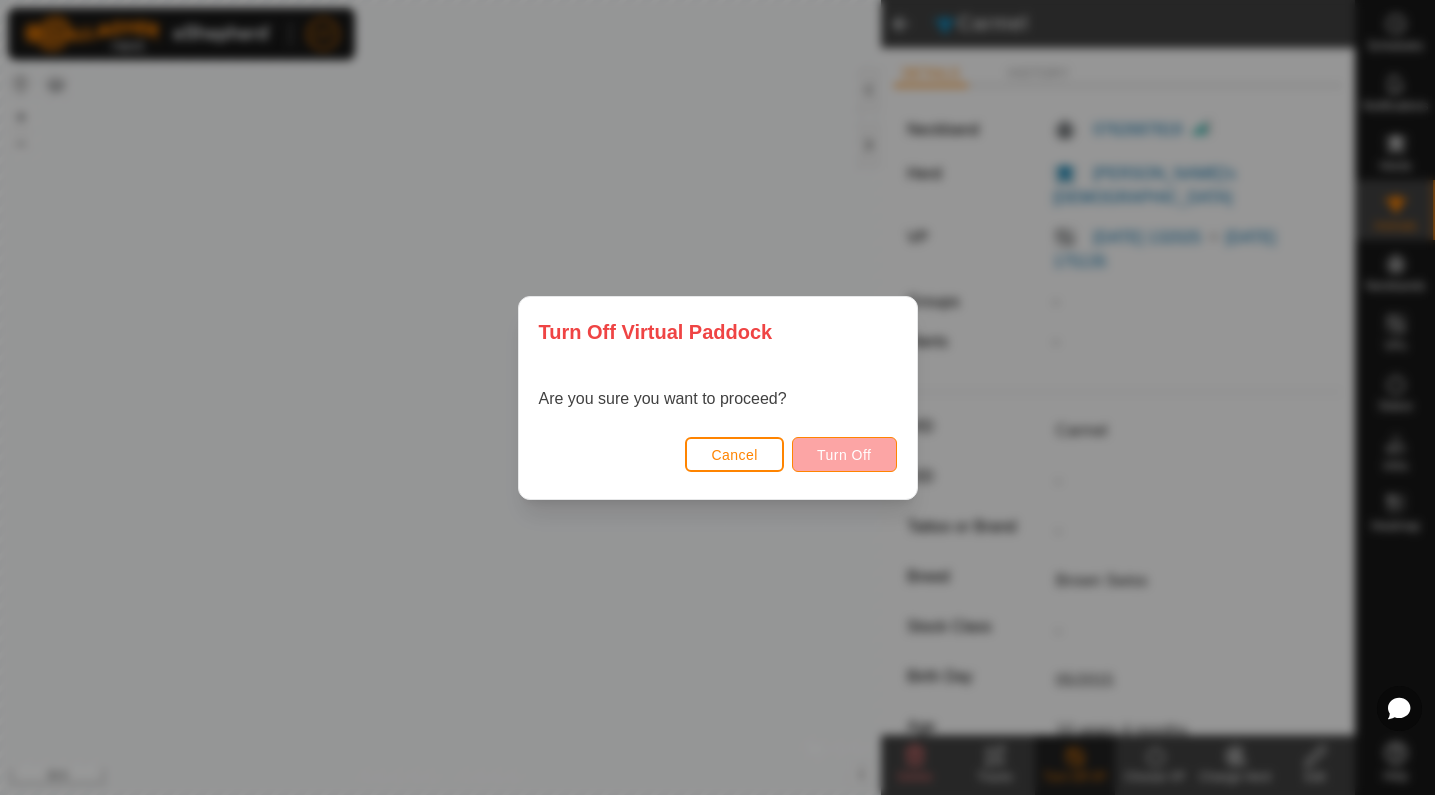 click on "Turn Off" at bounding box center [844, 455] 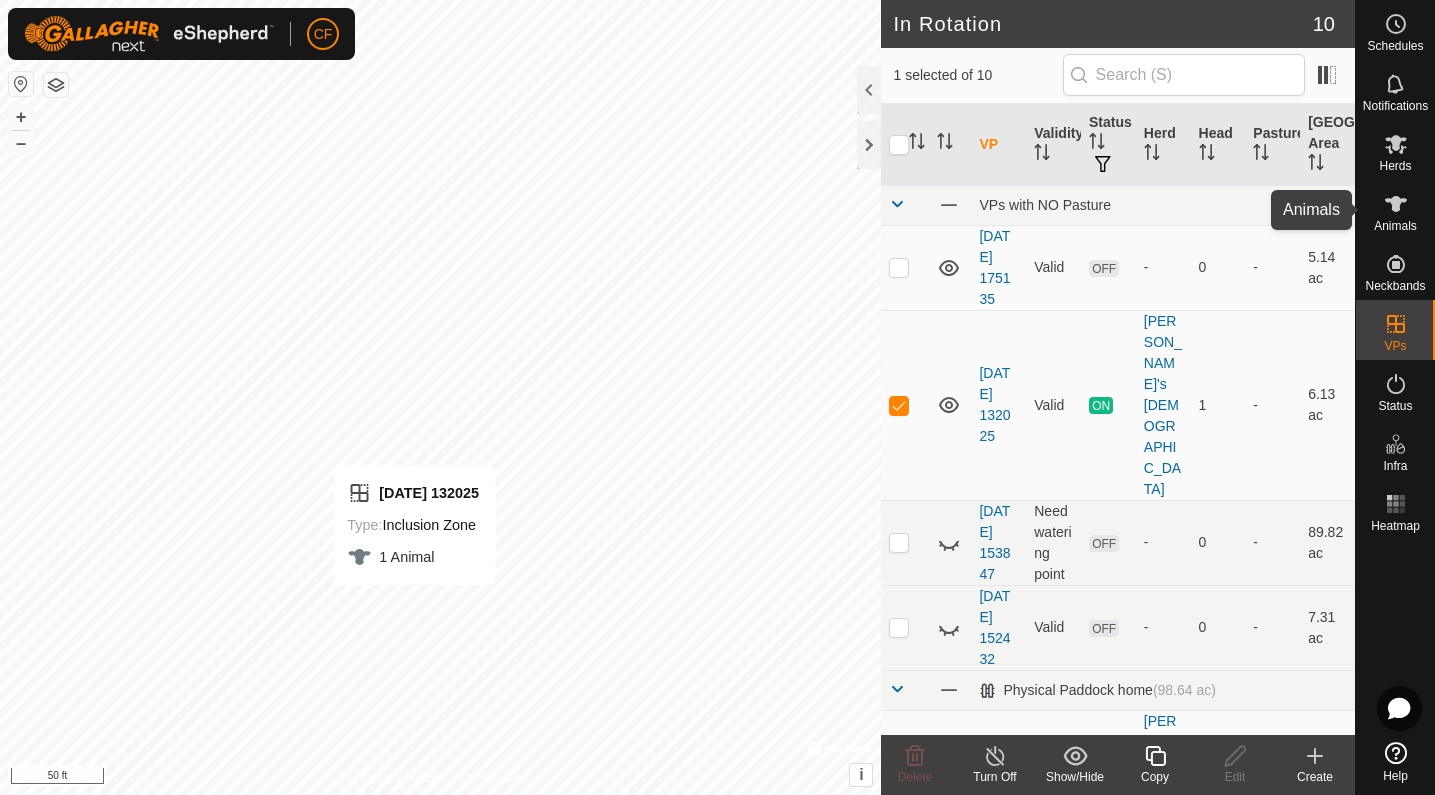 click 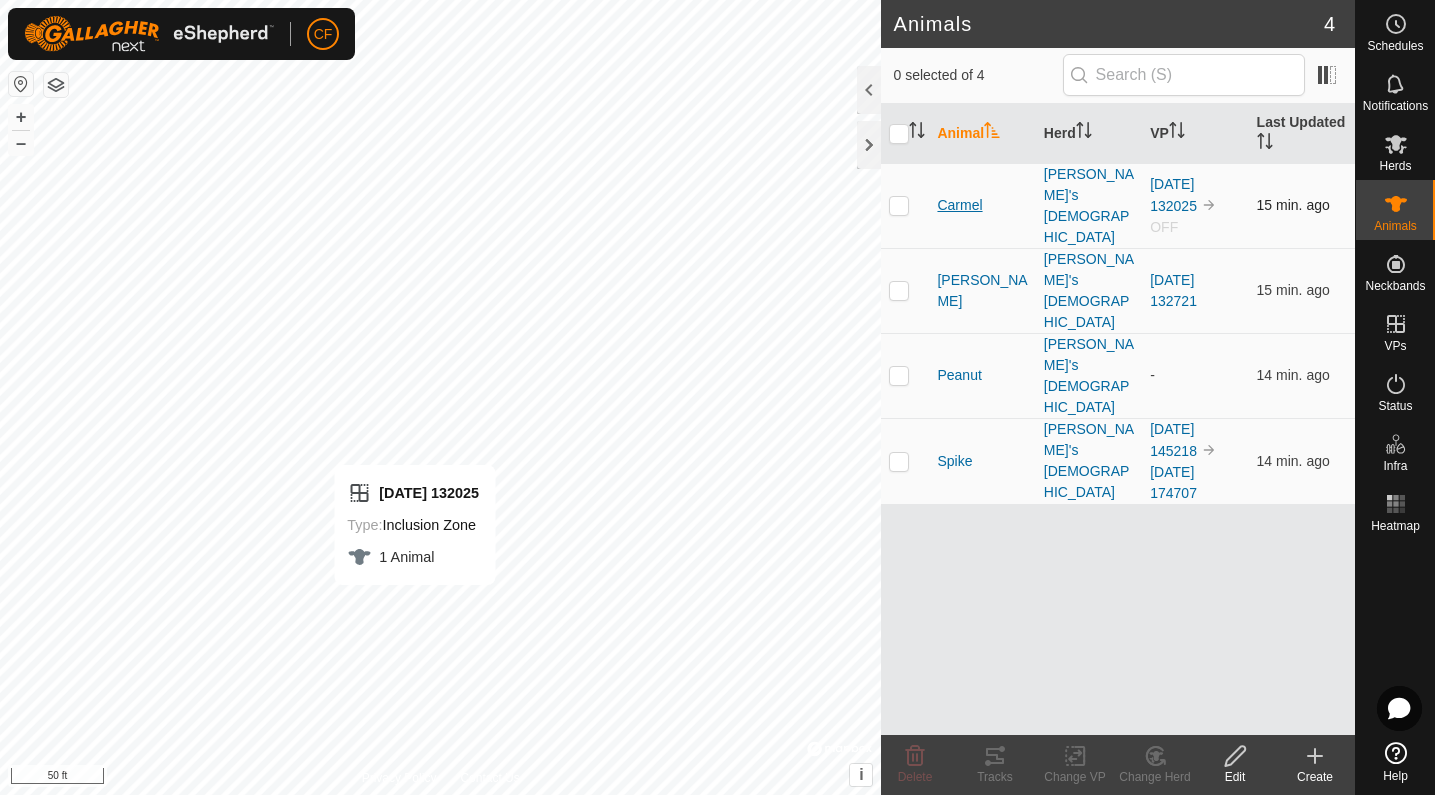 click on "Carmel" at bounding box center (959, 205) 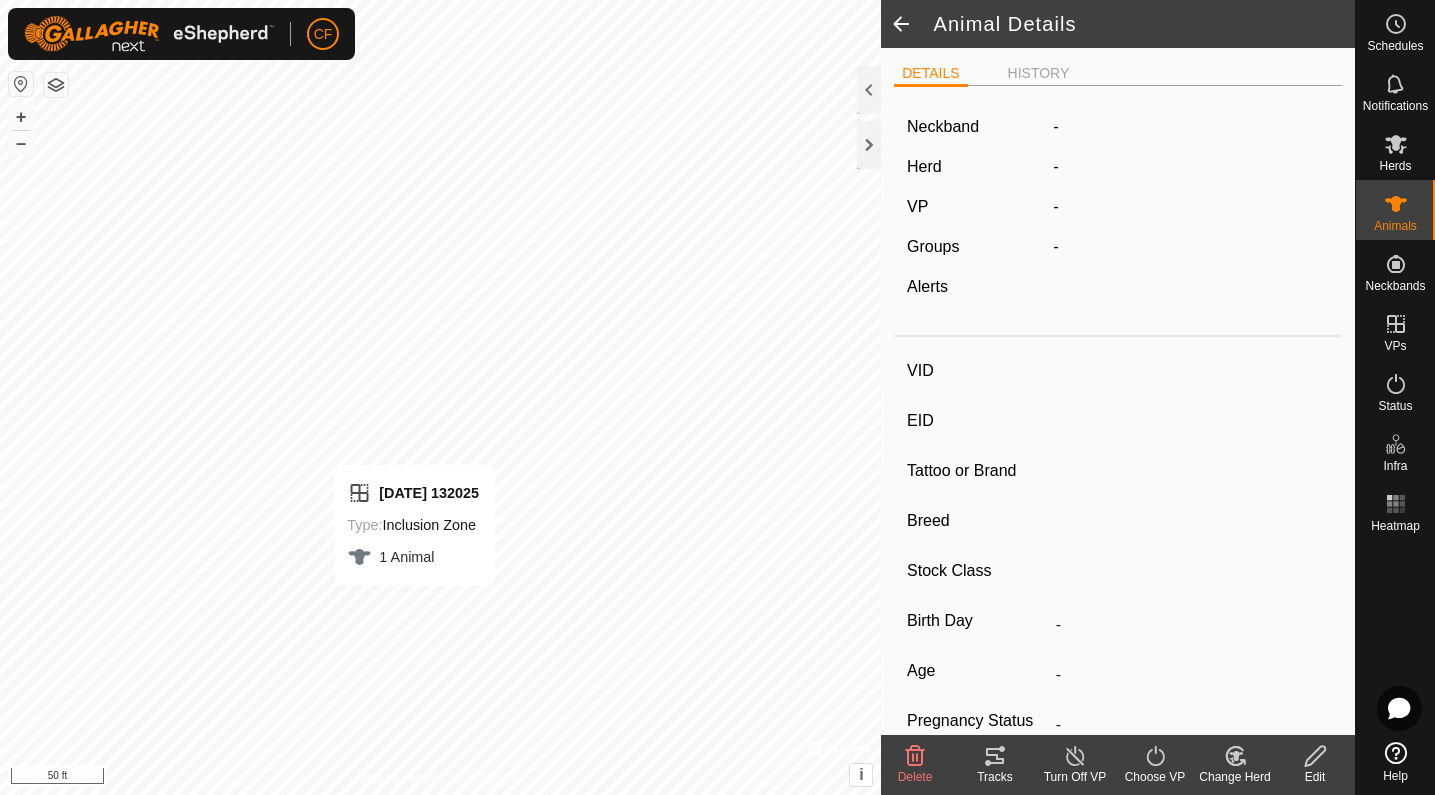 type on "Carmel" 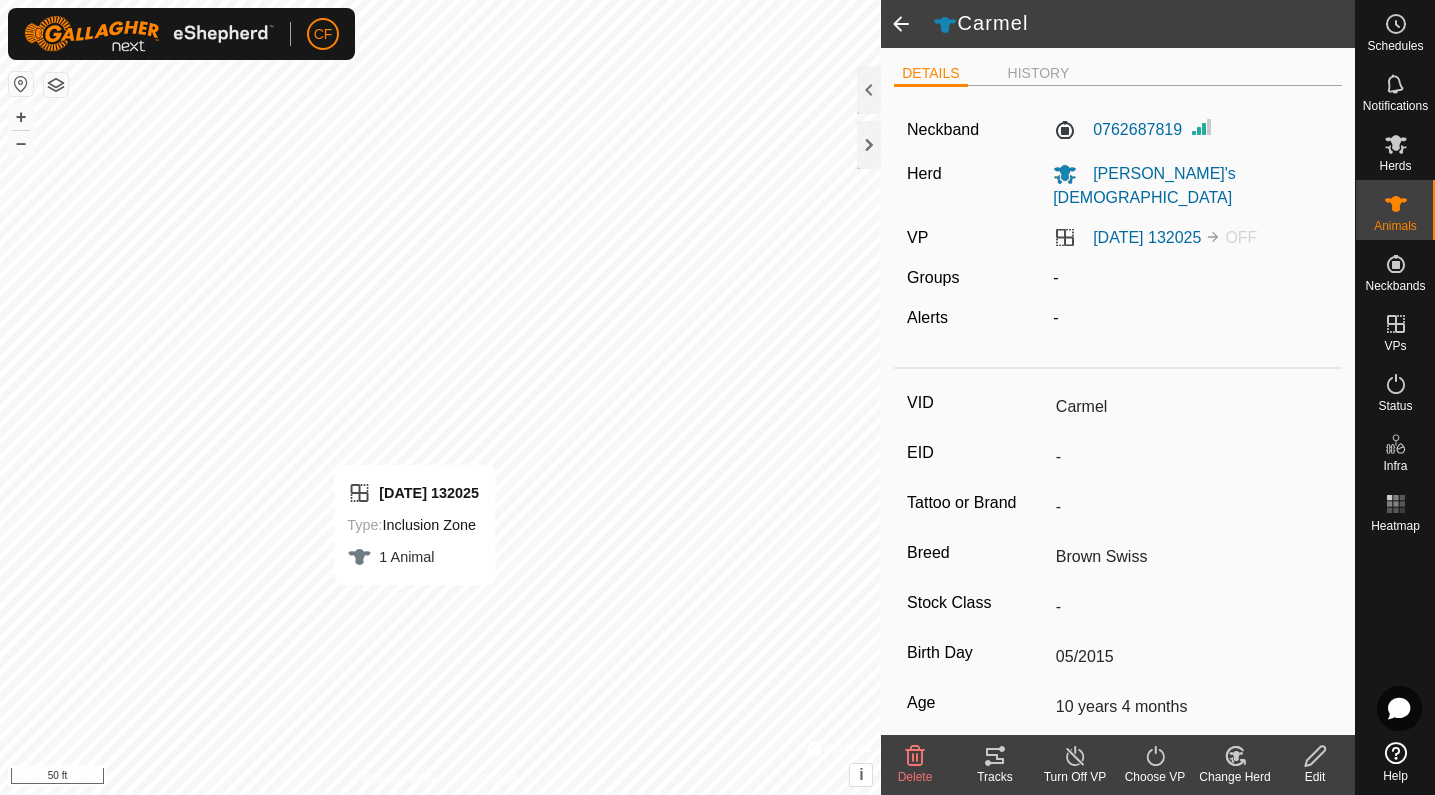 click 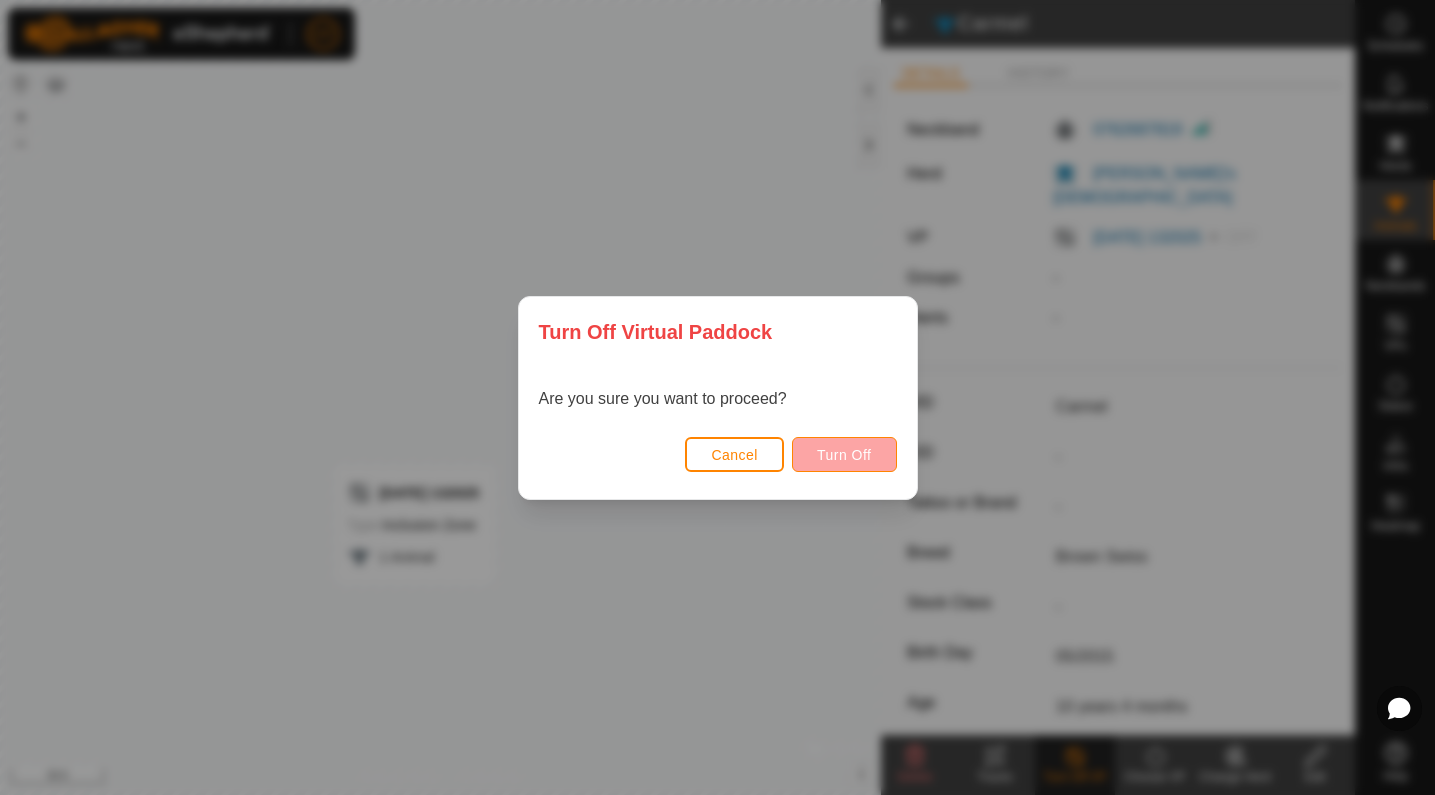 click on "Turn Off" at bounding box center (844, 455) 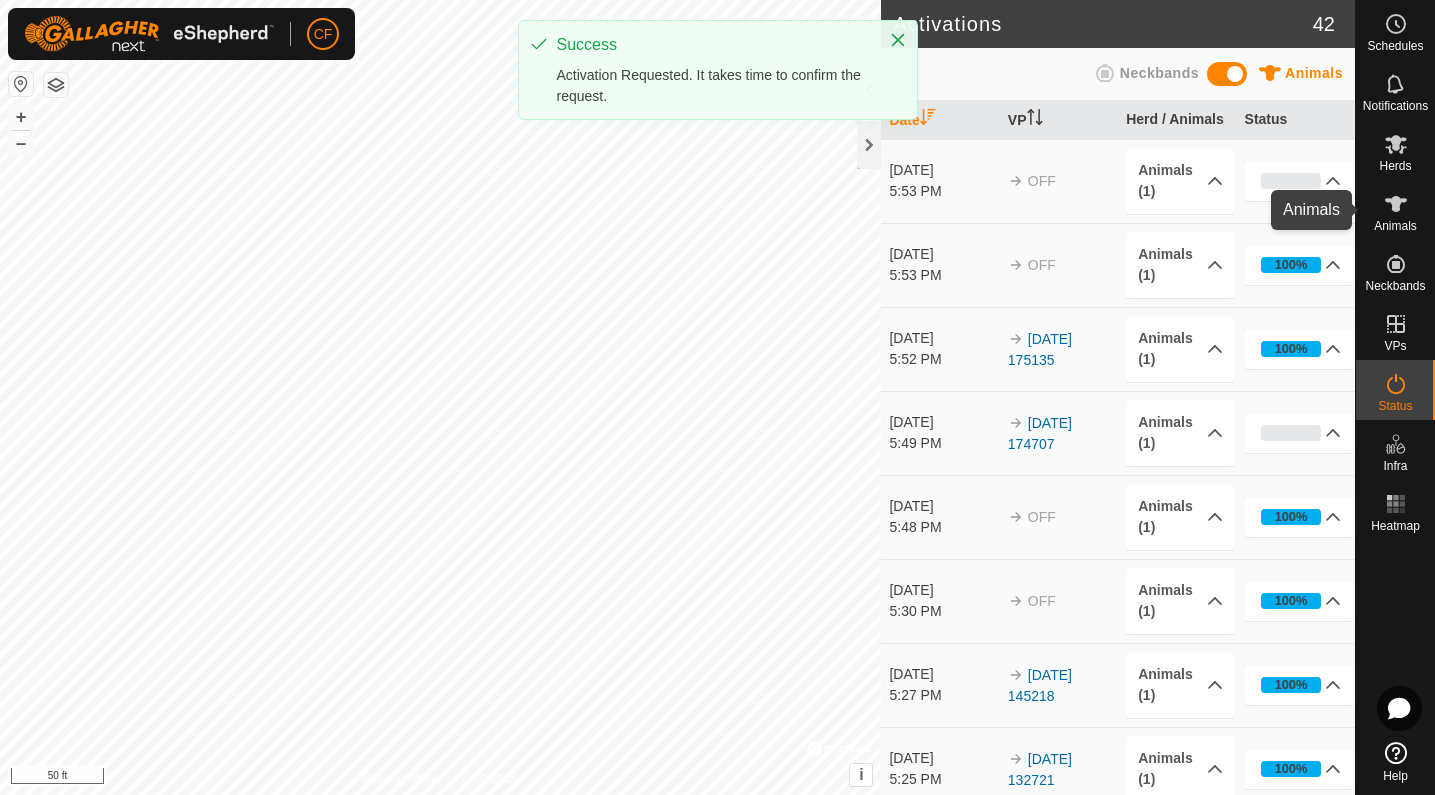 click on "Animals" at bounding box center [1395, 226] 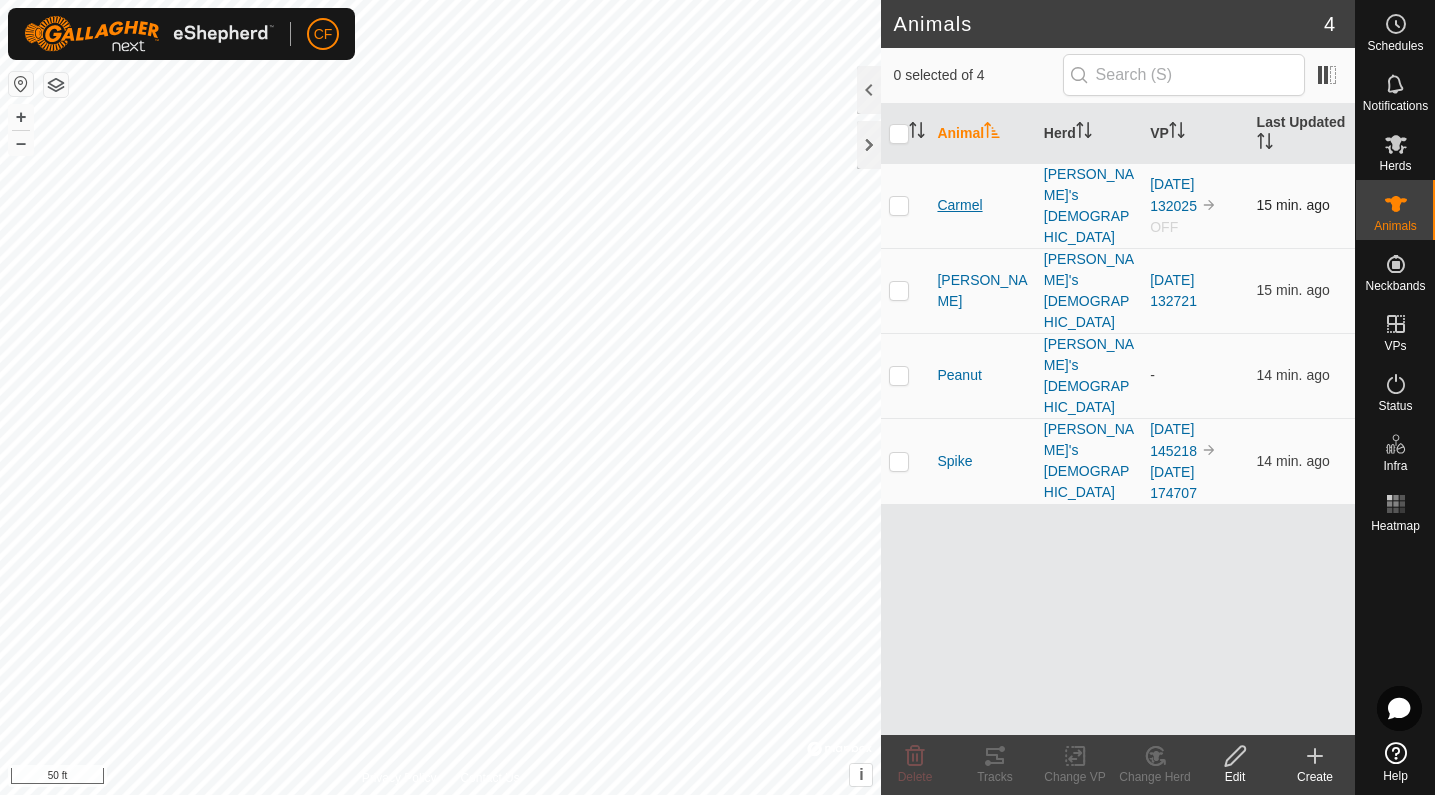 click on "Carmel" at bounding box center (959, 205) 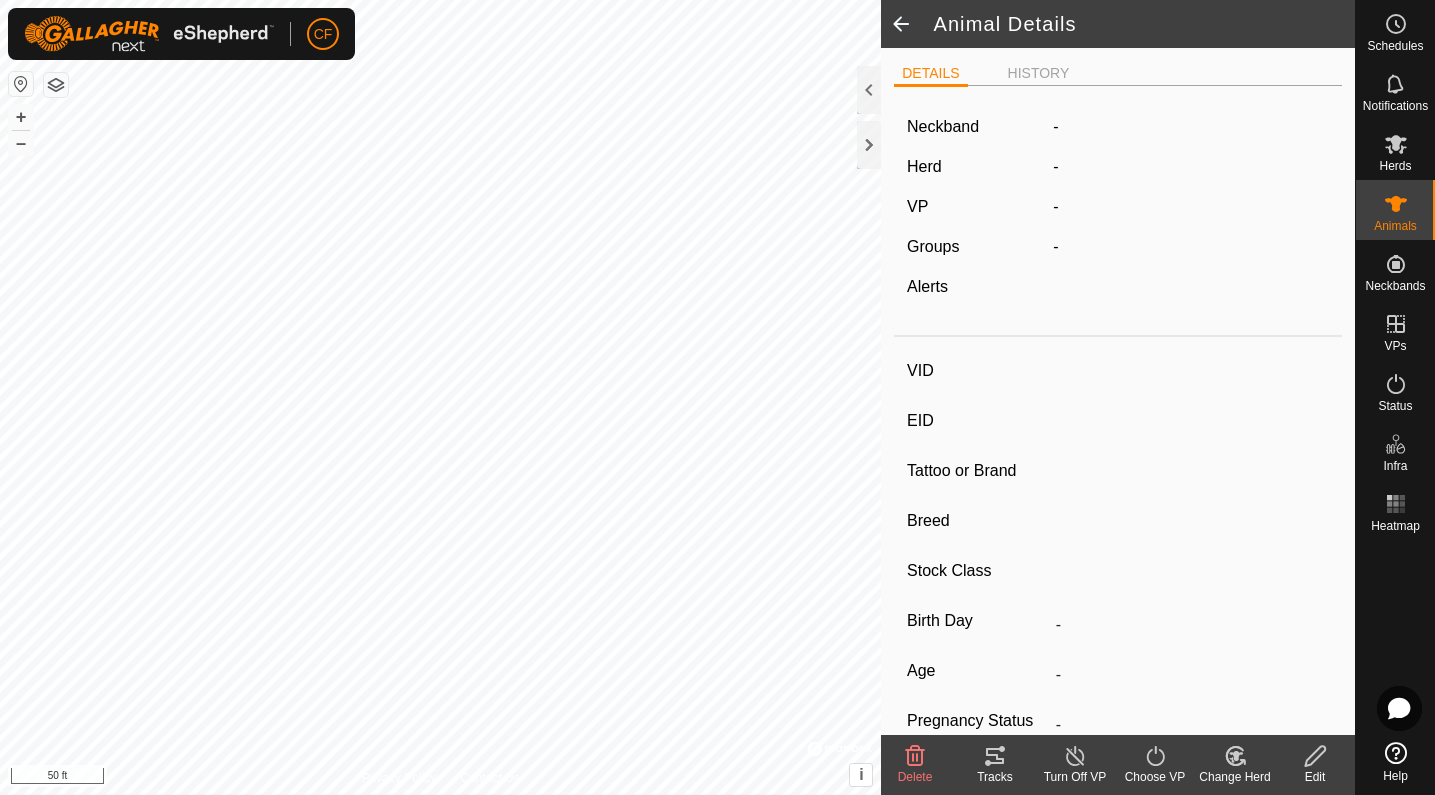 type on "Carmel" 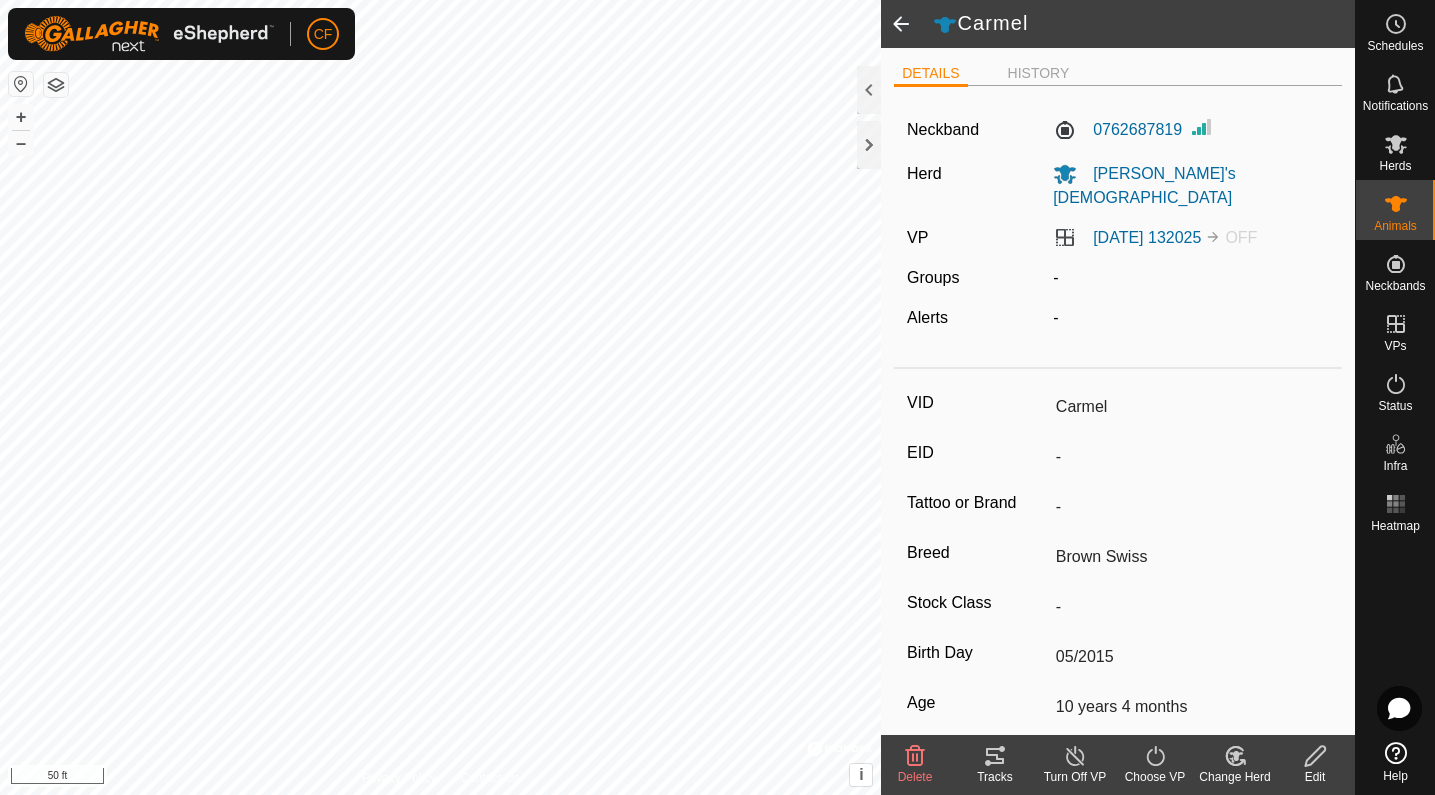 click 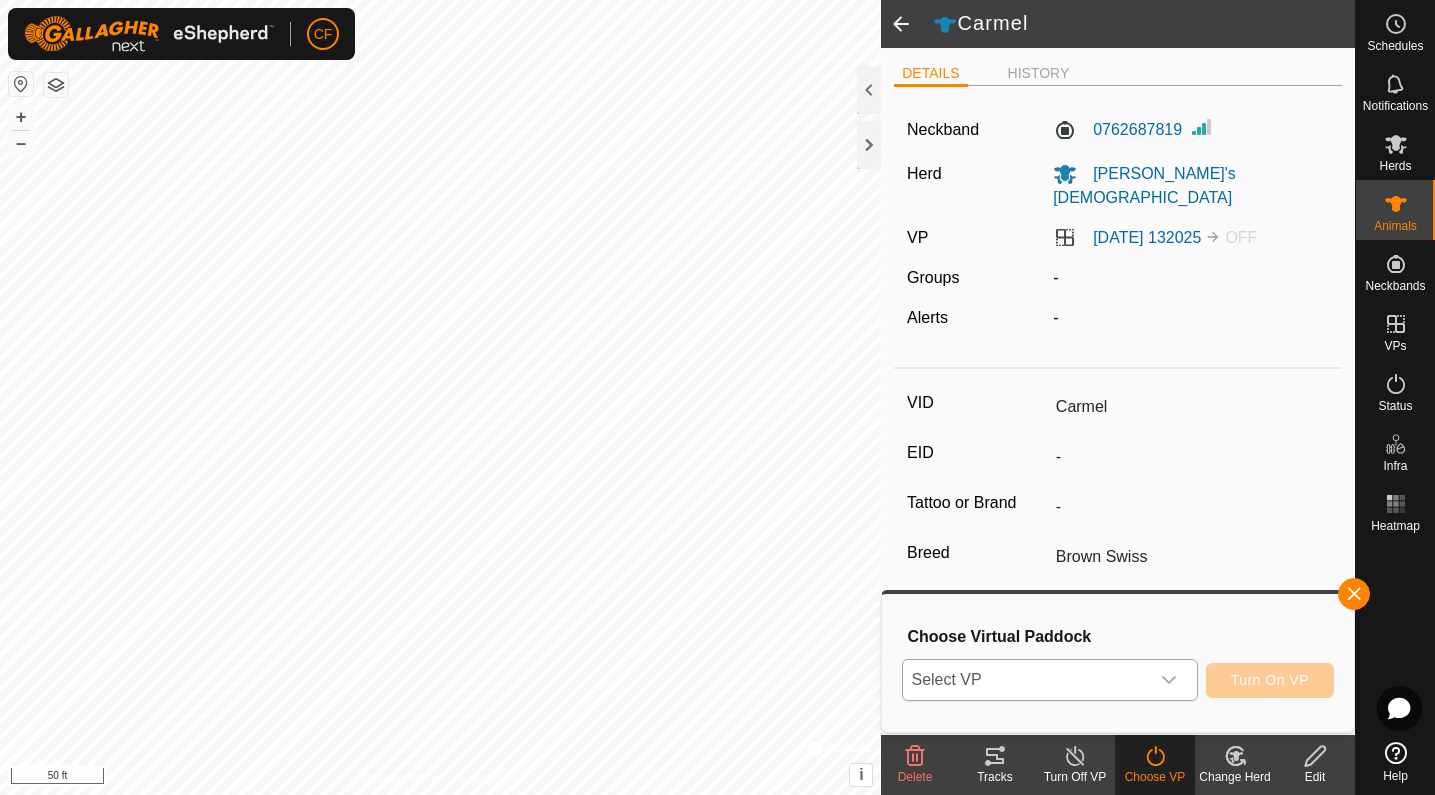 click at bounding box center (1169, 680) 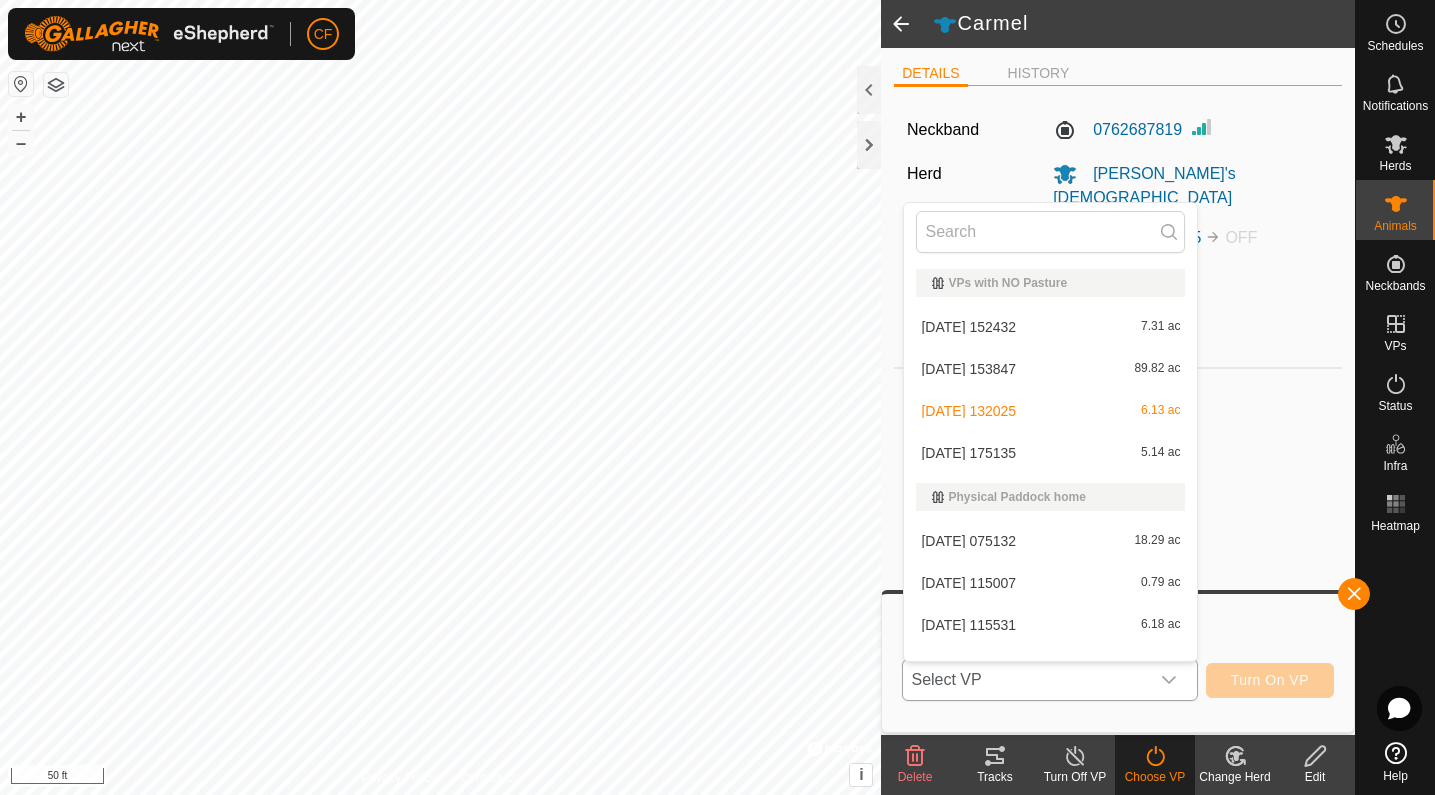 scroll, scrollTop: 26, scrollLeft: 0, axis: vertical 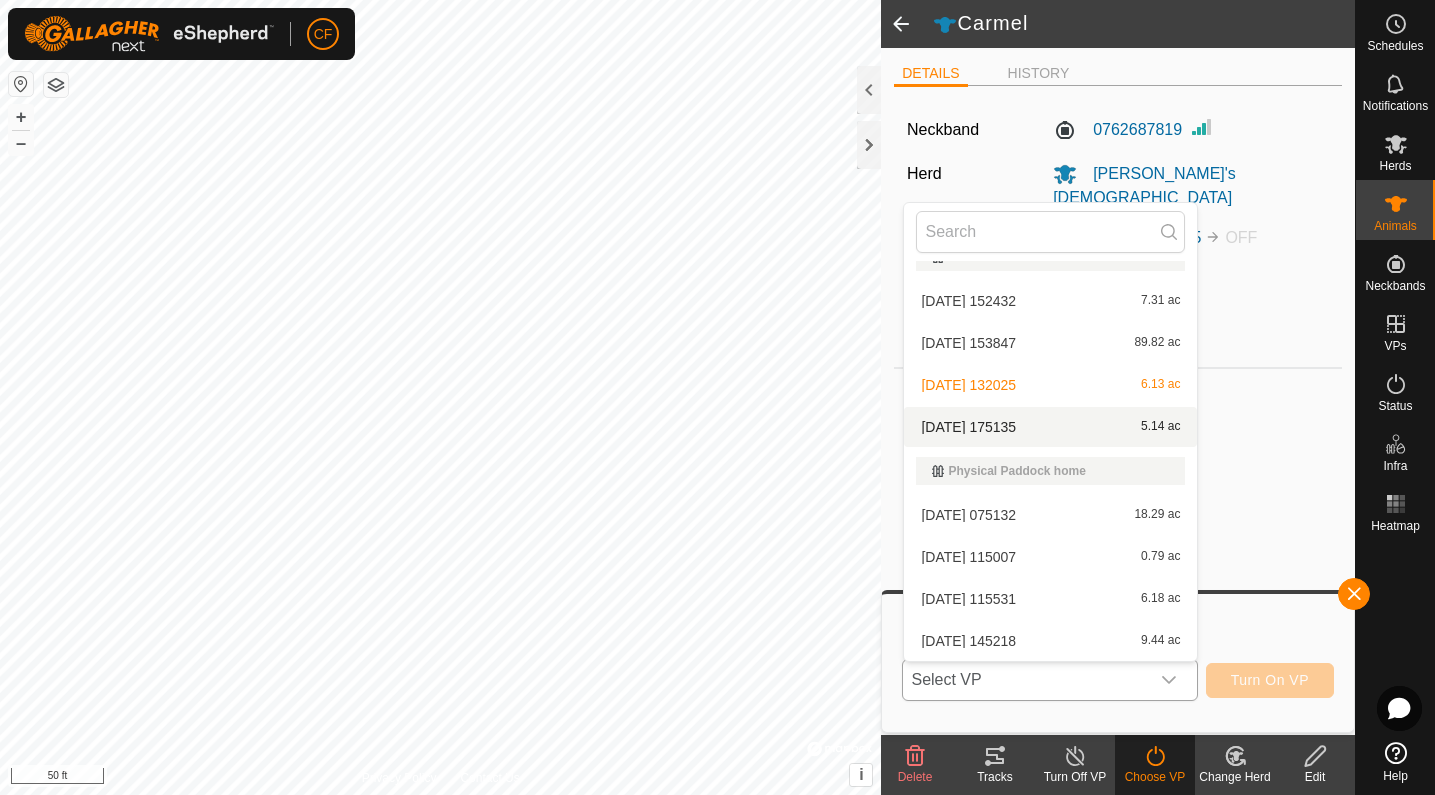 click on "2025-07-28 175135  5.14 ac" at bounding box center [1050, 427] 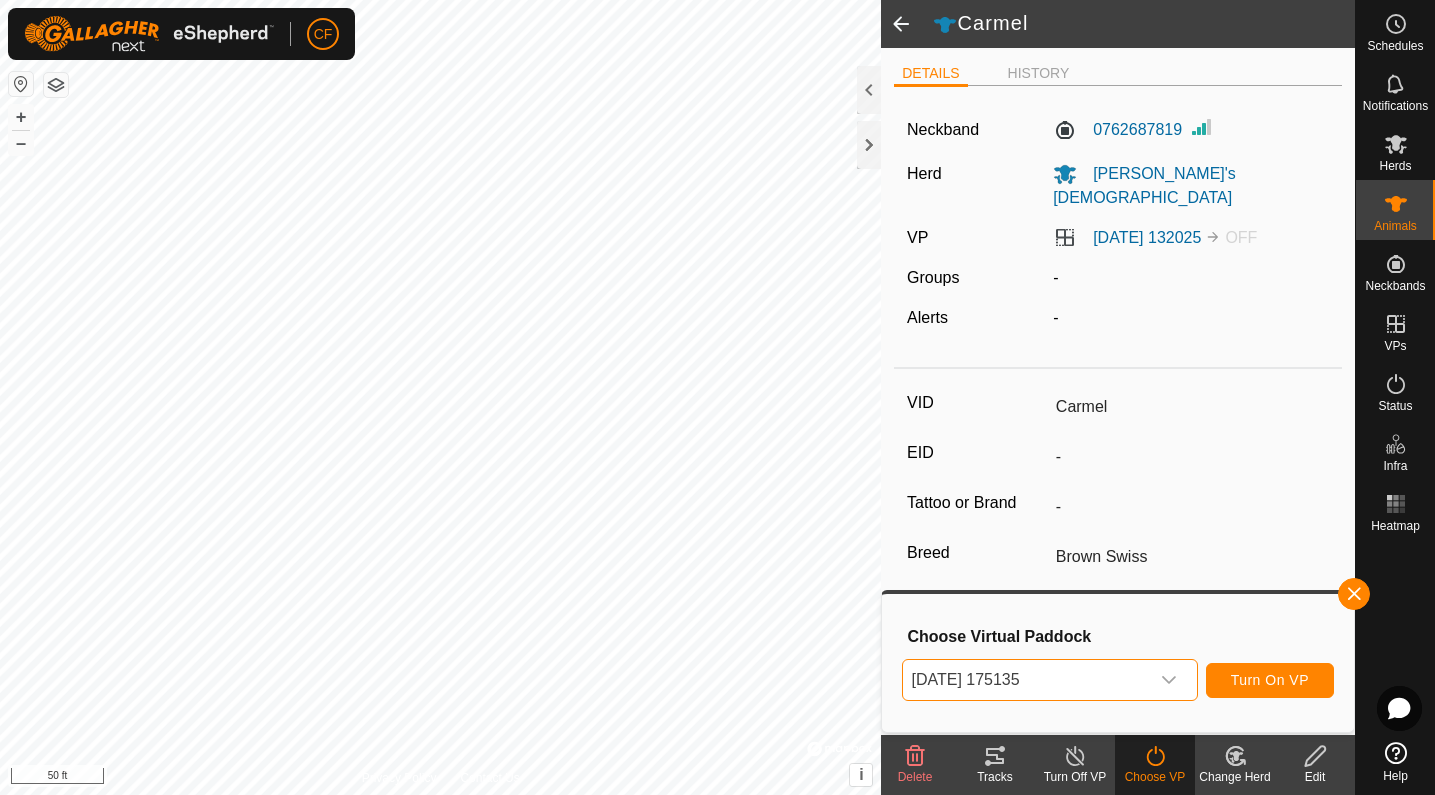 click on "Turn On VP" at bounding box center (1270, 680) 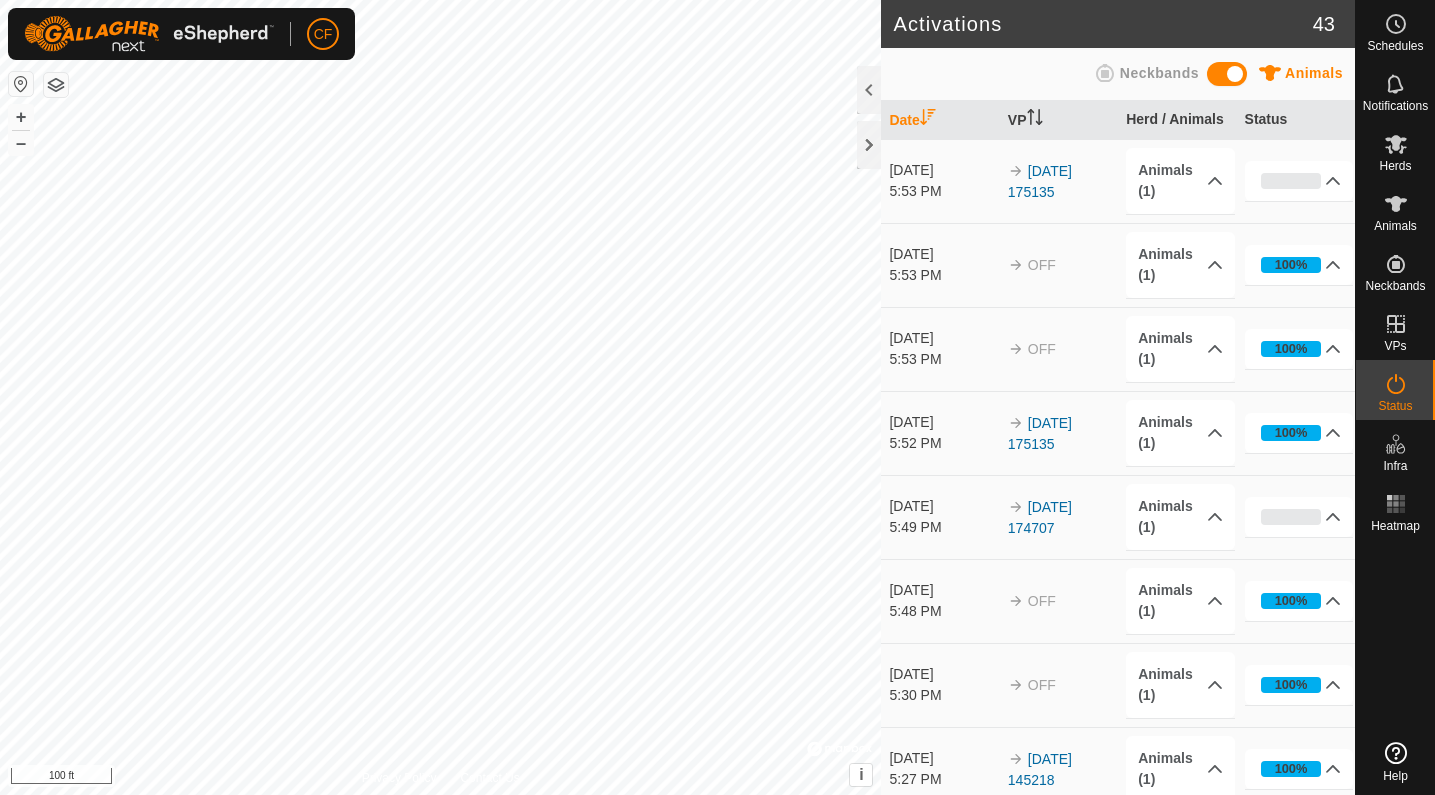 scroll, scrollTop: 0, scrollLeft: 0, axis: both 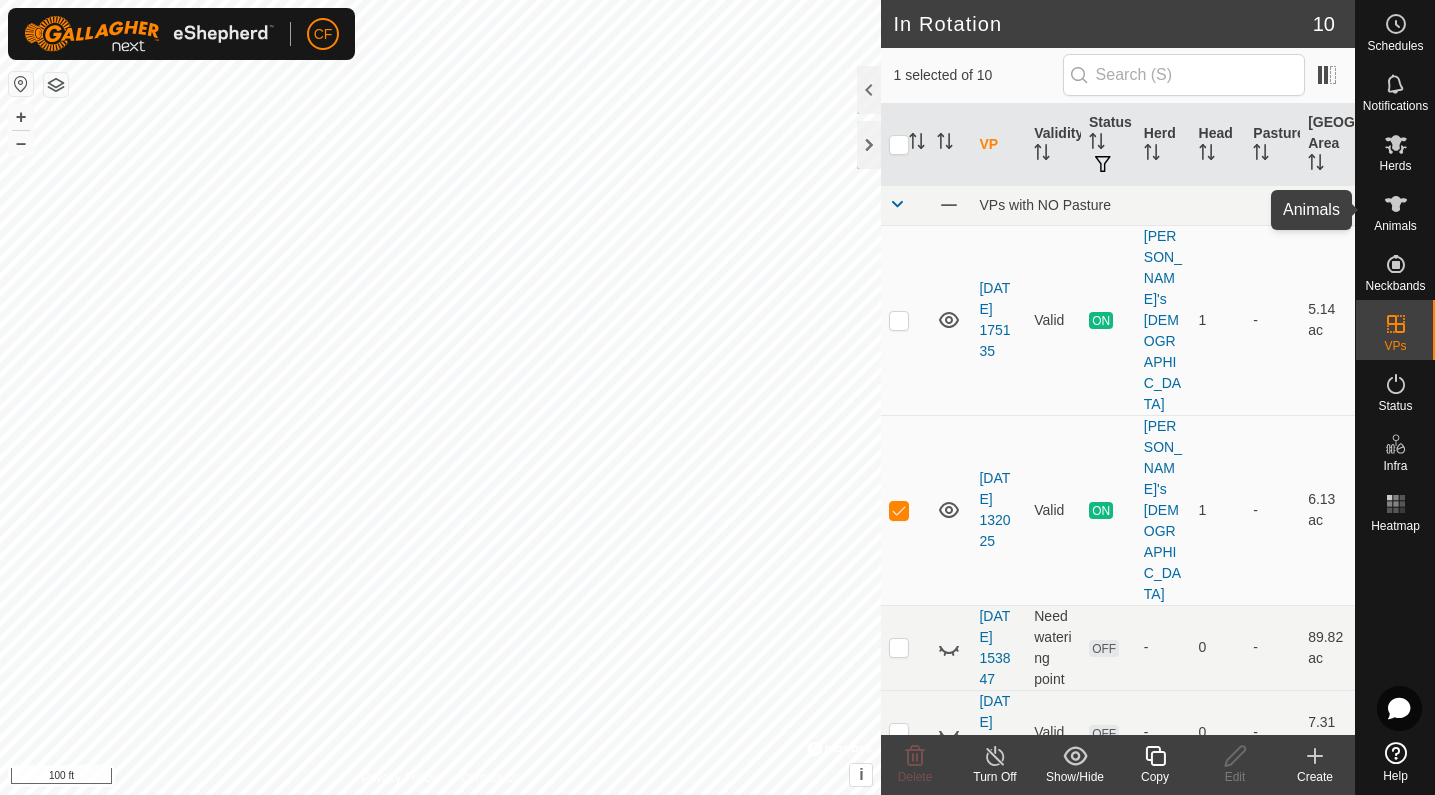 click 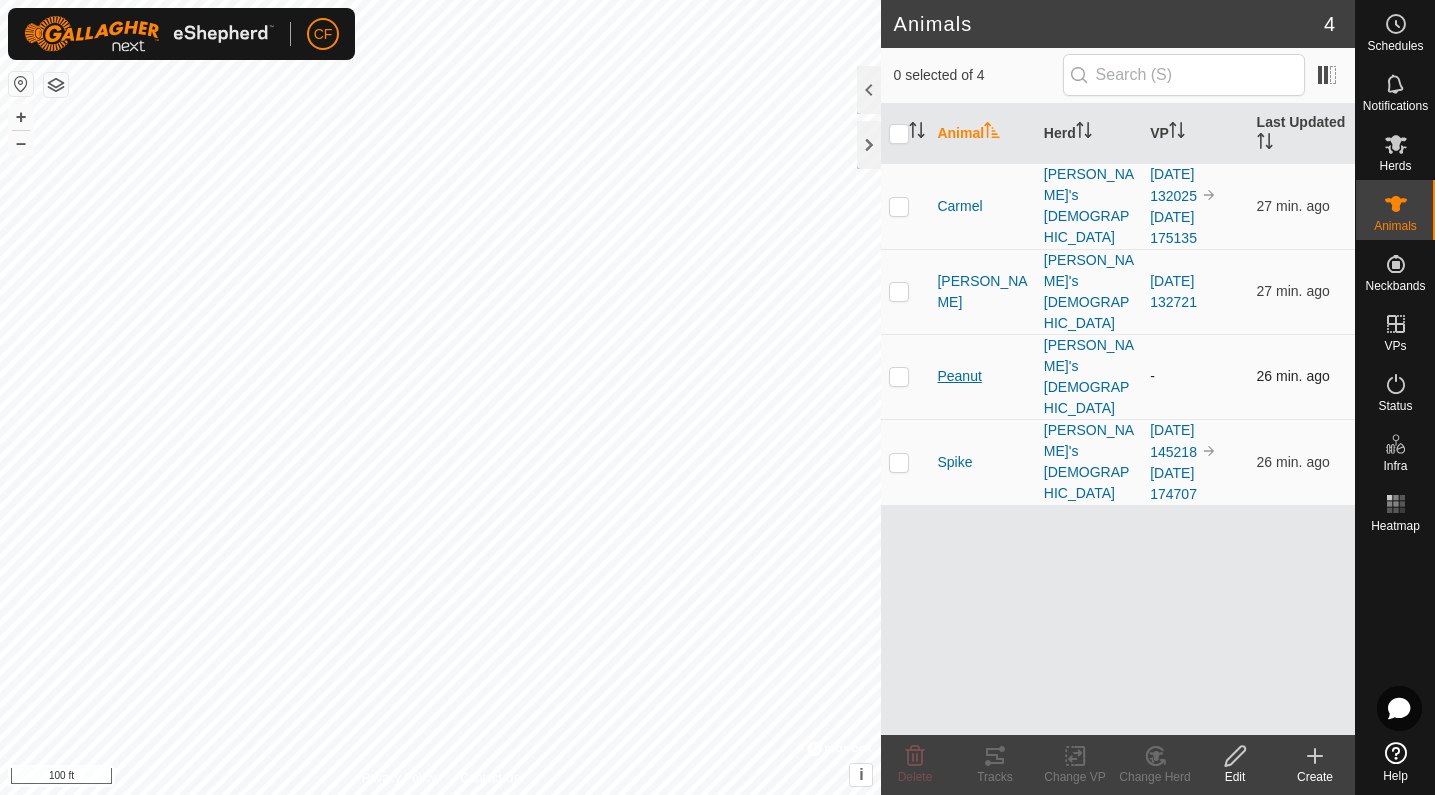 click on "Peanut" at bounding box center (959, 376) 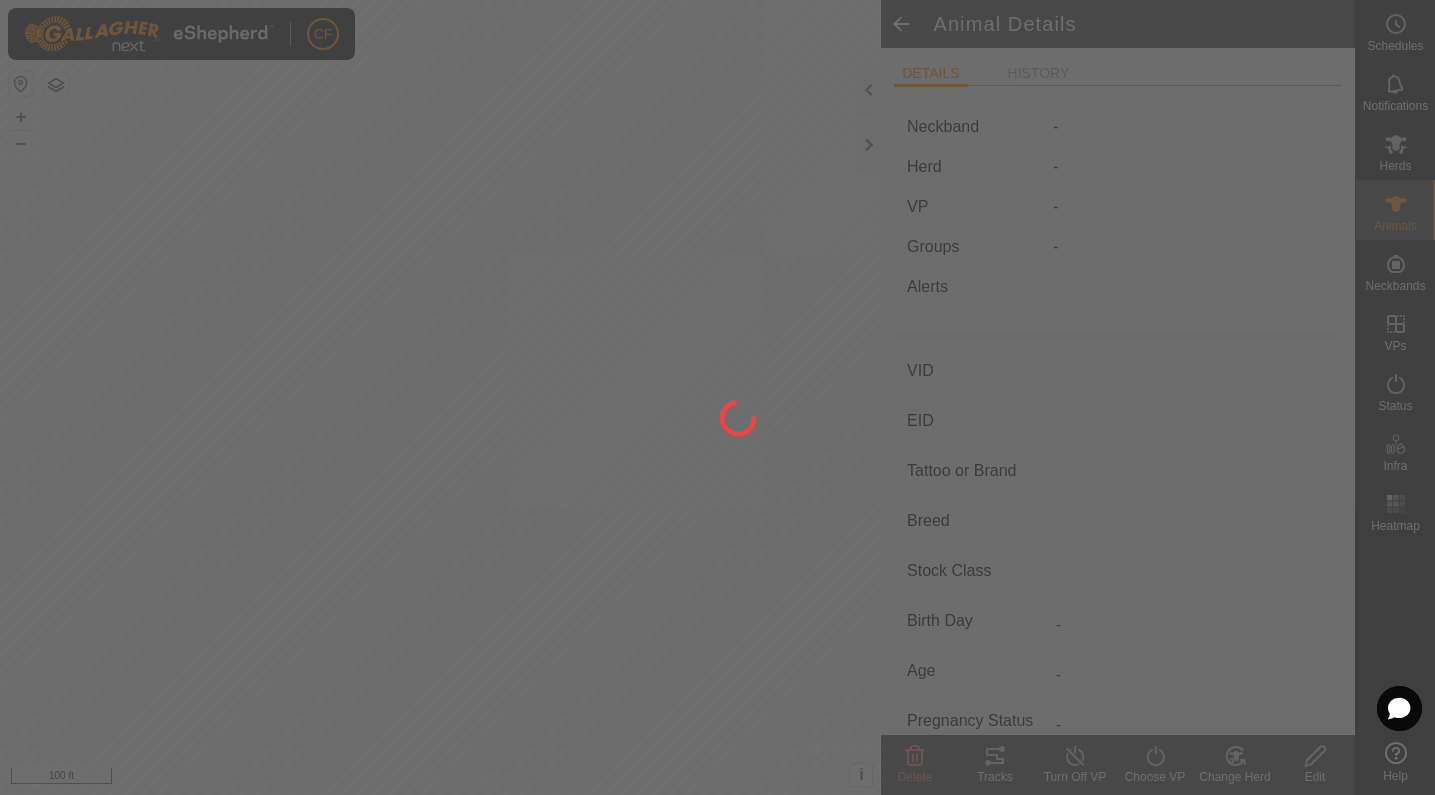 type on "Peanut" 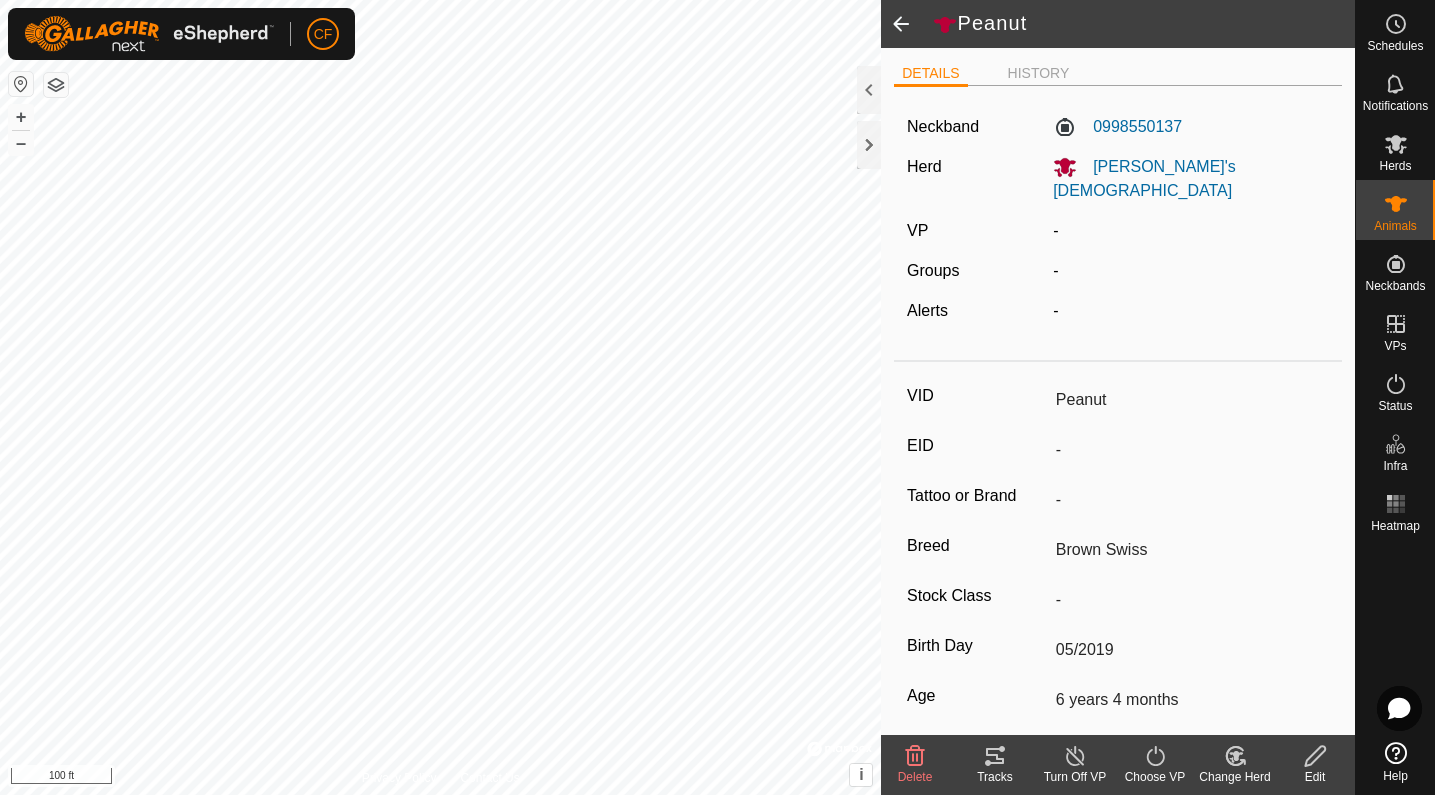 click on "Choose VP" 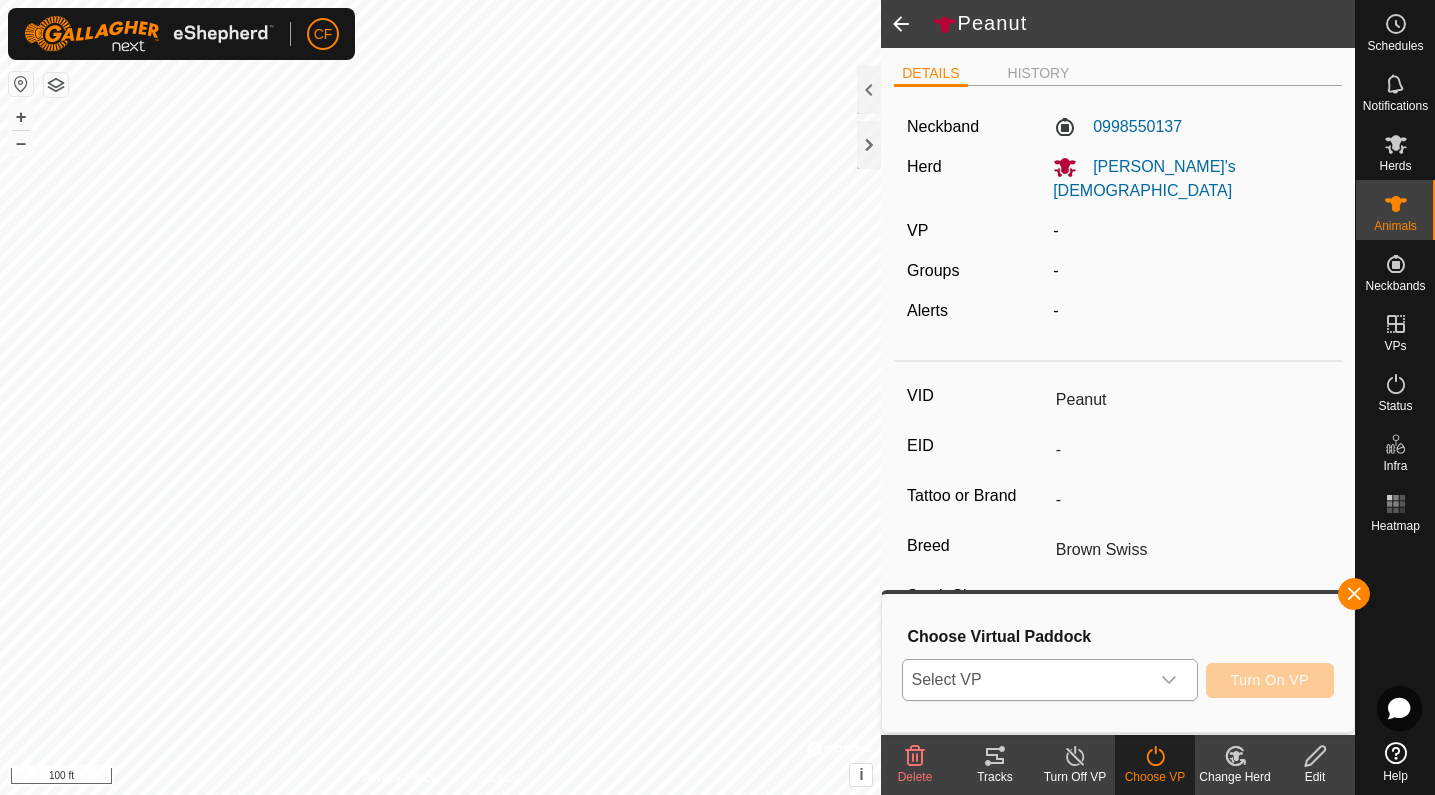 click at bounding box center (1169, 680) 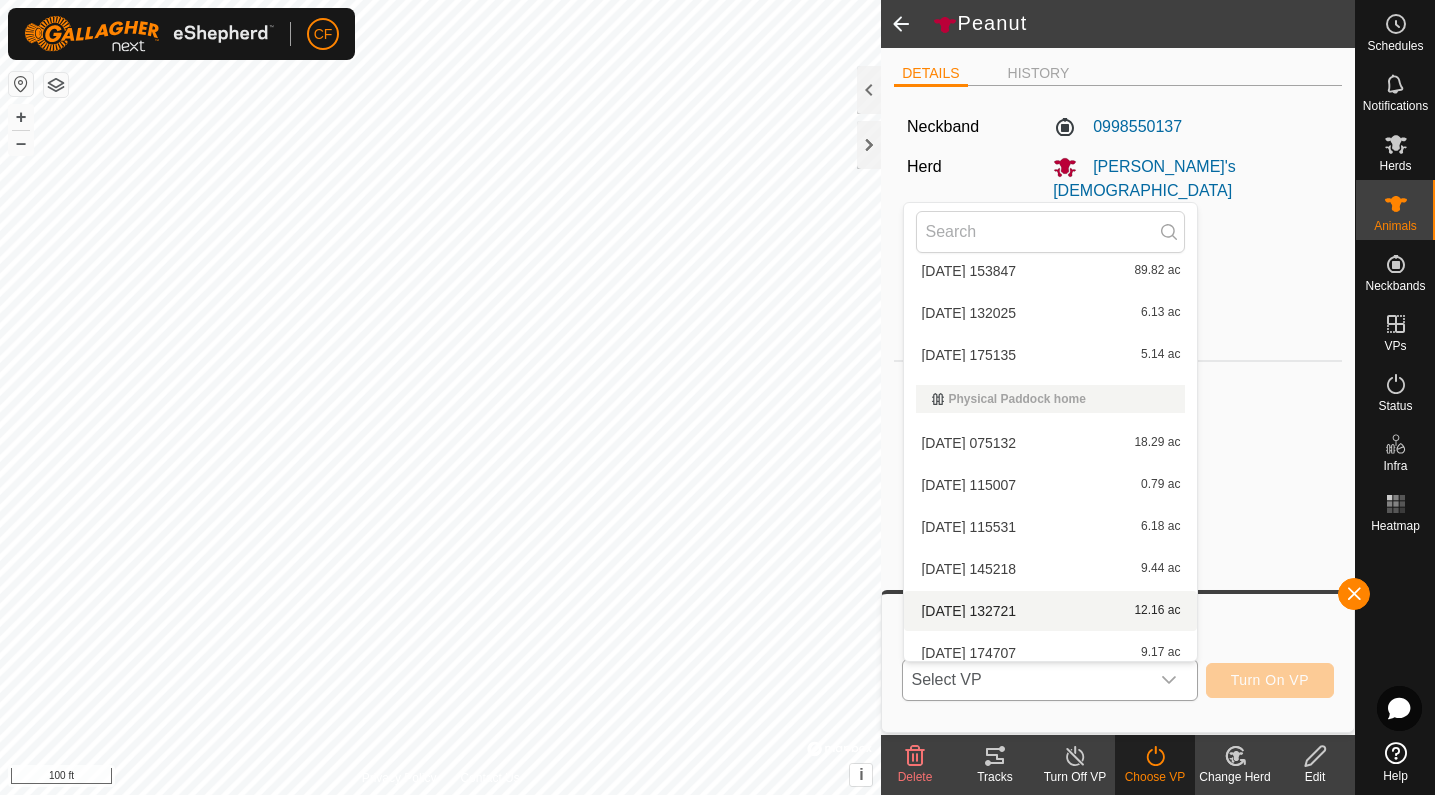 scroll, scrollTop: 110, scrollLeft: 0, axis: vertical 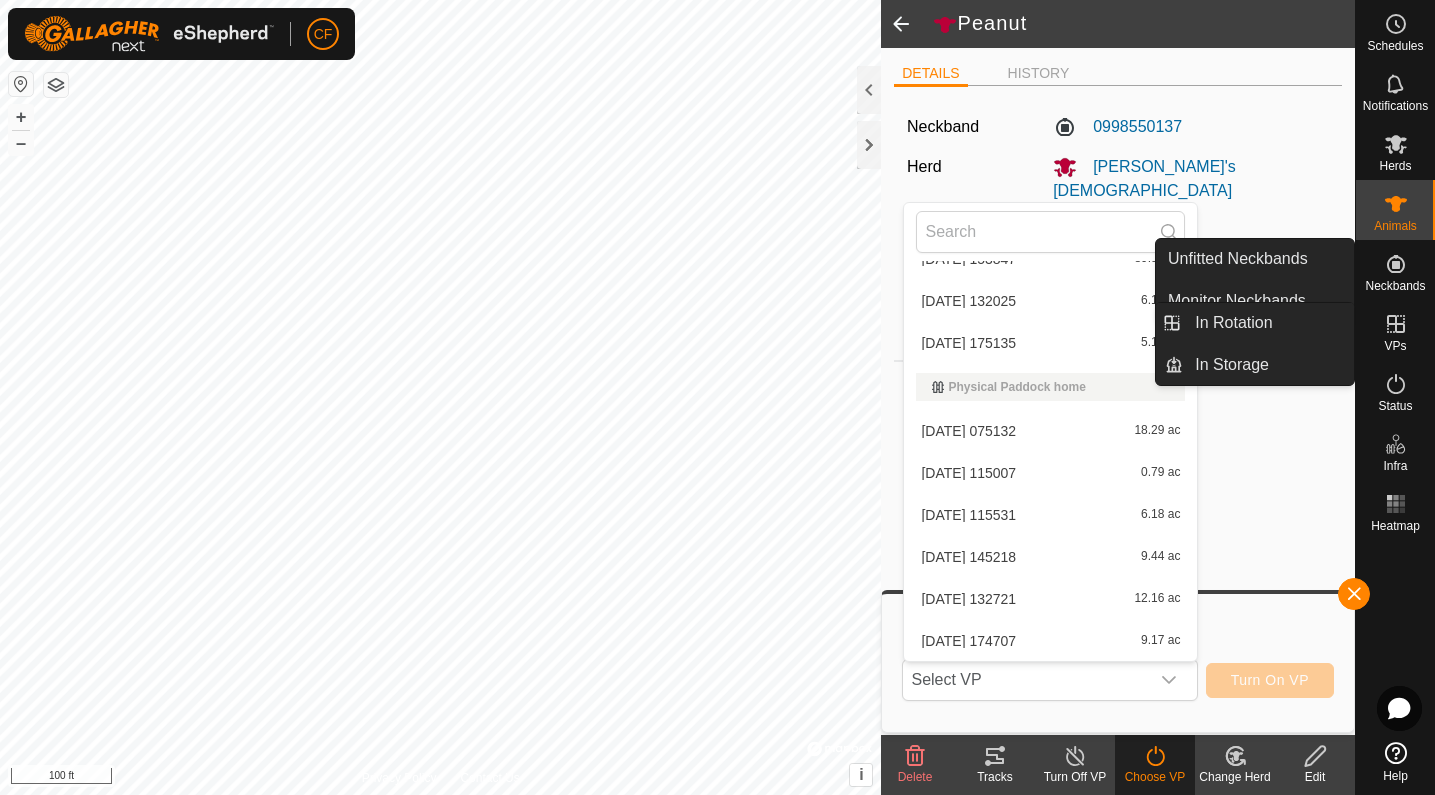 click 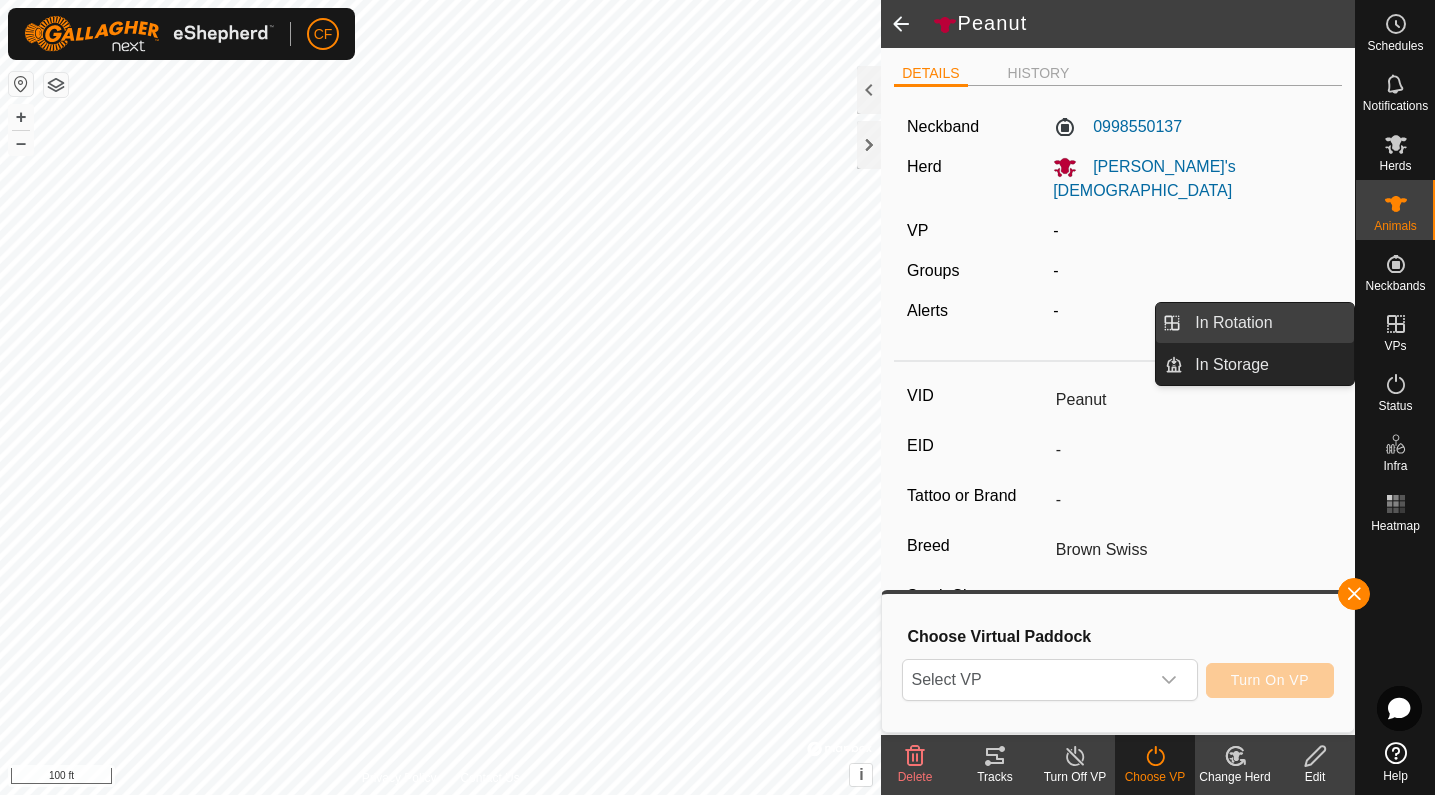 click on "In Rotation" at bounding box center [1268, 323] 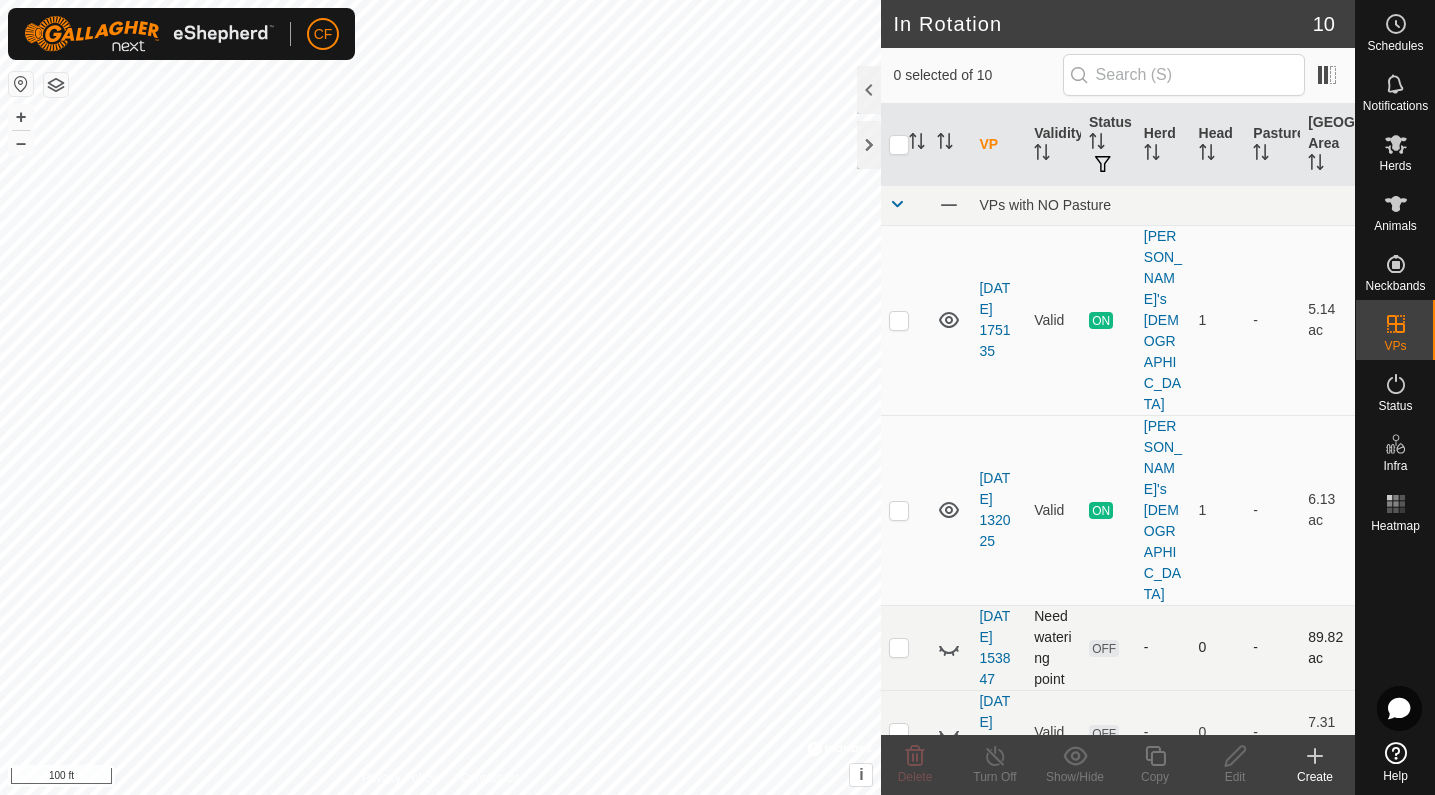 click 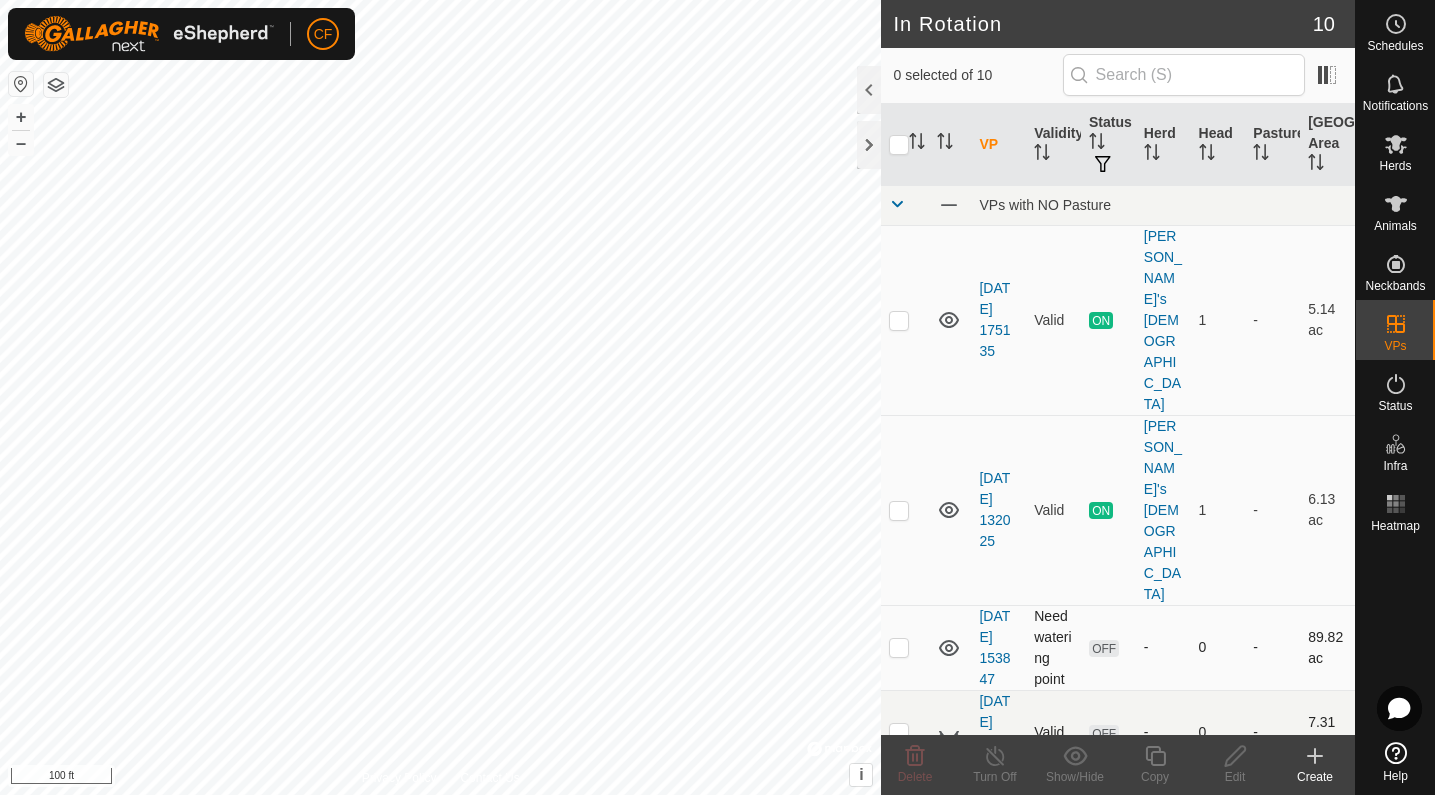 click 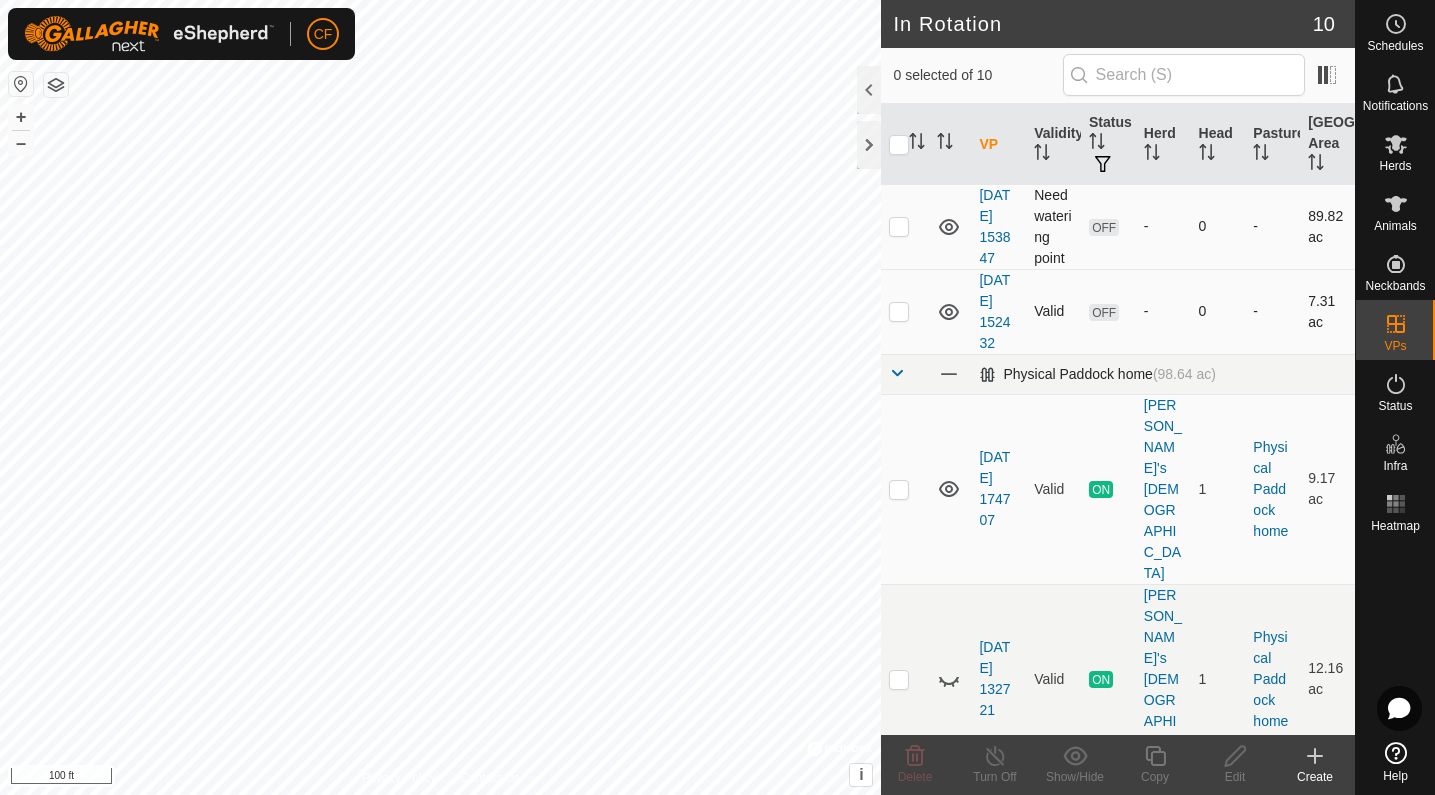 scroll, scrollTop: 508, scrollLeft: 0, axis: vertical 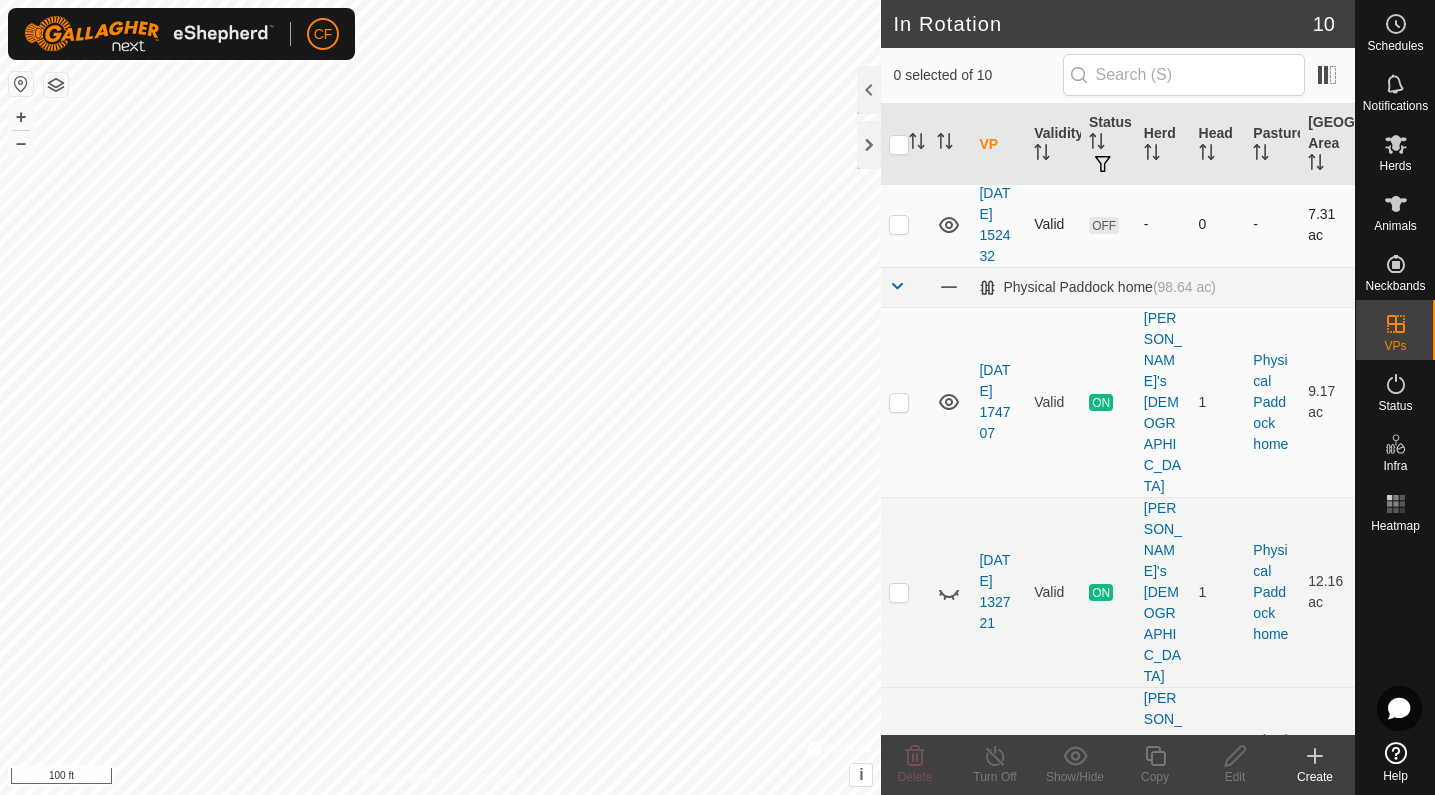 click 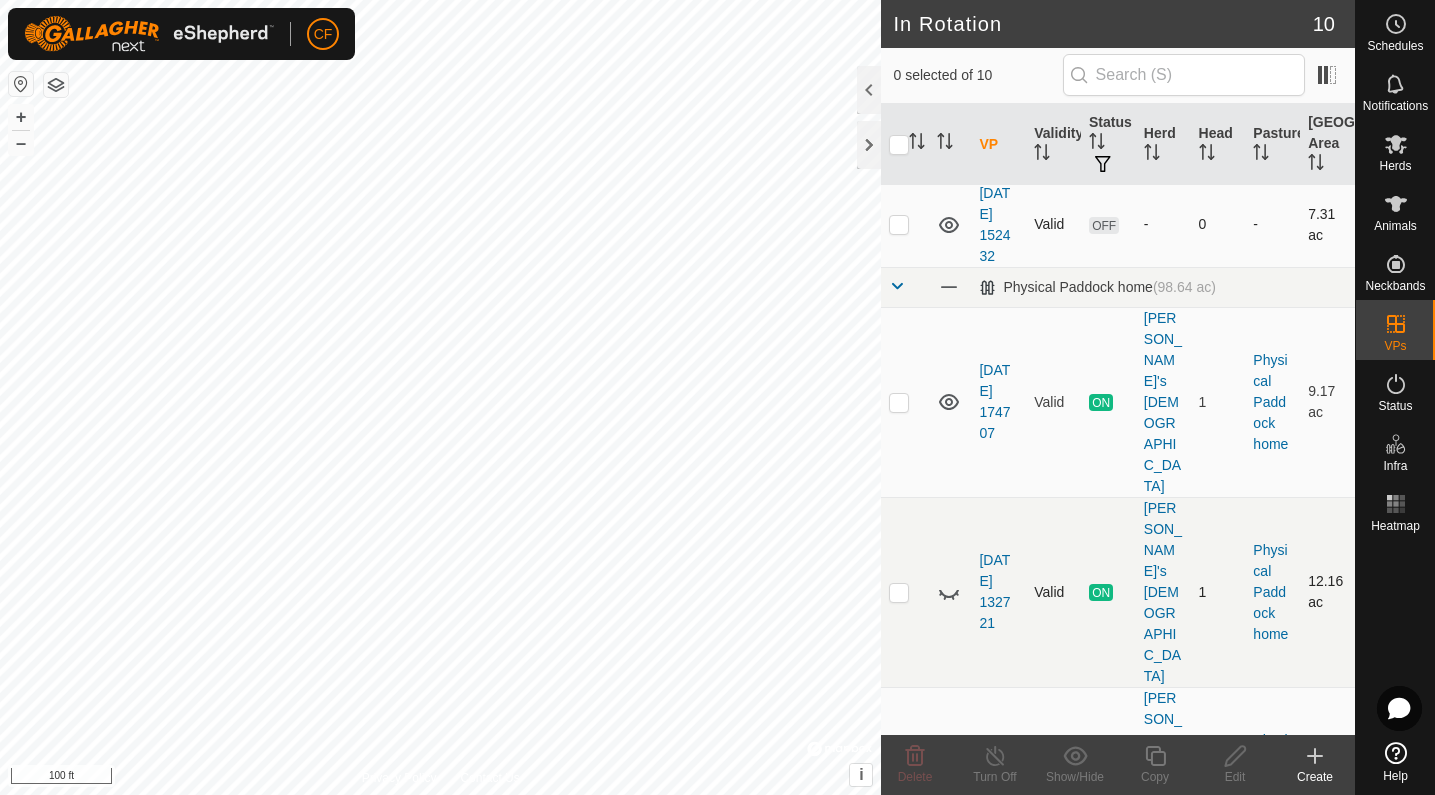 click 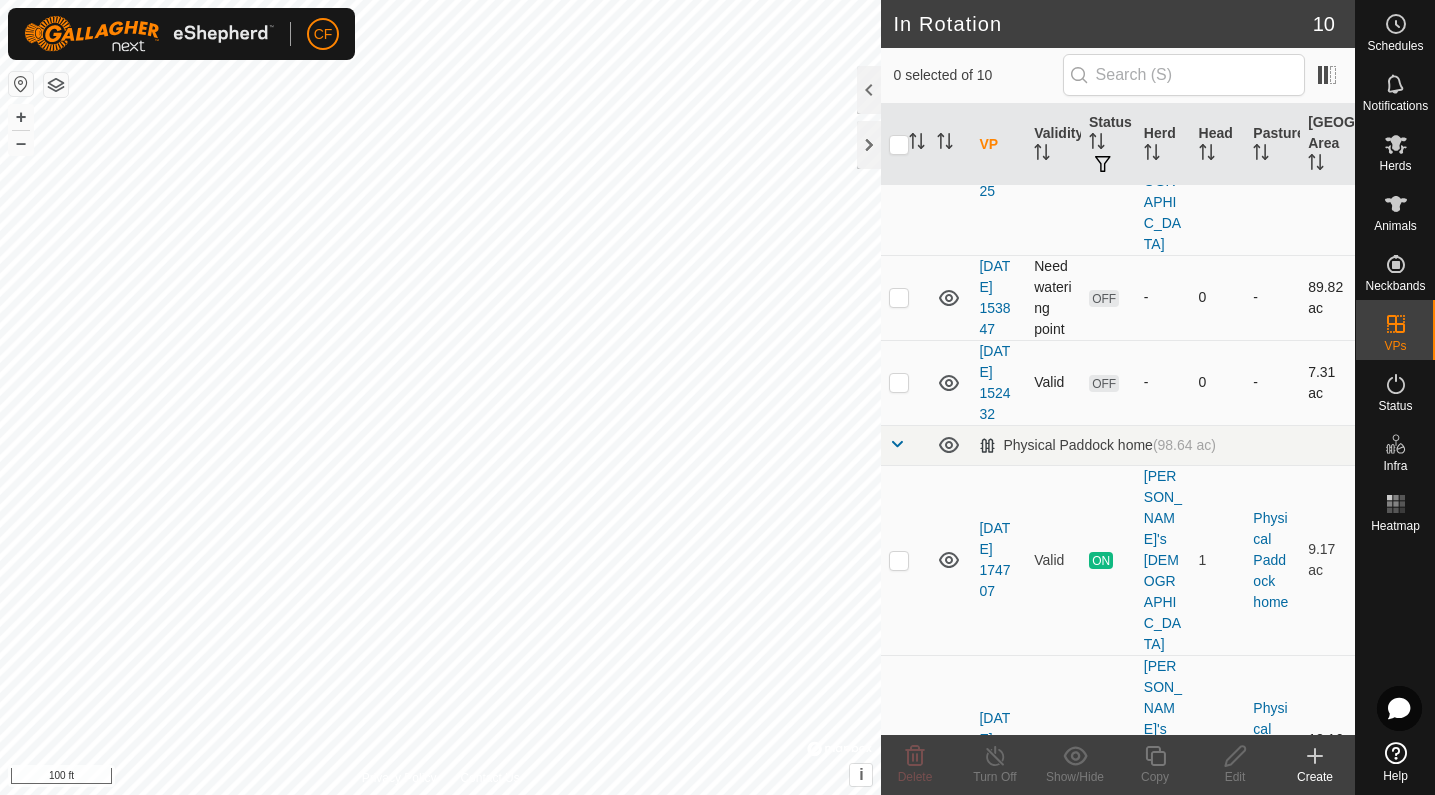 scroll, scrollTop: 0, scrollLeft: 0, axis: both 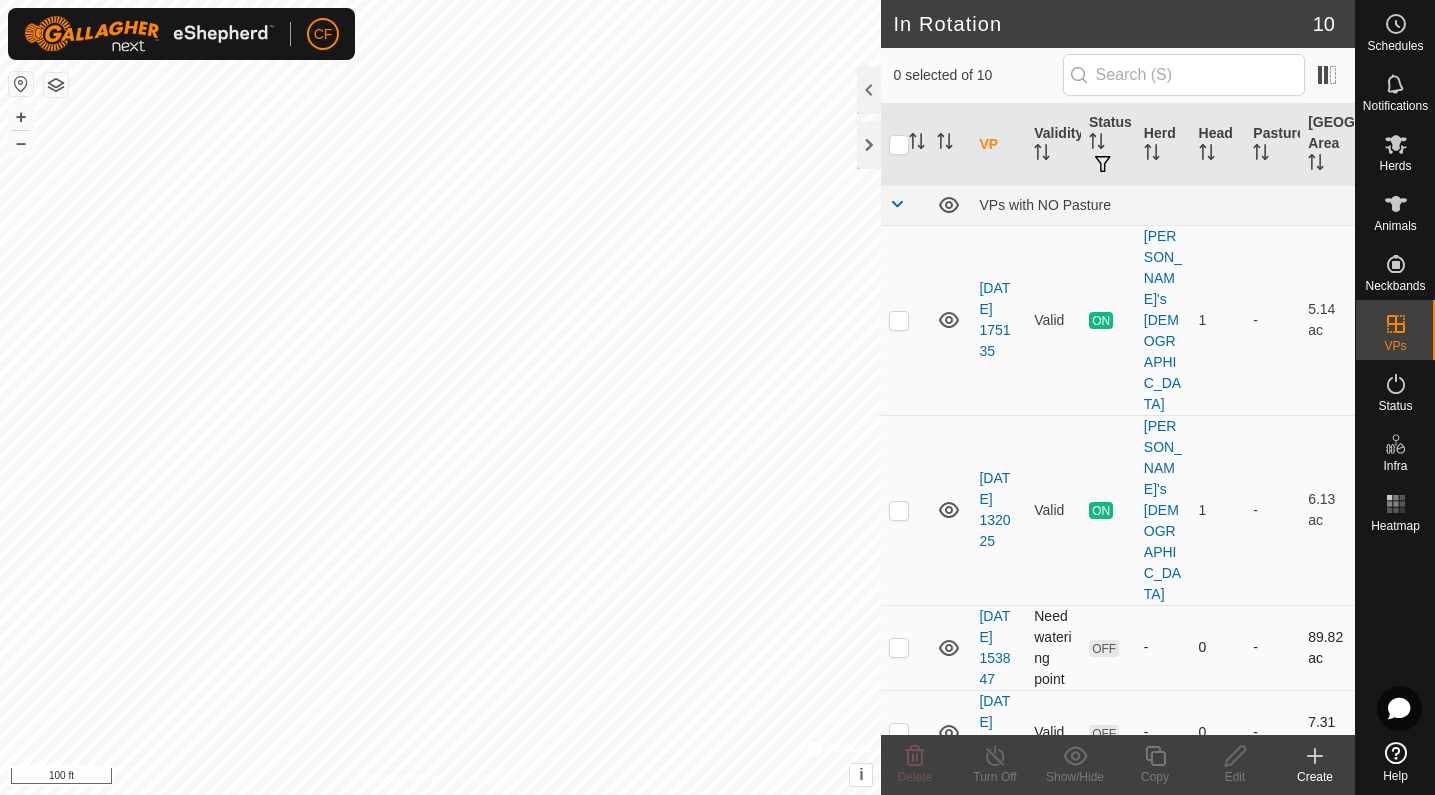 checkbox on "true" 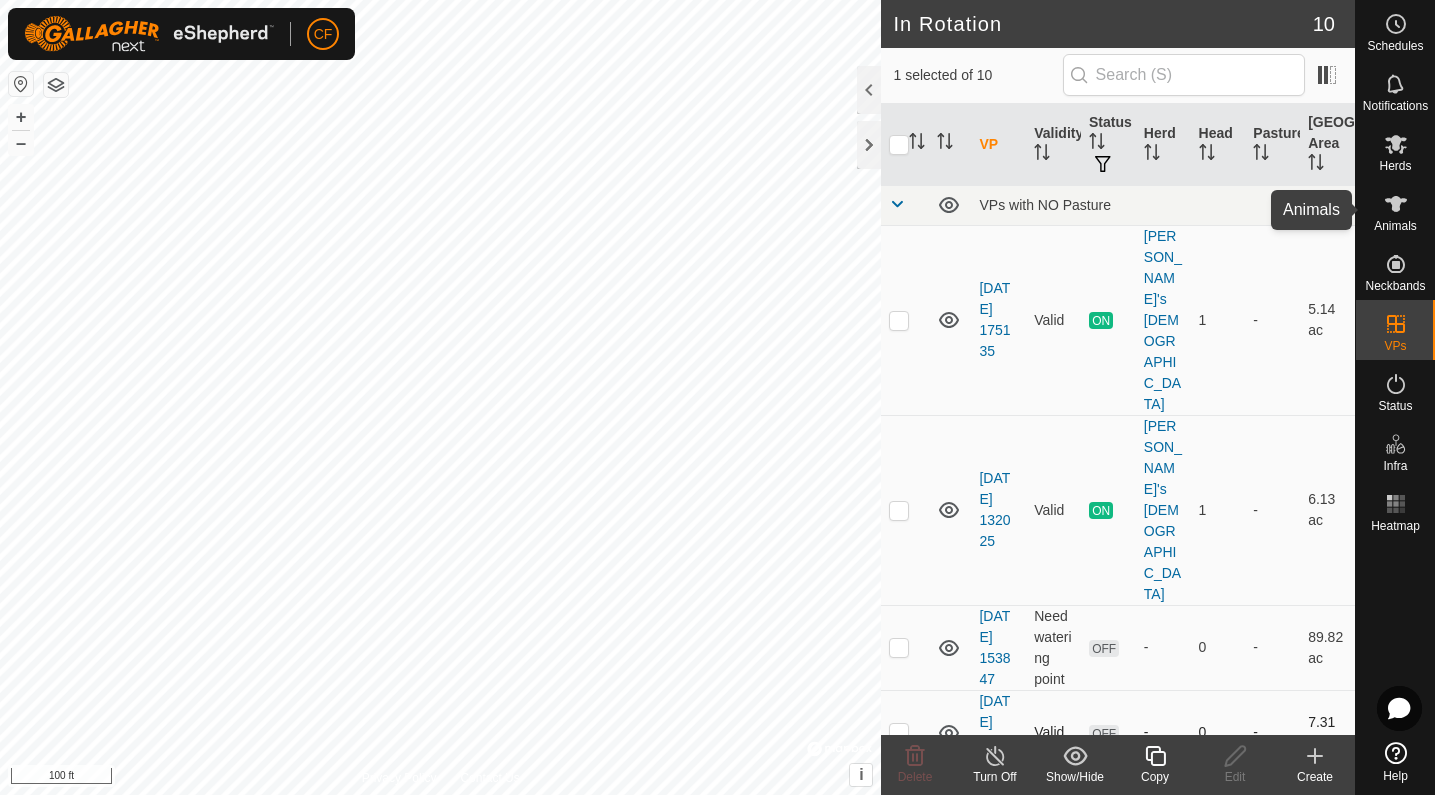 click 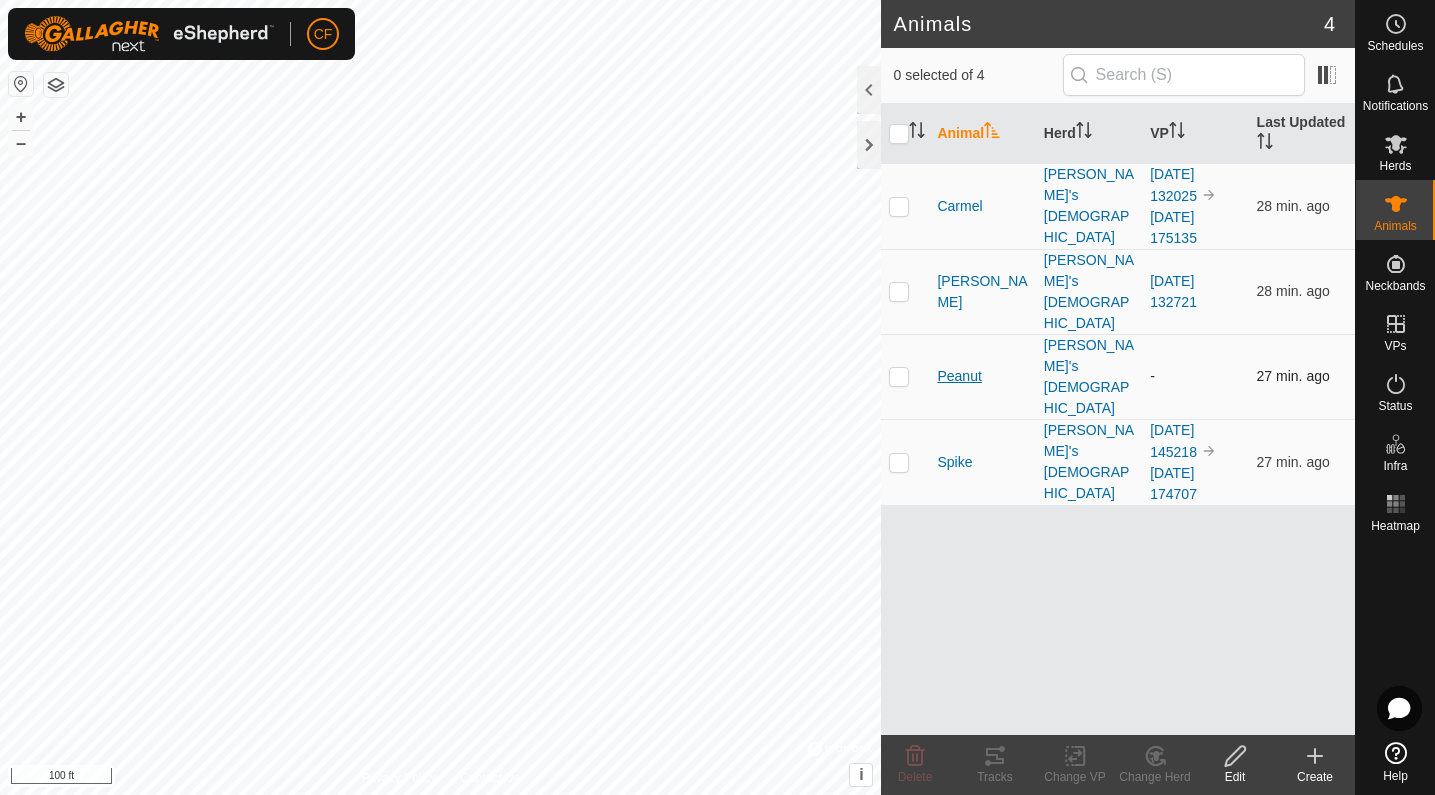 click on "Peanut" at bounding box center [959, 376] 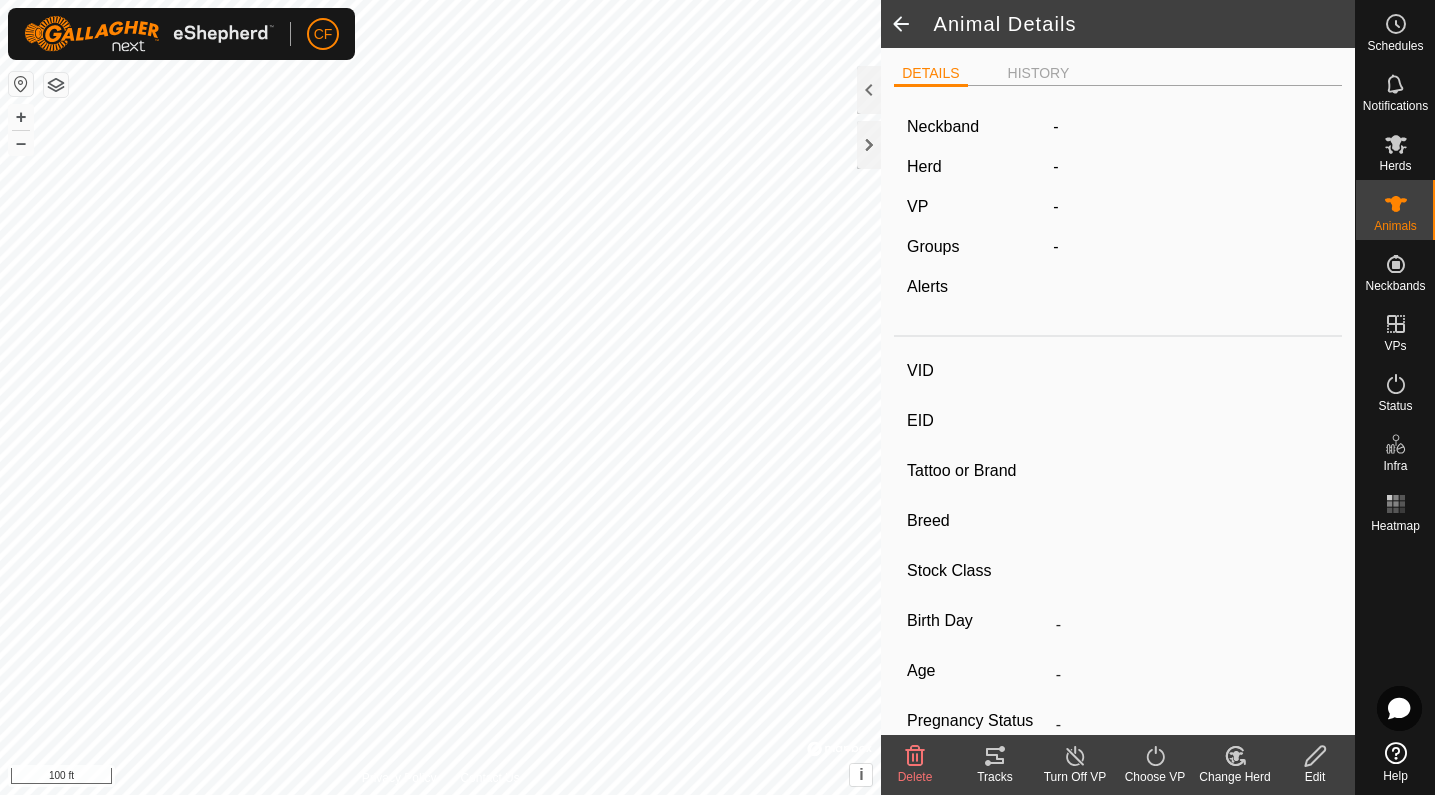 type on "Peanut" 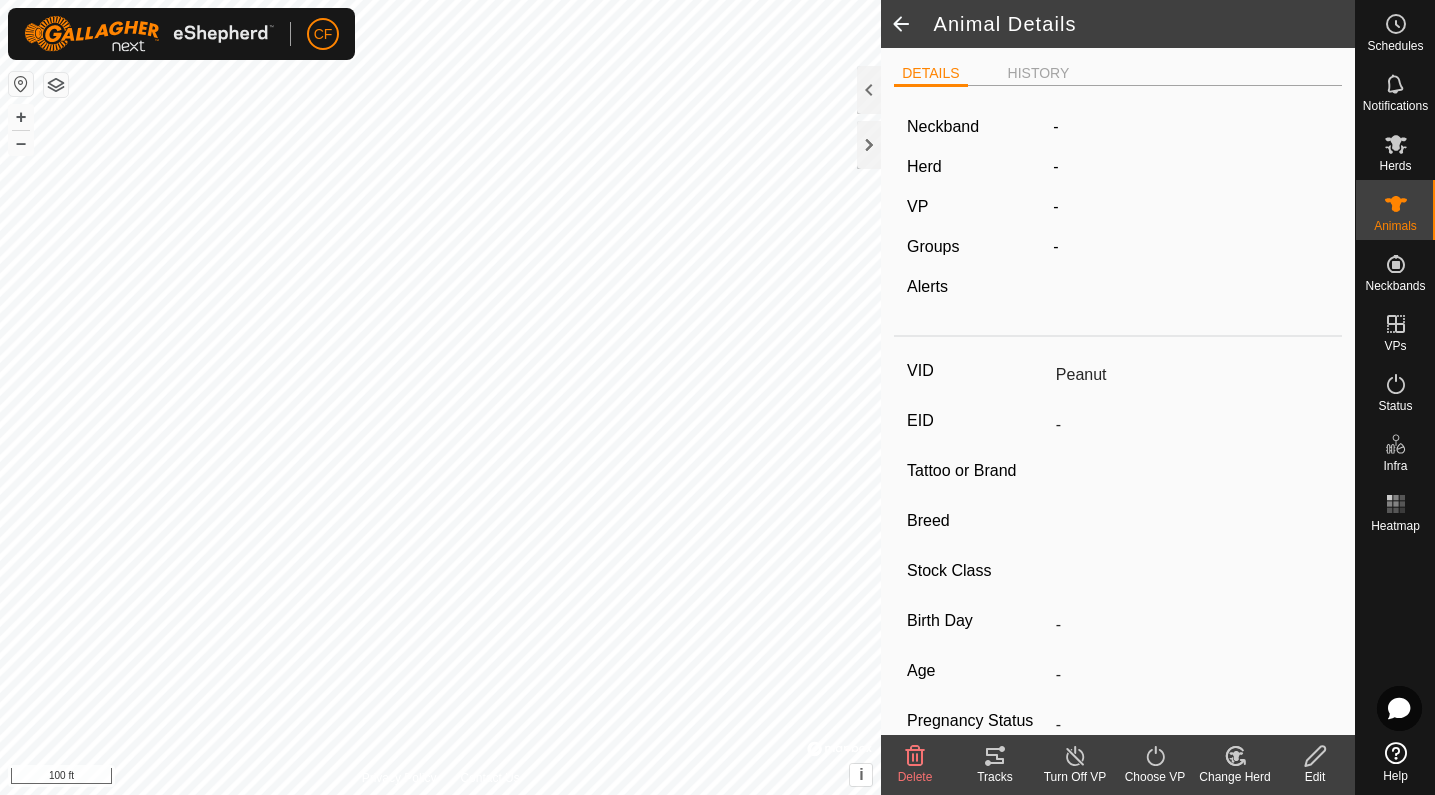 type on "-" 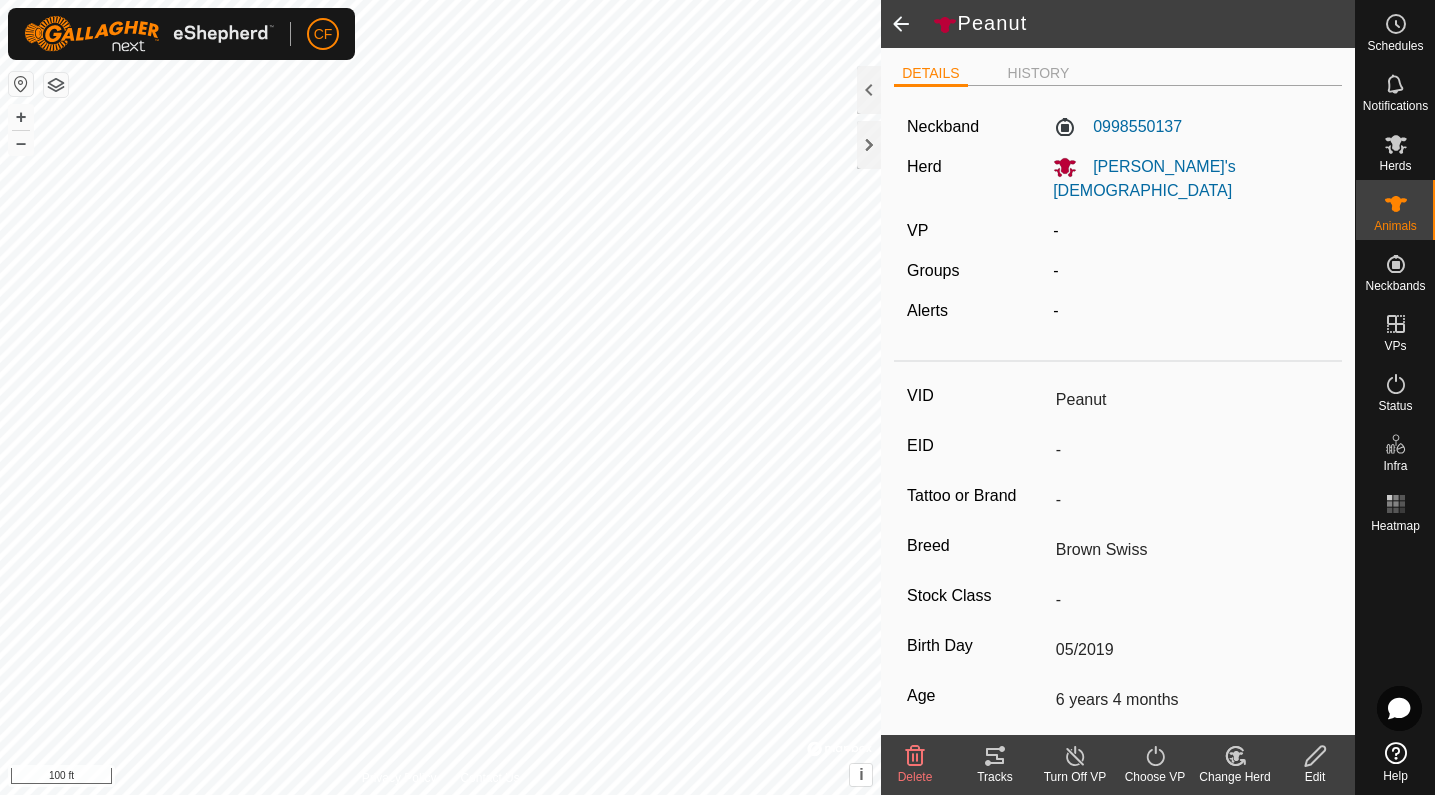 click 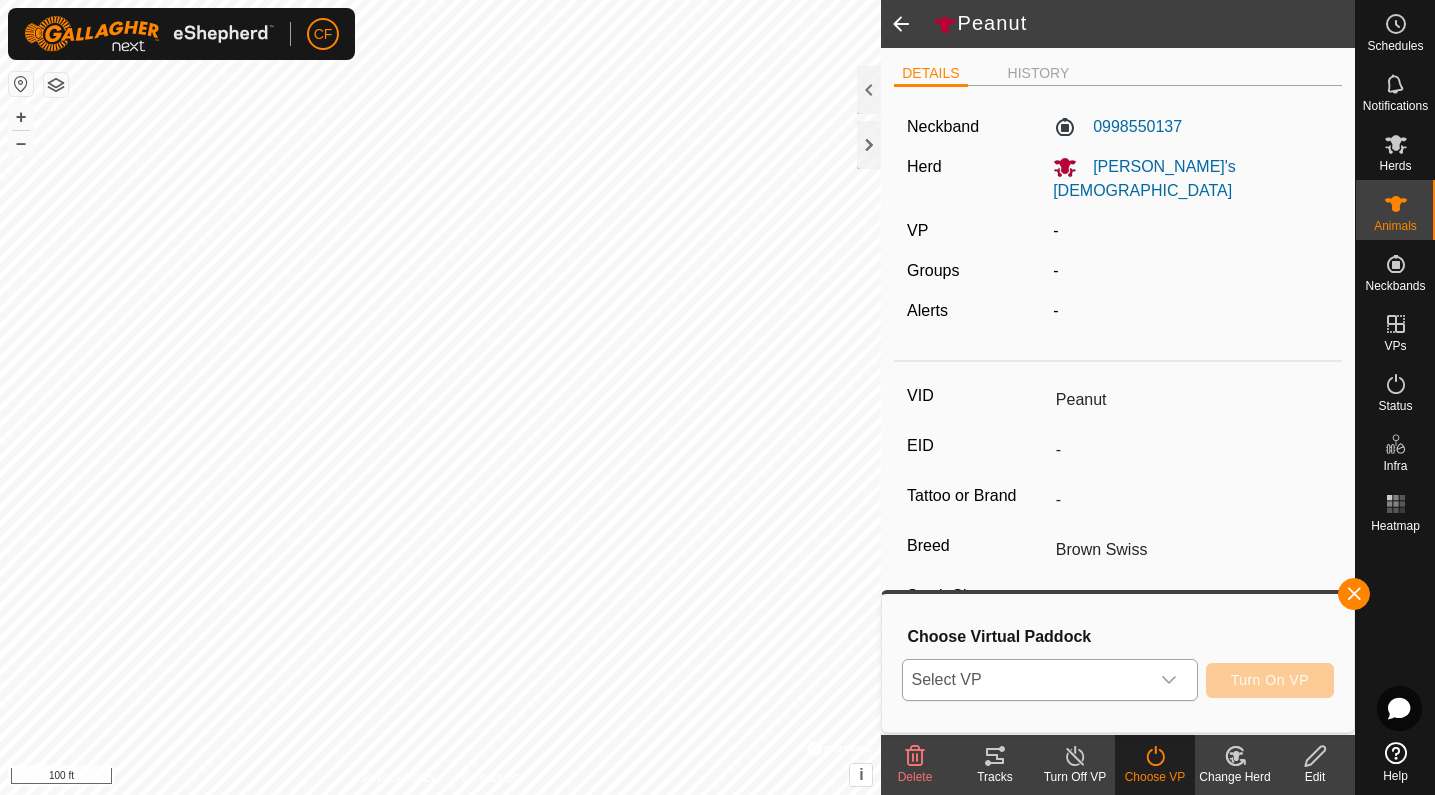 click at bounding box center [1169, 680] 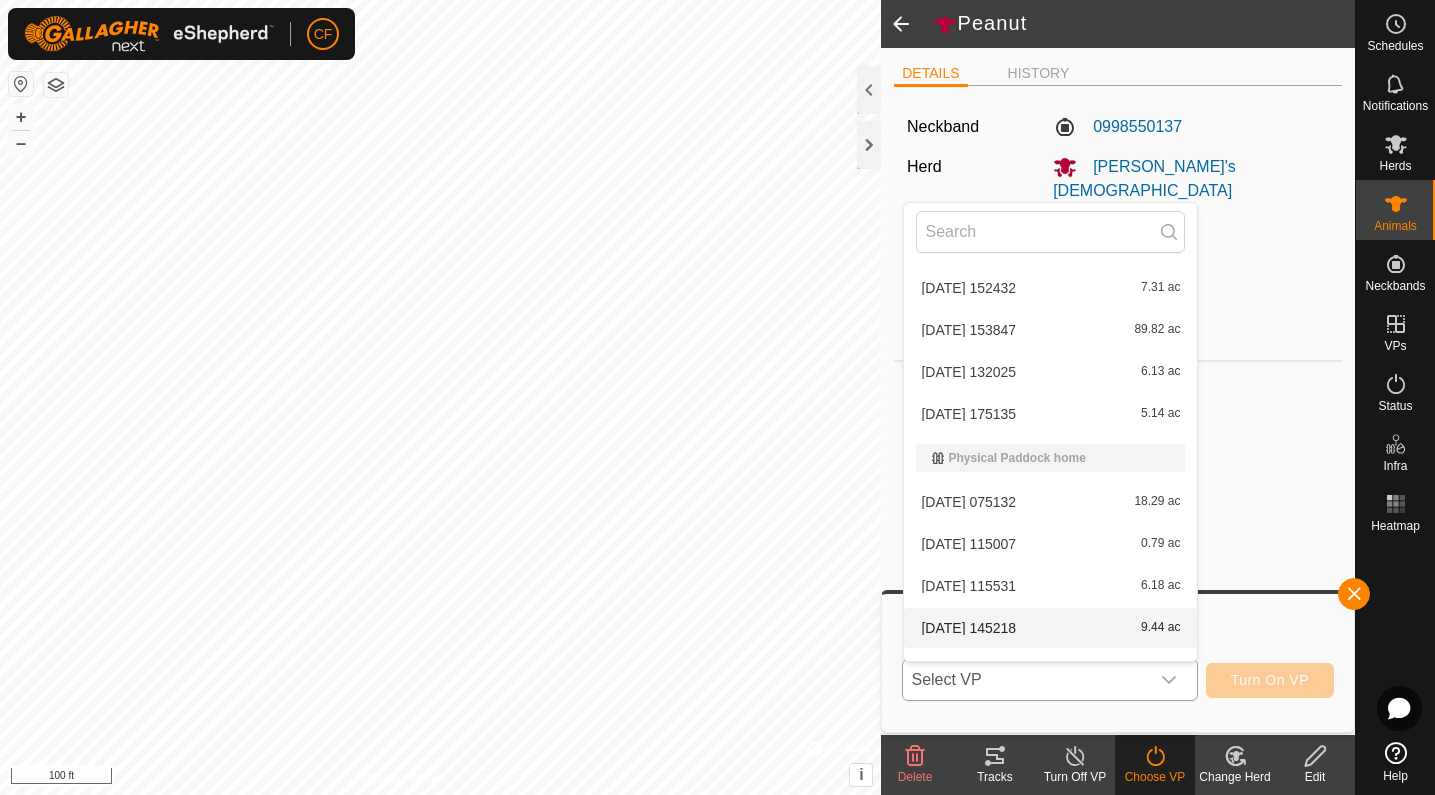 scroll, scrollTop: 69, scrollLeft: 0, axis: vertical 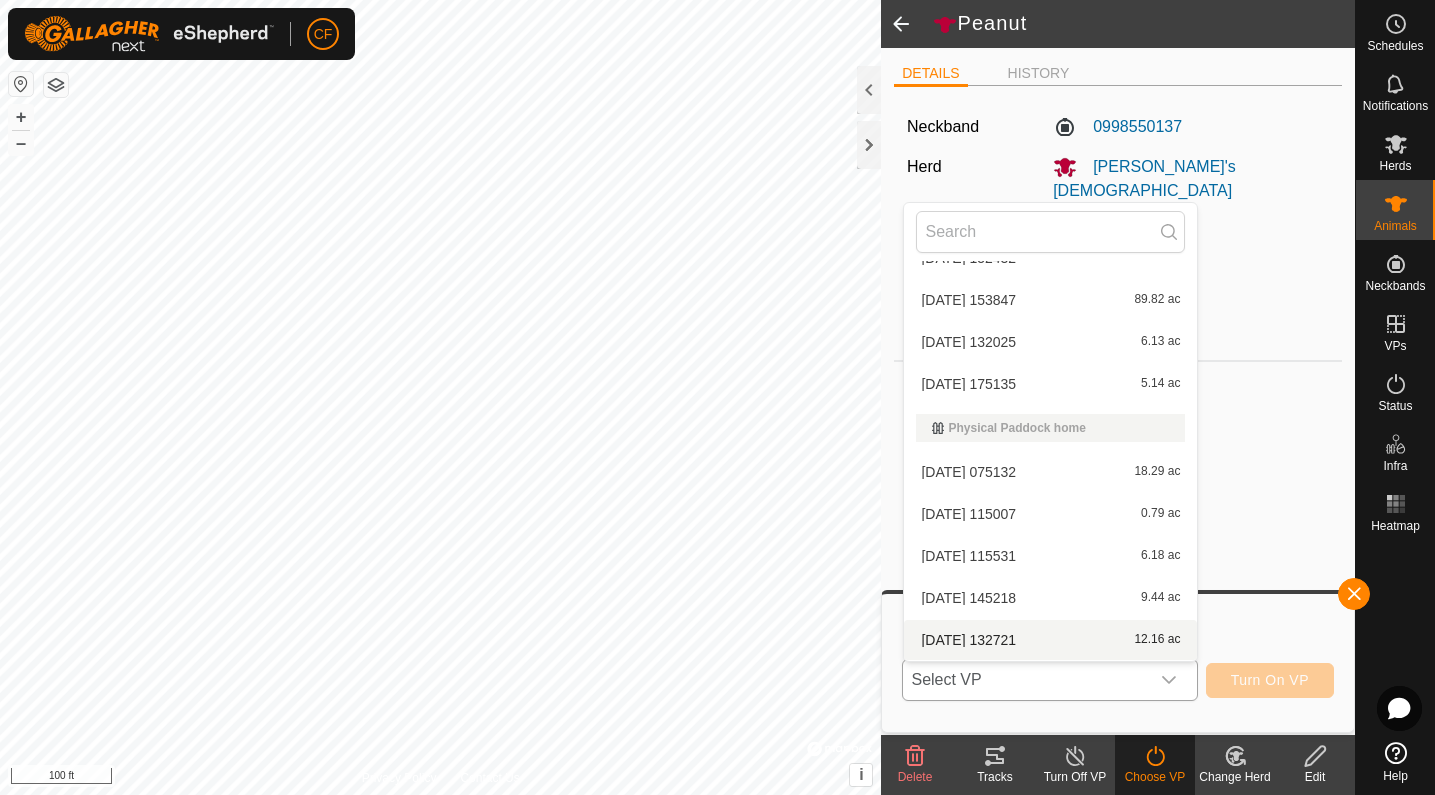 click on "2025-07-27 132721  12.16 ac" at bounding box center (1050, 640) 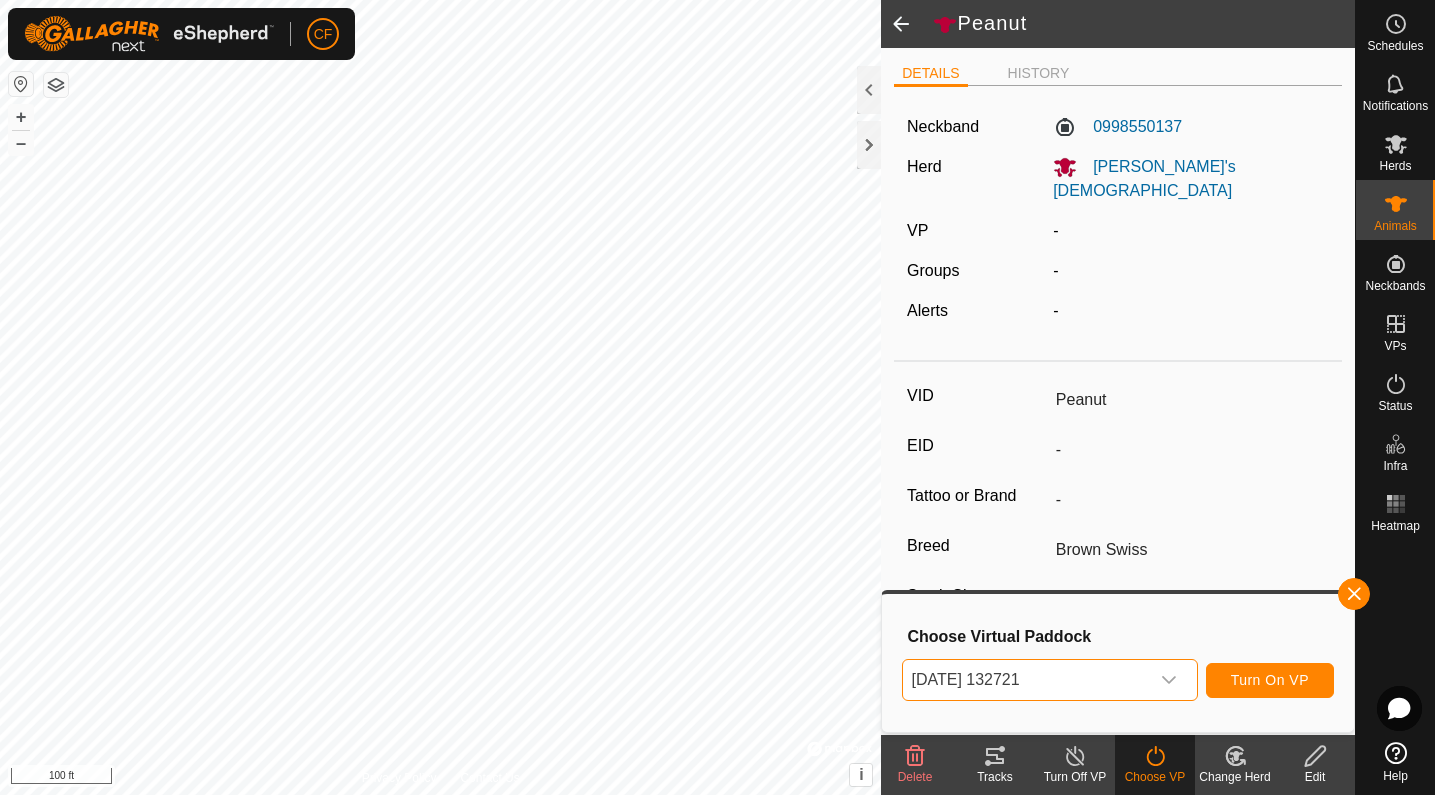 click on "Turn On VP" at bounding box center (1270, 680) 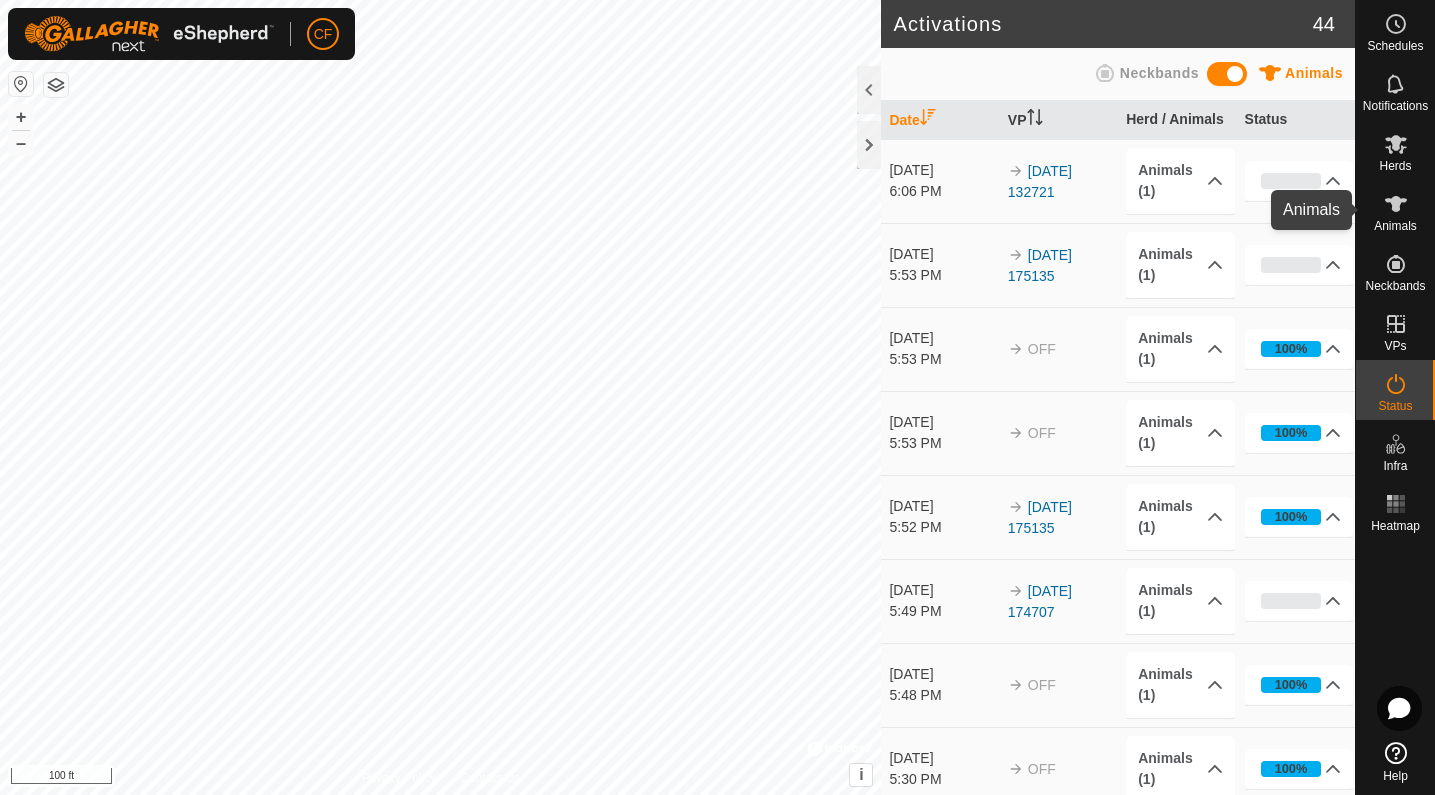 click 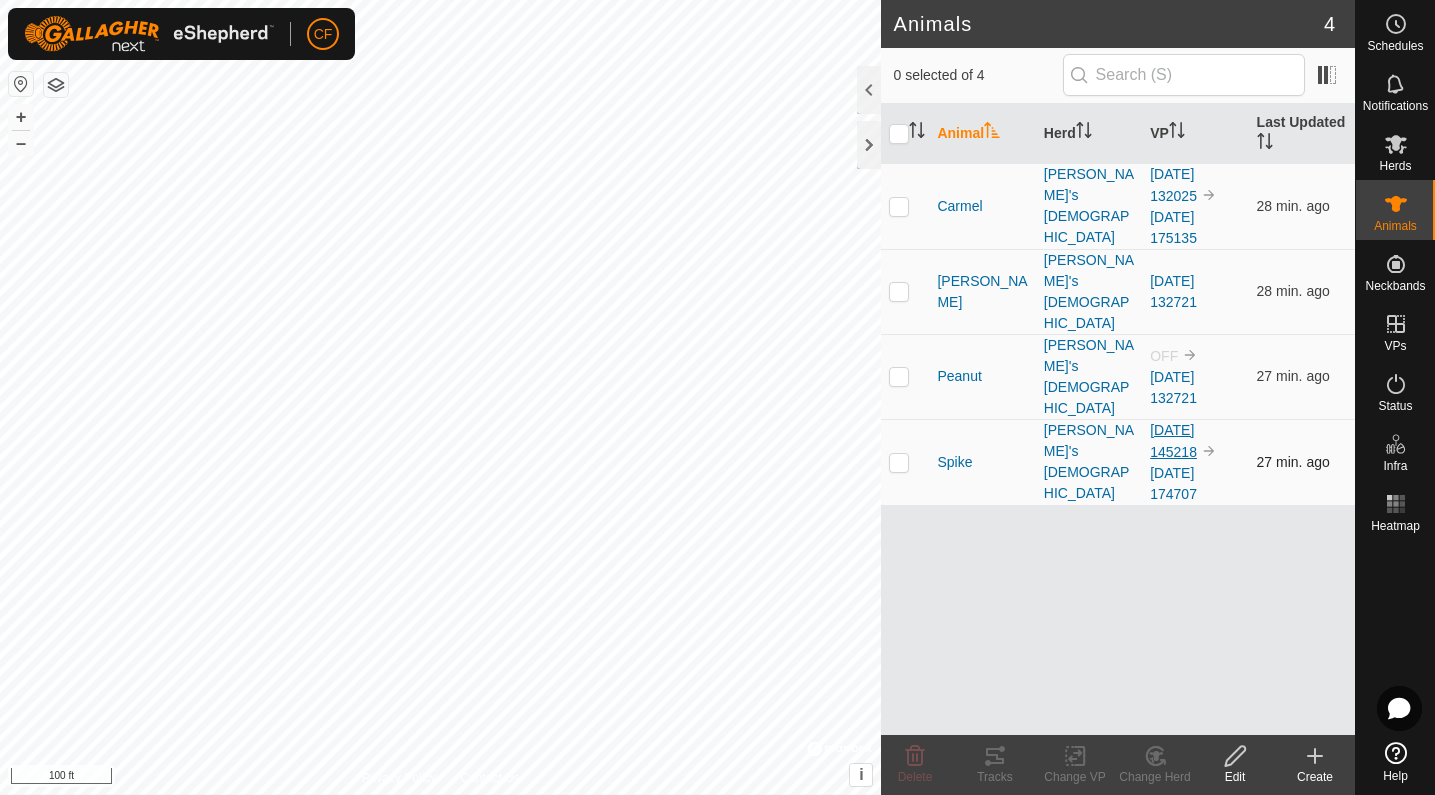 click on "[DATE] 145218" at bounding box center [1173, 441] 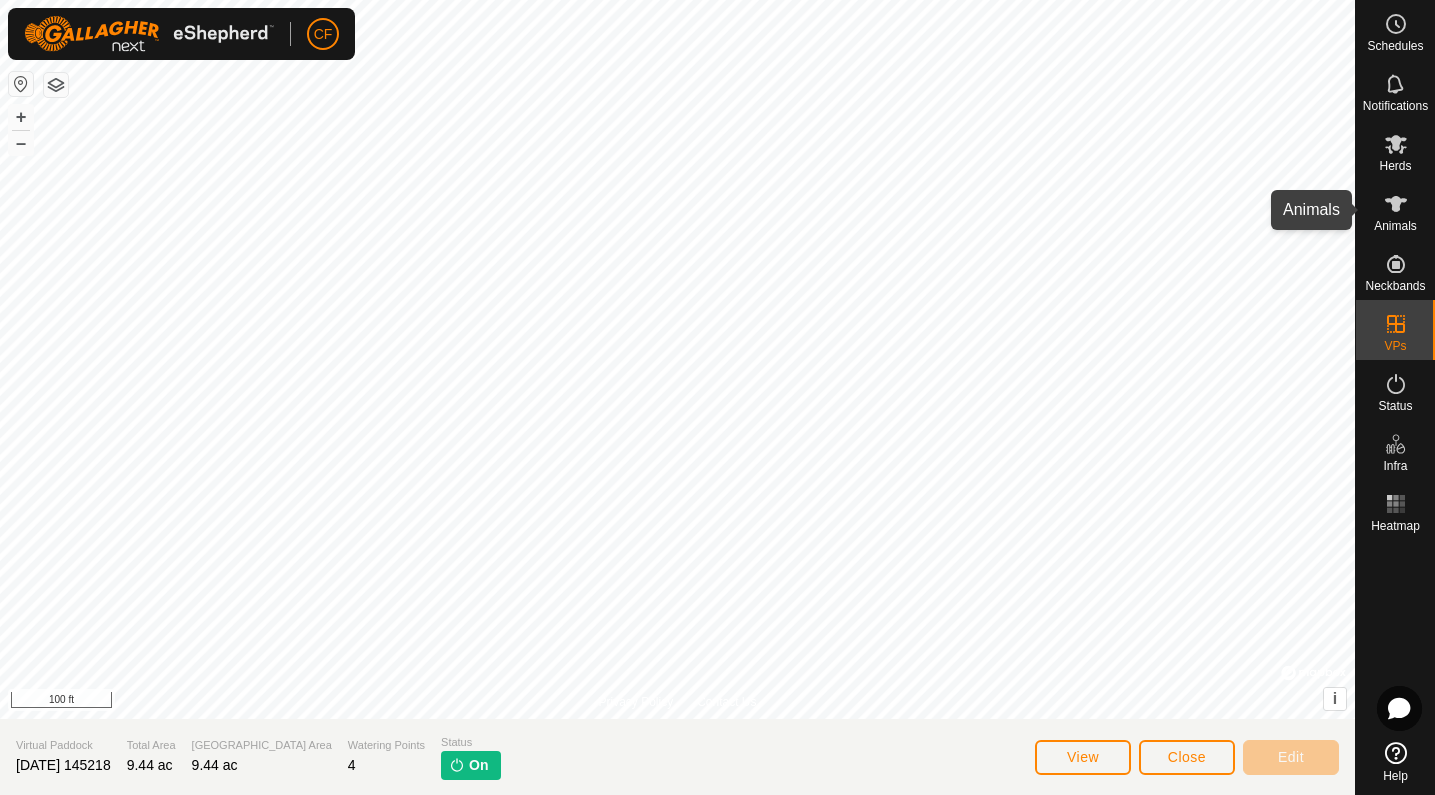 click 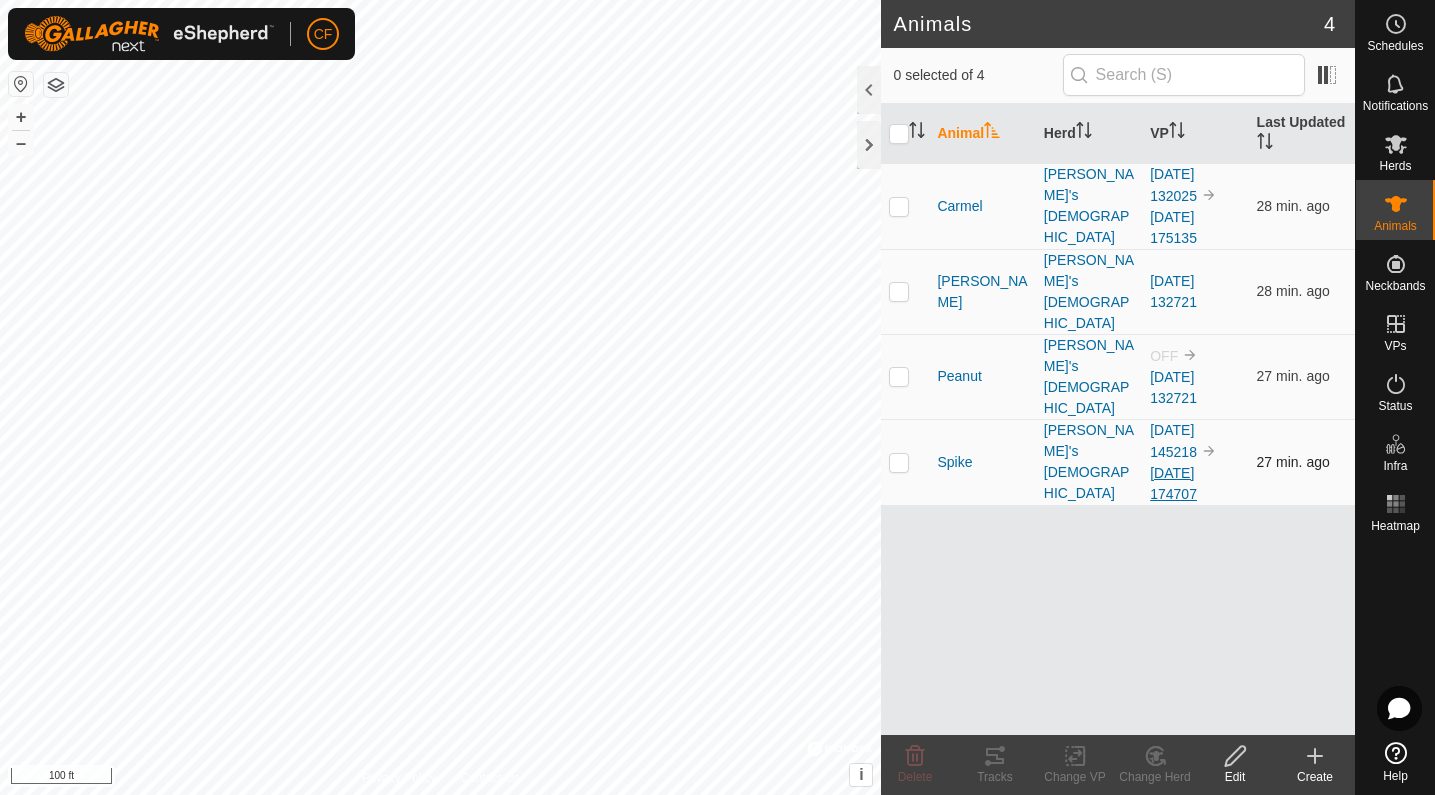 click on "2025-07-28 174707" at bounding box center [1173, 483] 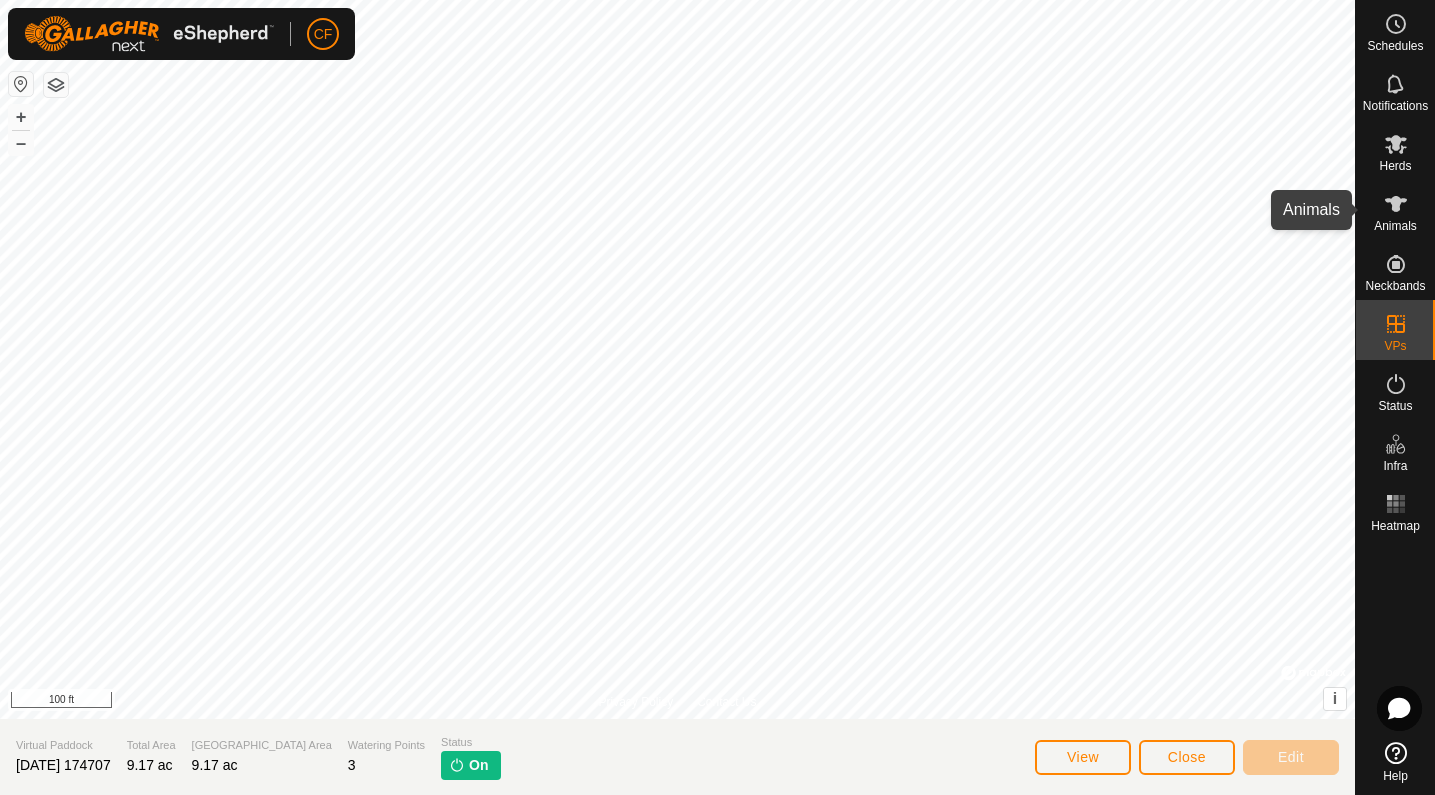 click on "Animals" at bounding box center [1395, 226] 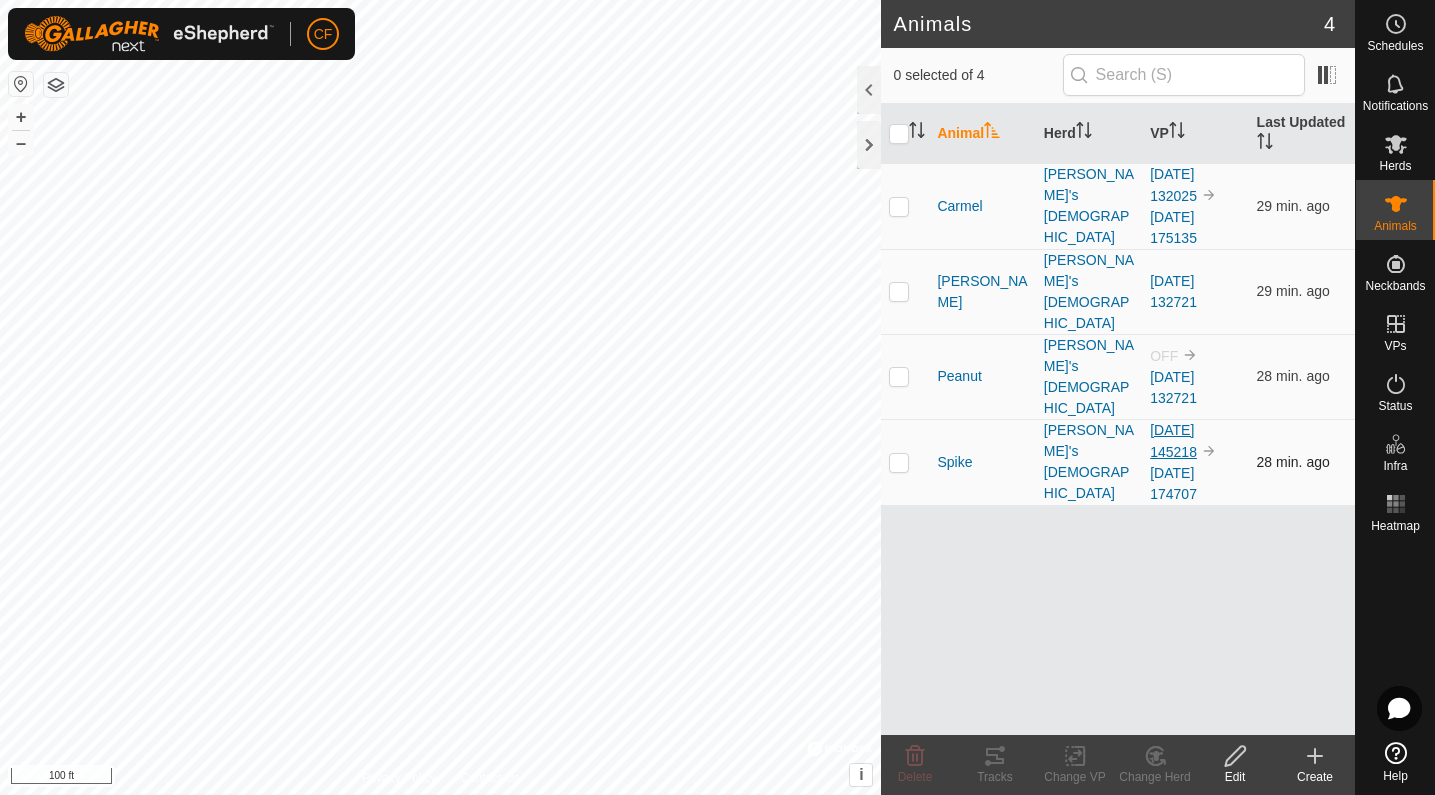 click on "[DATE] 145218" at bounding box center (1173, 441) 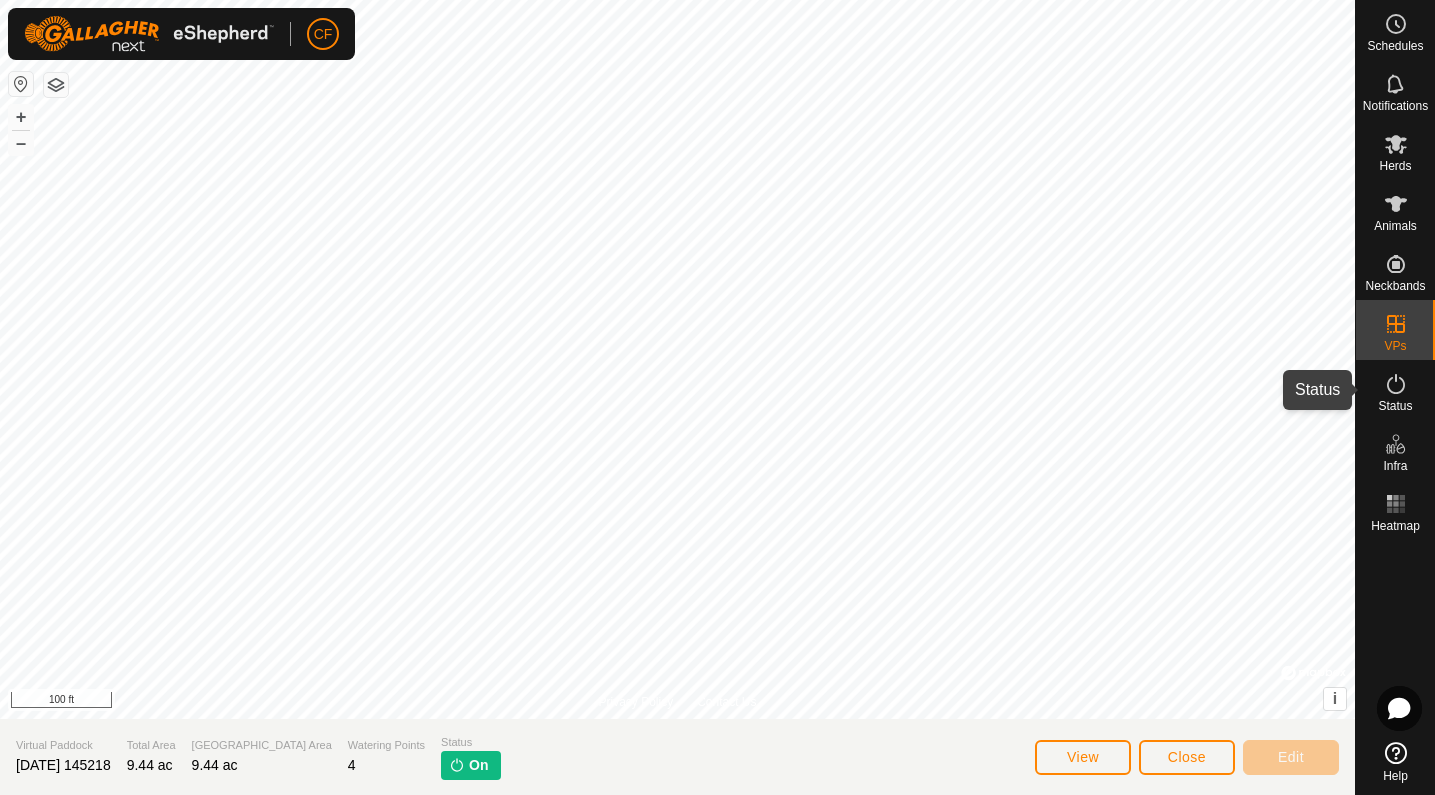 click 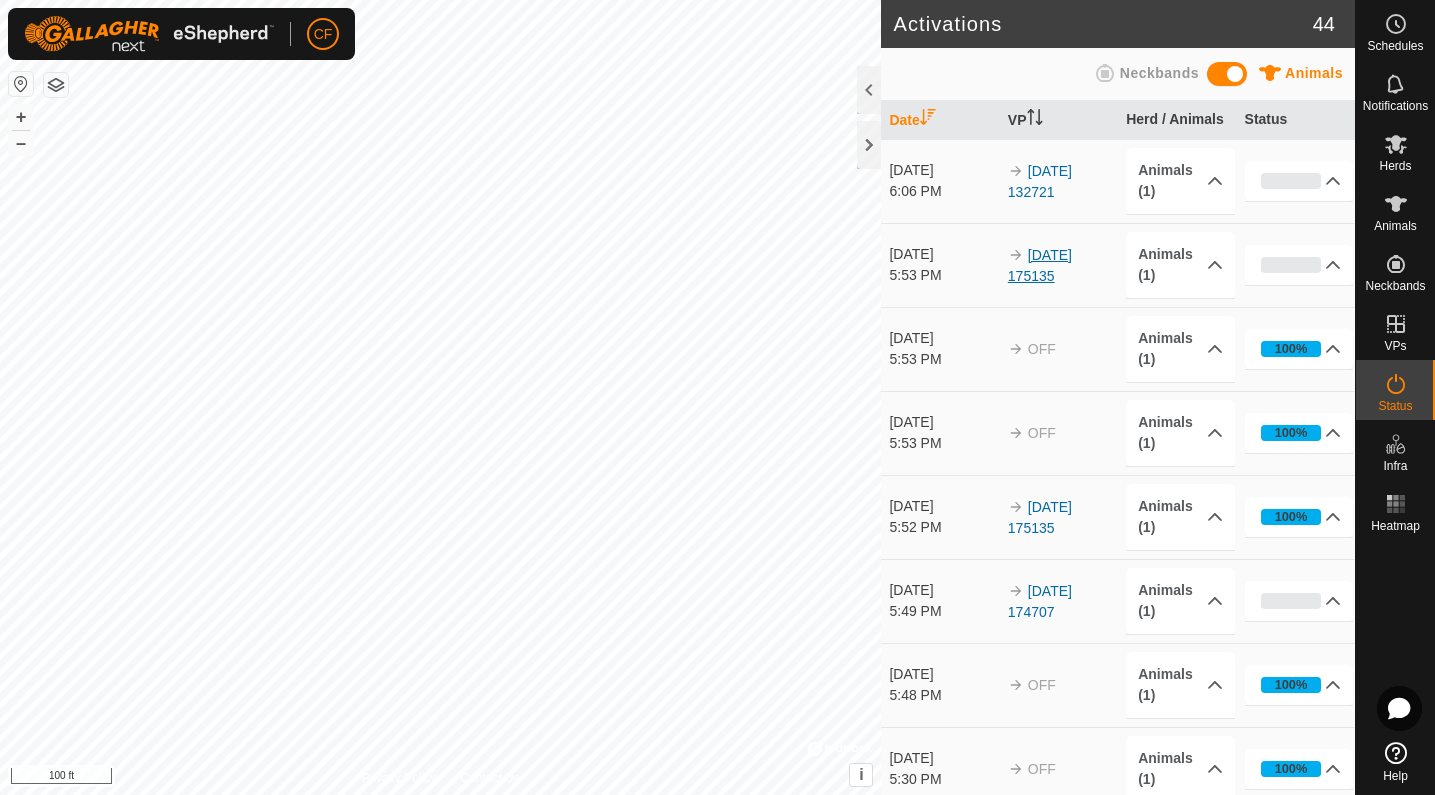 click on "2025-07-28 175135" at bounding box center (1040, 265) 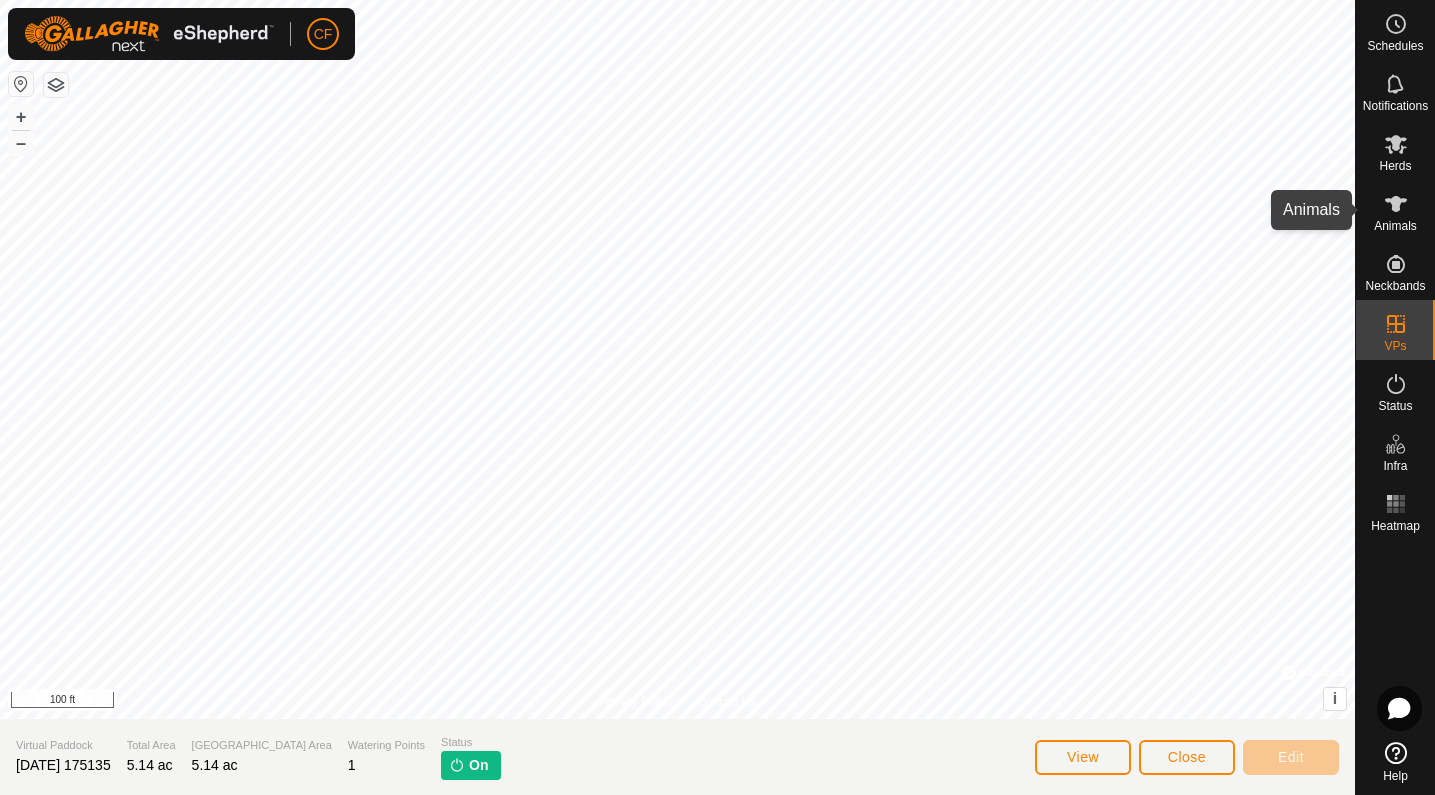 click at bounding box center [1396, 204] 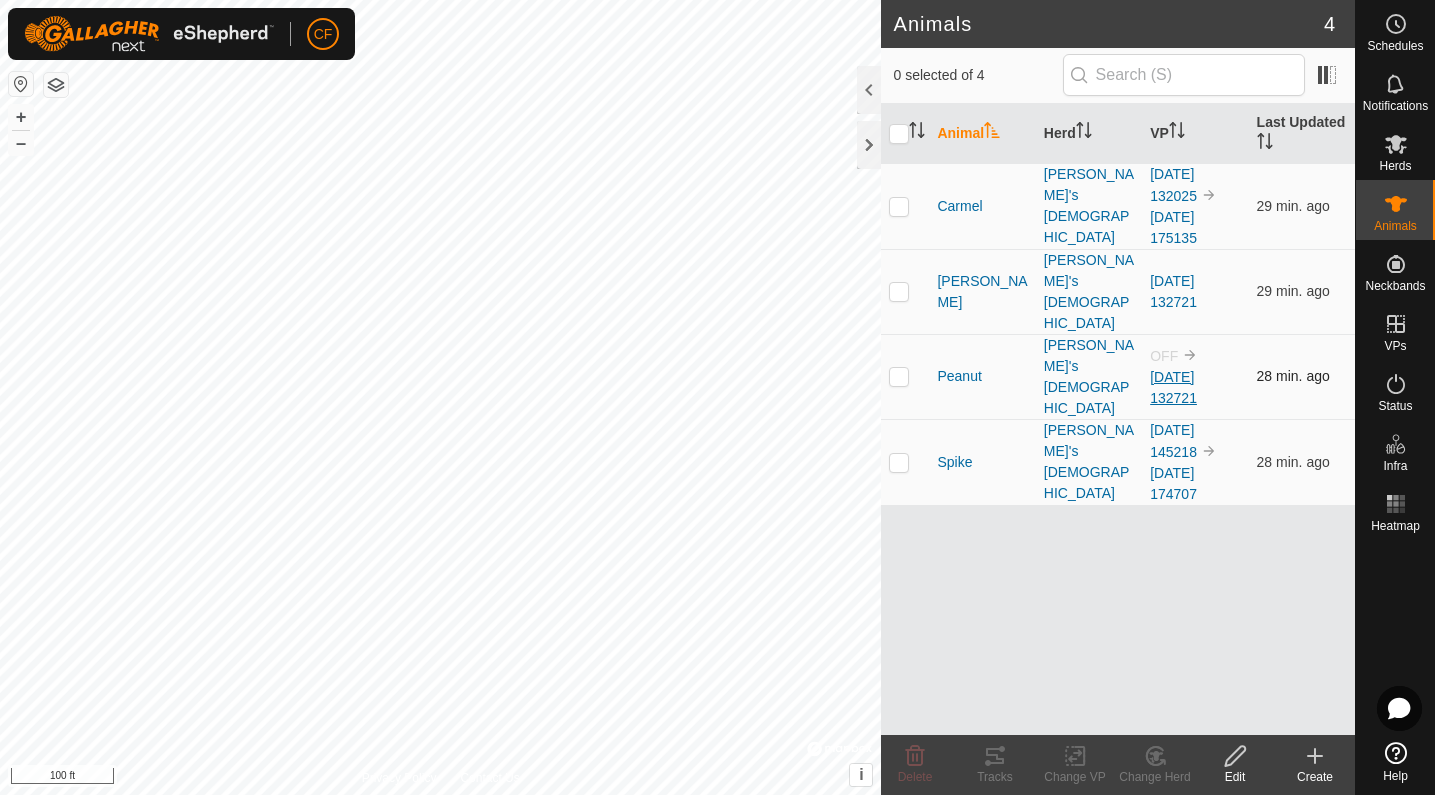 click on "[DATE] 132721" at bounding box center [1173, 387] 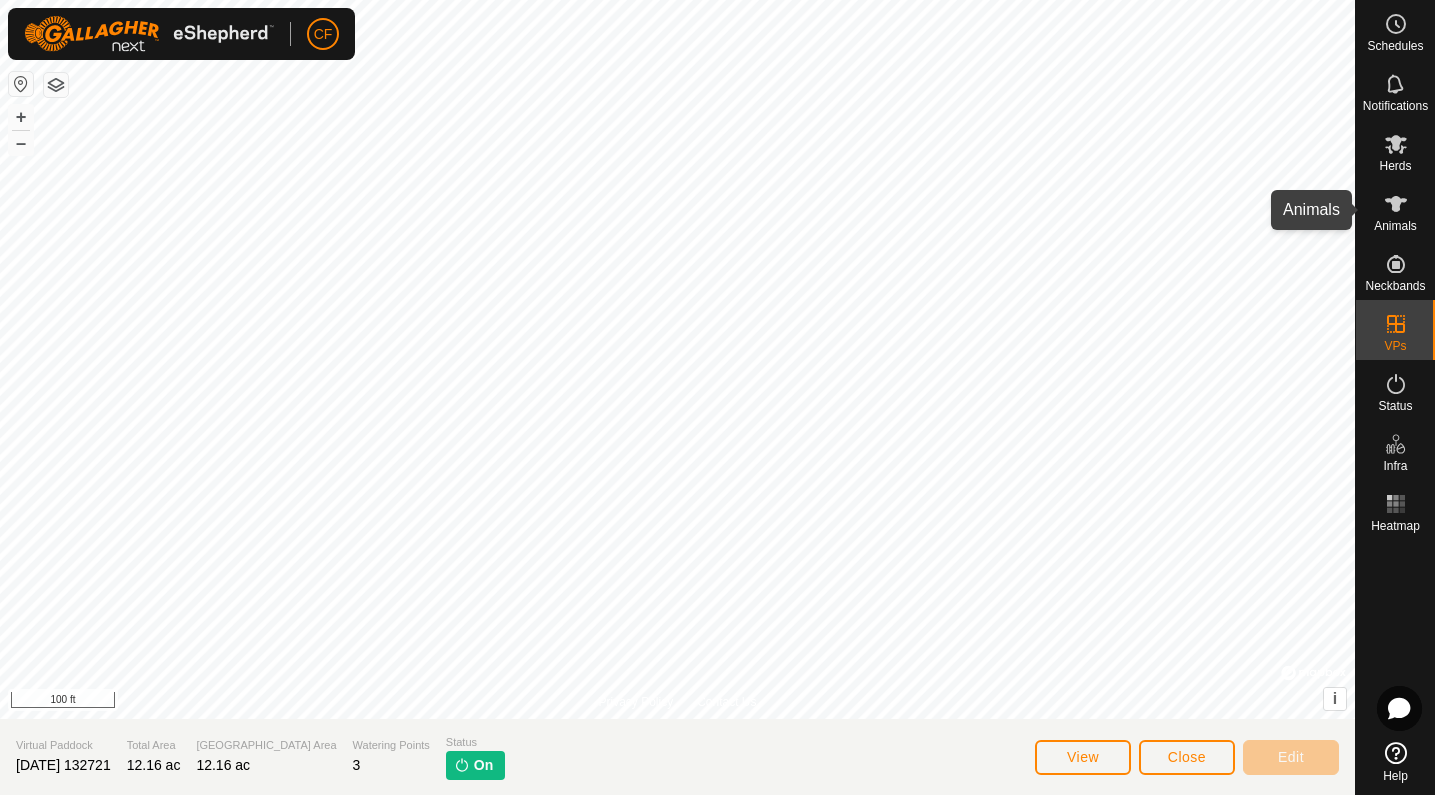 click 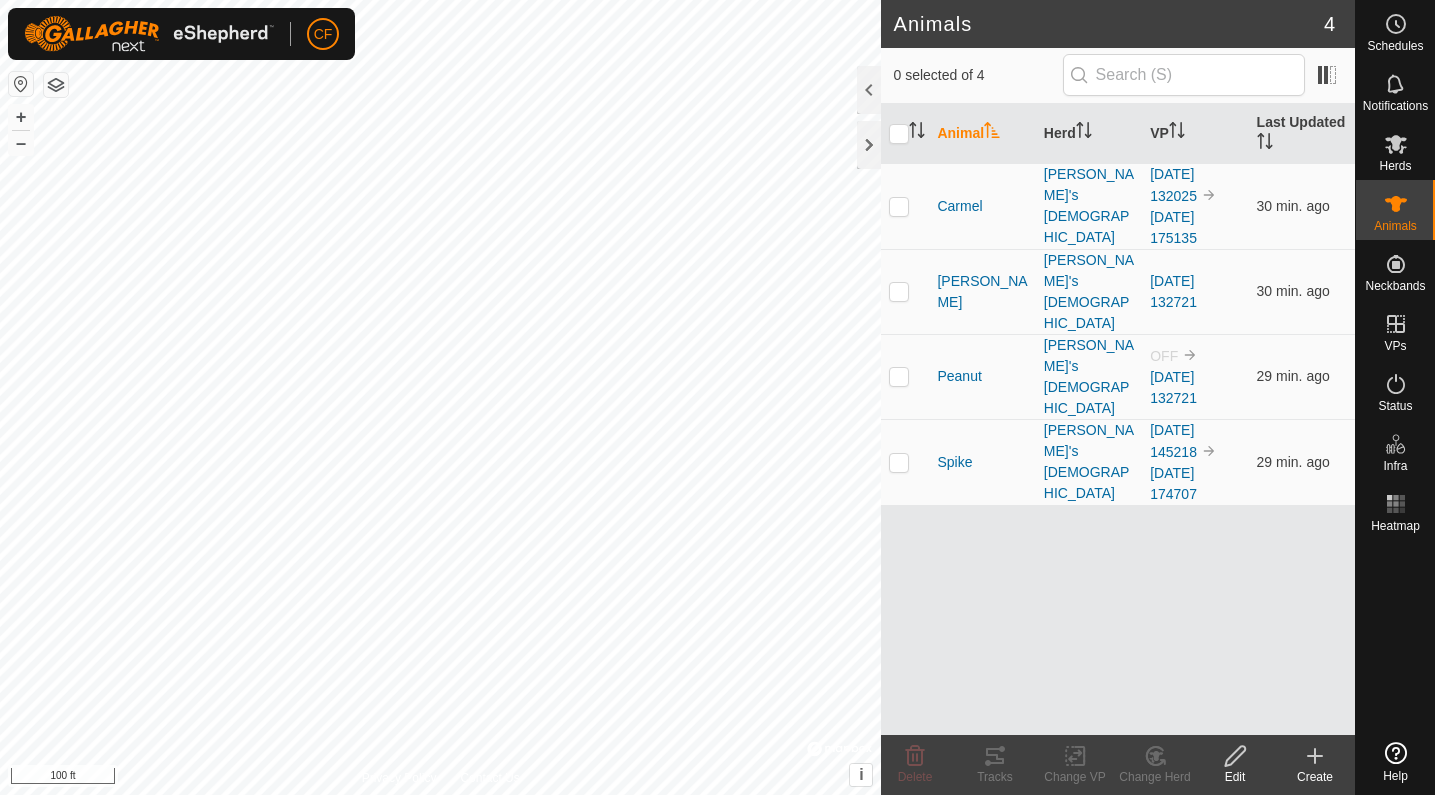 scroll, scrollTop: 0, scrollLeft: 0, axis: both 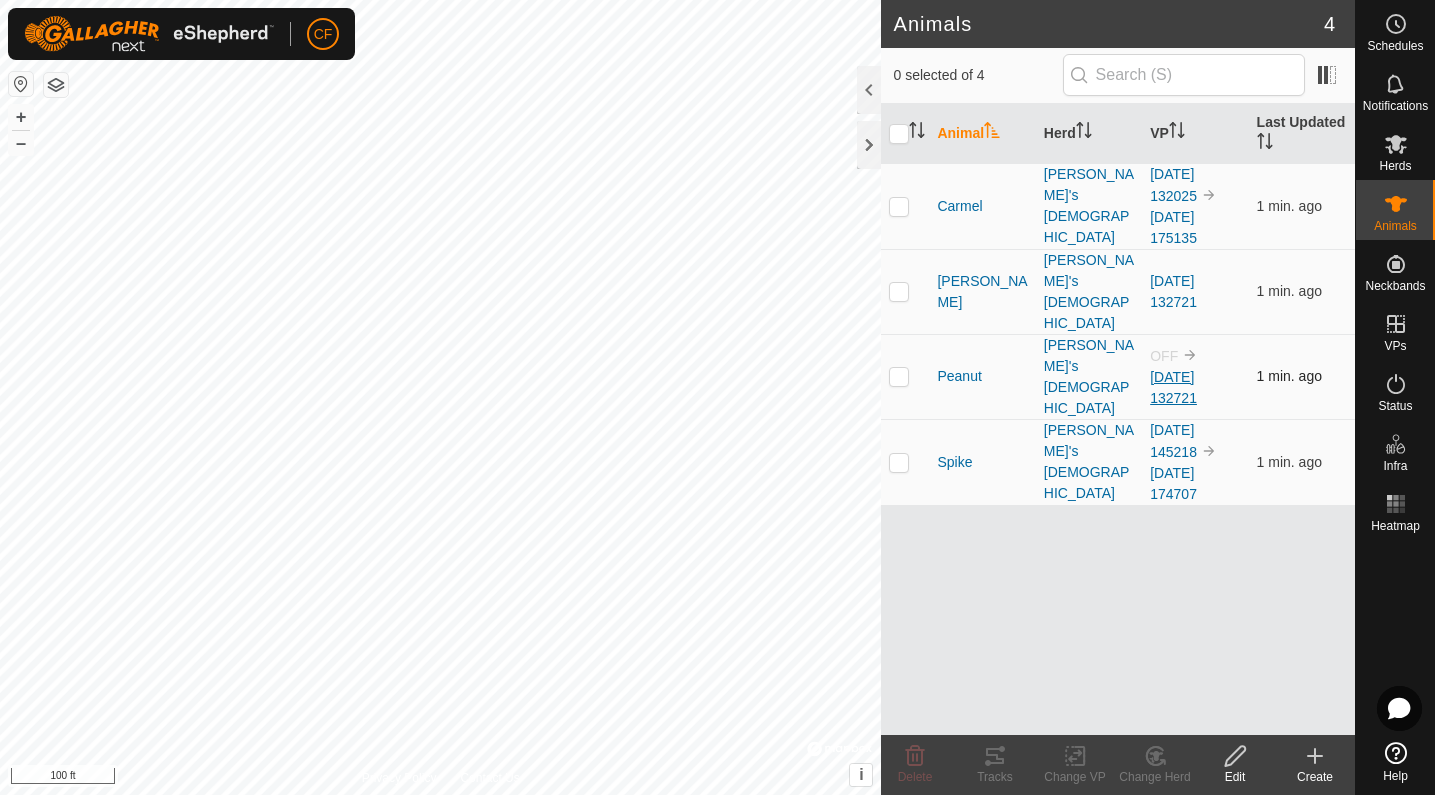 click on "[DATE] 132721" at bounding box center [1173, 387] 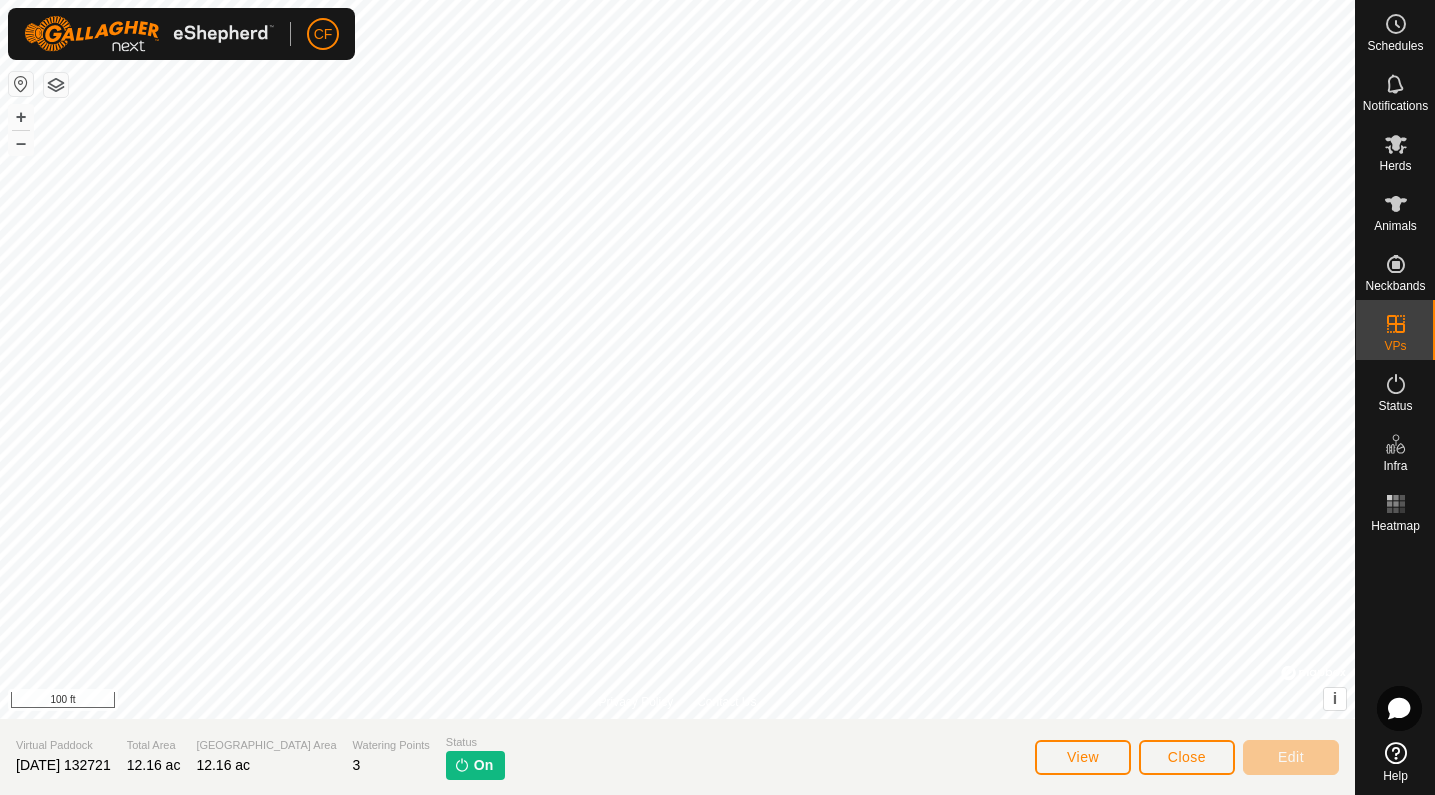 click on "Close" 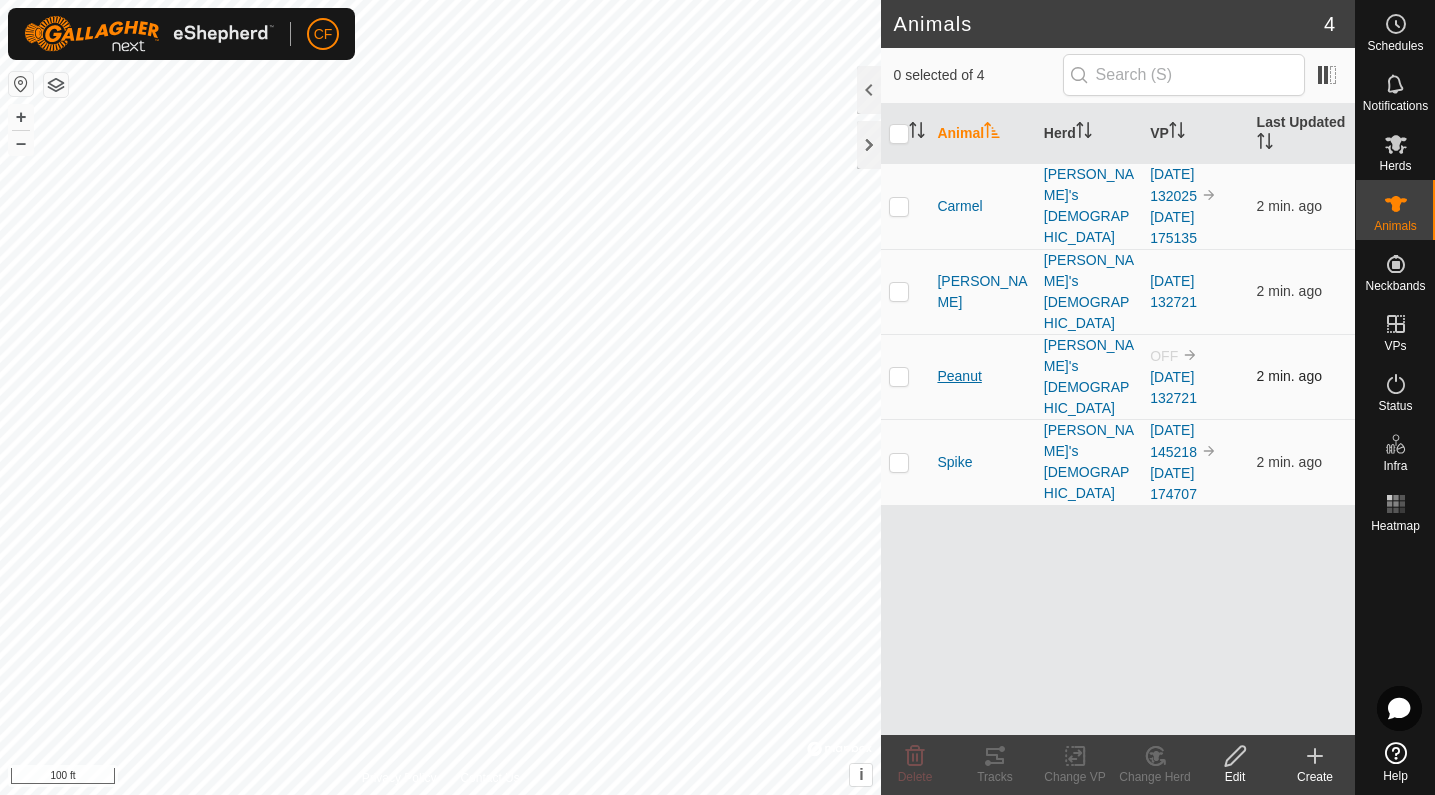 click on "Peanut" at bounding box center [959, 376] 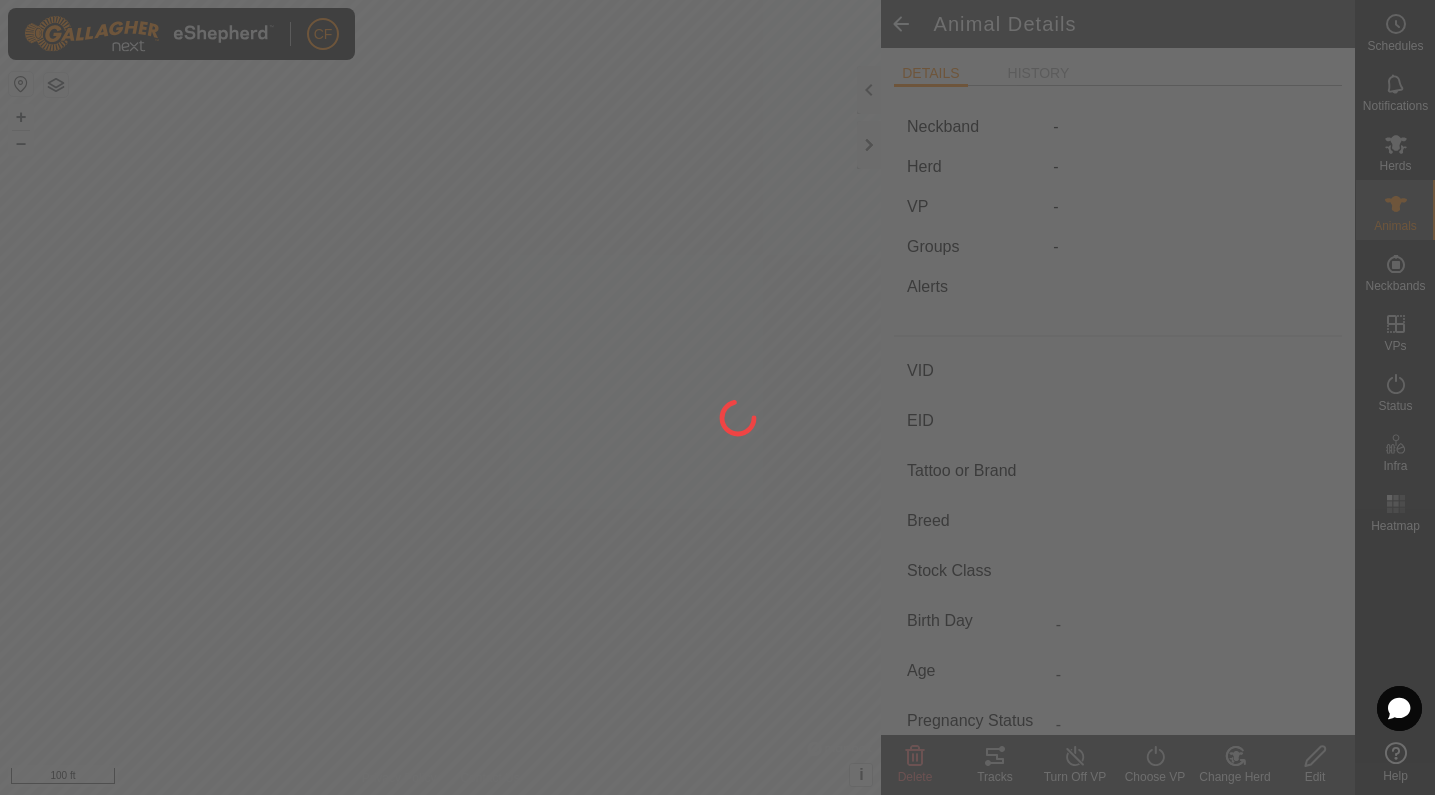 type on "Peanut" 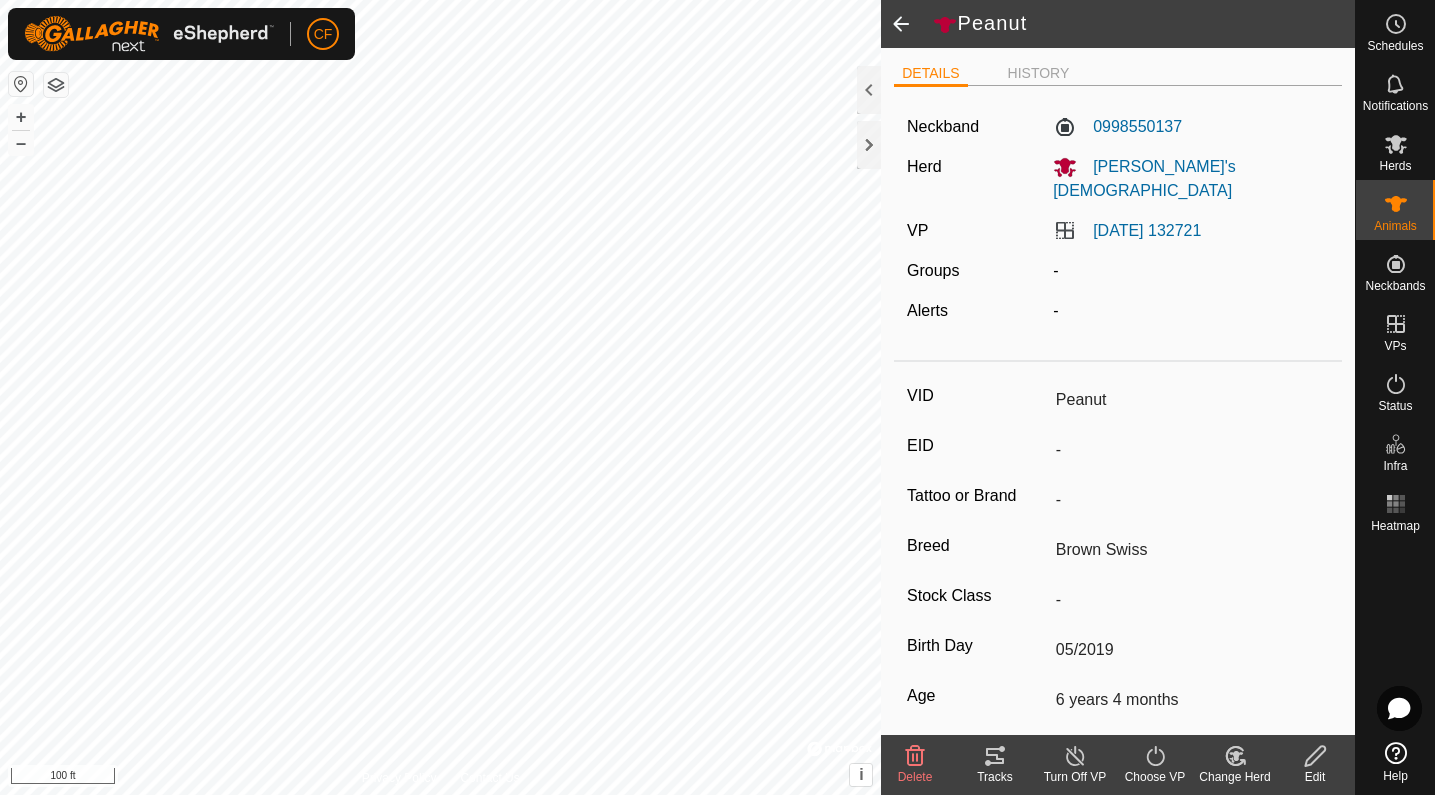 click 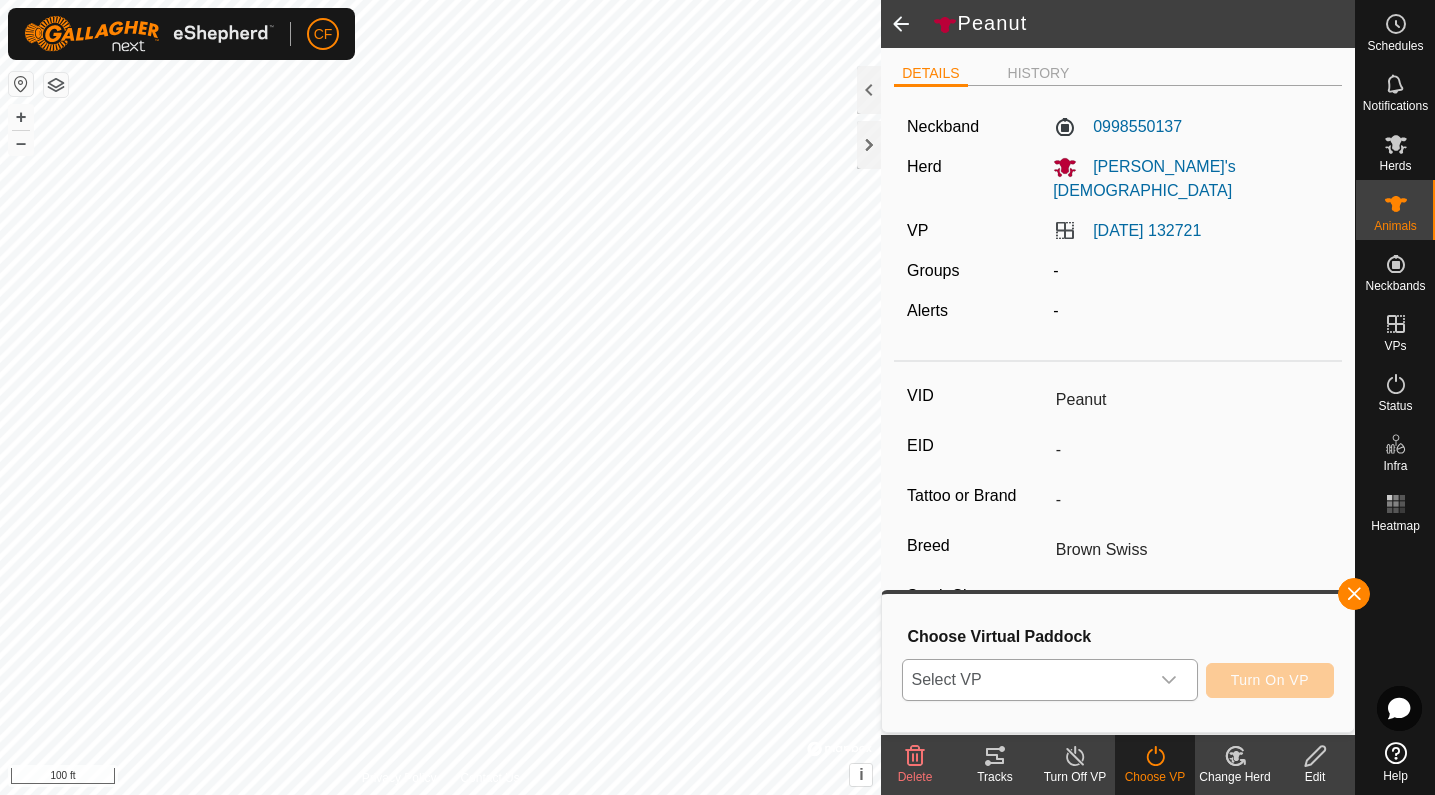 click 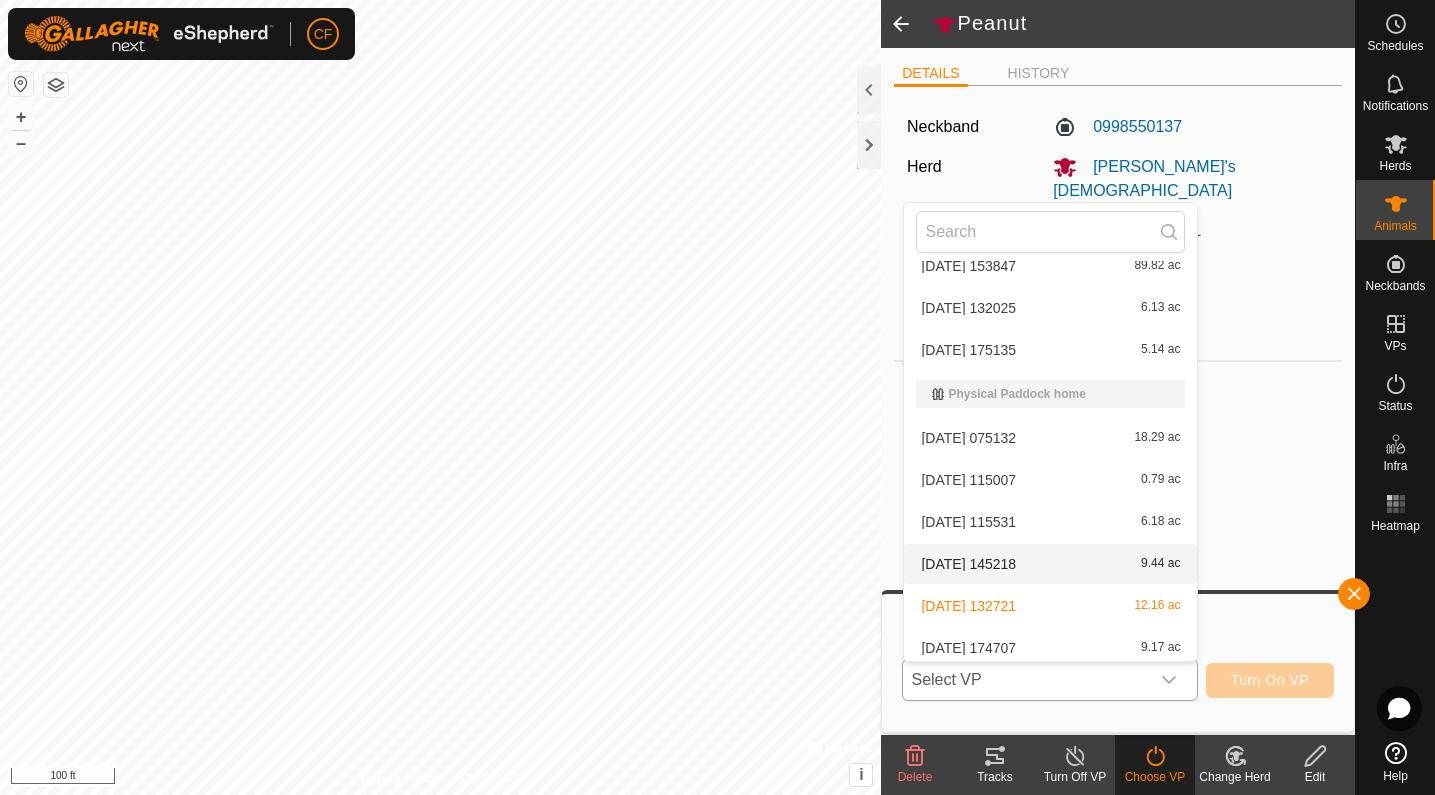 scroll, scrollTop: 110, scrollLeft: 0, axis: vertical 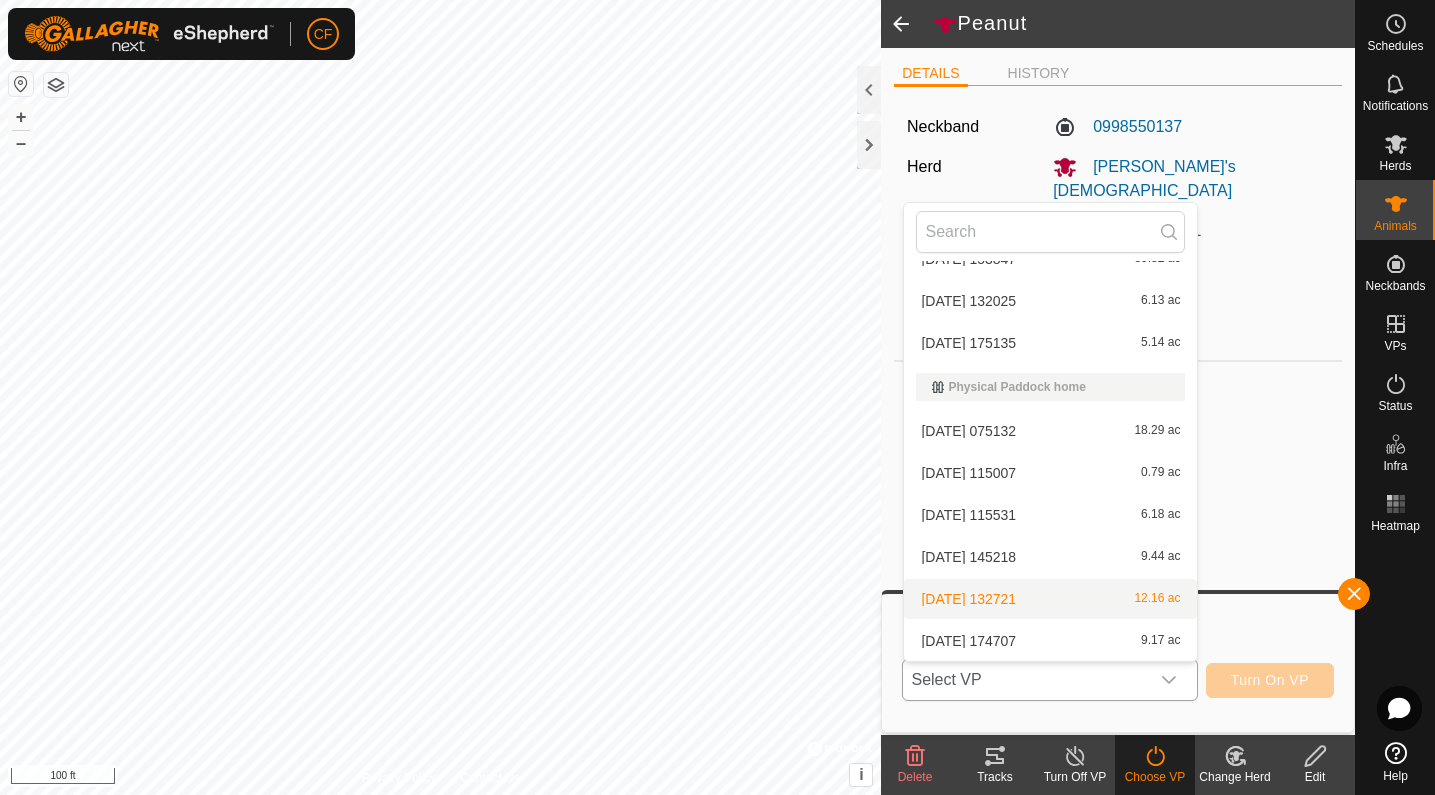 click on "[DATE] 132721  12.16 ac" at bounding box center [1050, 599] 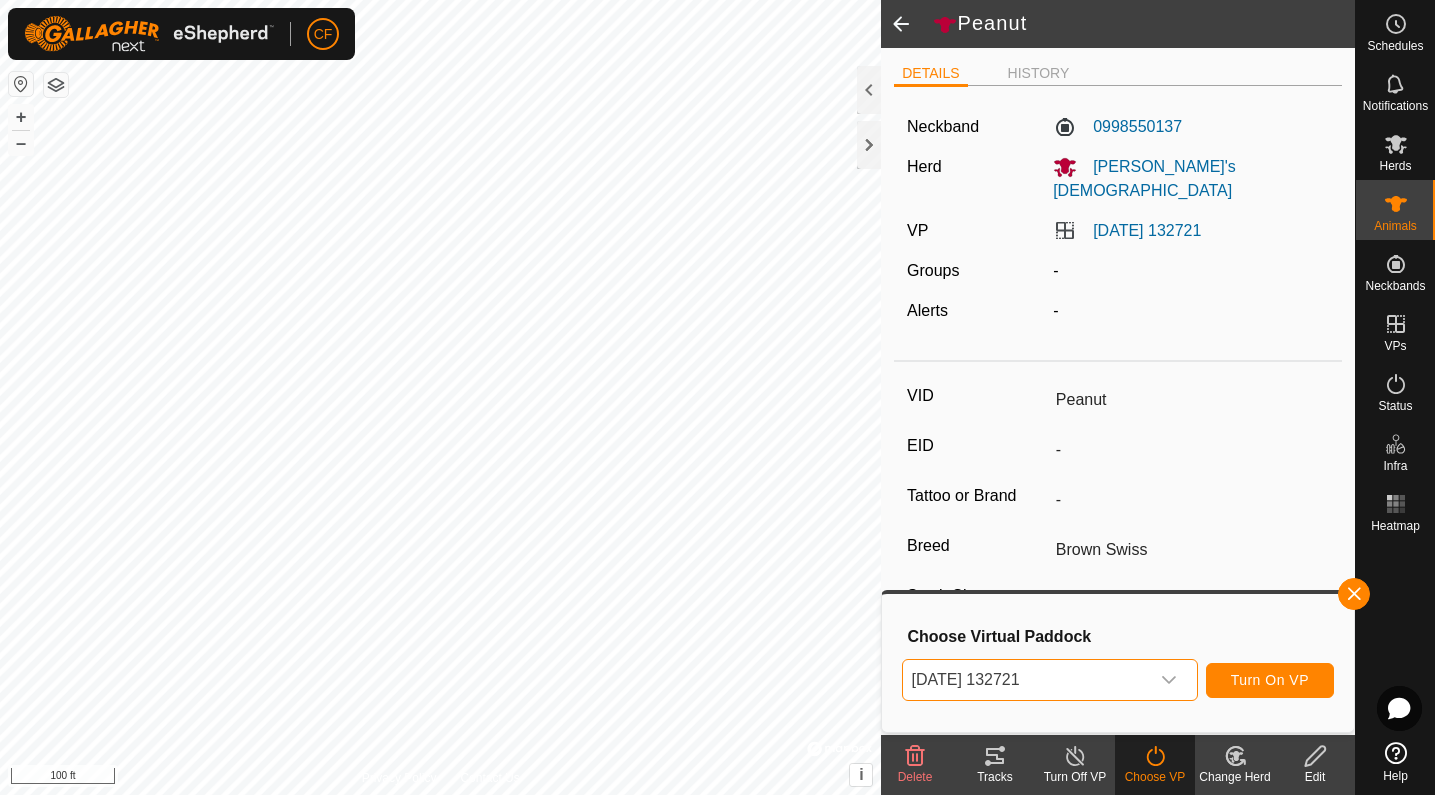 click on "Turn On VP" at bounding box center (1270, 680) 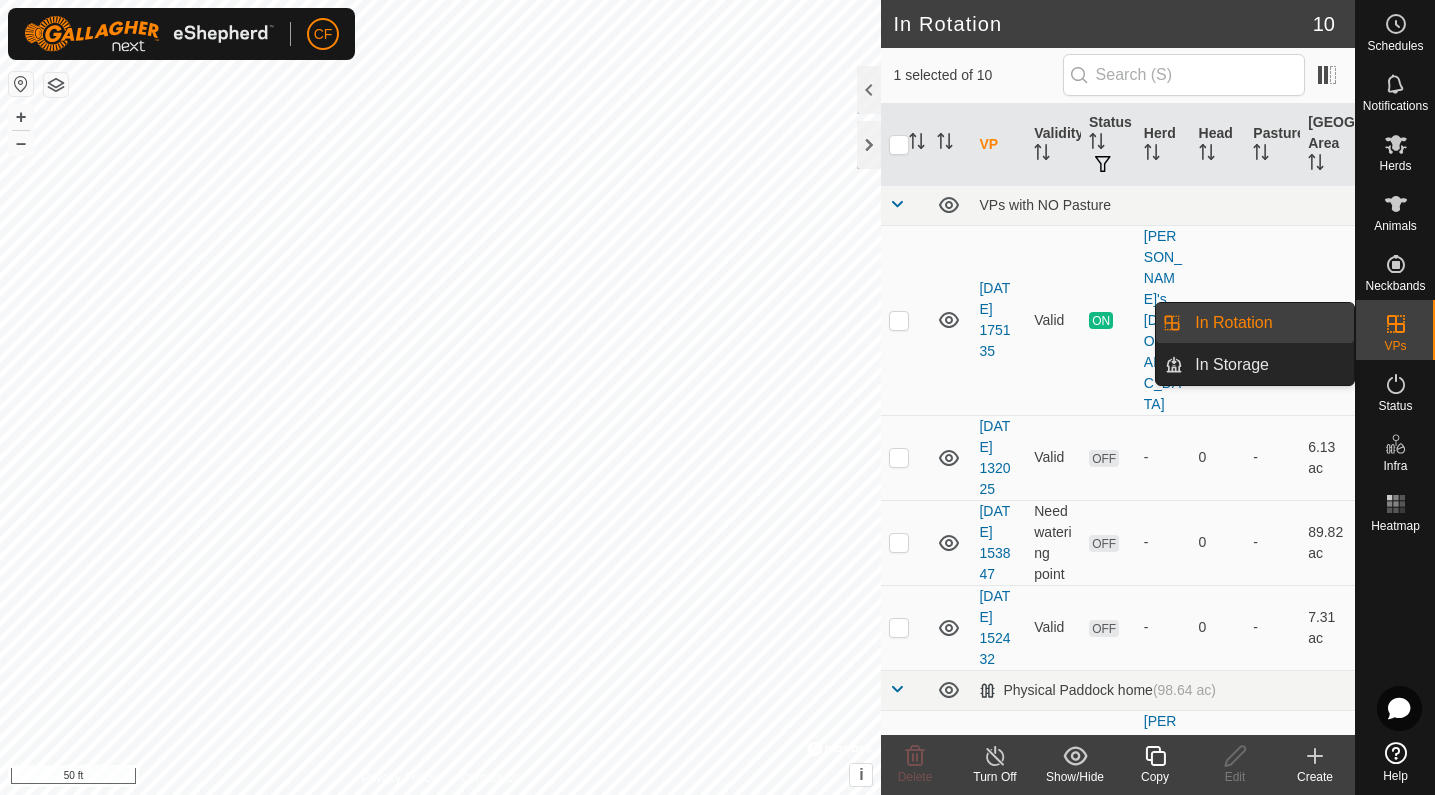 click 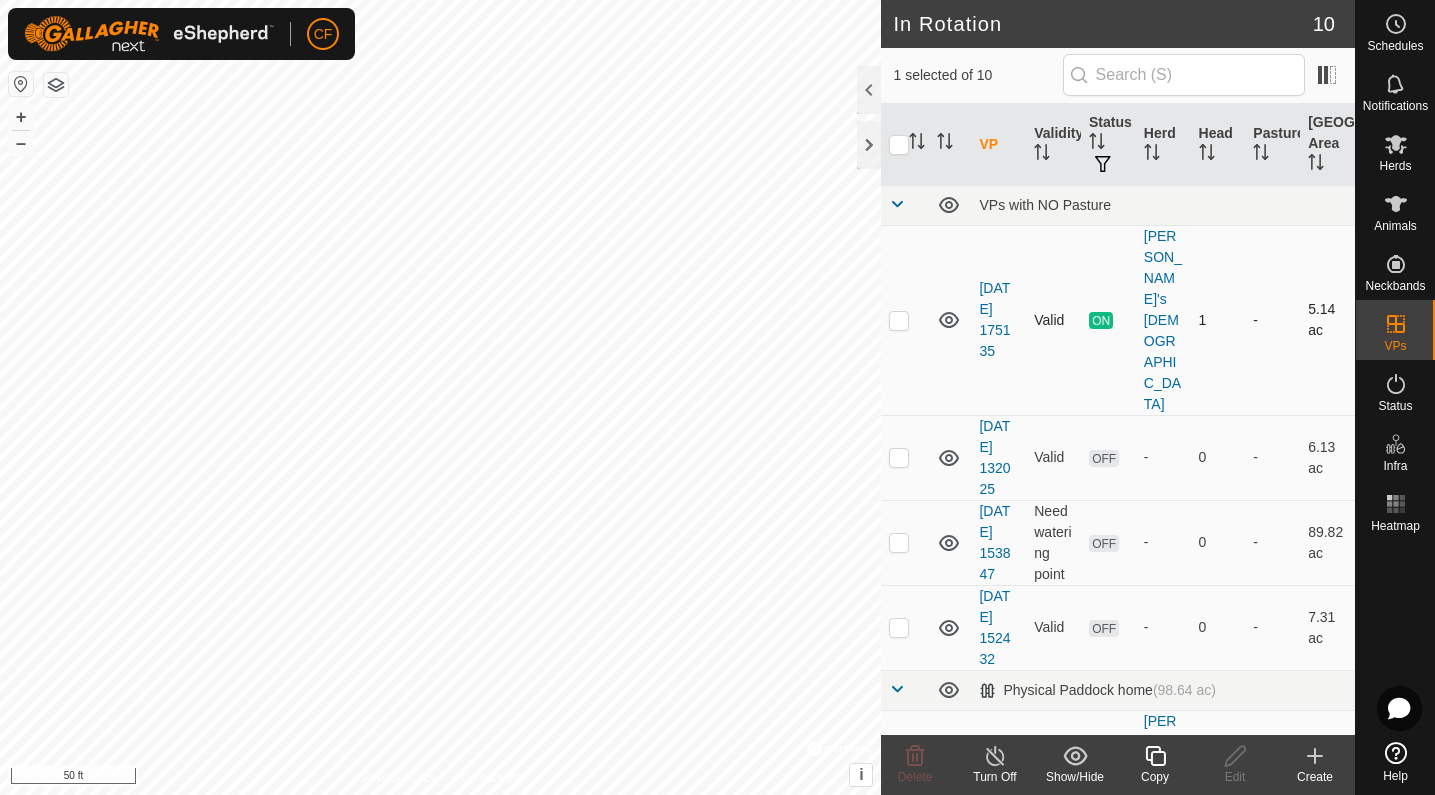 checkbox on "false" 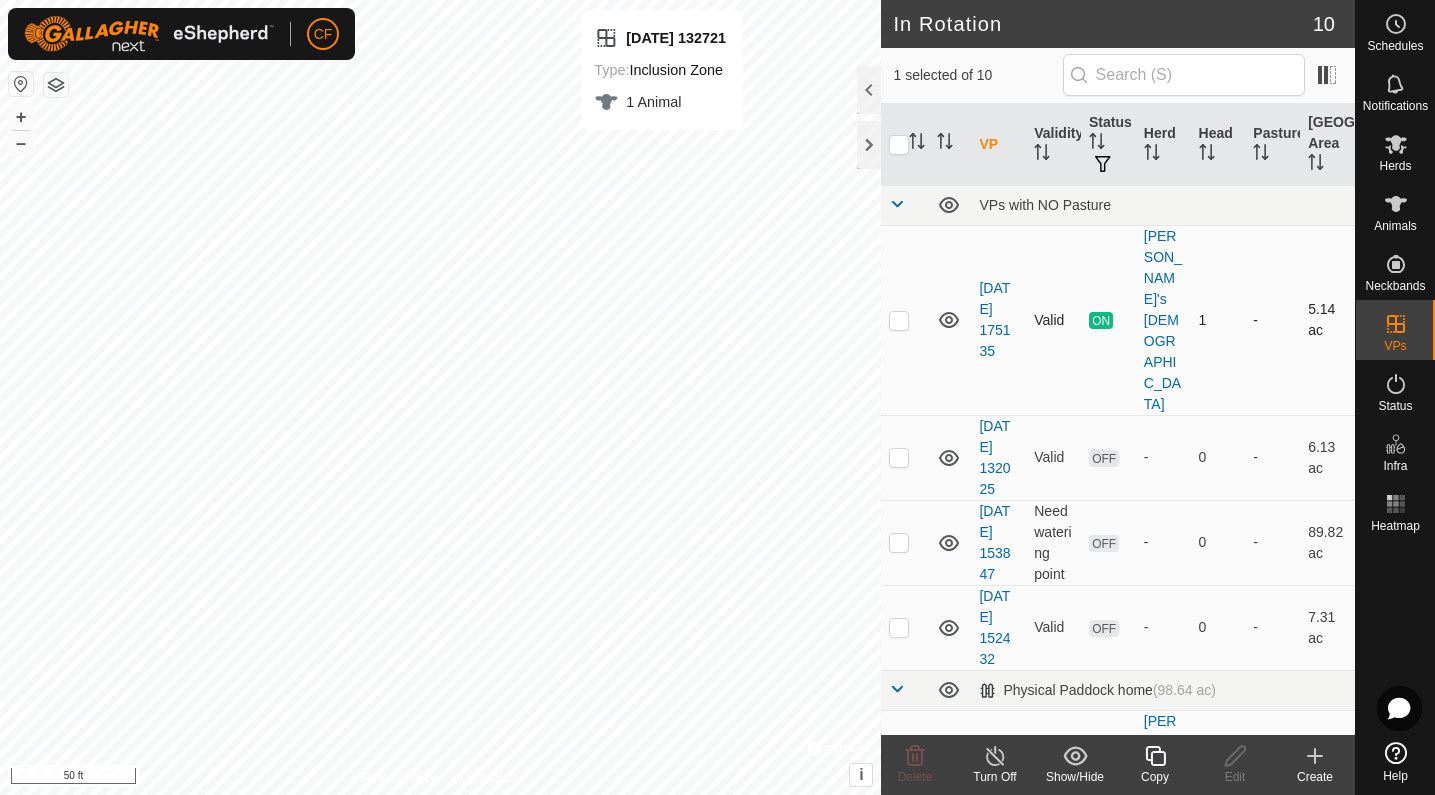 checkbox on "false" 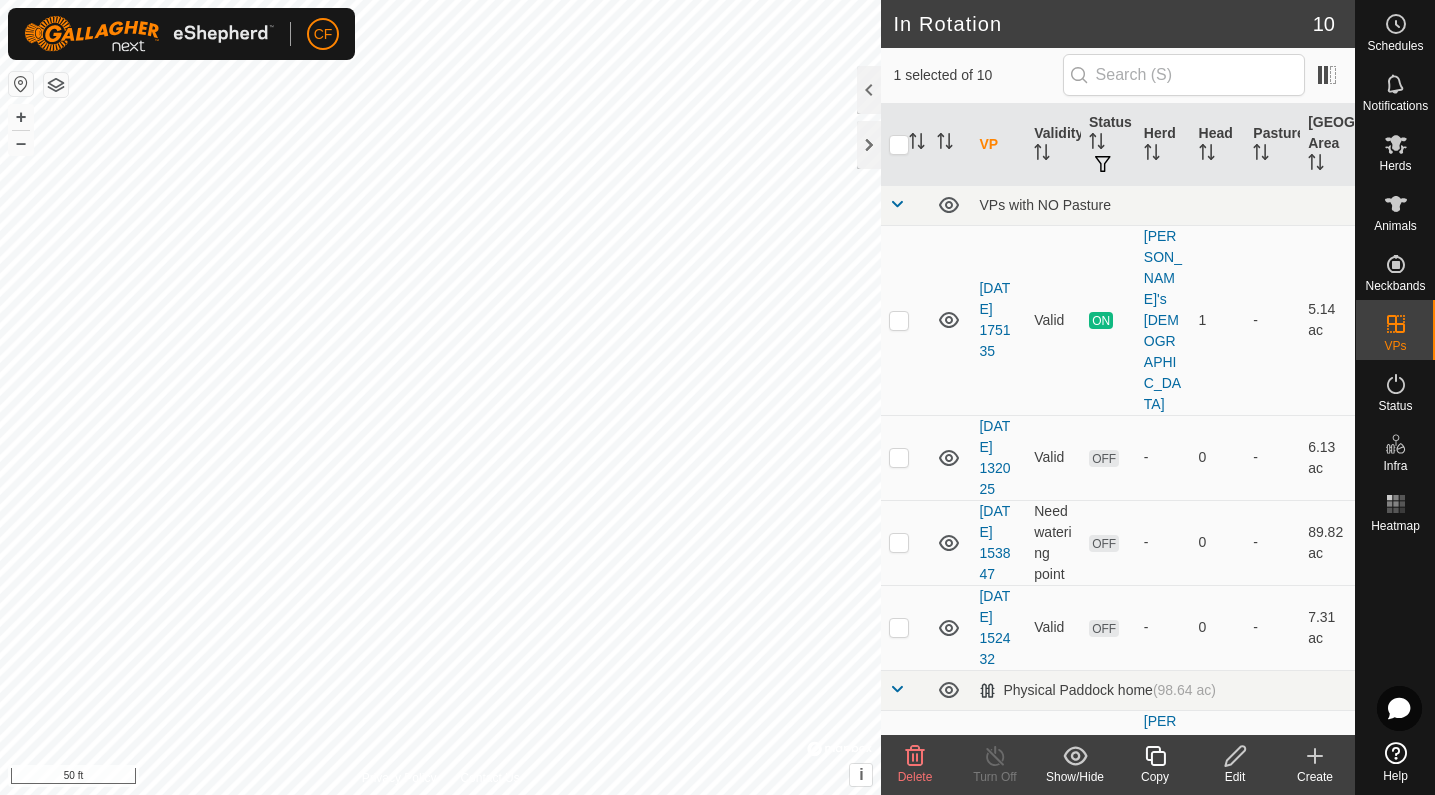 click 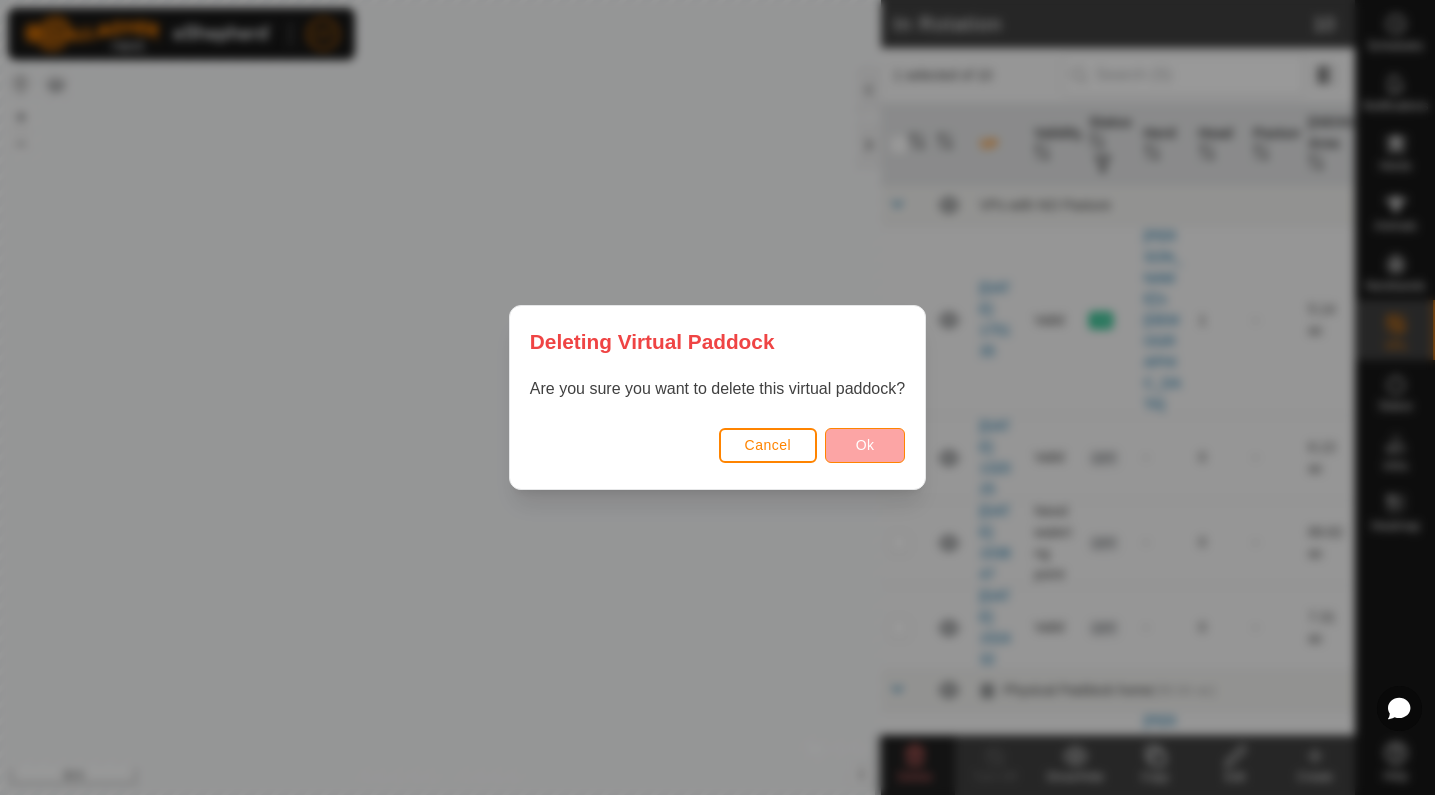 click on "Ok" at bounding box center (865, 445) 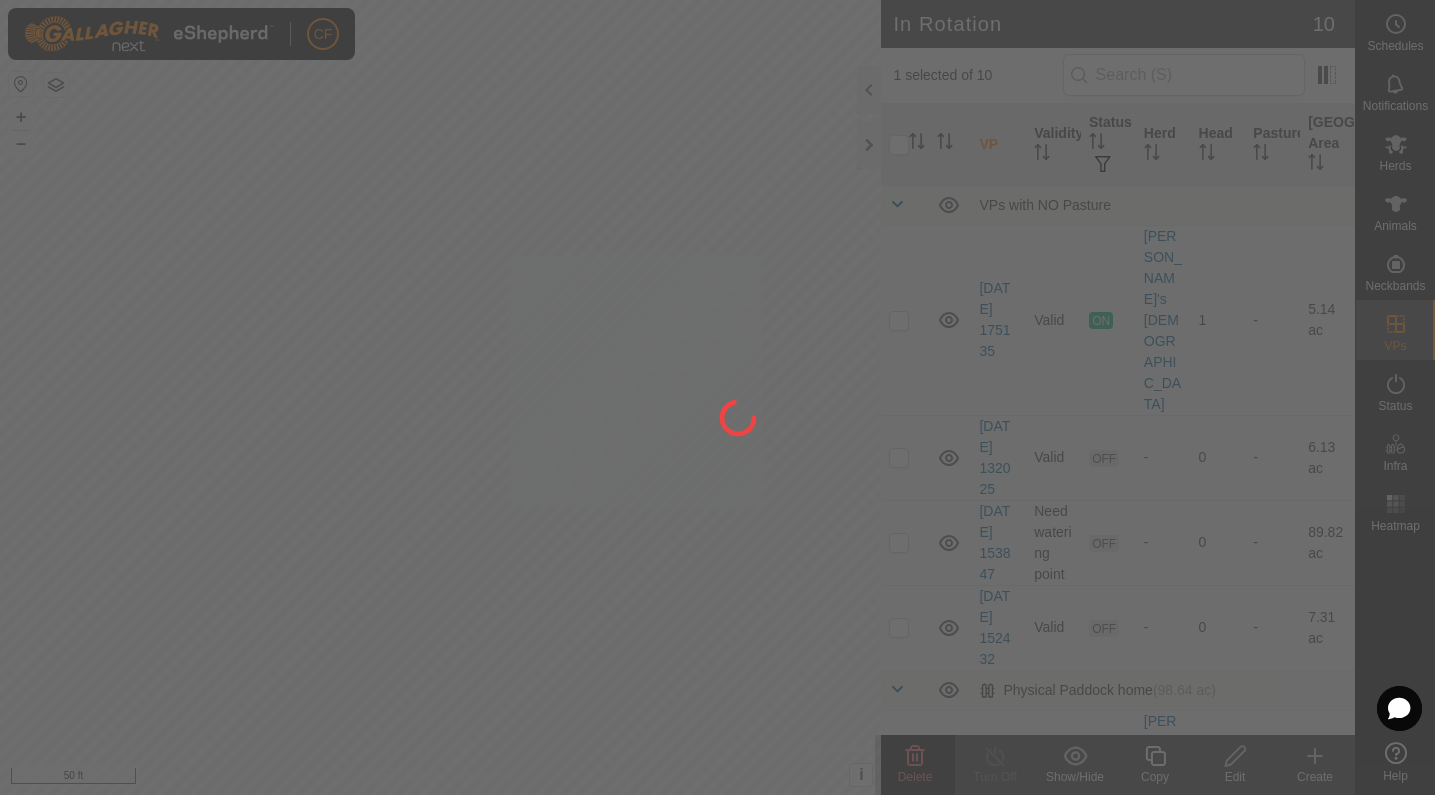 checkbox on "false" 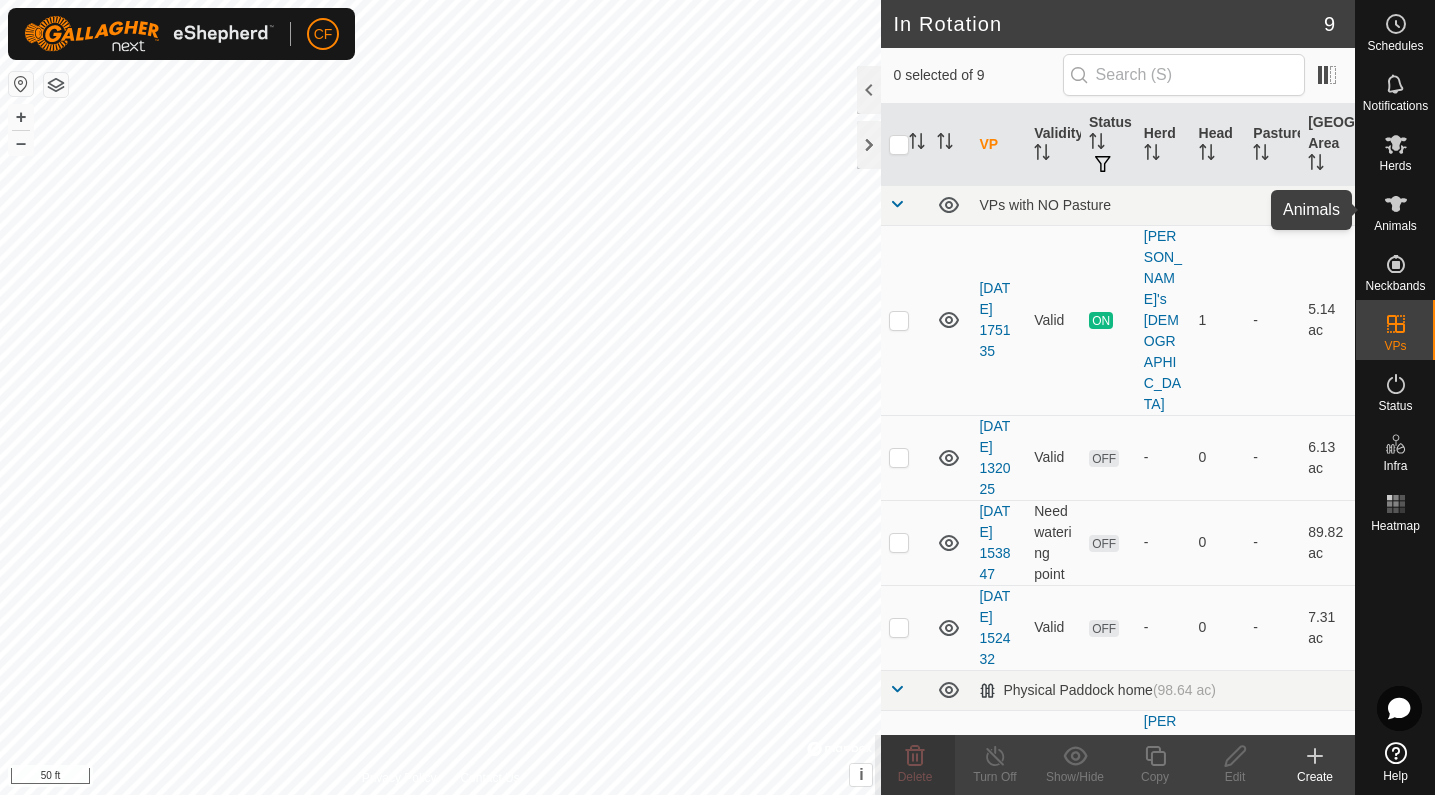 click 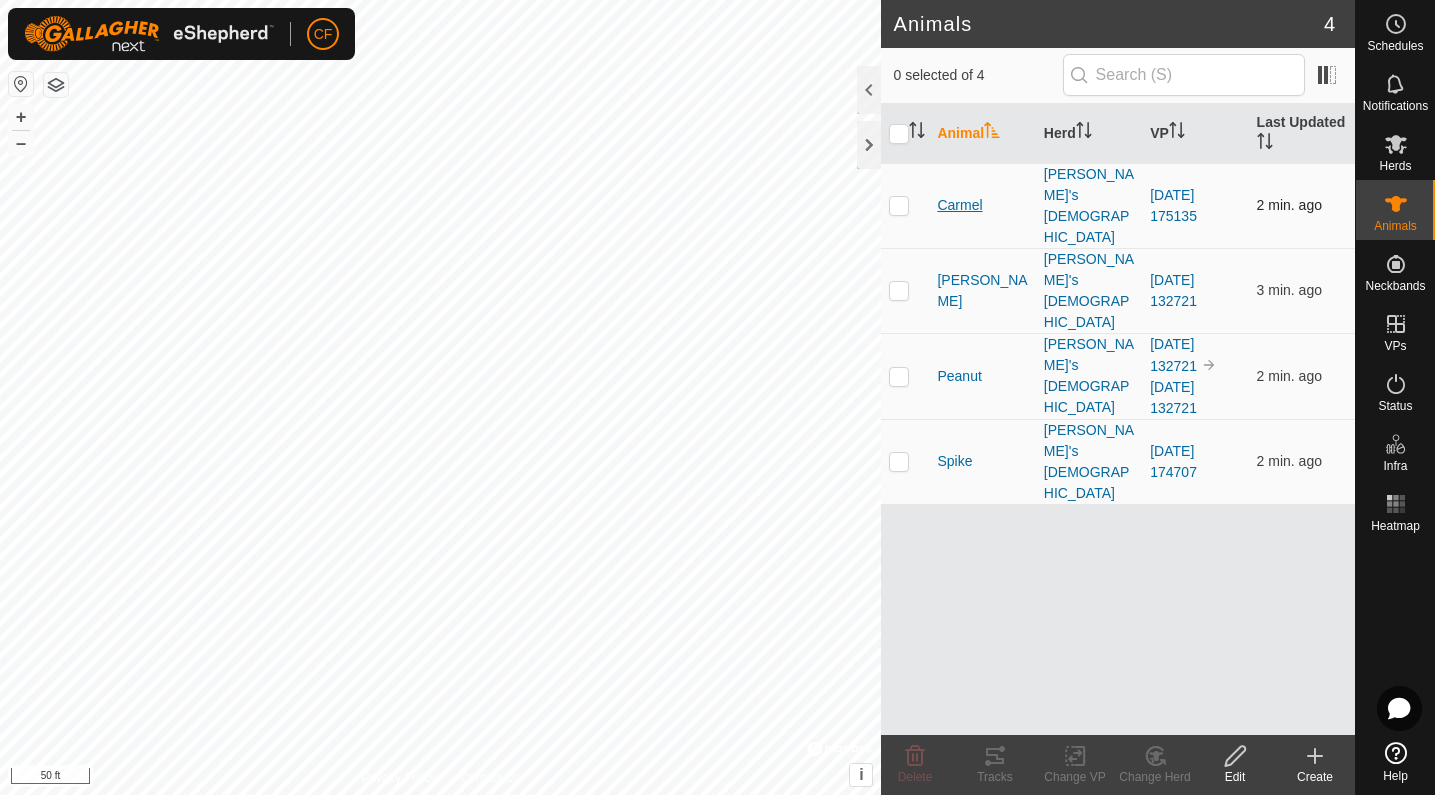 click on "Carmel" at bounding box center [959, 205] 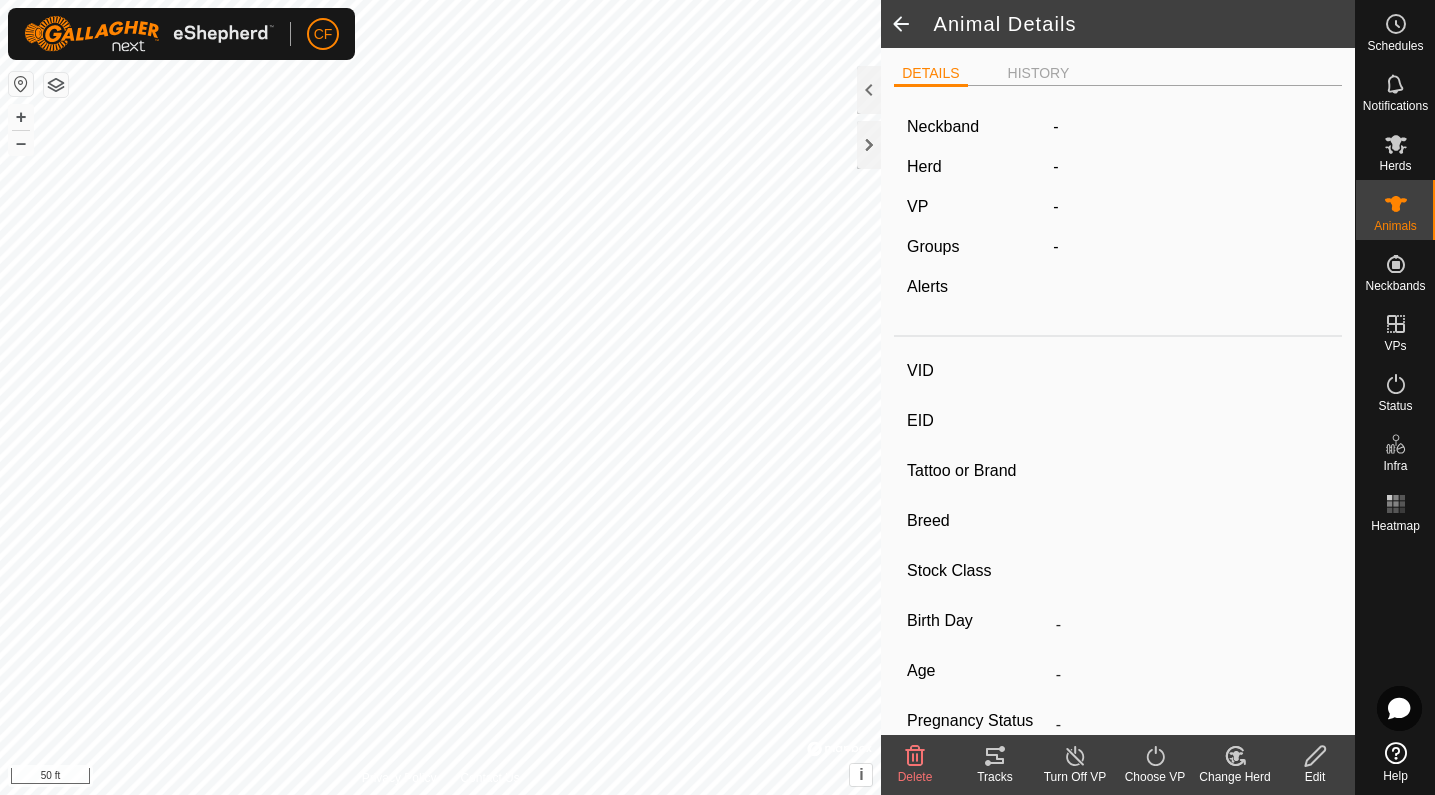 type on "Carmel" 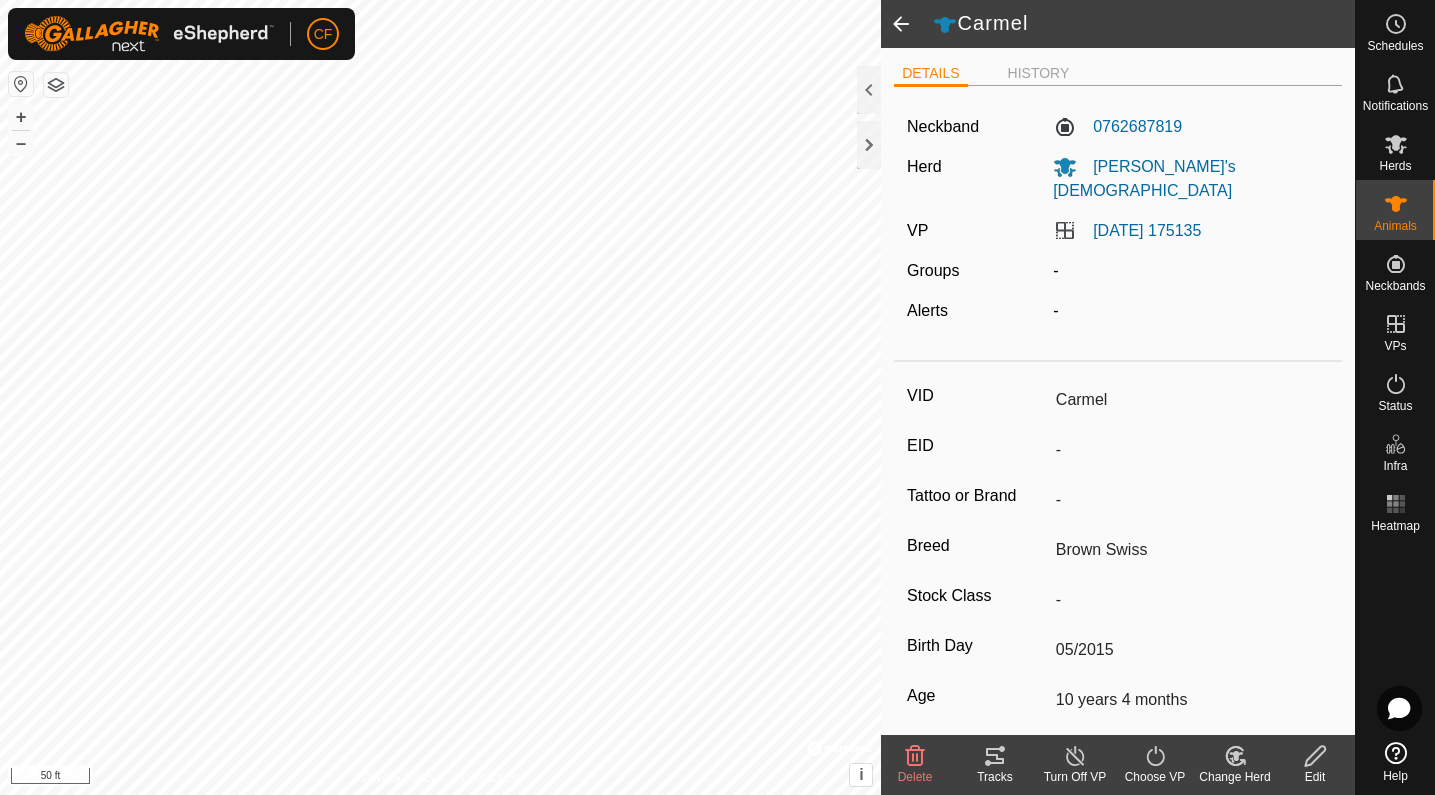click on "Carmel   DETAILS   HISTORY  Neckband 0762687819 Herd [PERSON_NAME]'s [DEMOGRAPHIC_DATA] VP [DATE] 175135 Groups  -  Alerts  -  VID Carmel EID - Tattoo or Brand - Breed Brown Swiss Stock Class - Birth Day 05/2015 Age [DEMOGRAPHIC_DATA] years 4 months Pregnancy Status - Weight 0 kg Expected Daily Weight Gain - Delete  Tracks   Turn Off VP   Choose VP   Change Herd   Edit  Privacy Policy Contact Us
[DATE] 145218 Status:  OFF Type:  Inclusion Zone + – ⇧ i ©  Mapbox , ©  OpenStreetMap ,  Improve this map 50 ft" 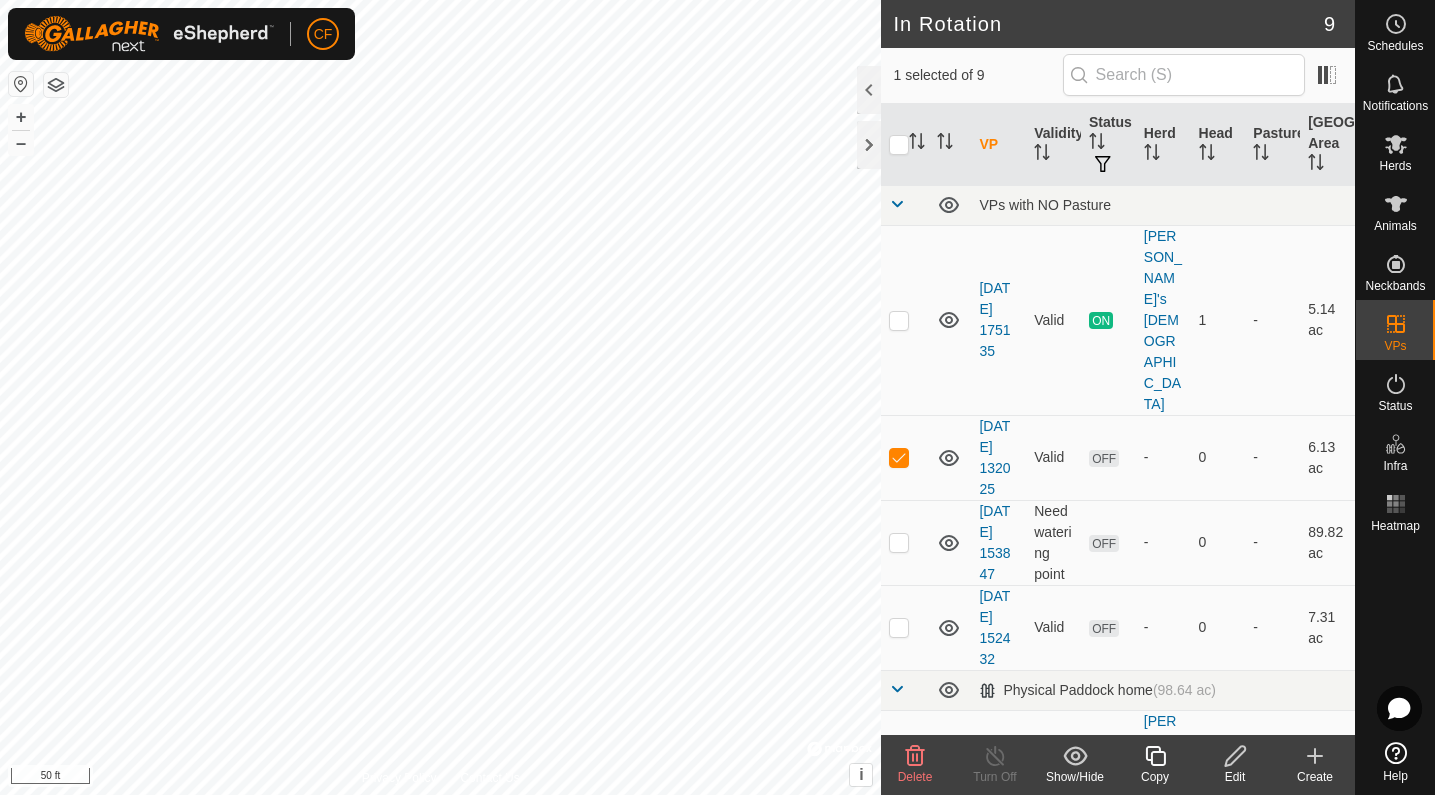 click 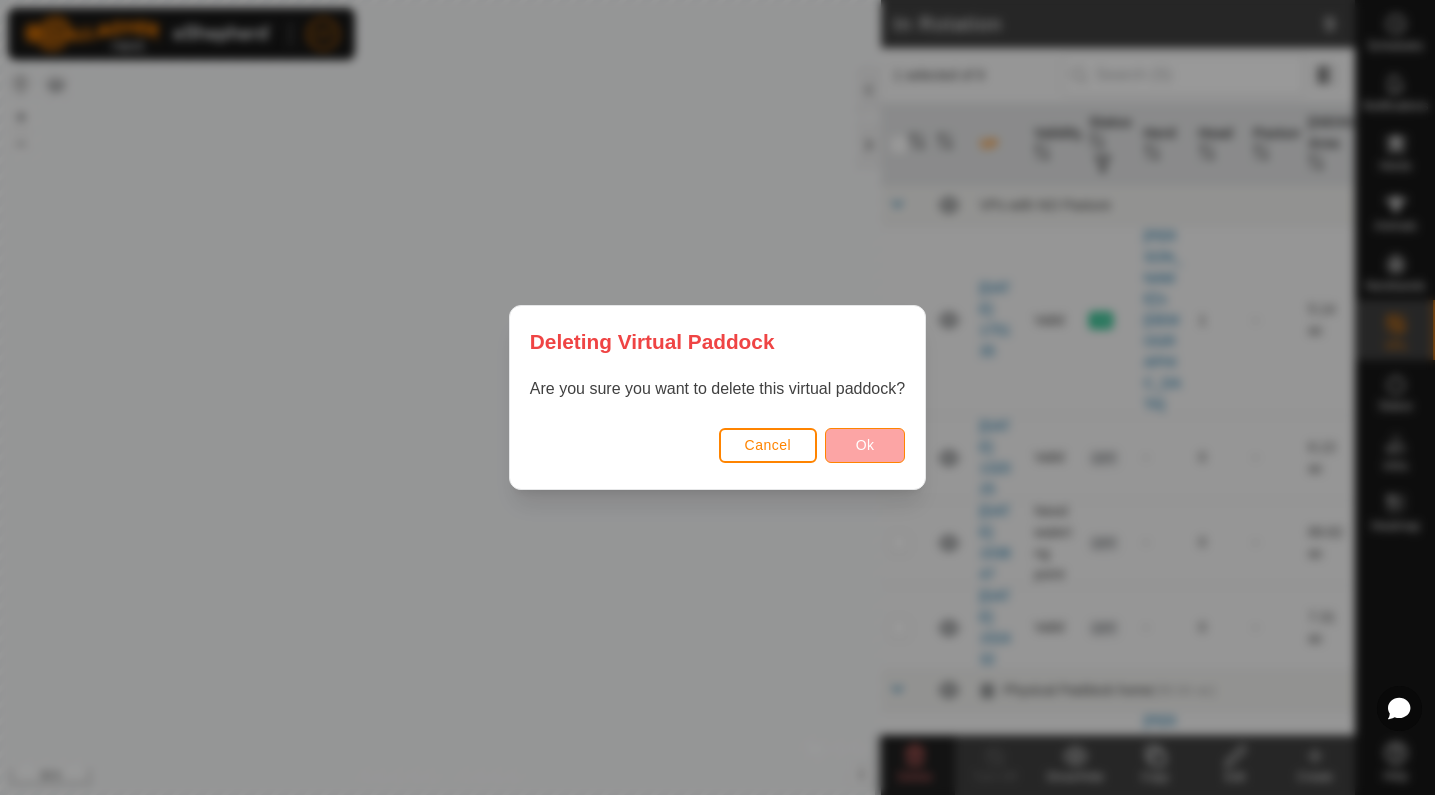 click on "Ok" at bounding box center (865, 445) 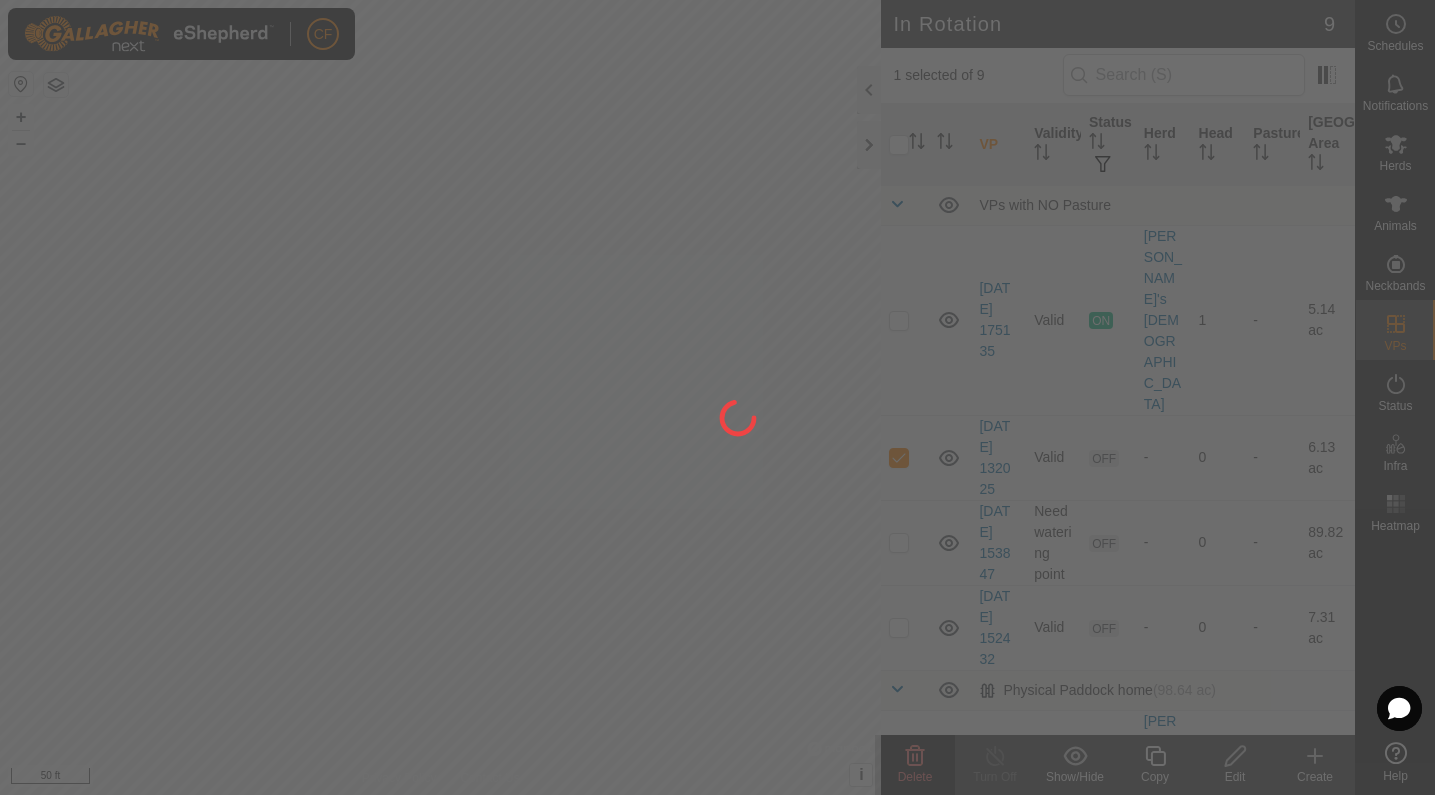checkbox on "false" 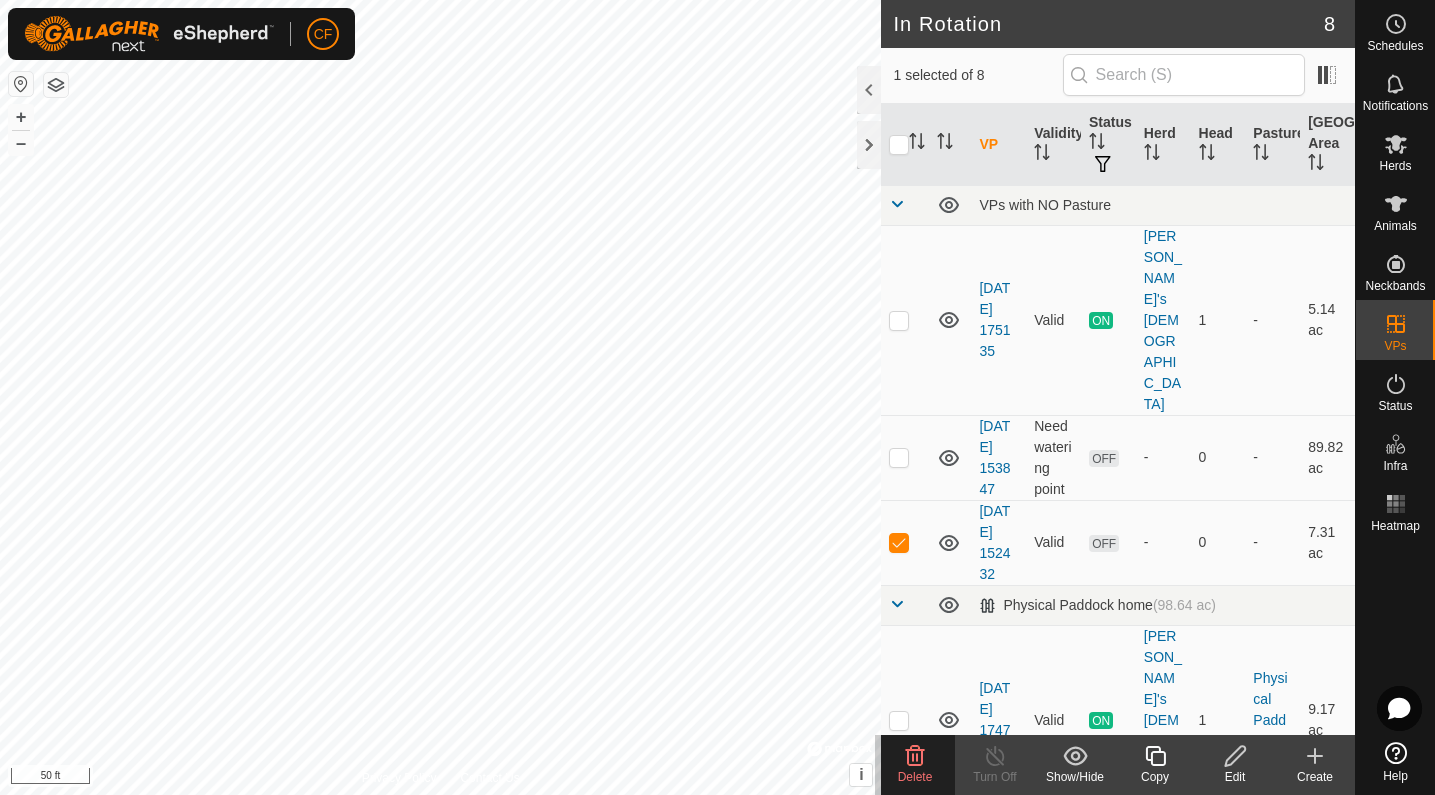 click 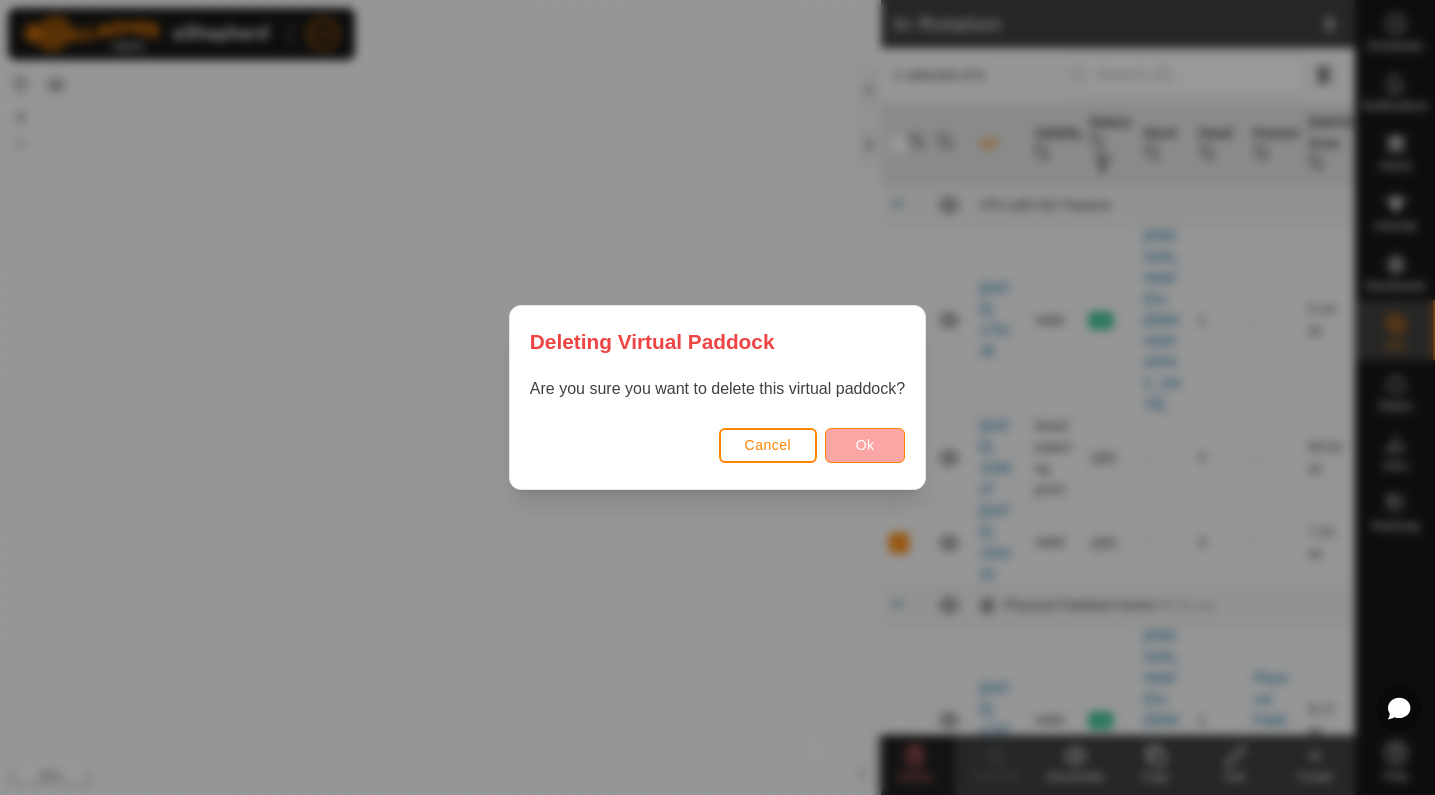 click on "Ok" at bounding box center (865, 445) 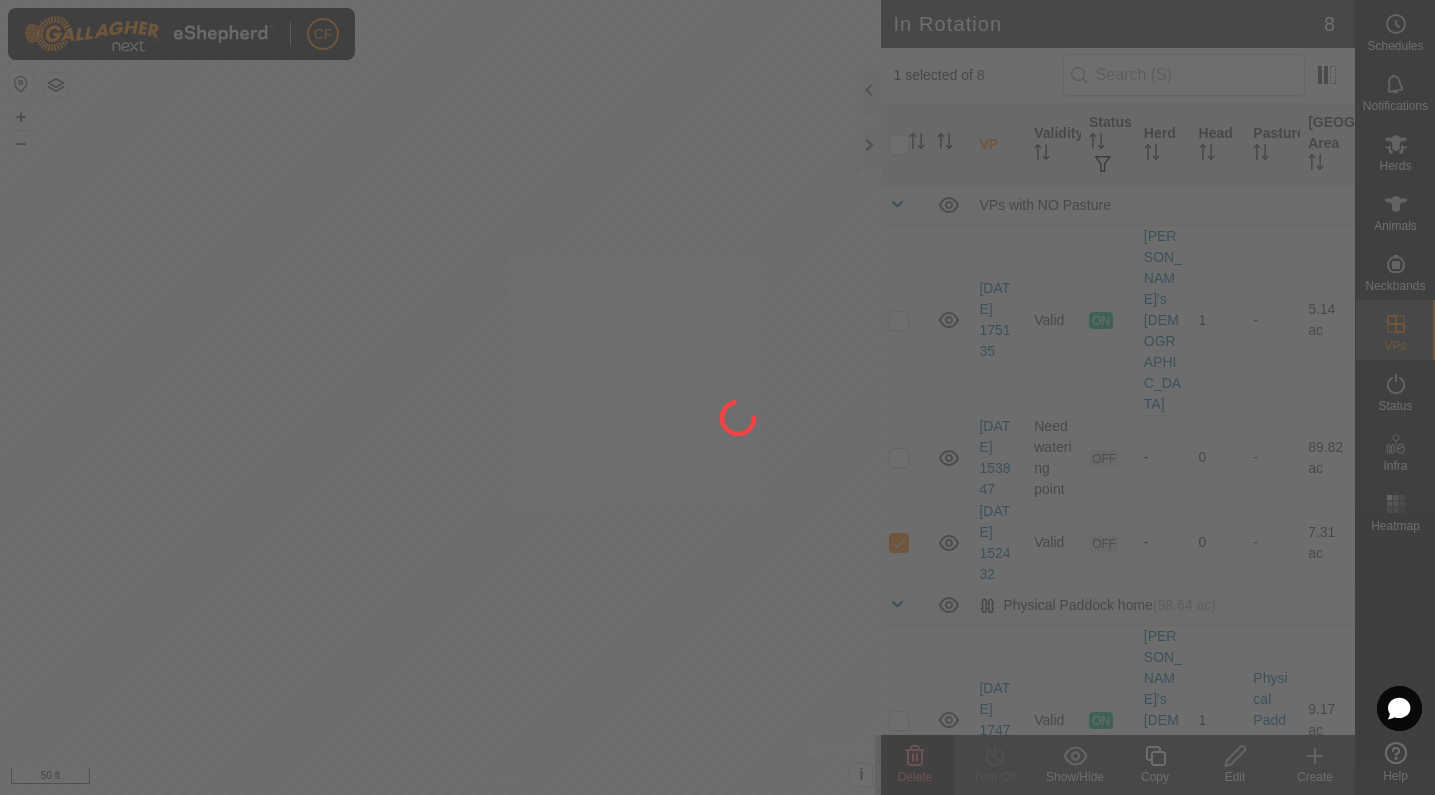 checkbox on "false" 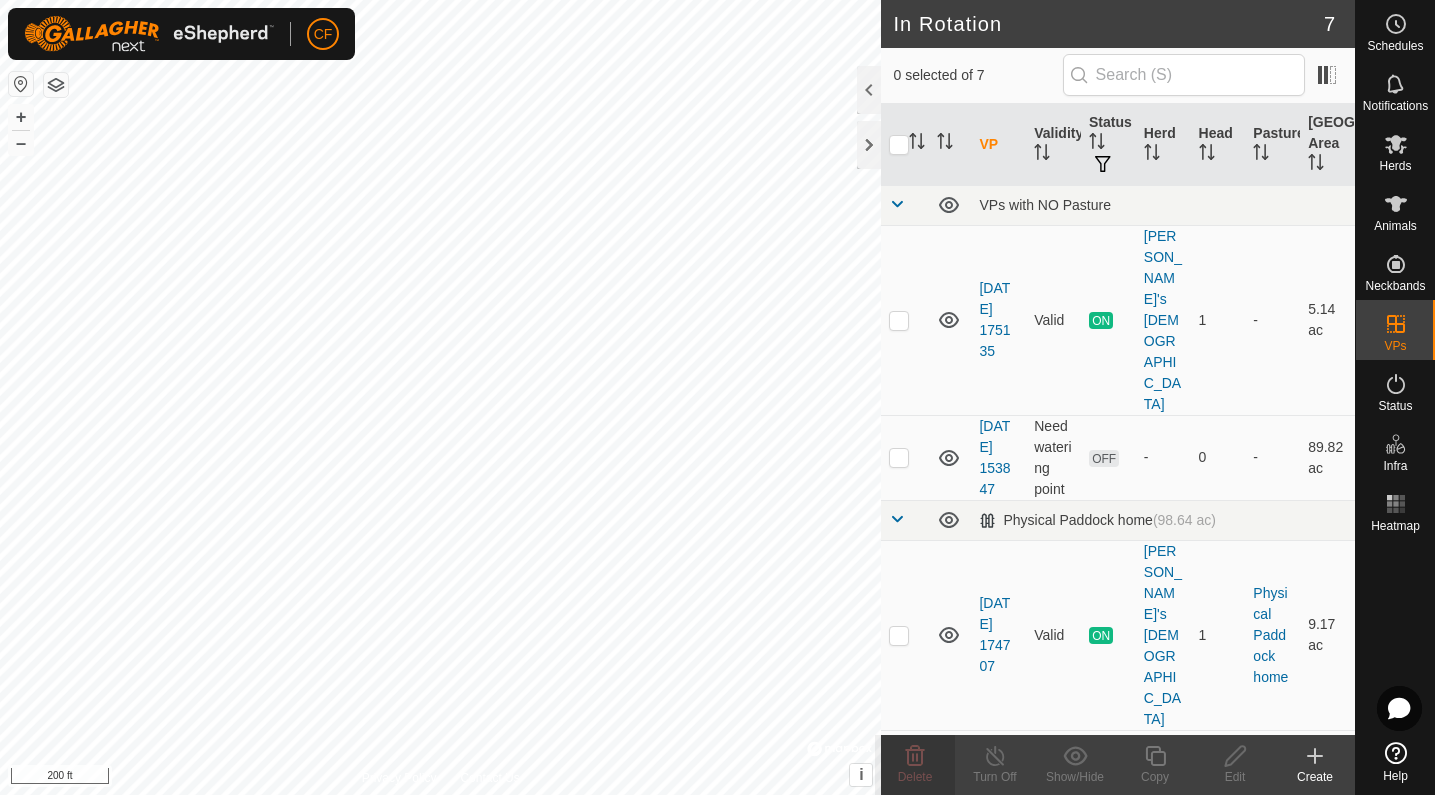 checkbox on "true" 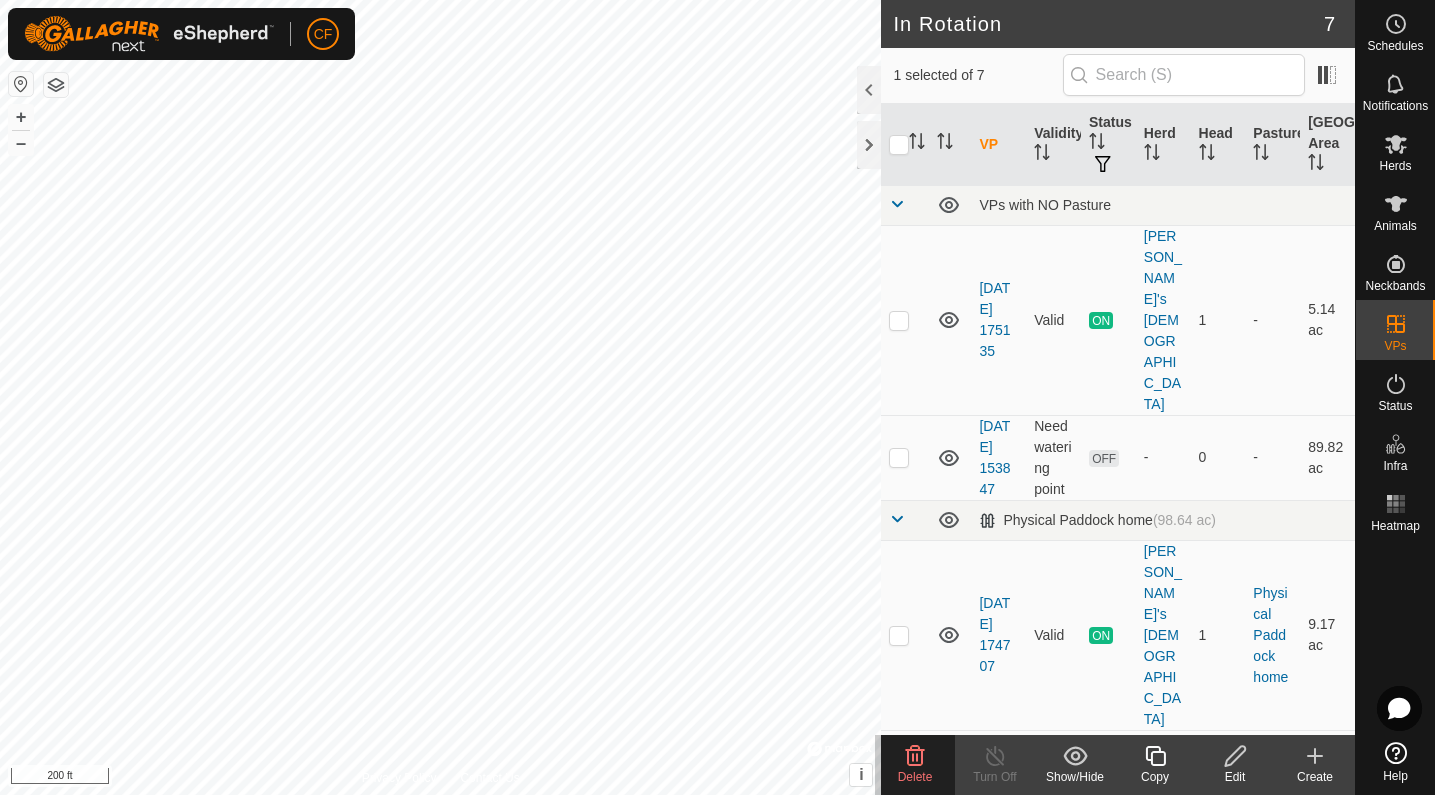 click 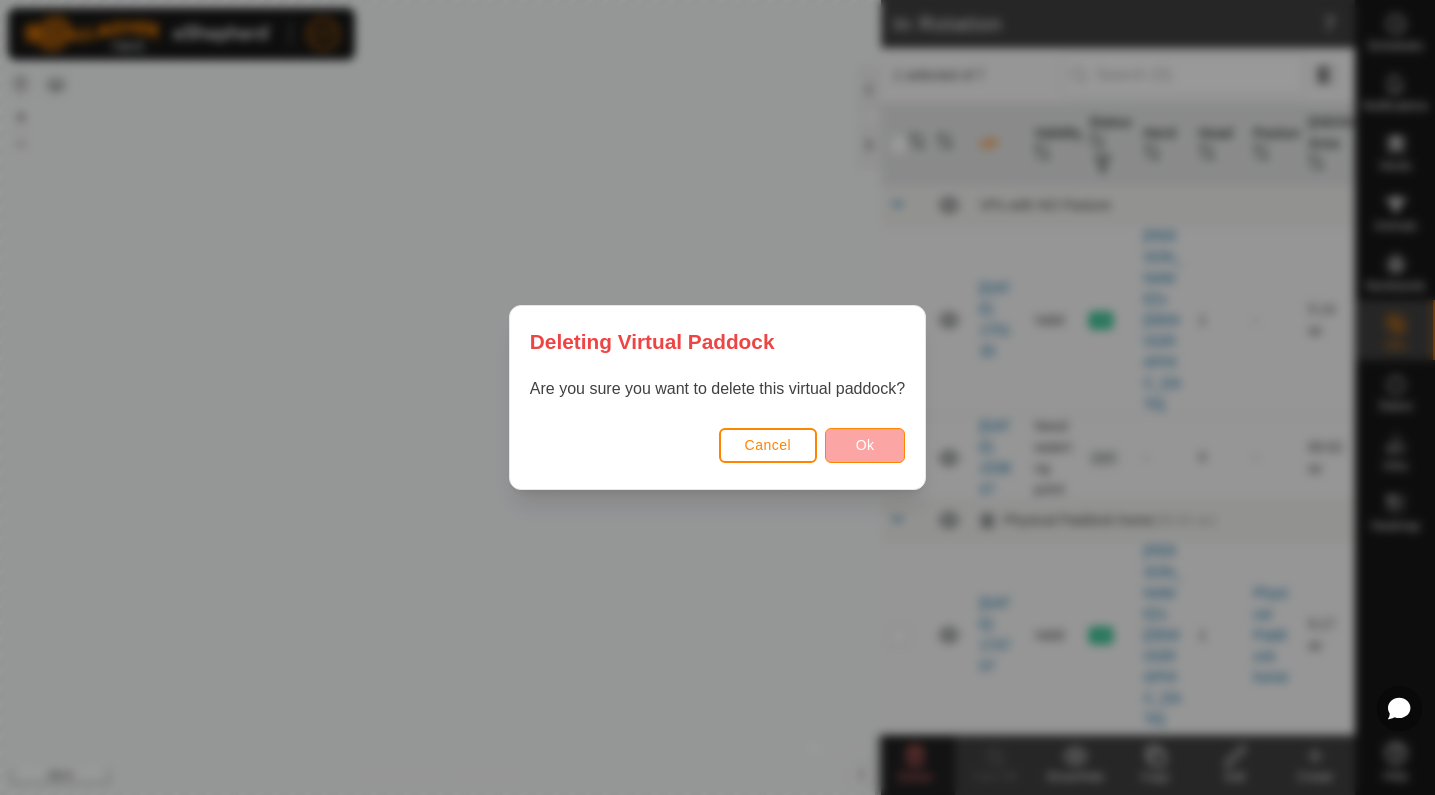 click on "Ok" at bounding box center (865, 445) 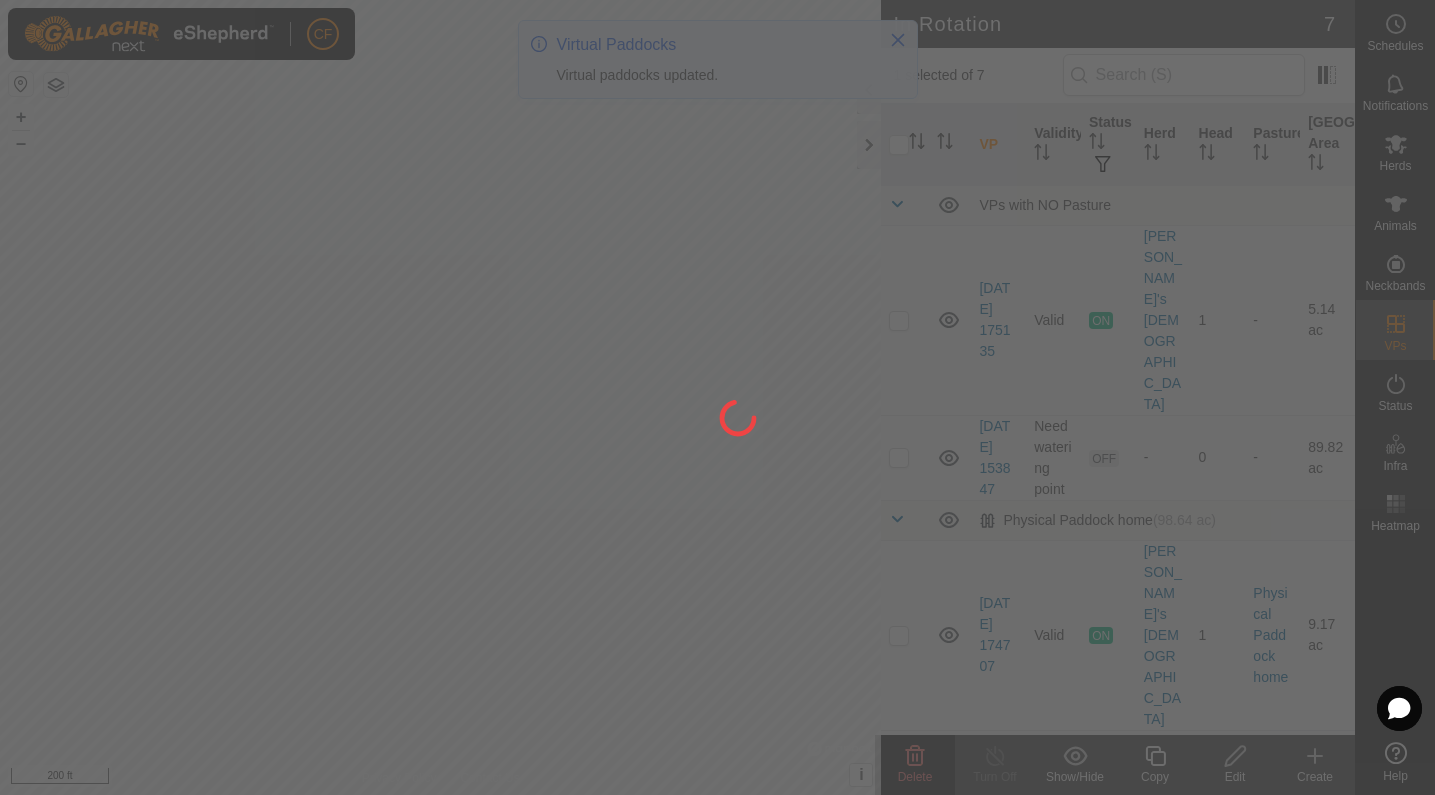 checkbox on "false" 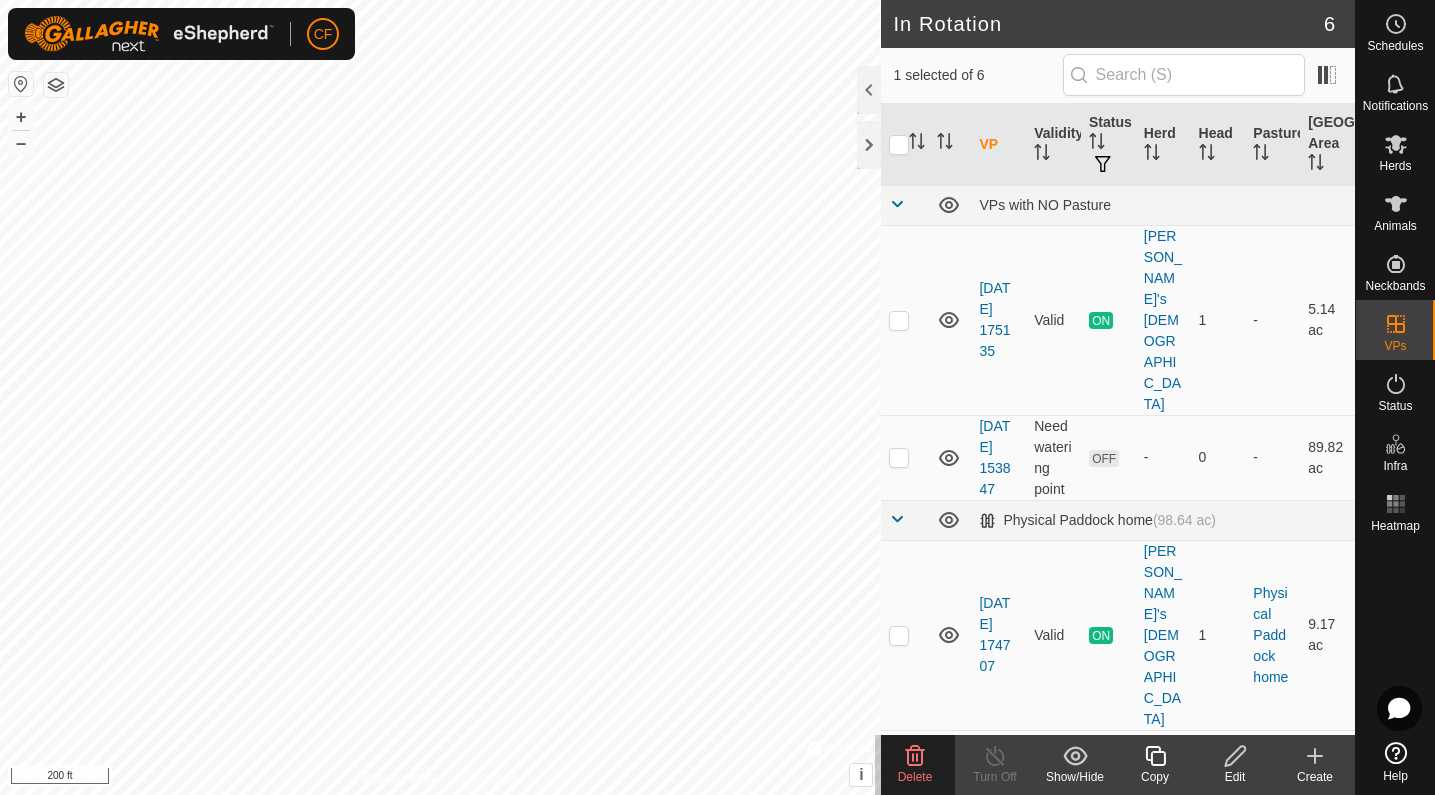click 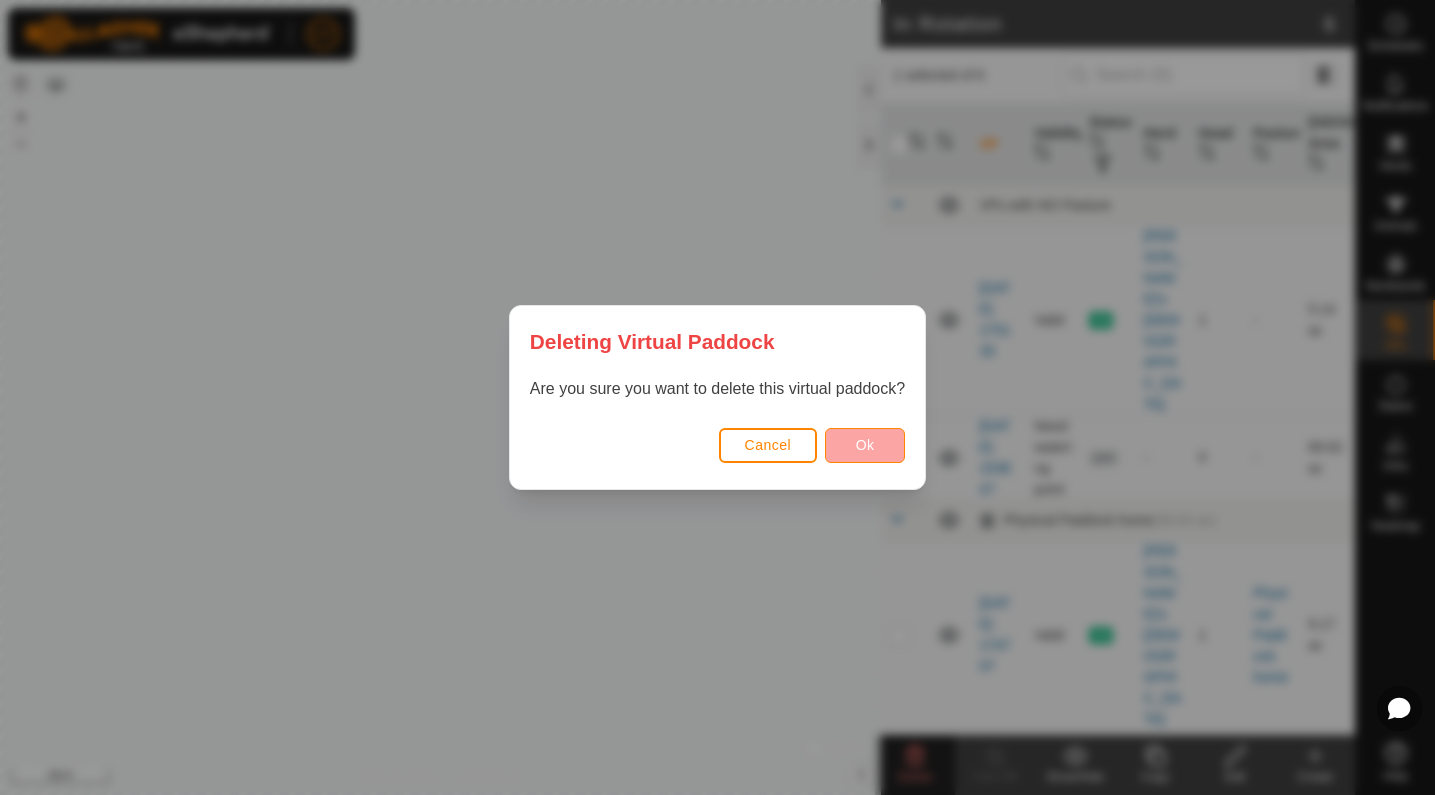 click on "Ok" at bounding box center (865, 445) 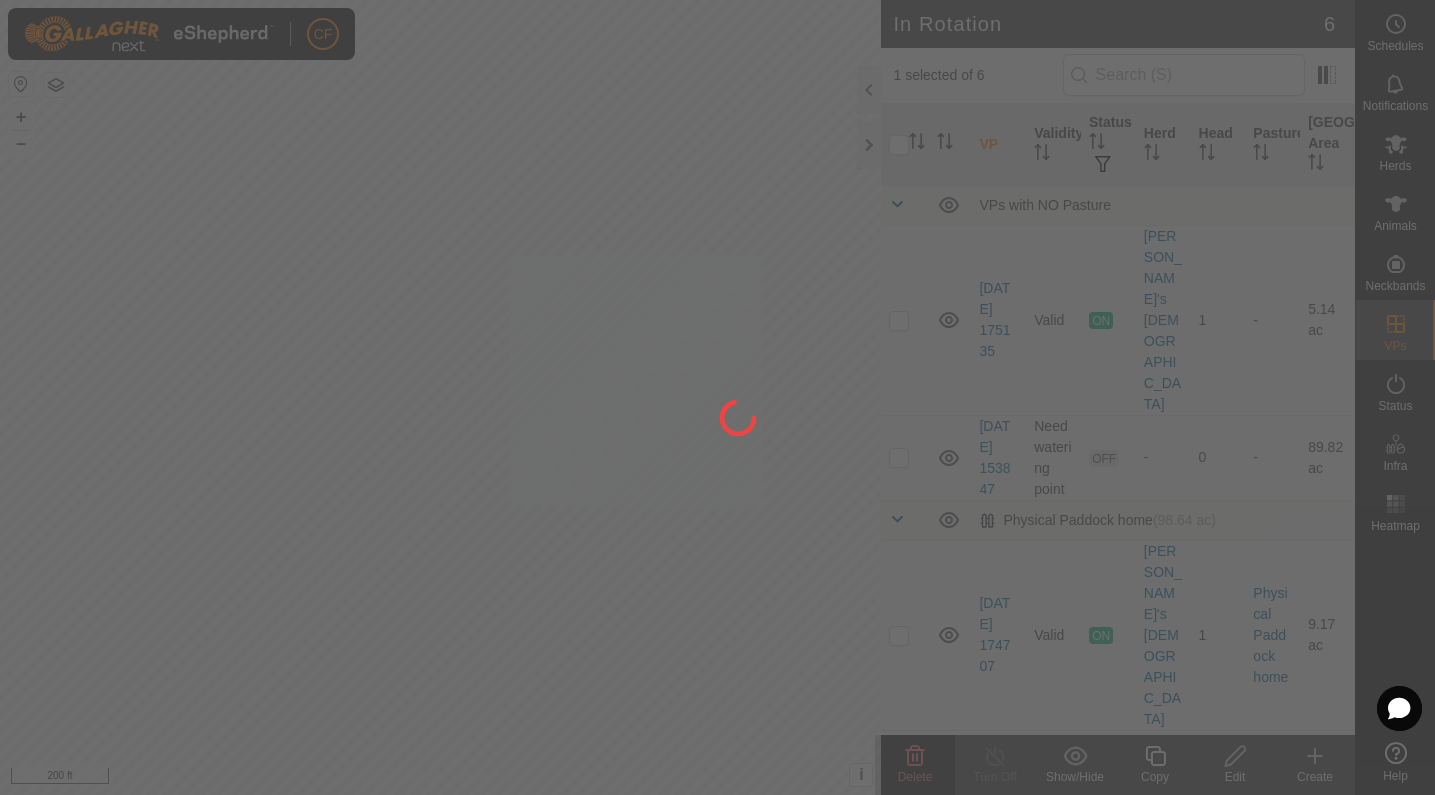 checkbox on "false" 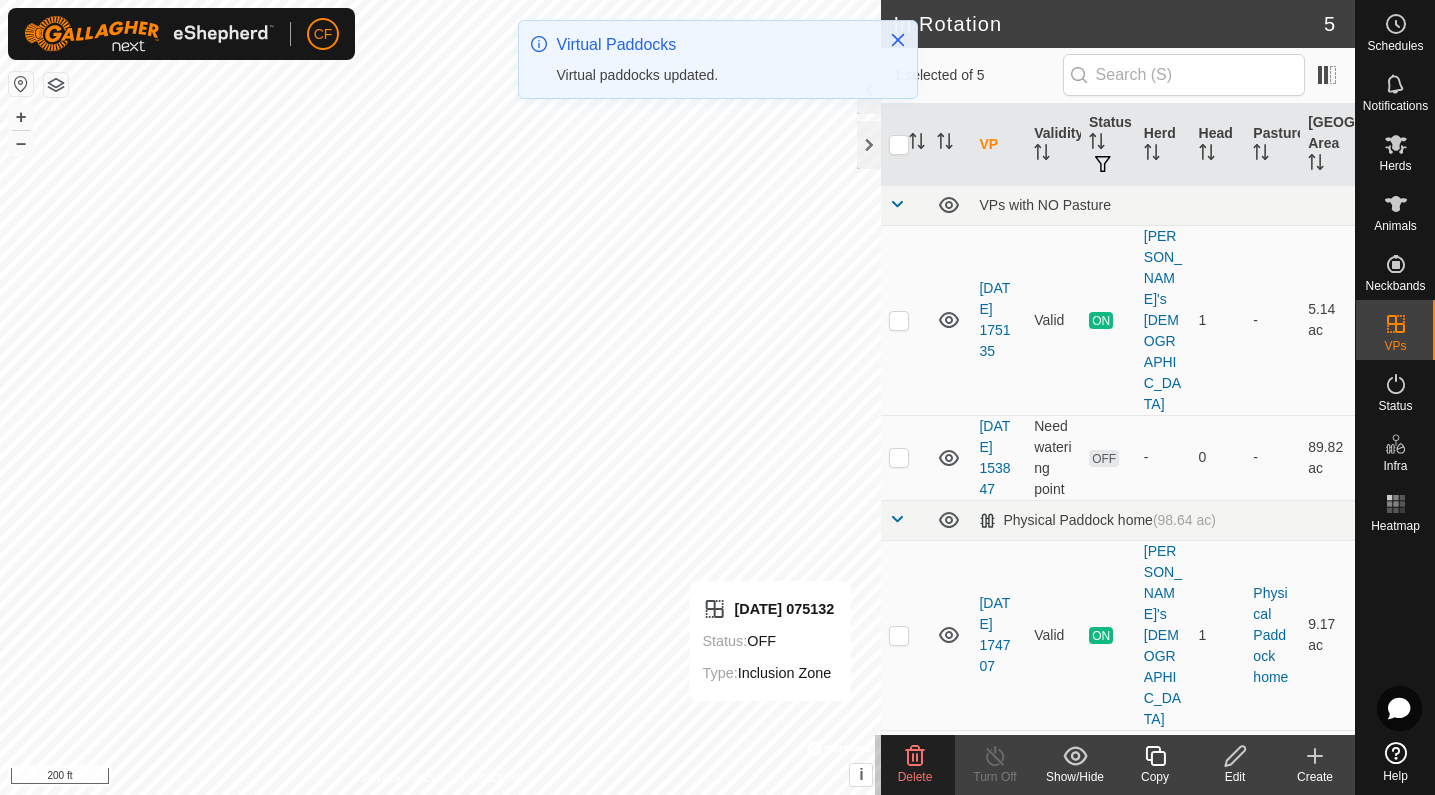 click 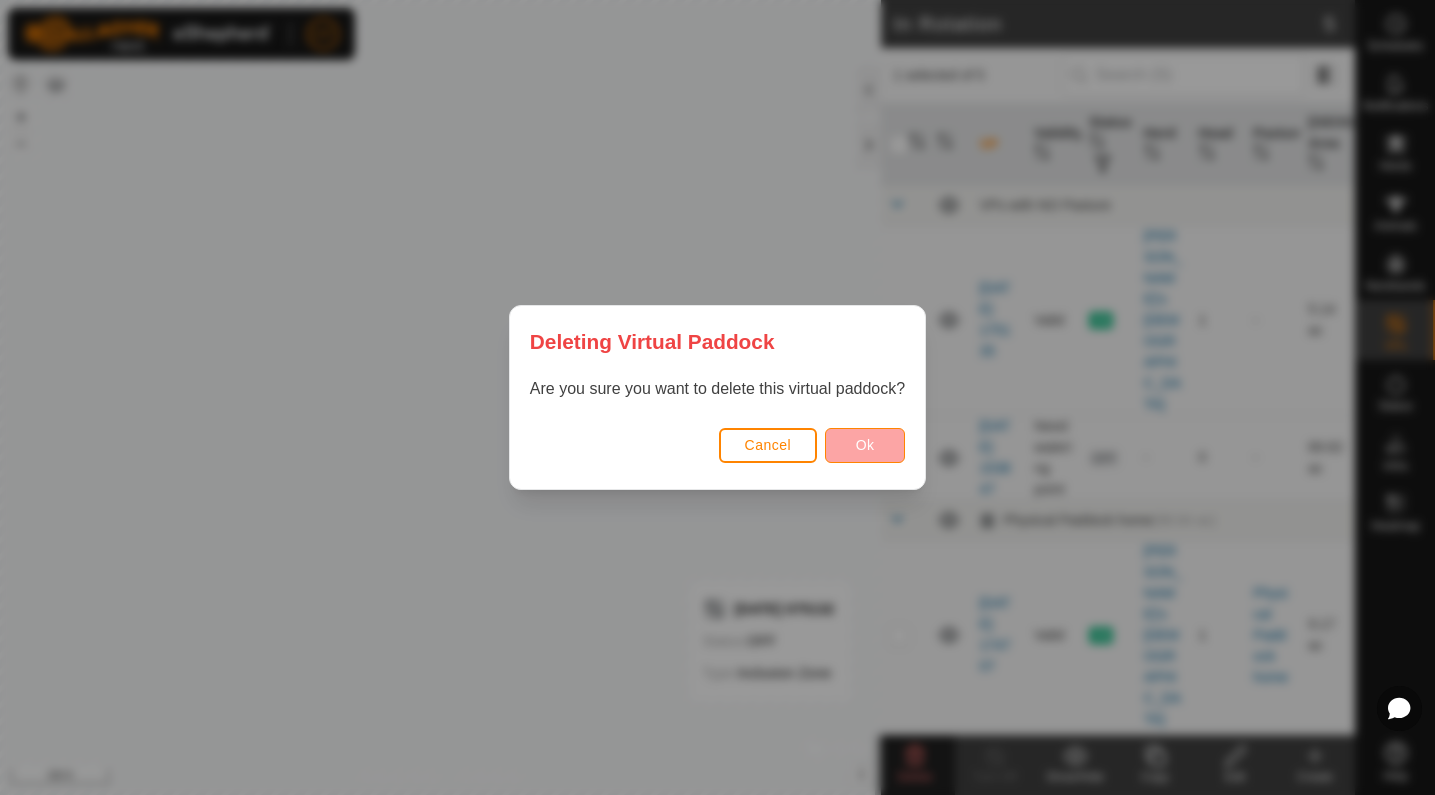 click on "Ok" at bounding box center [865, 445] 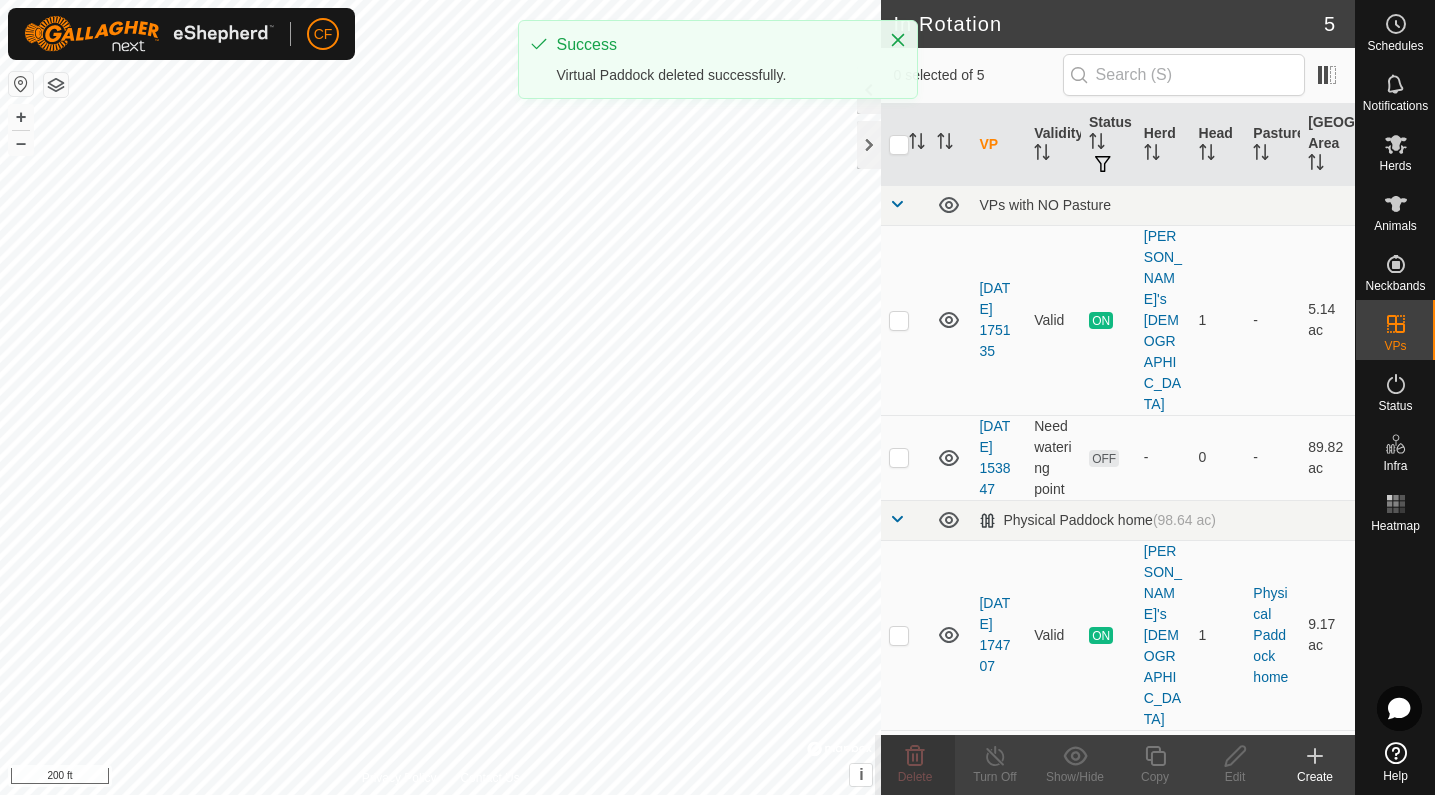 checkbox on "false" 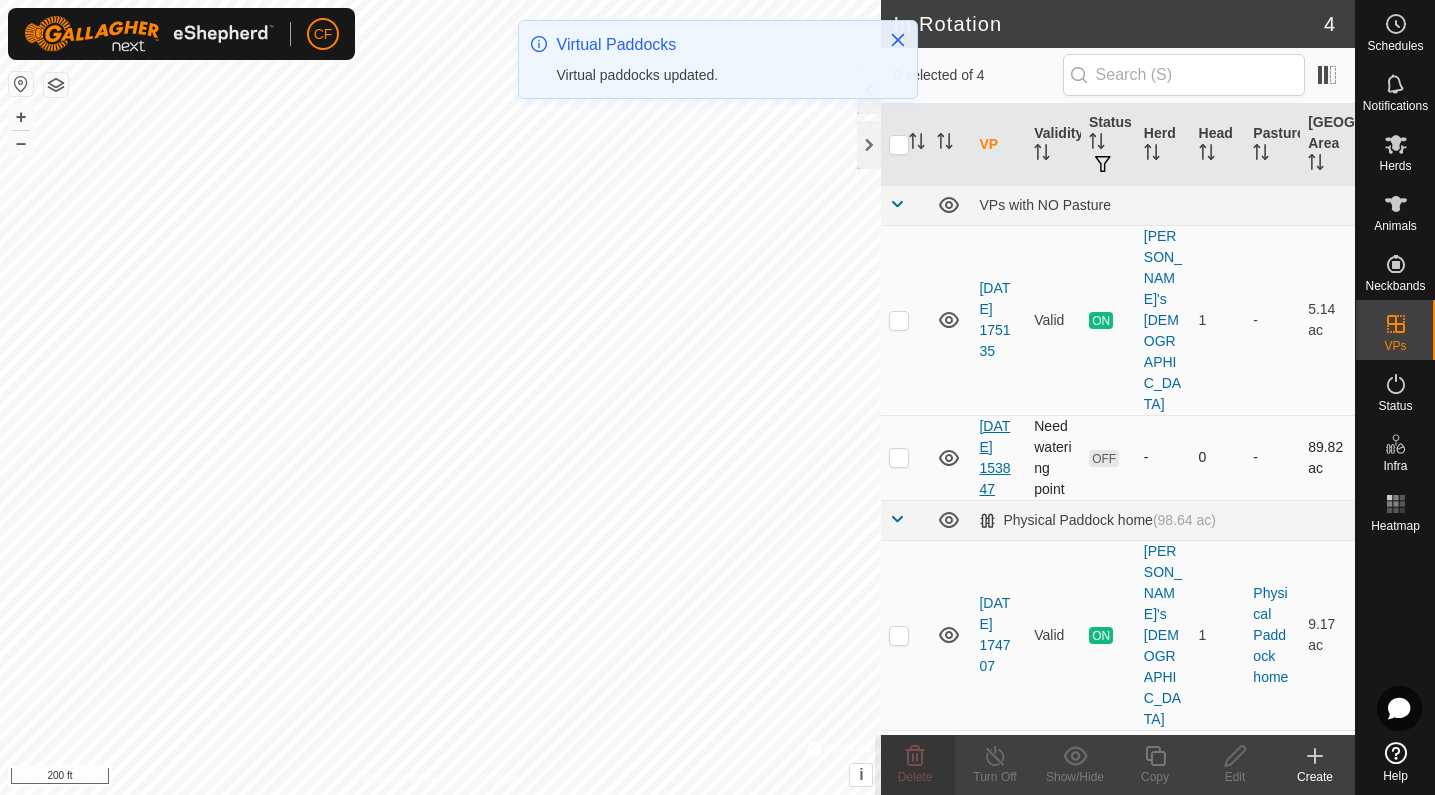 click on "[DATE] 153847" at bounding box center [994, 457] 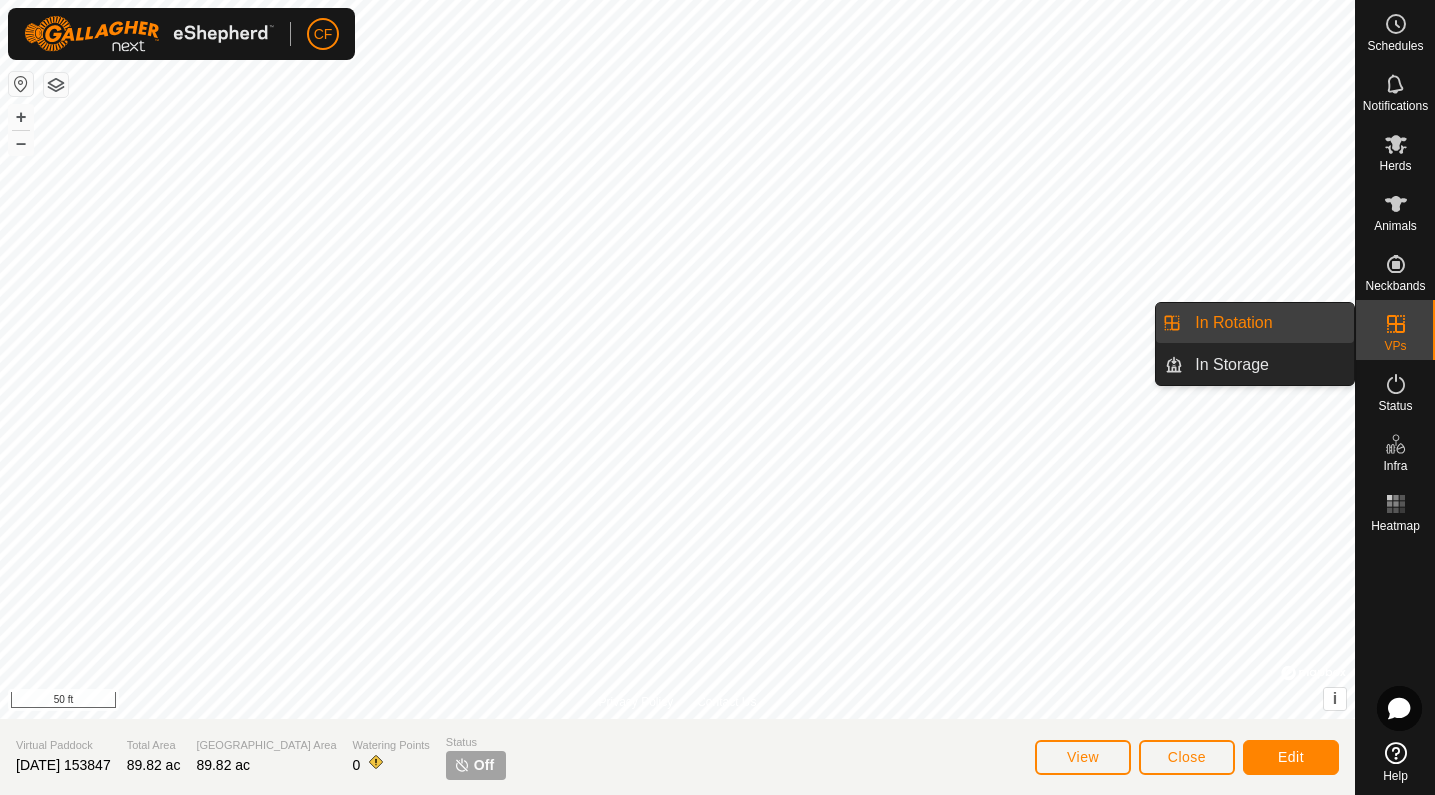 click on "In Rotation" at bounding box center (1268, 323) 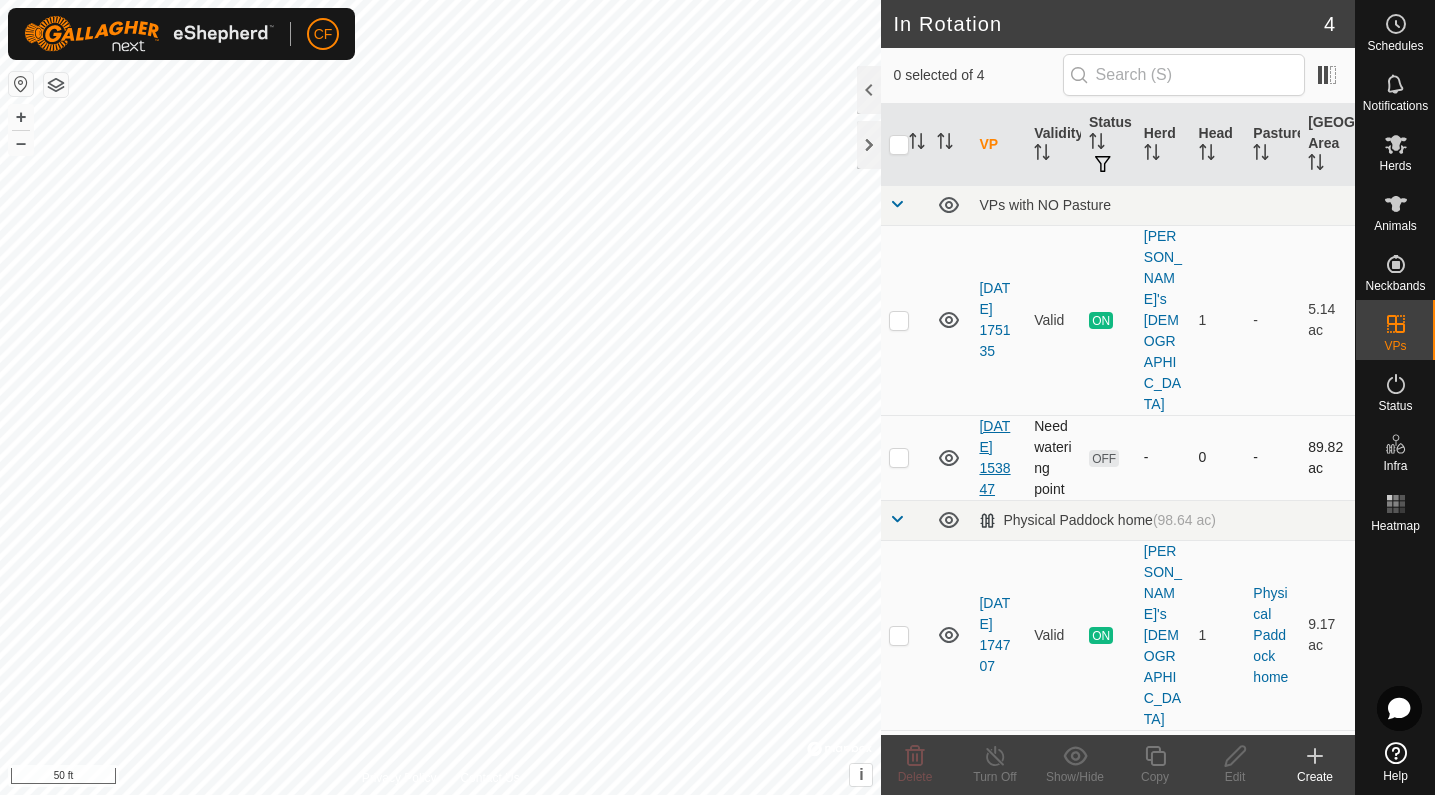 click on "[DATE] 153847" at bounding box center (994, 457) 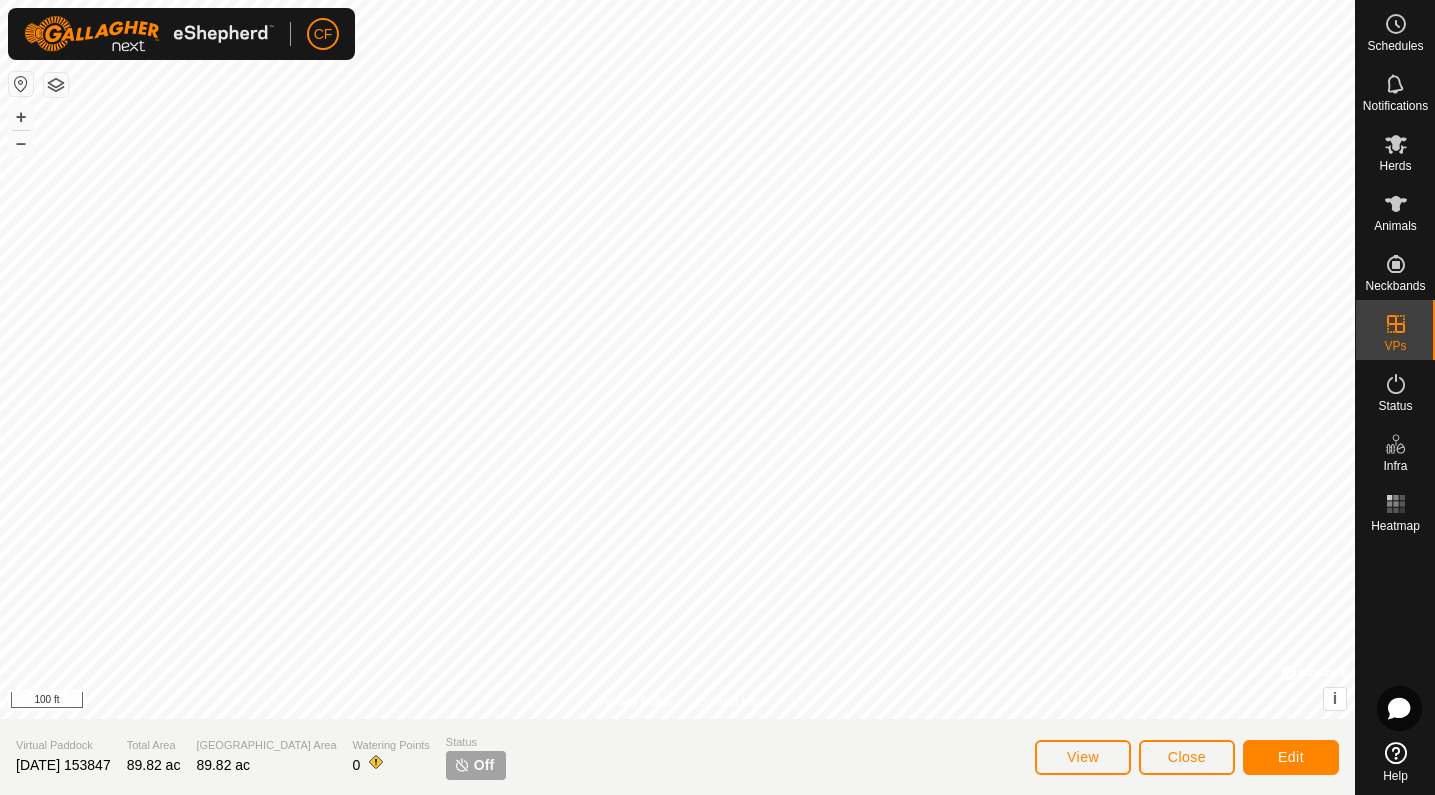 click on "Close" 